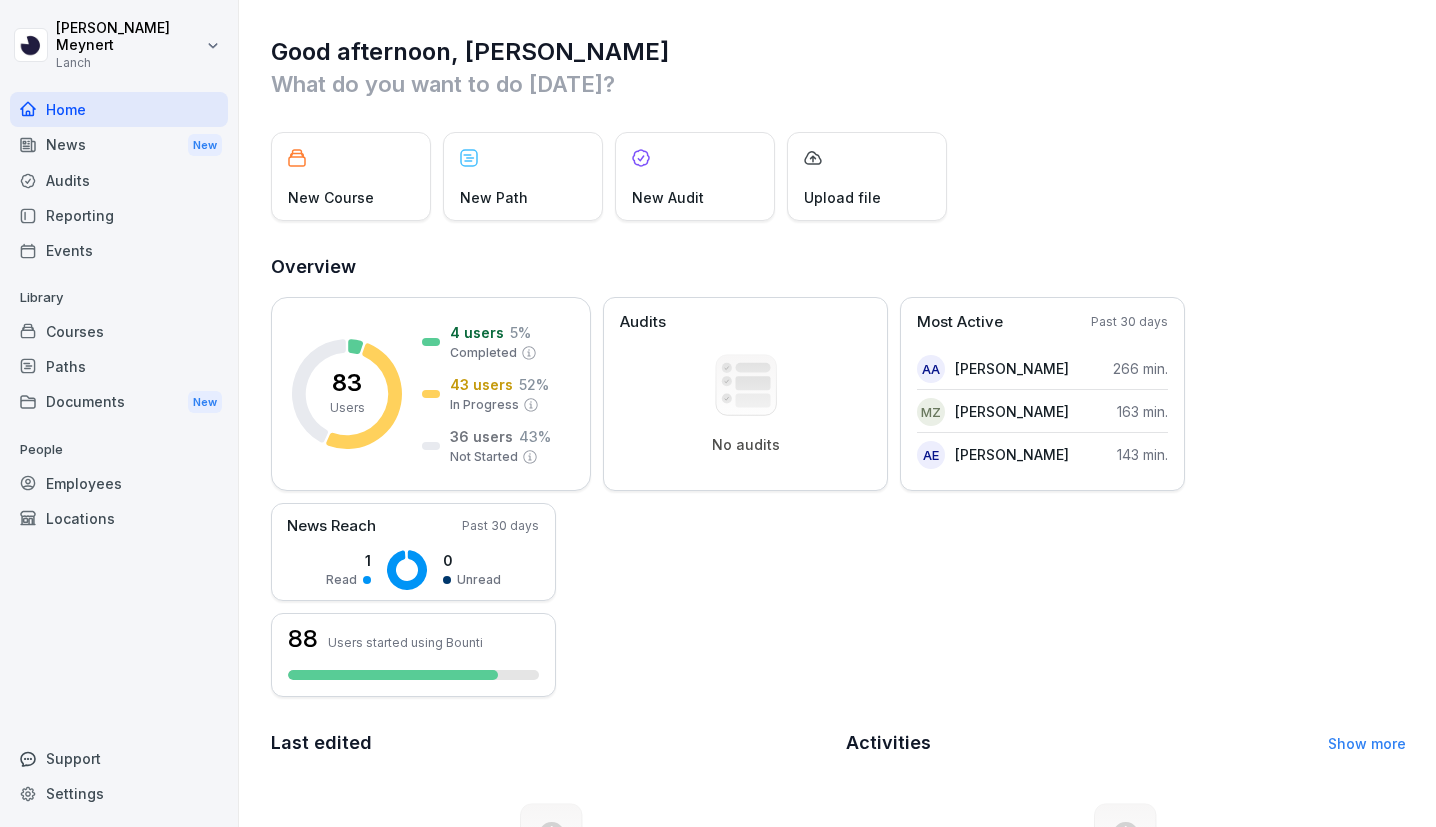 scroll, scrollTop: 0, scrollLeft: 0, axis: both 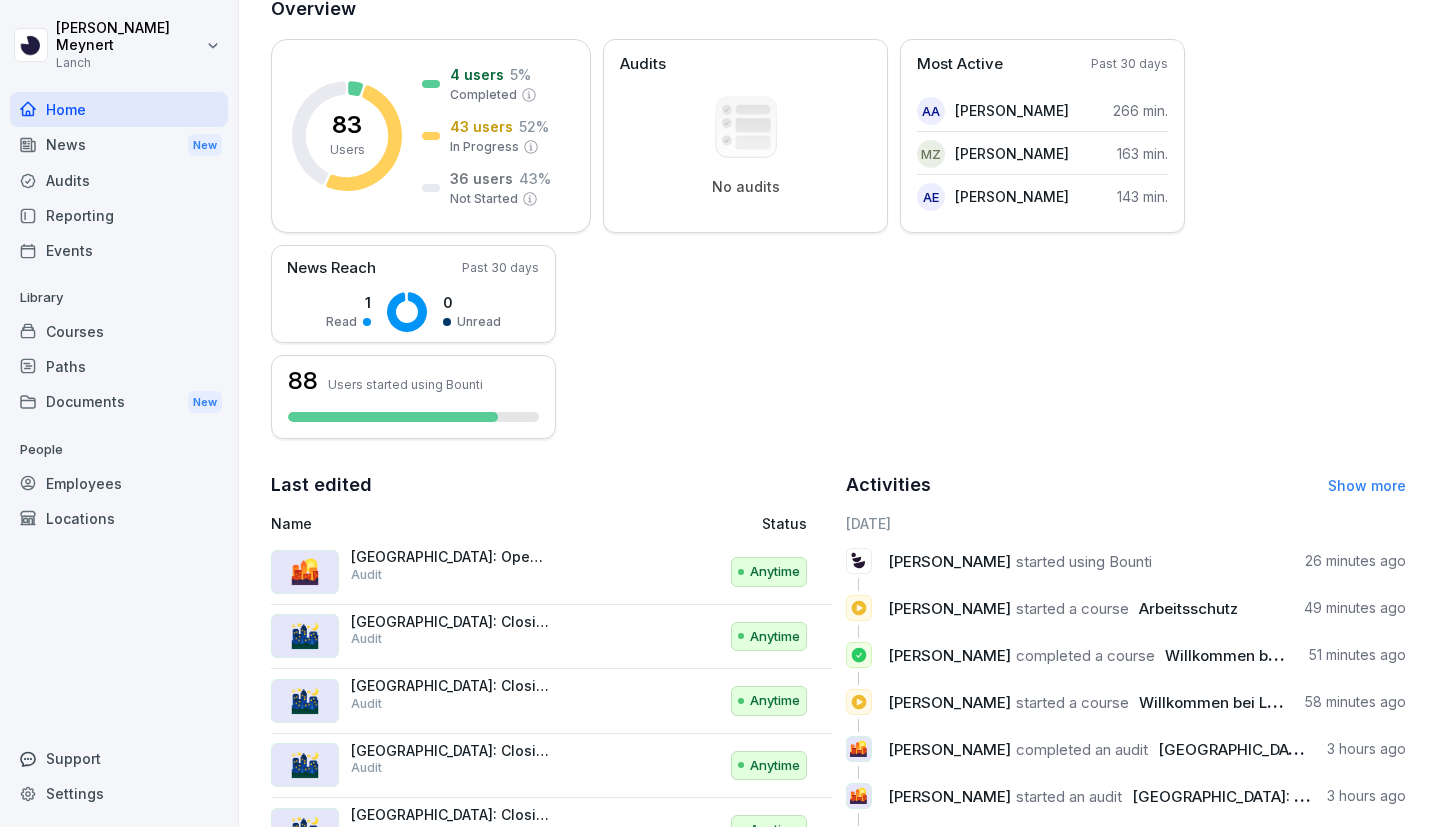 drag, startPoint x: 446, startPoint y: 403, endPoint x: 652, endPoint y: 340, distance: 215.4182 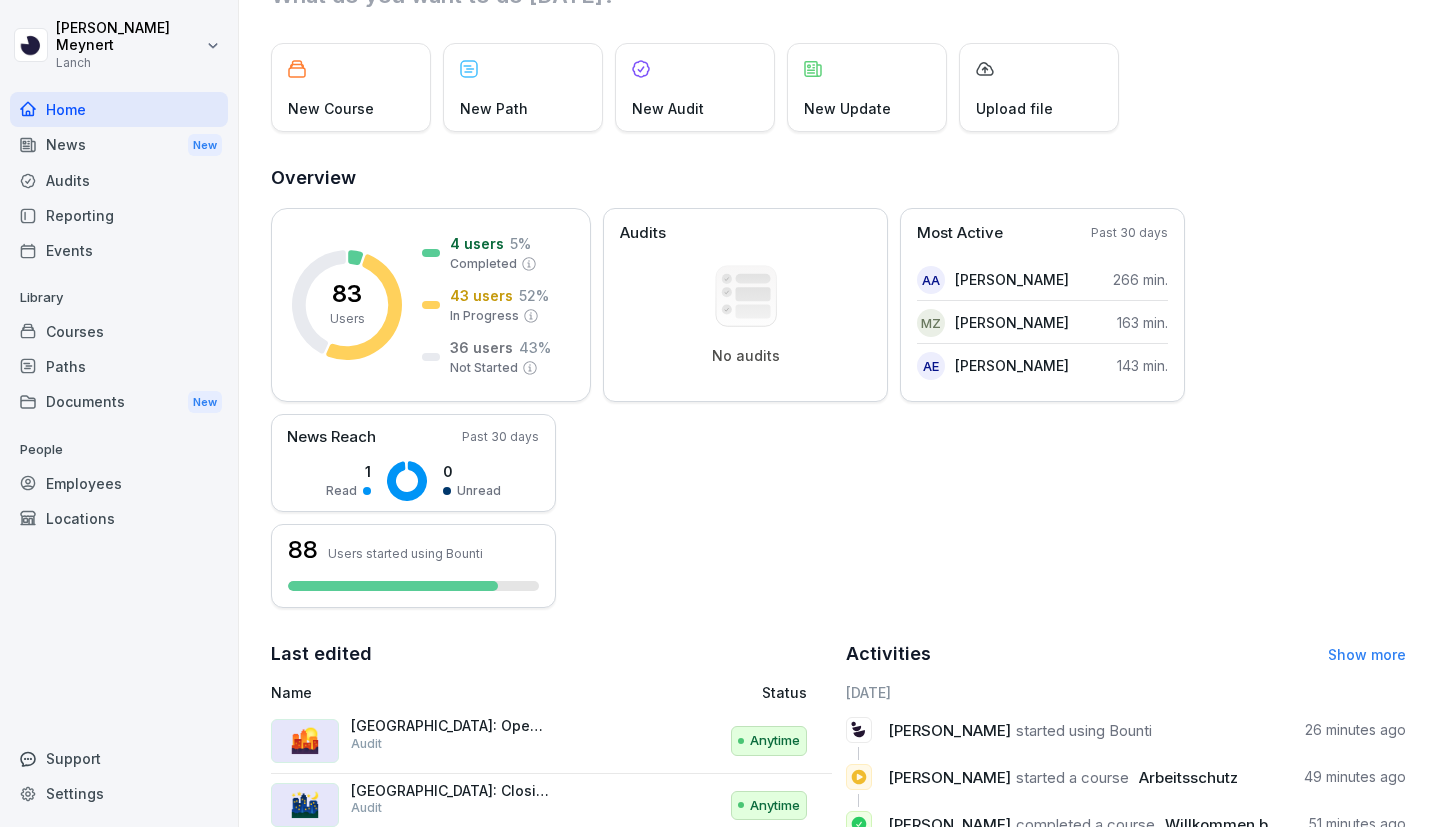scroll, scrollTop: 55, scrollLeft: 0, axis: vertical 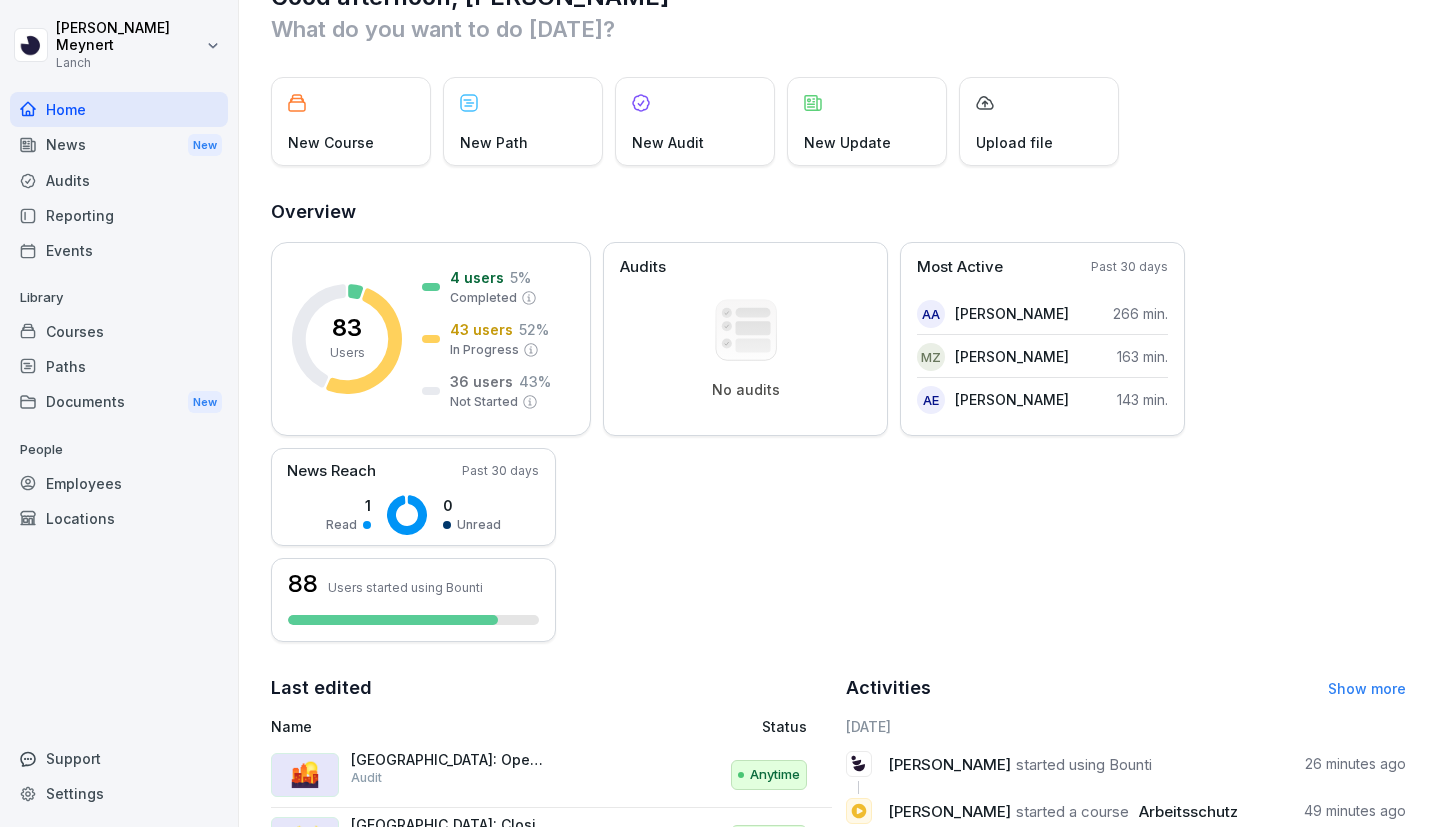 click on "News New" at bounding box center [119, 145] 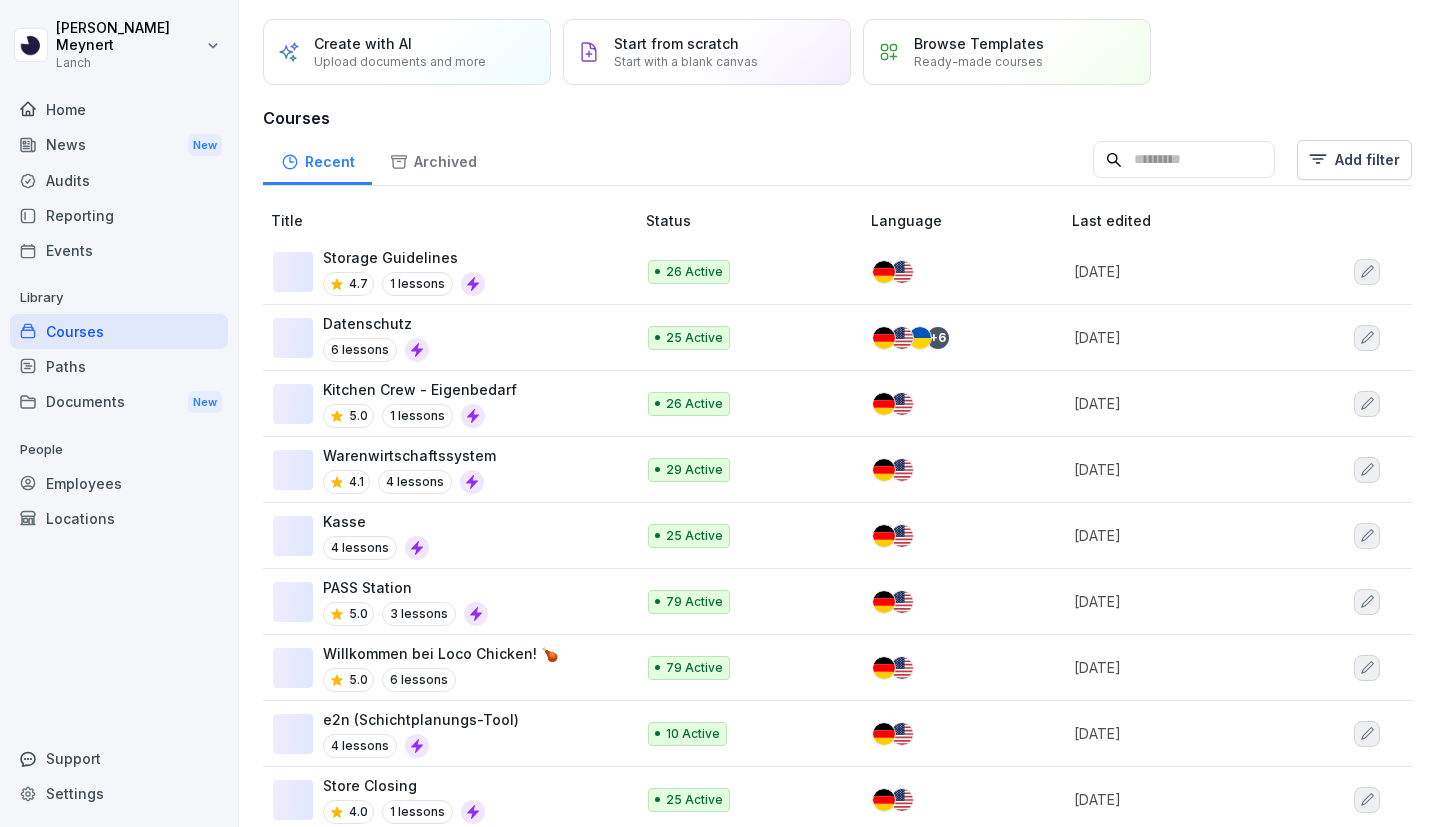 scroll, scrollTop: 0, scrollLeft: 0, axis: both 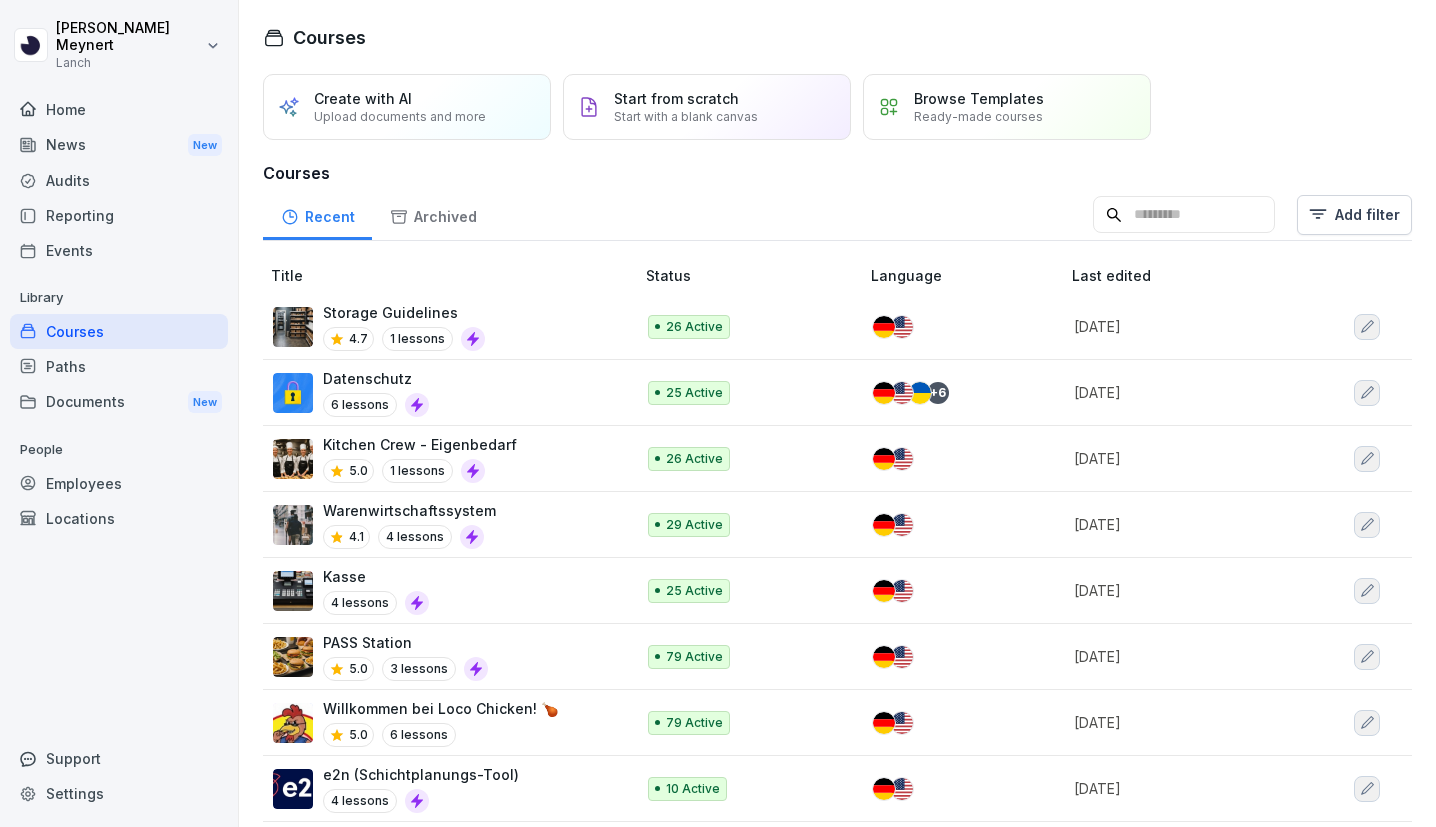 click on "News New" at bounding box center (119, 145) 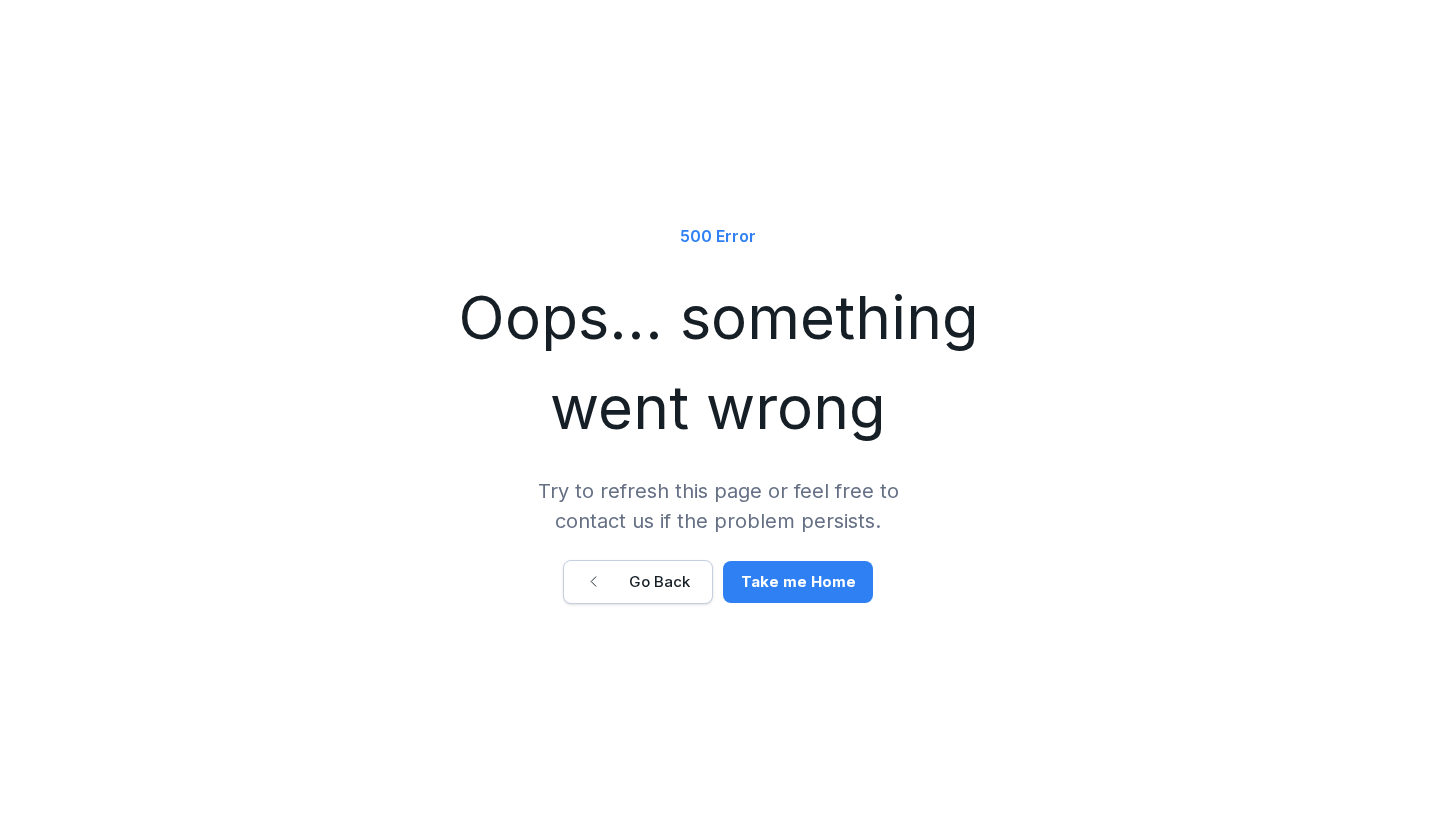 click on "Take me Home" at bounding box center (798, 582) 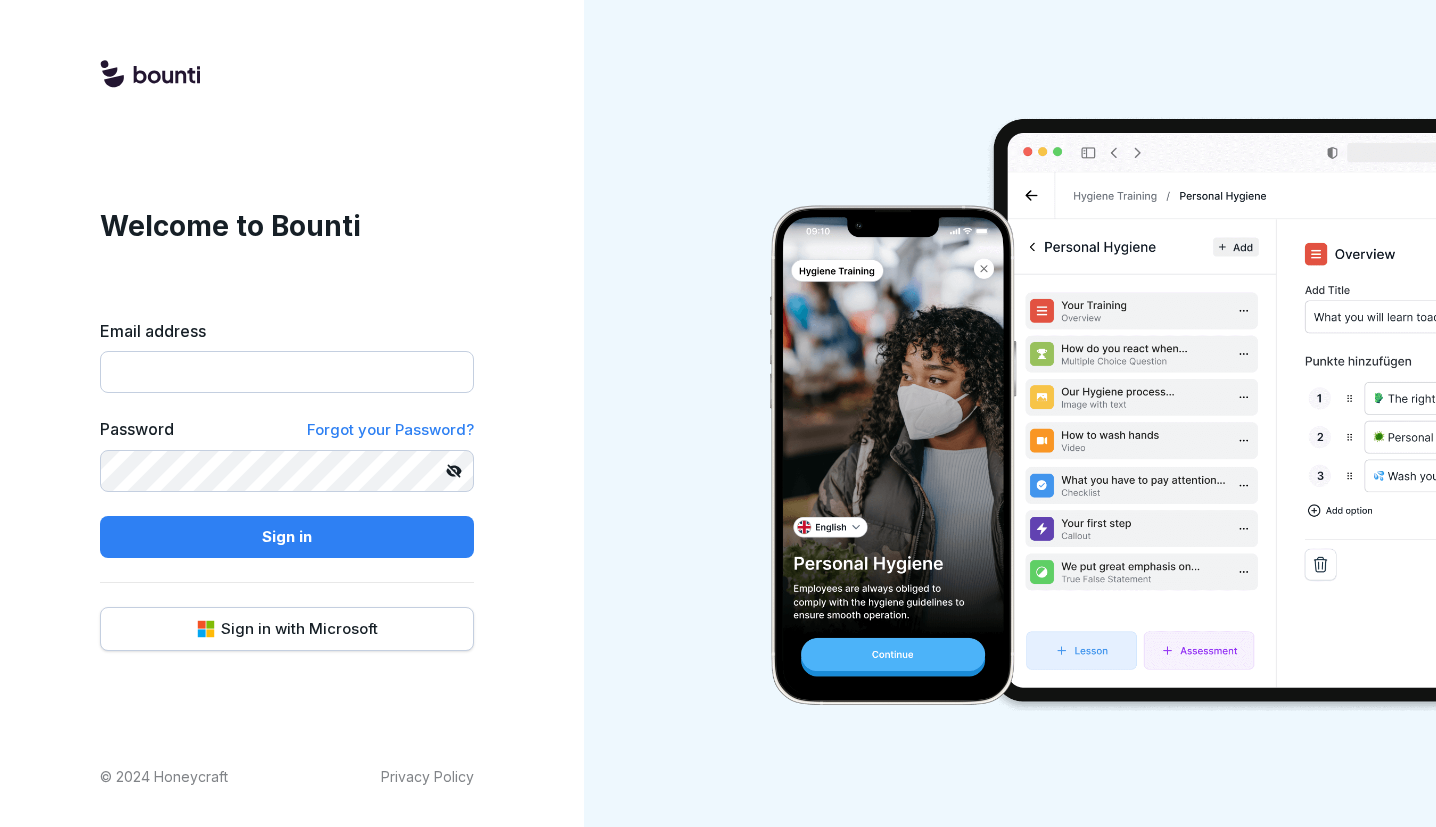 click on "Email address" at bounding box center [287, 372] 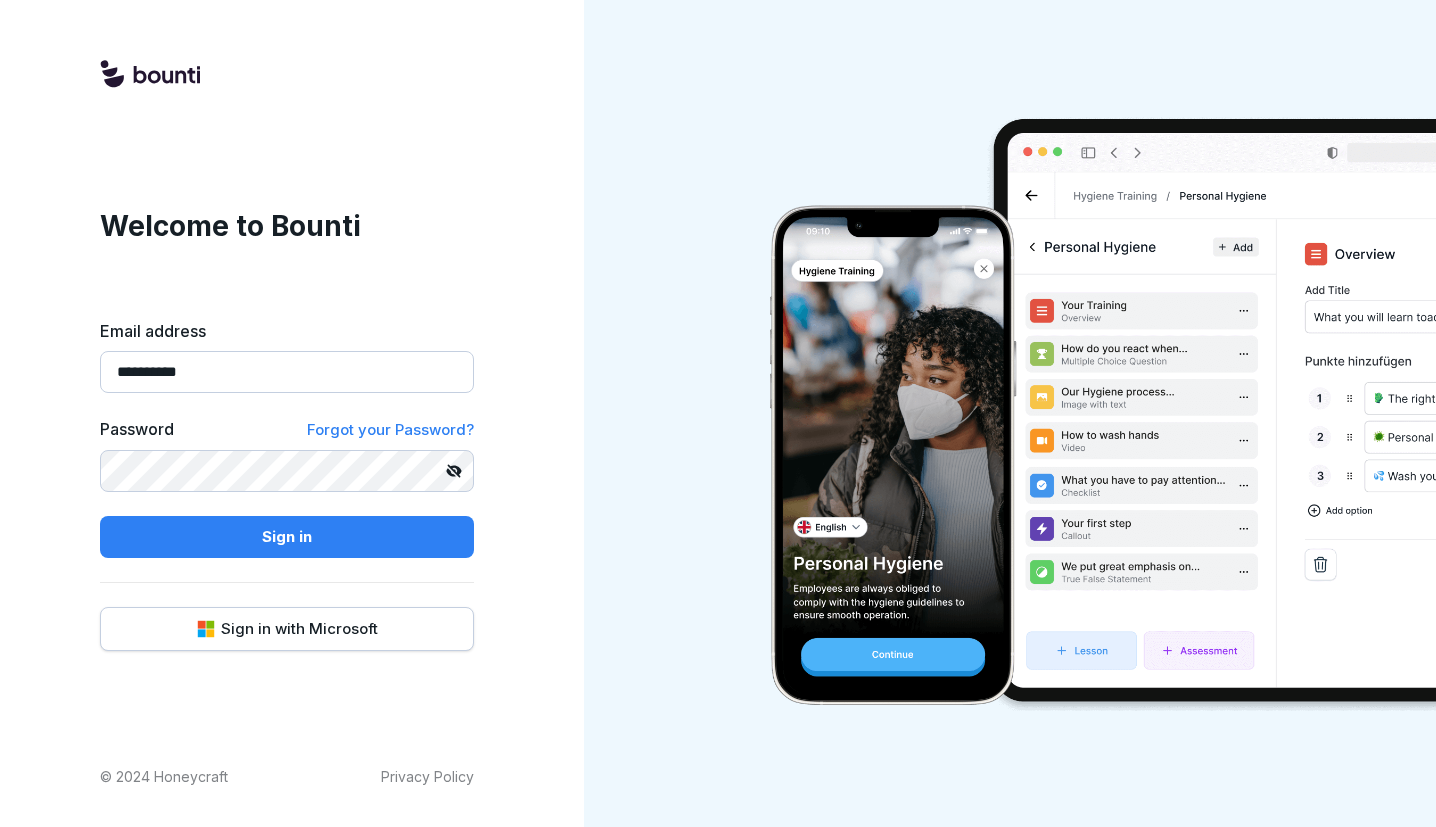 type on "**********" 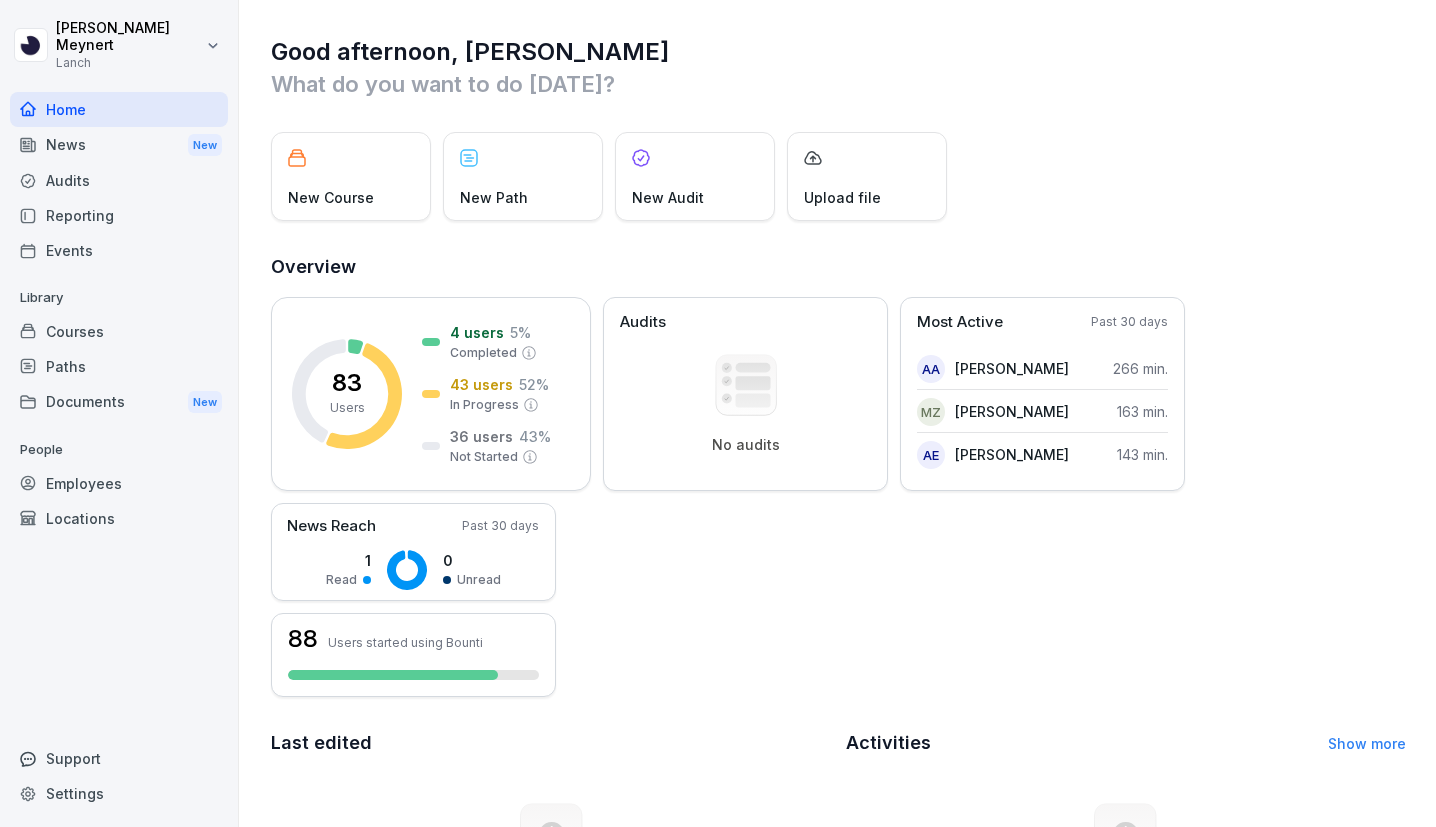 scroll, scrollTop: 0, scrollLeft: 0, axis: both 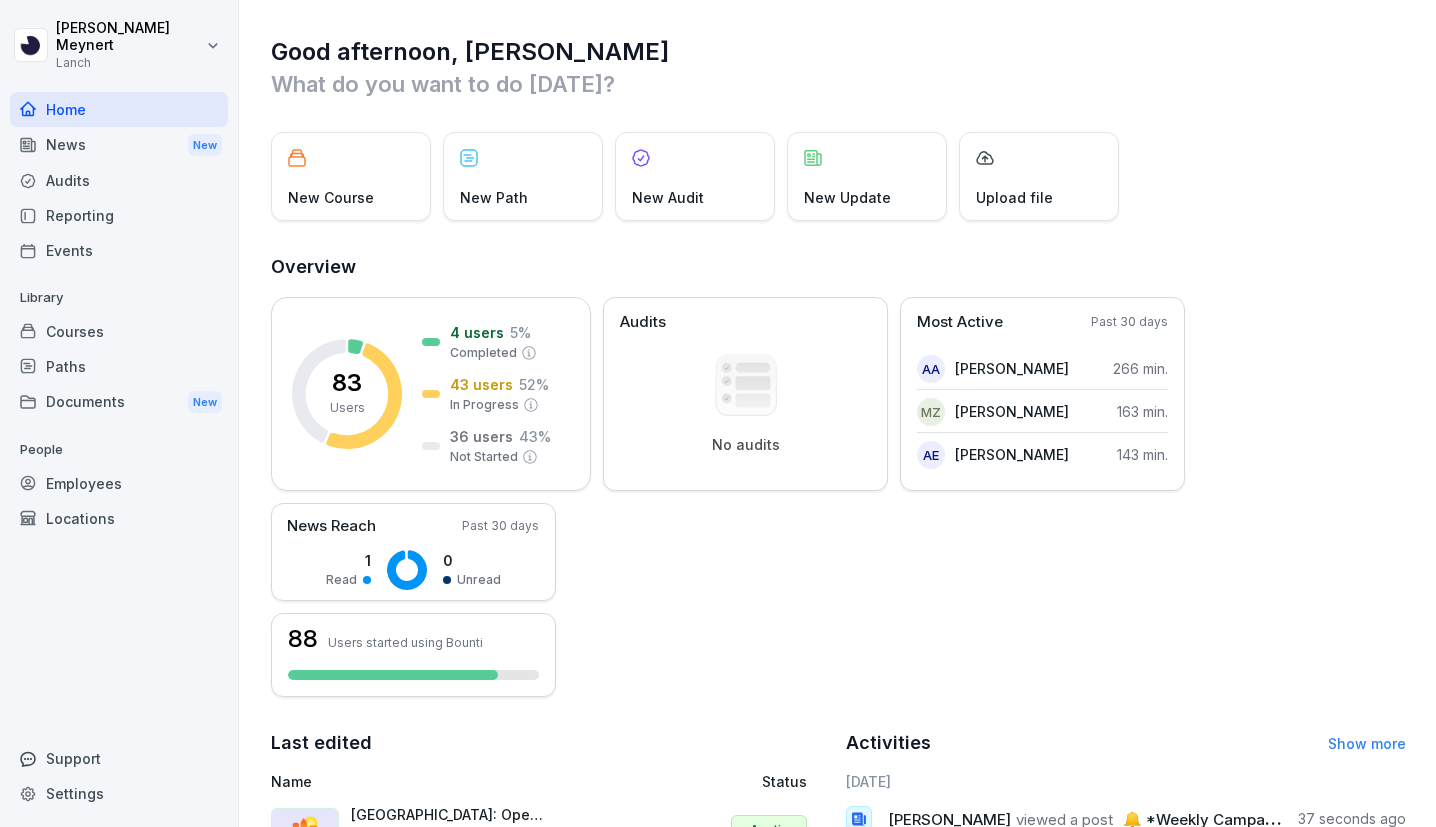 click on "News New" at bounding box center (119, 145) 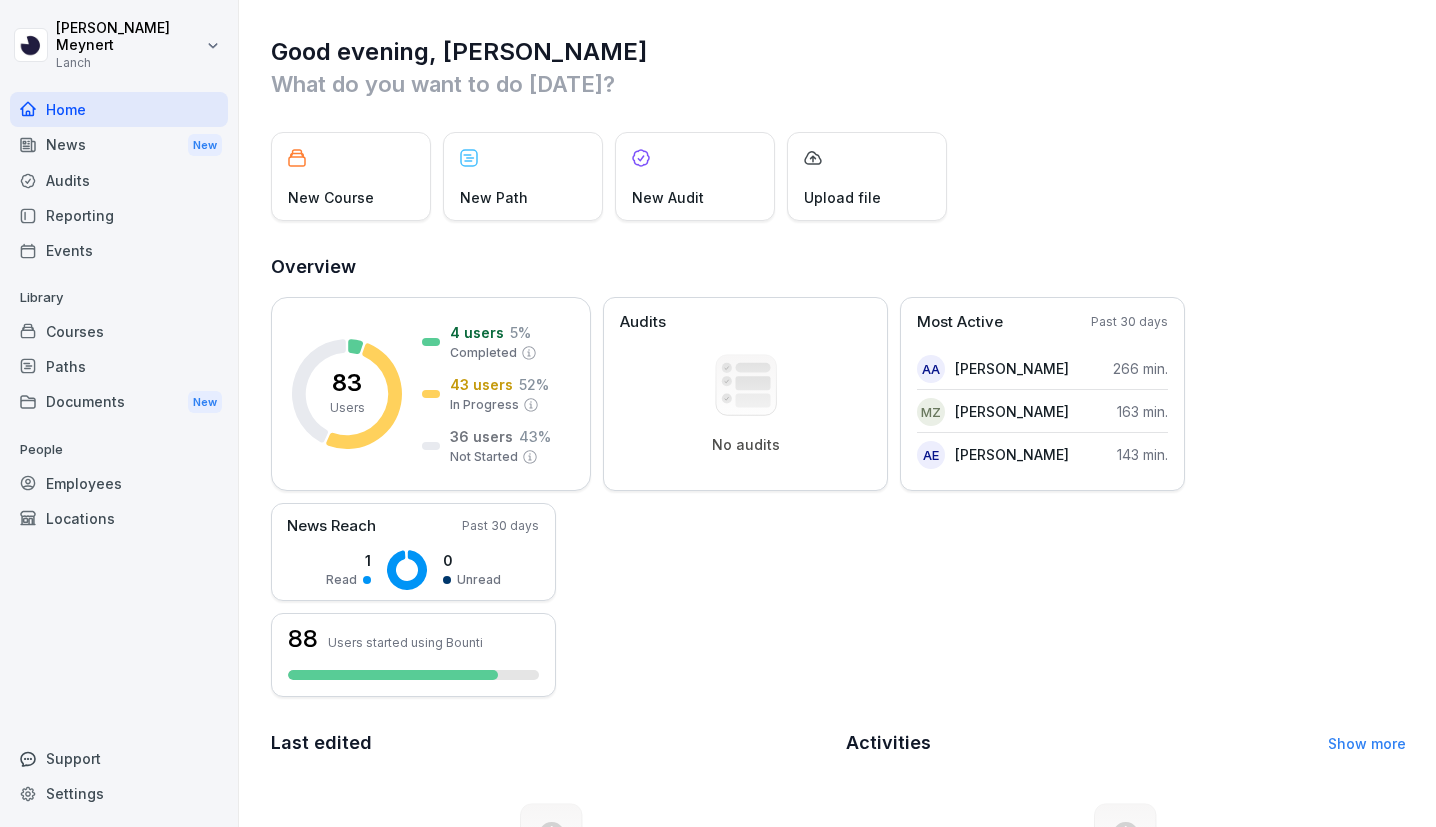 scroll, scrollTop: 0, scrollLeft: 0, axis: both 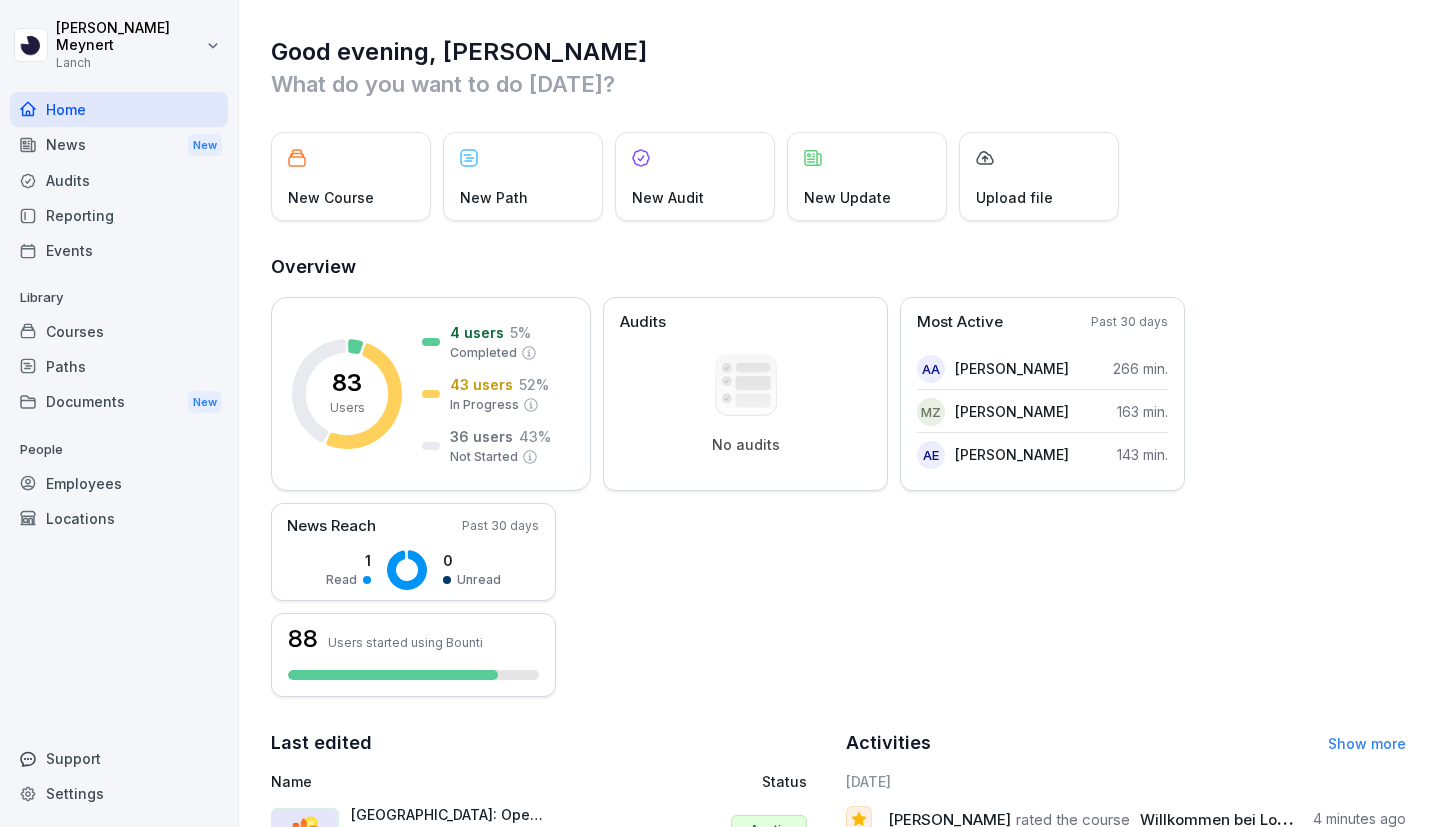 click on "News New" at bounding box center [119, 145] 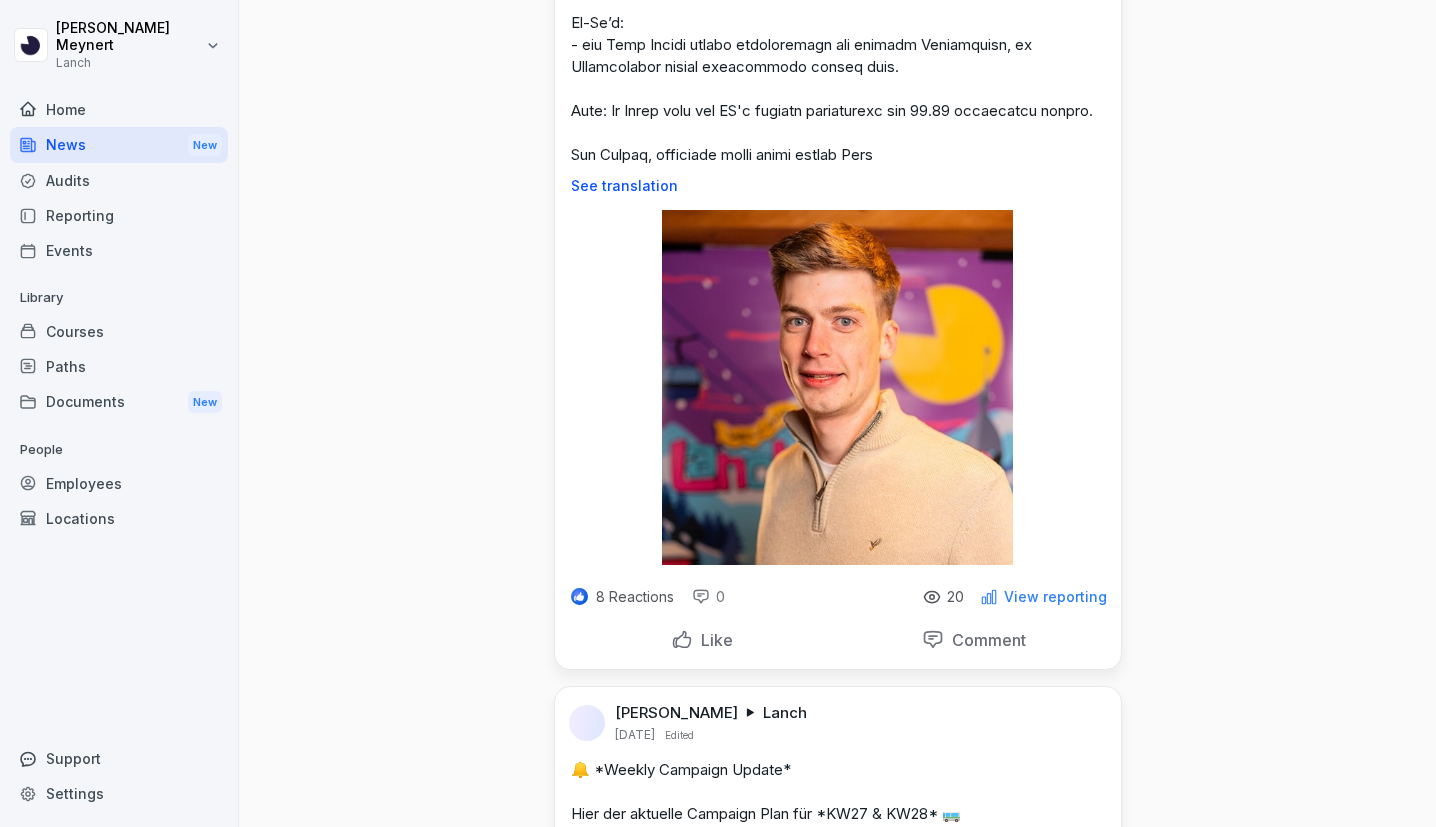 scroll, scrollTop: 848, scrollLeft: 0, axis: vertical 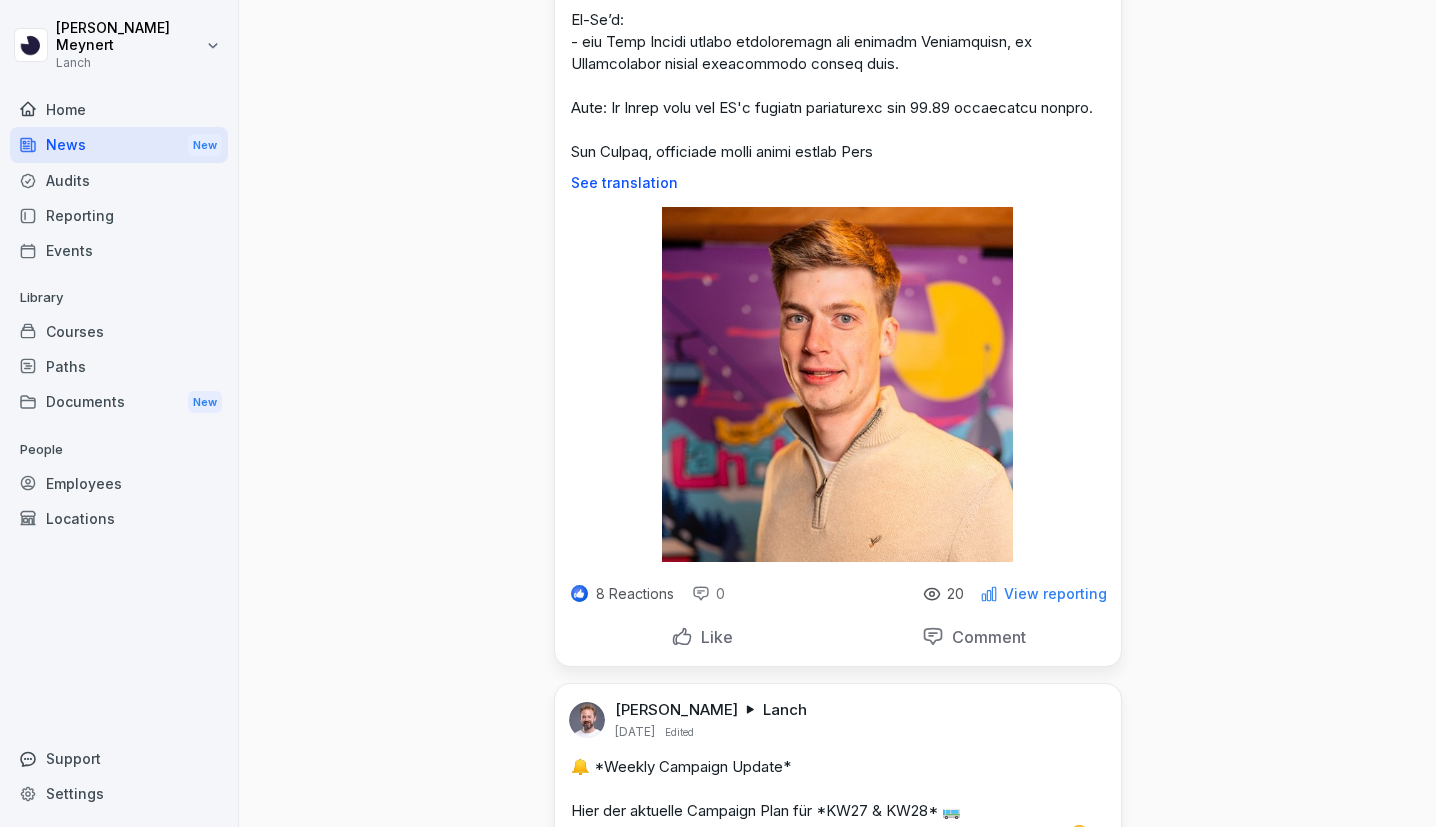 click on "View reporting" at bounding box center (1055, 594) 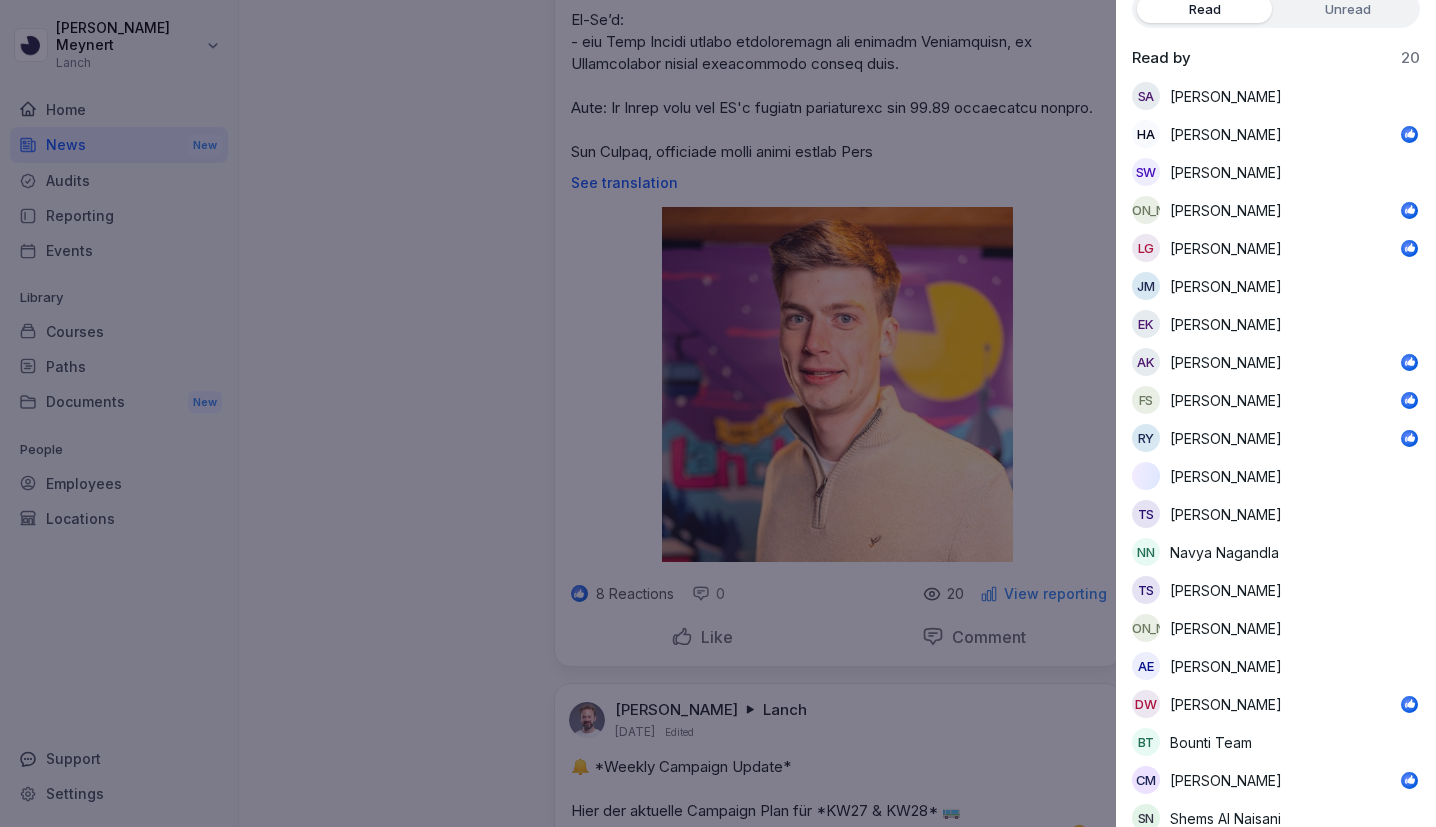 scroll, scrollTop: 184, scrollLeft: 0, axis: vertical 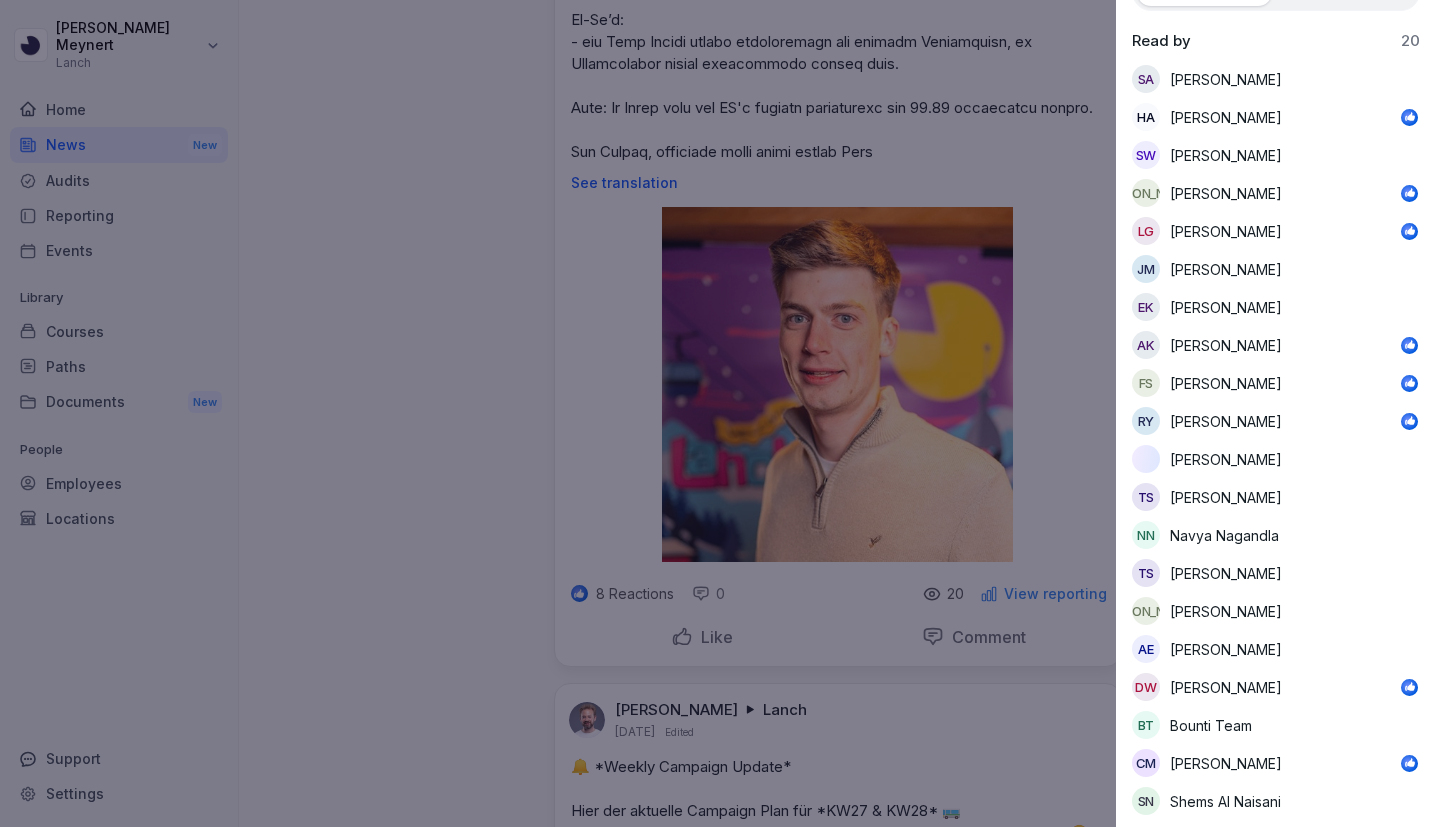 click at bounding box center (718, 413) 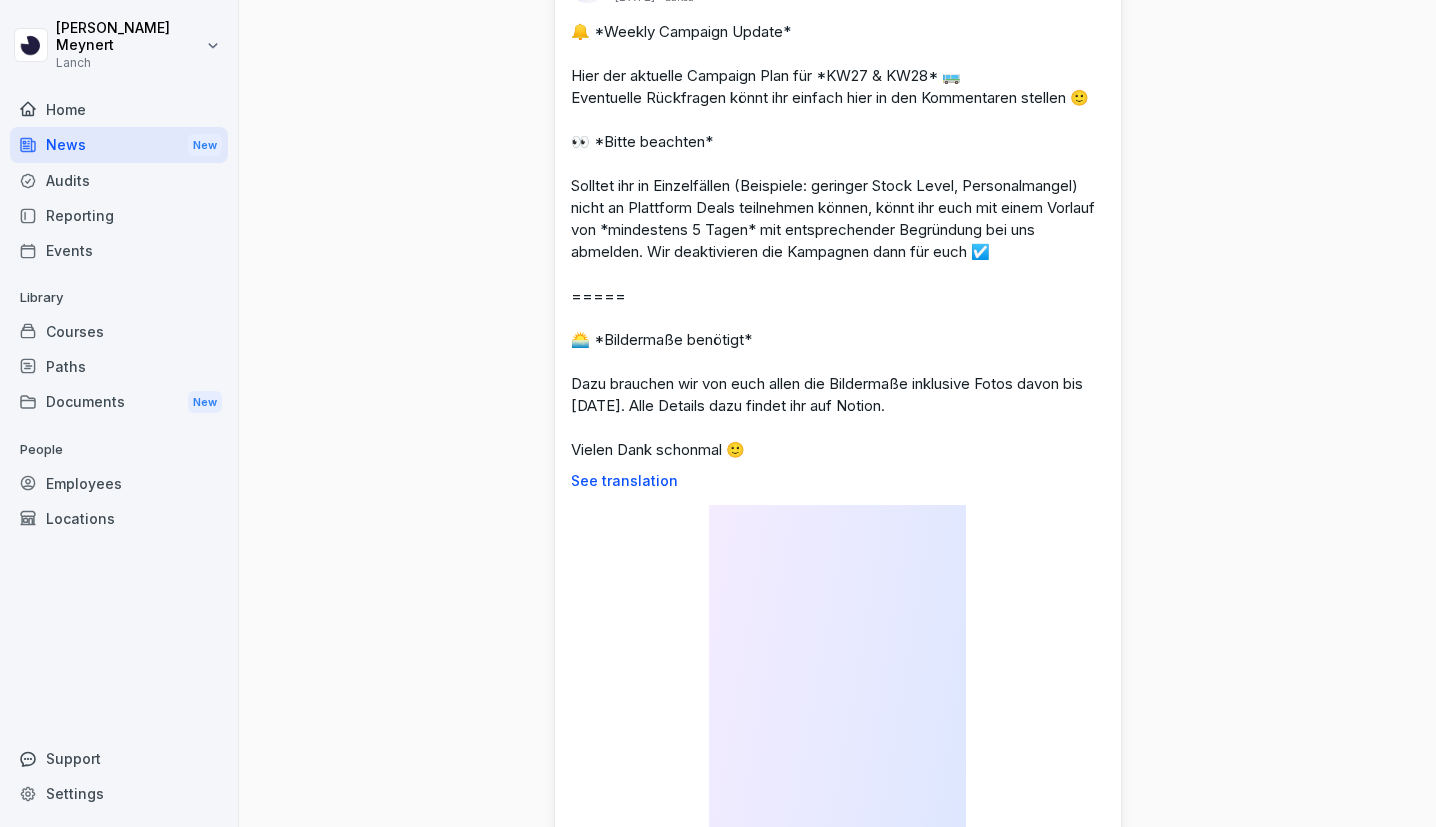 scroll, scrollTop: 1591, scrollLeft: 0, axis: vertical 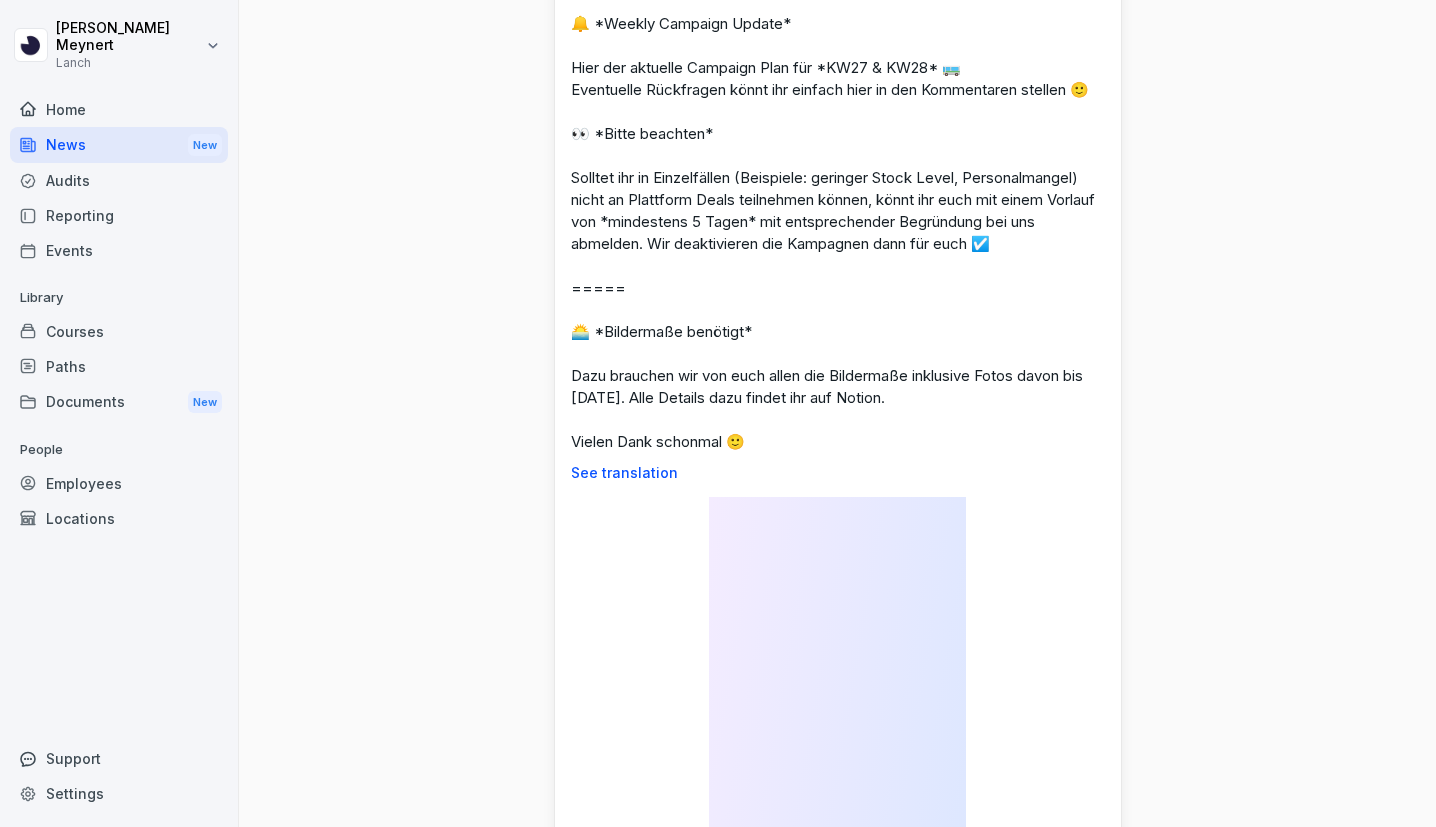 click on "View reporting" at bounding box center (1055, 884) 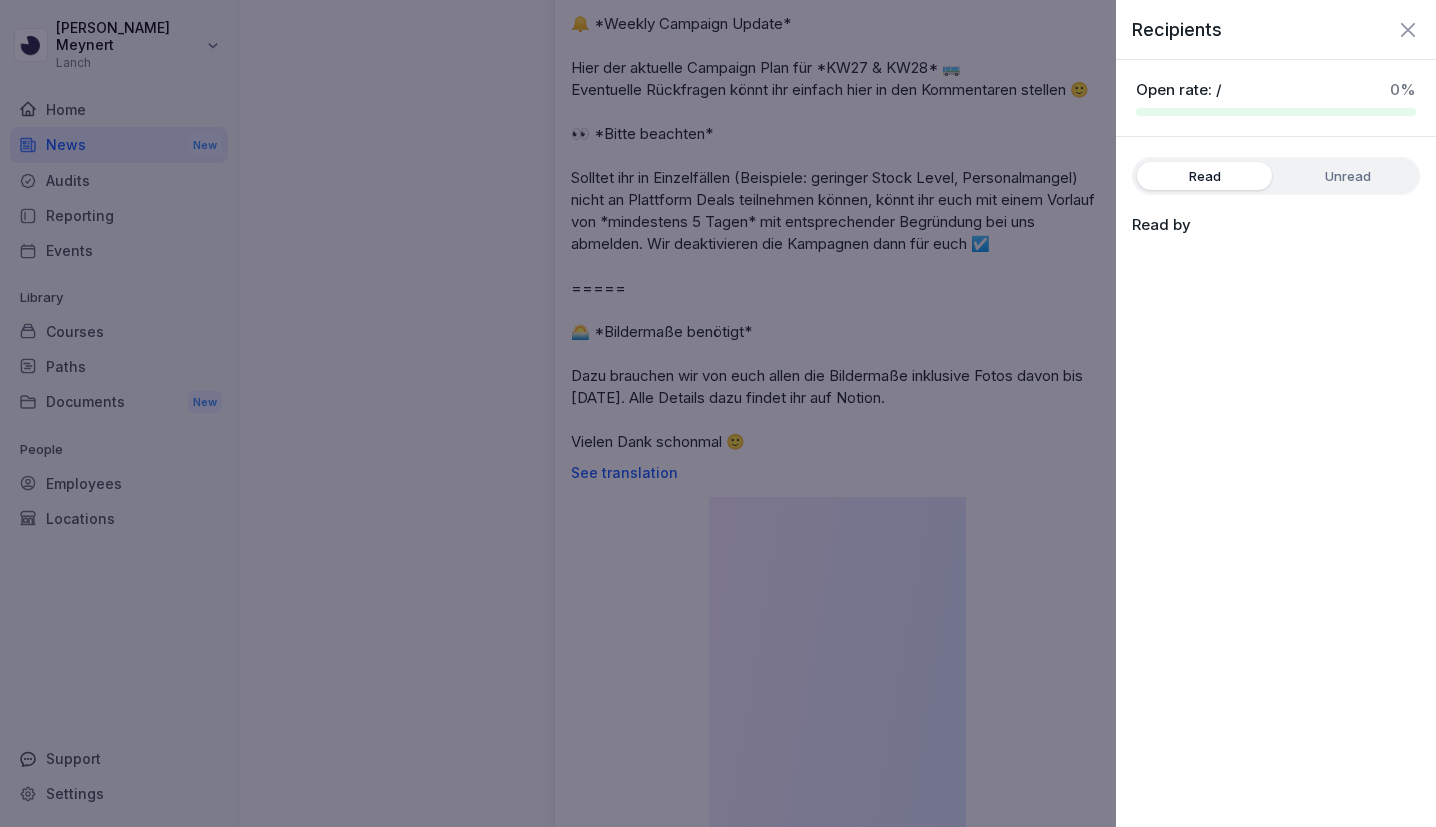 click 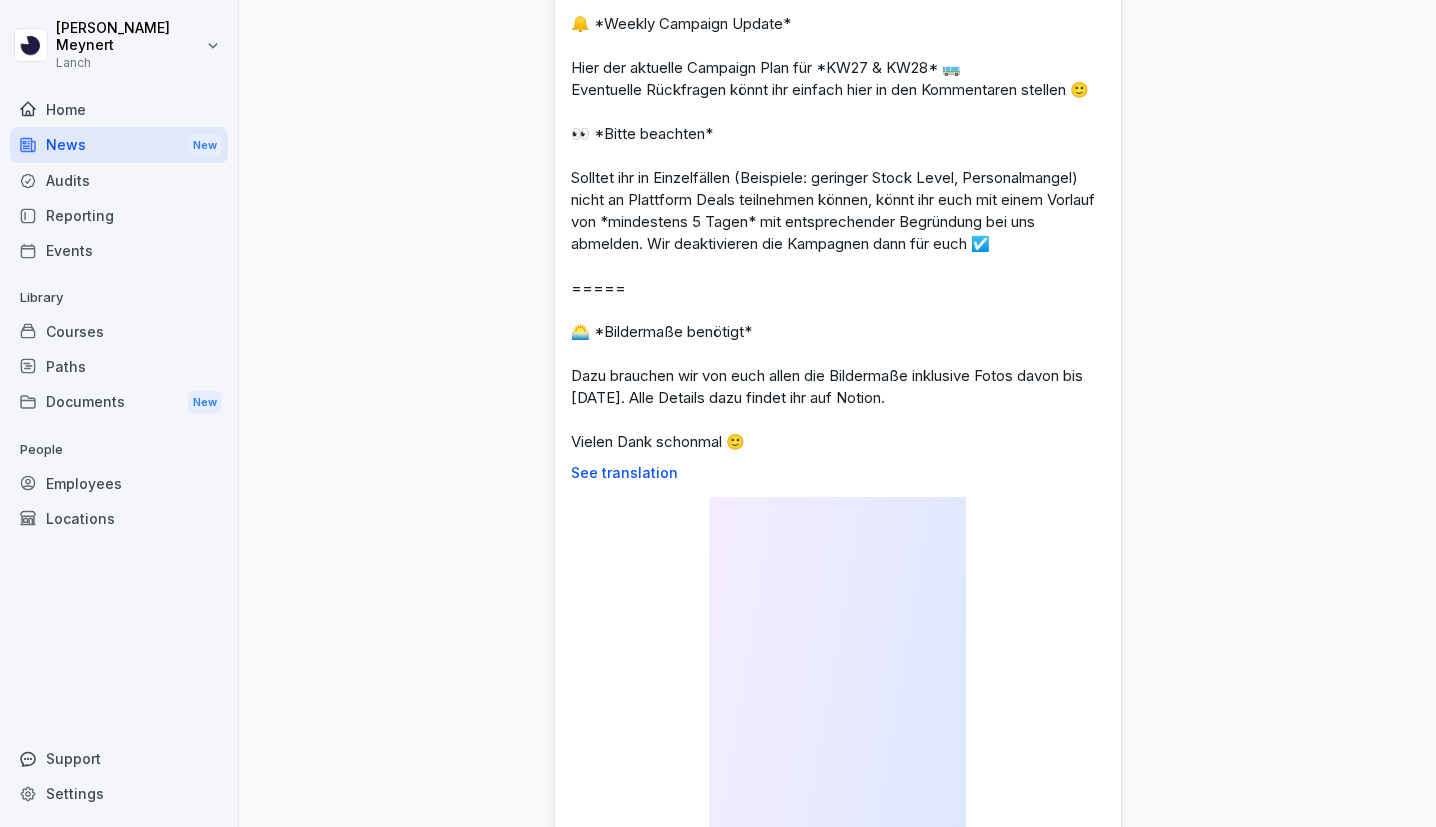 click on "View reporting" at bounding box center (1055, 884) 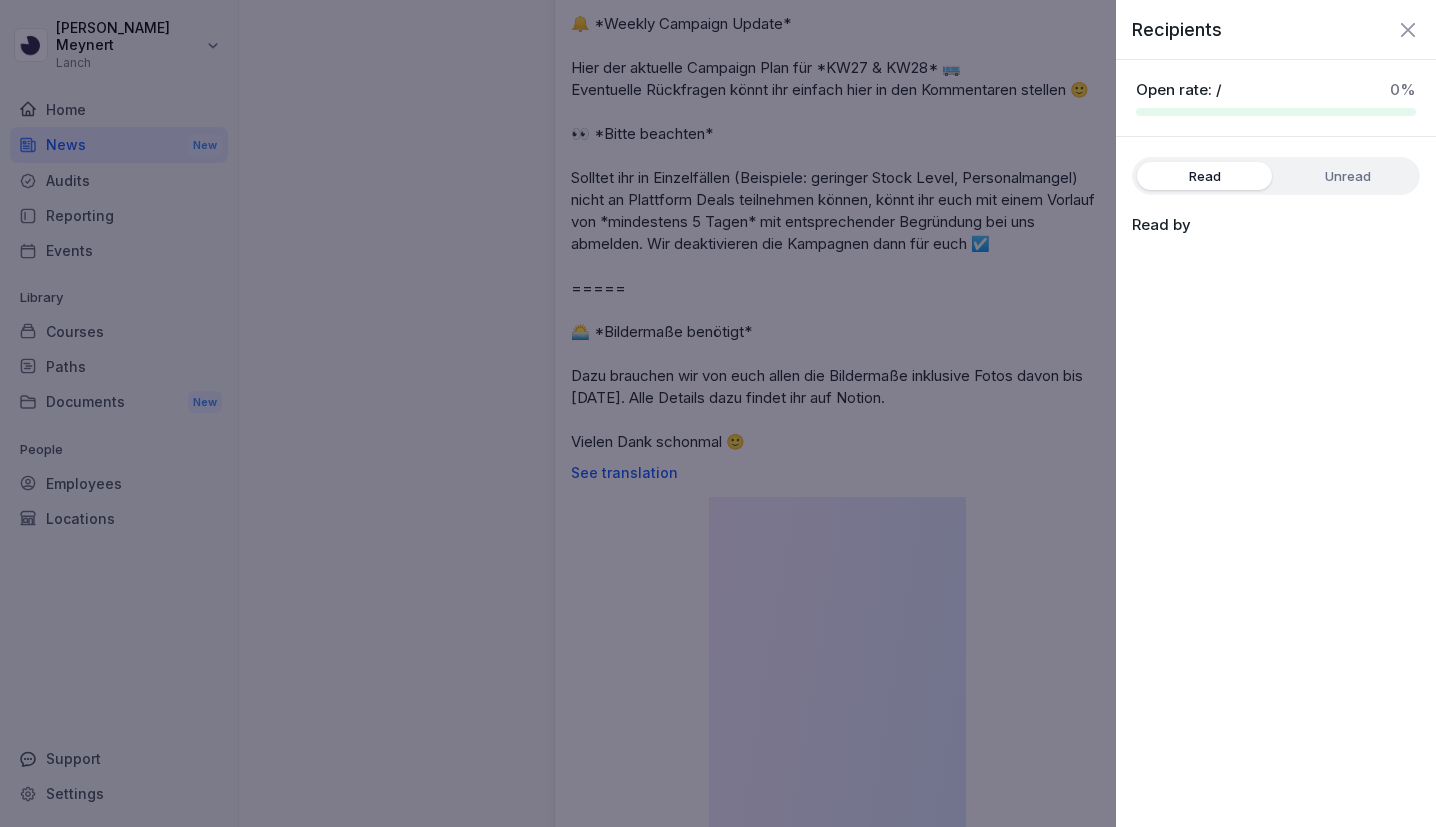 click on "Unread" at bounding box center [1347, 176] 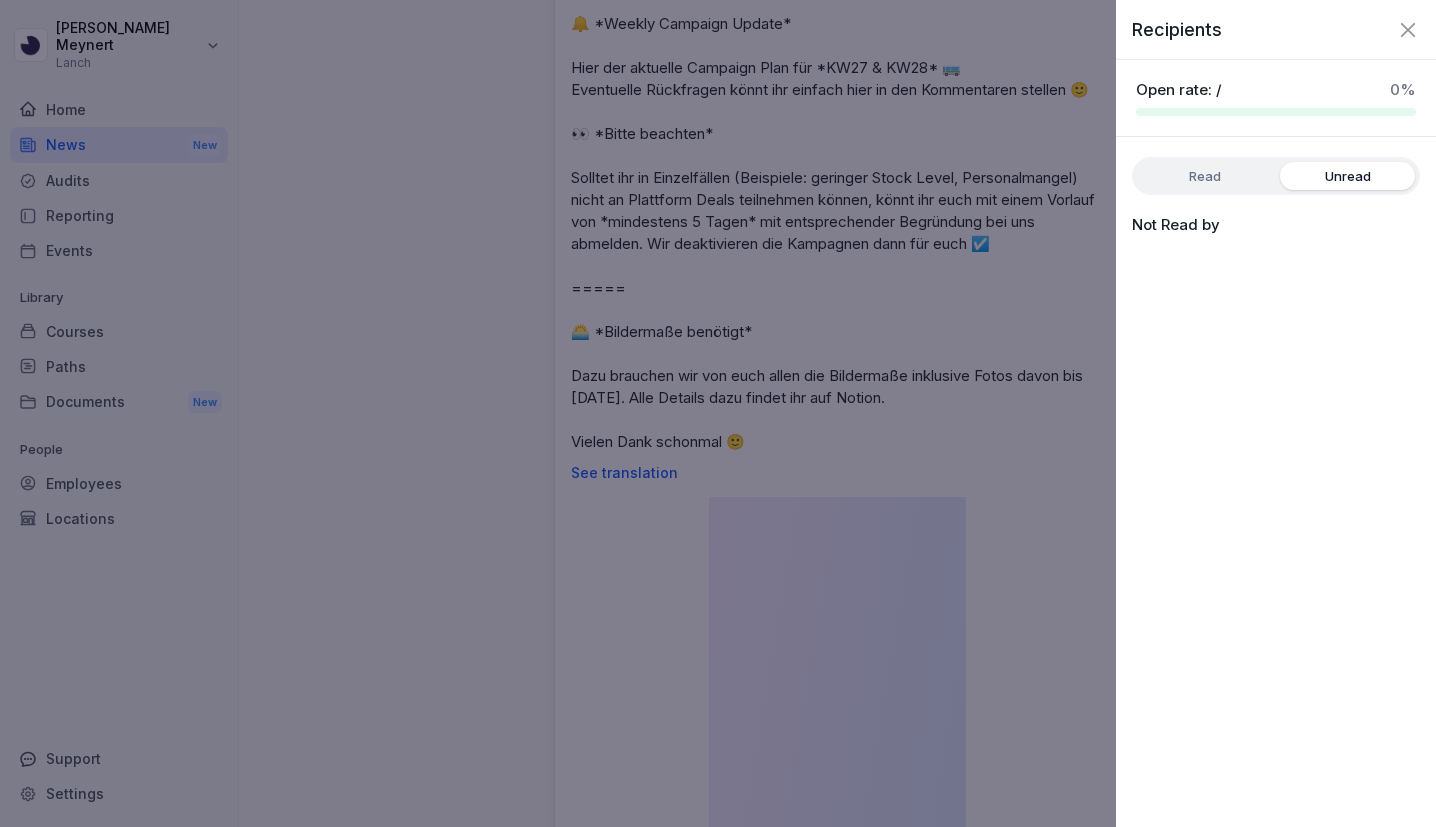 click on "Read" at bounding box center (1204, 176) 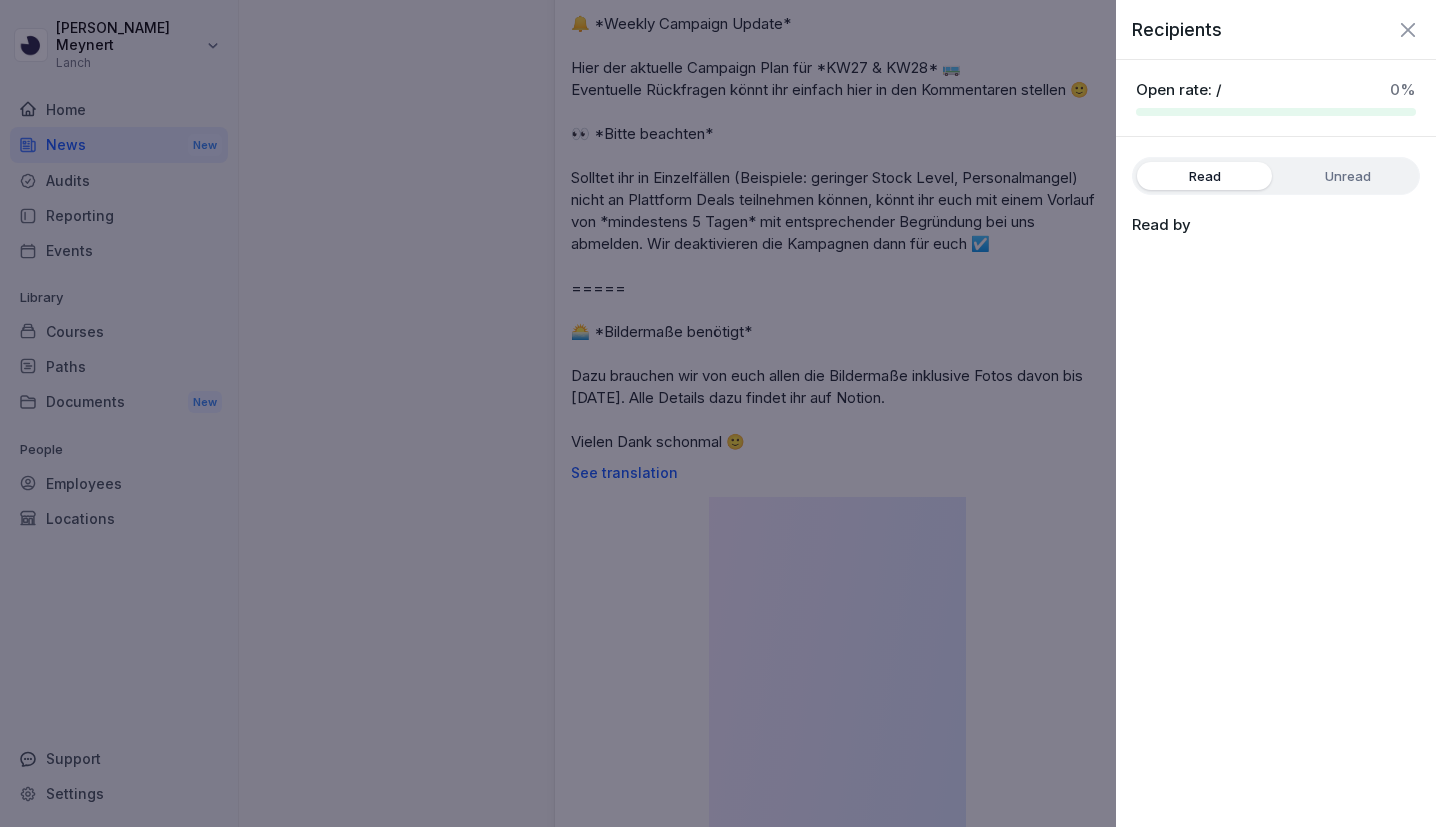 click 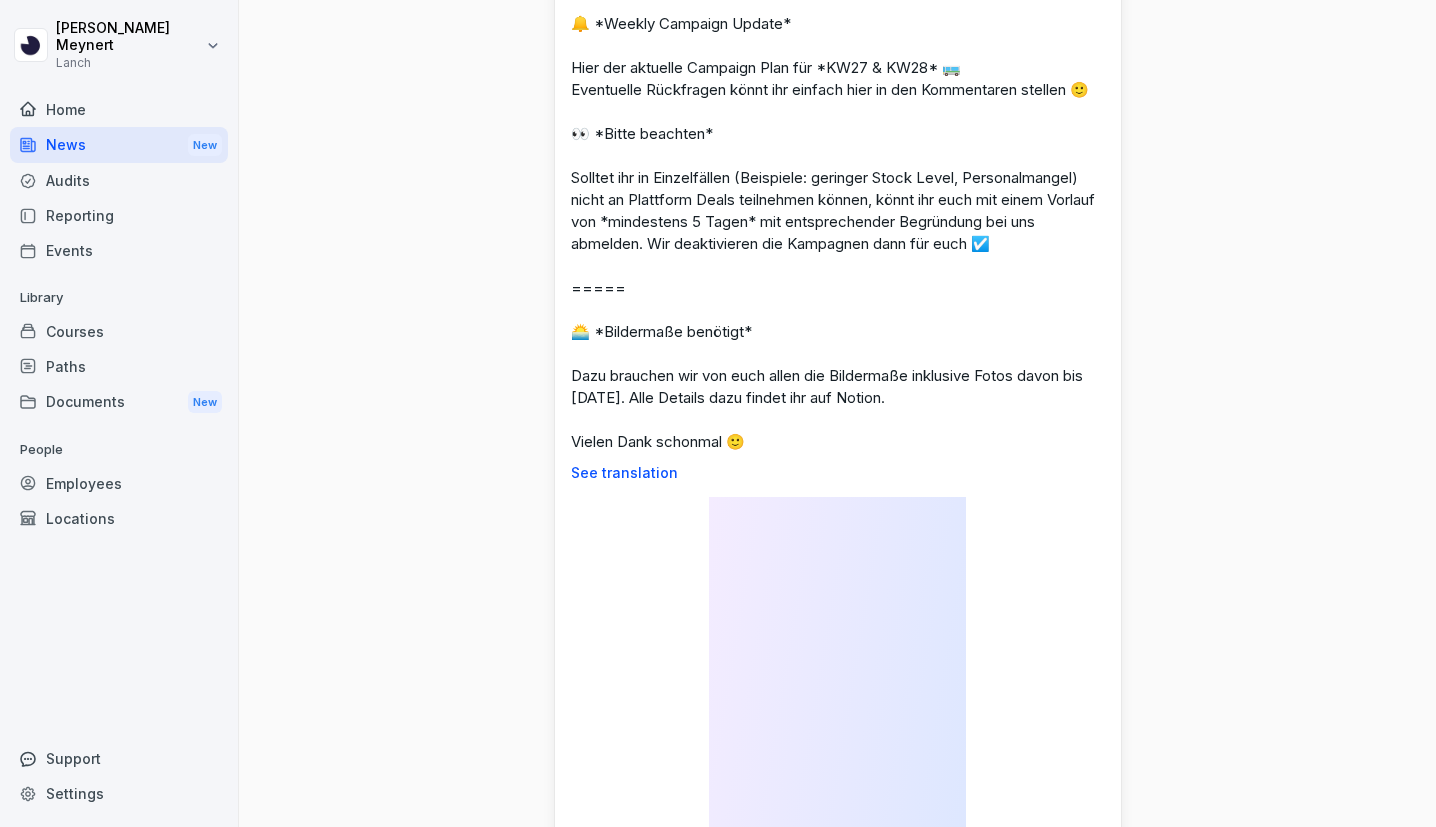 click on "7 Reactions" at bounding box center (635, 884) 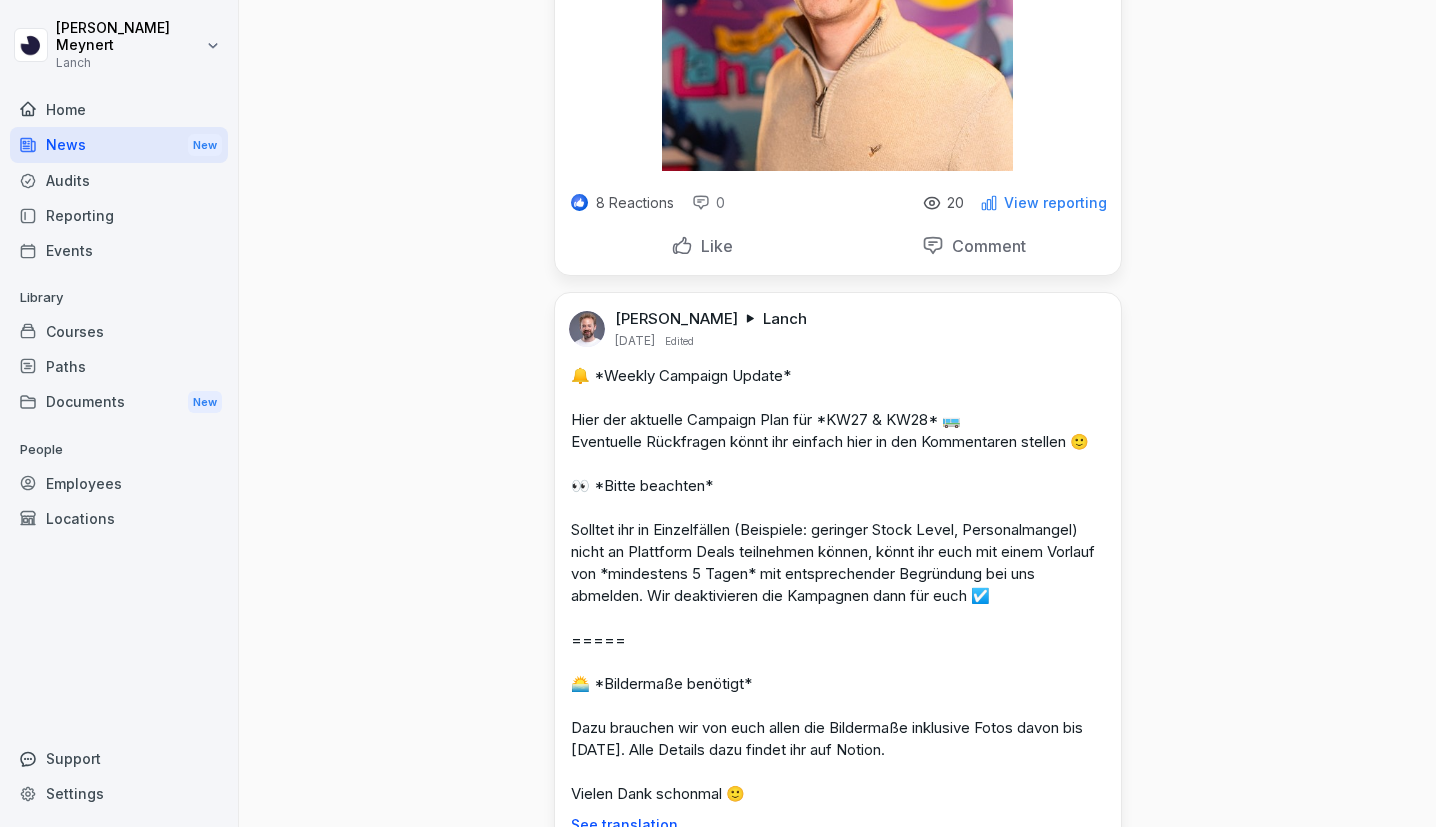 scroll, scrollTop: 1170, scrollLeft: 0, axis: vertical 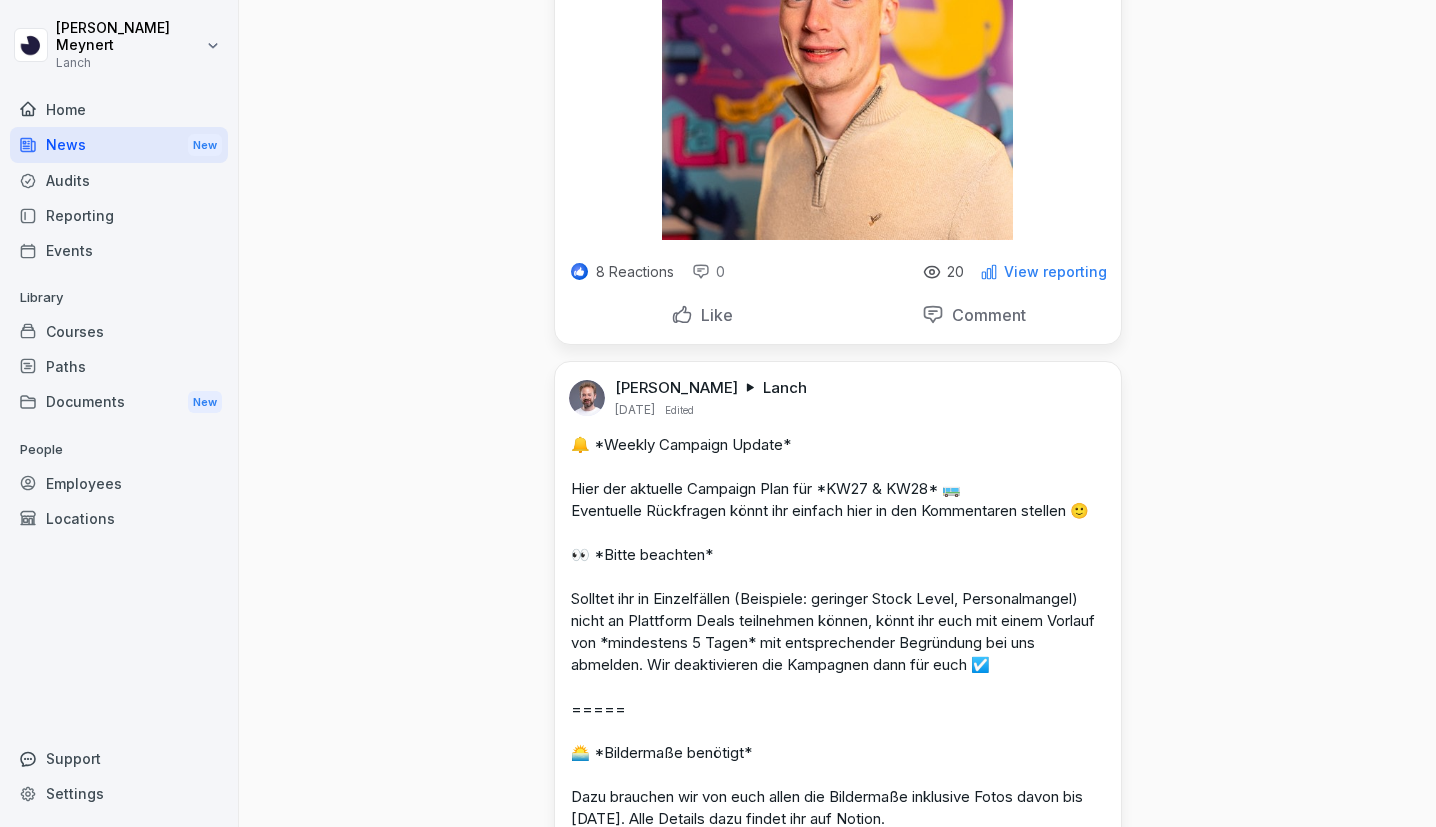 click on "View reporting" at bounding box center (1055, 272) 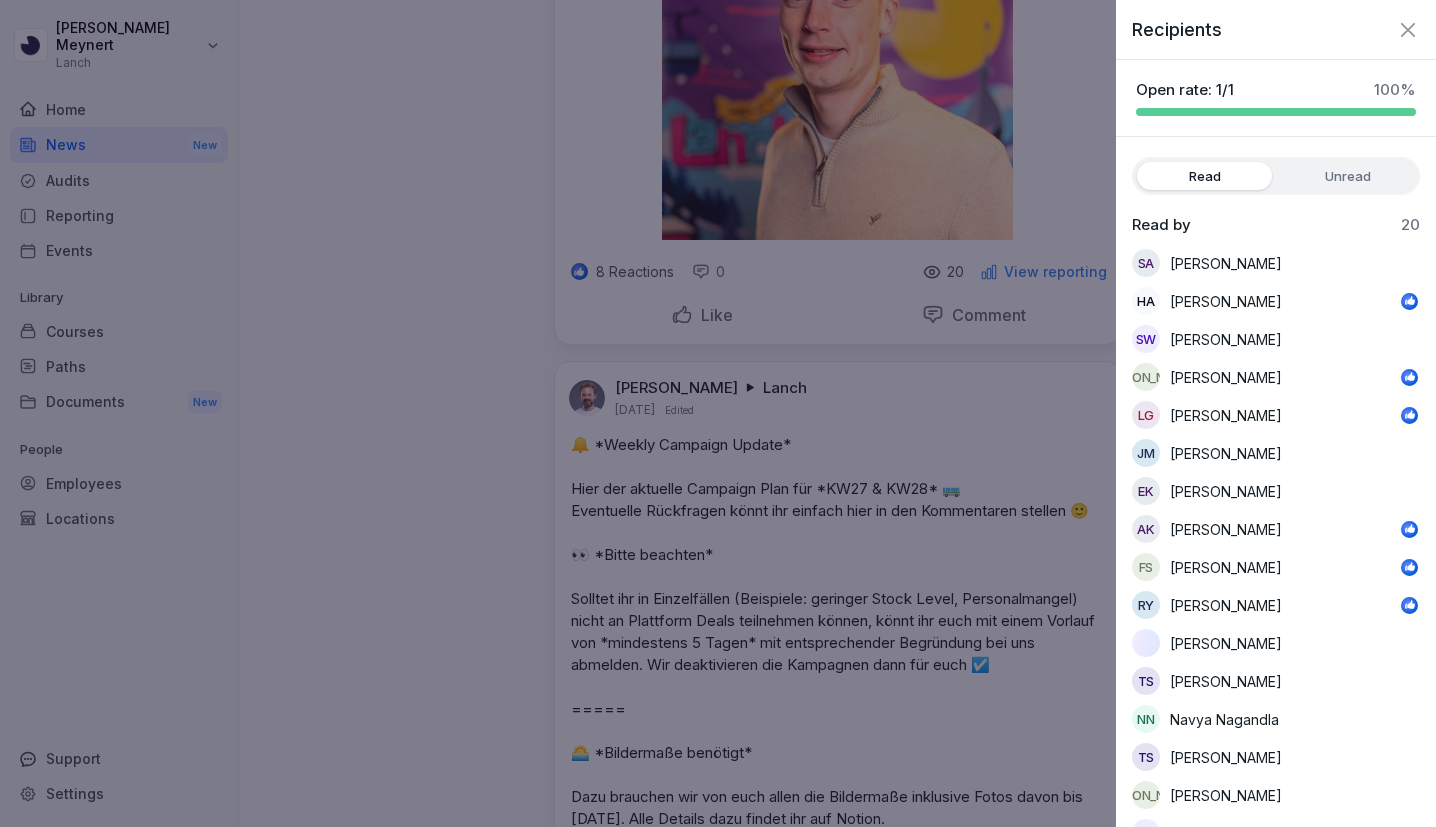 click 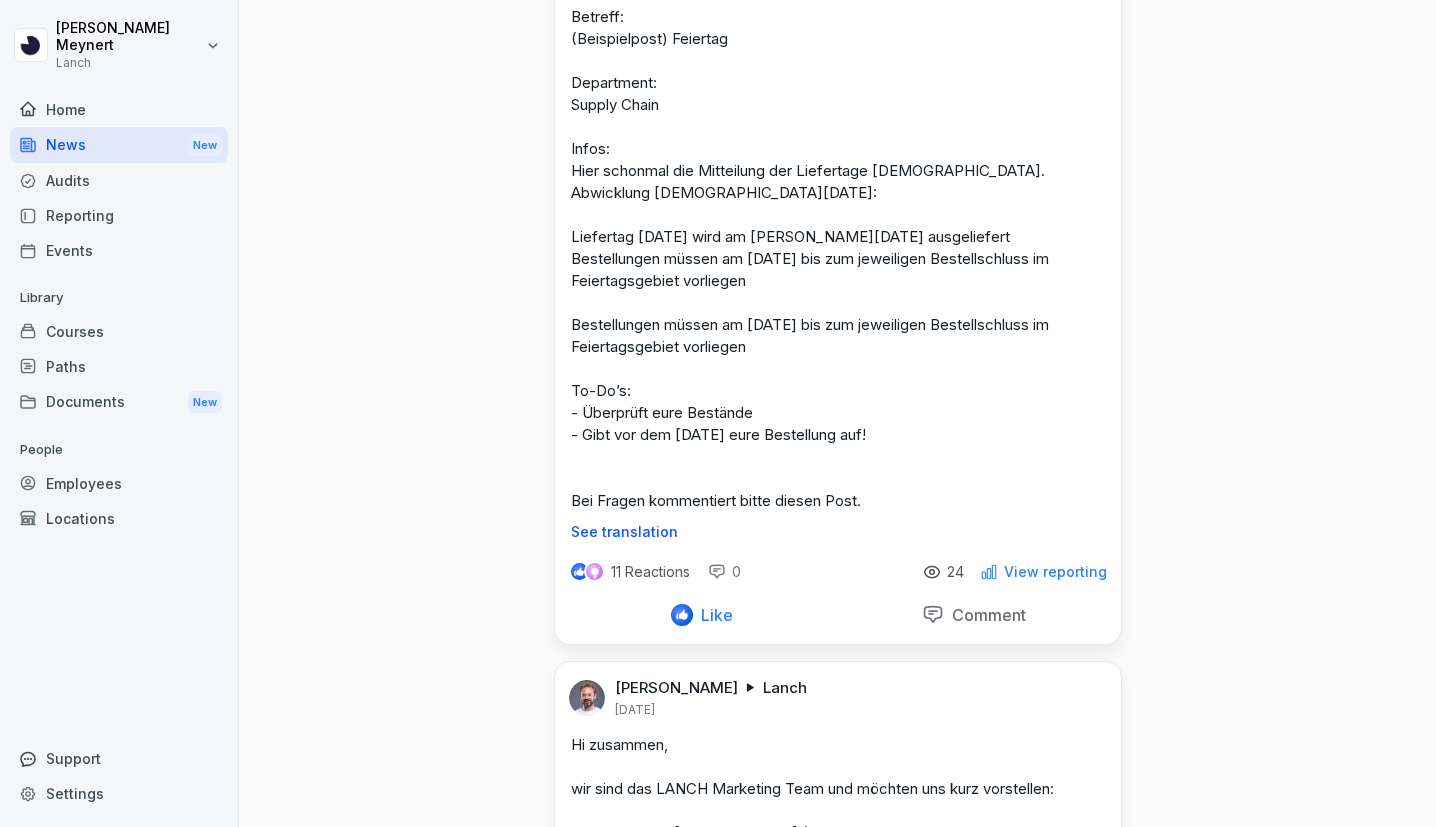 scroll, scrollTop: 2887, scrollLeft: 0, axis: vertical 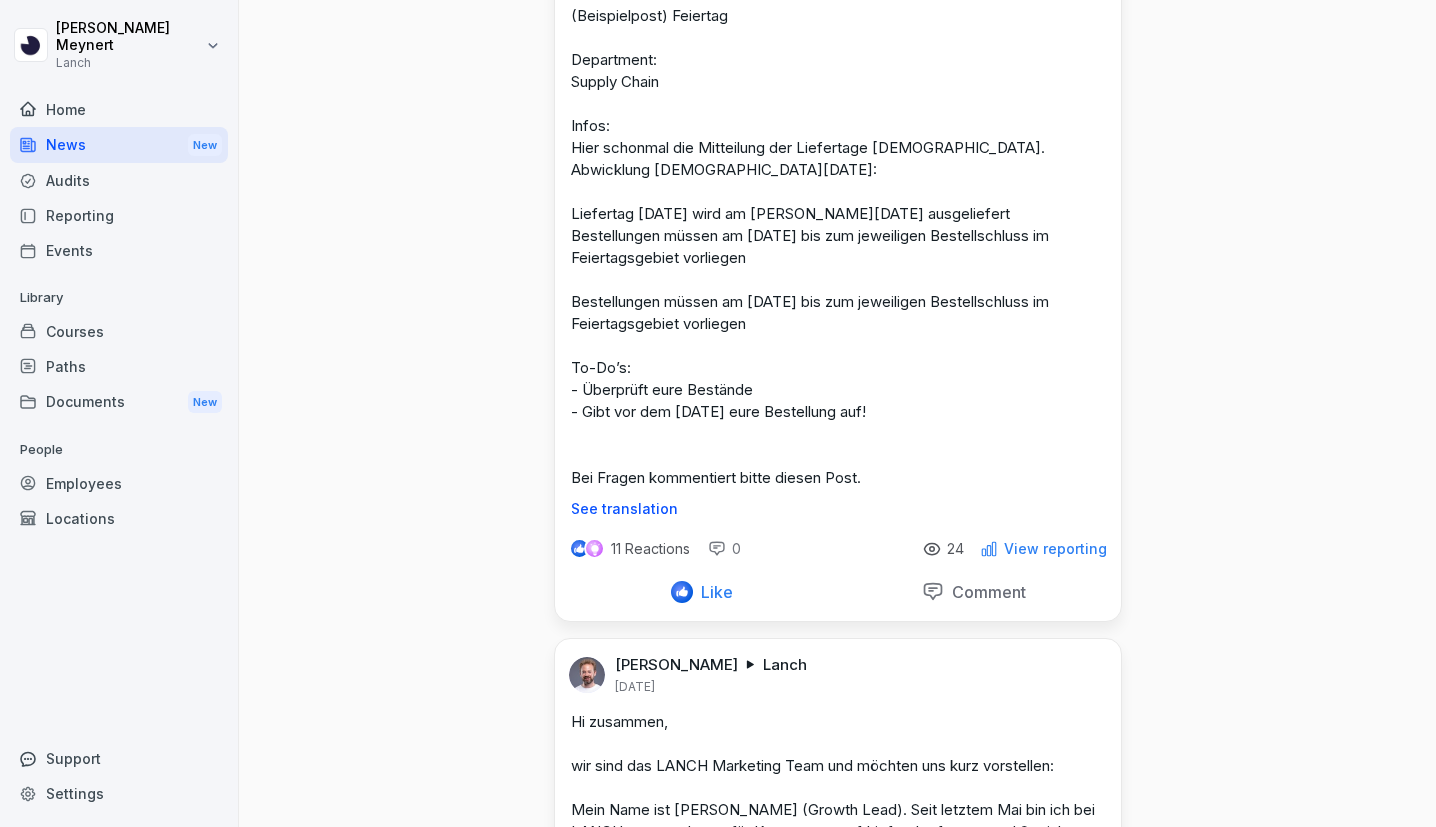 click on "View reporting" at bounding box center (1055, 549) 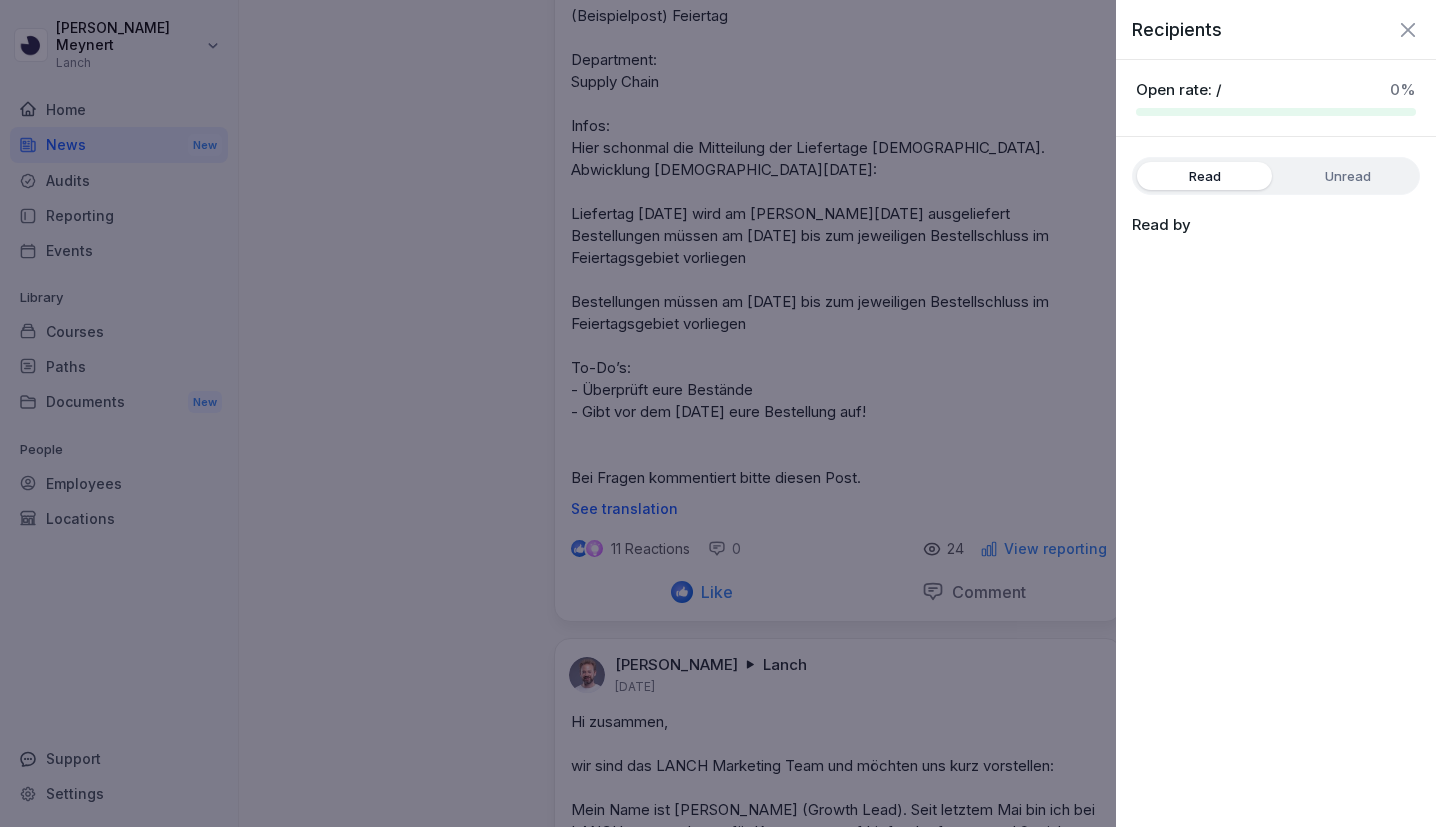 click on "Unread" at bounding box center (1347, 176) 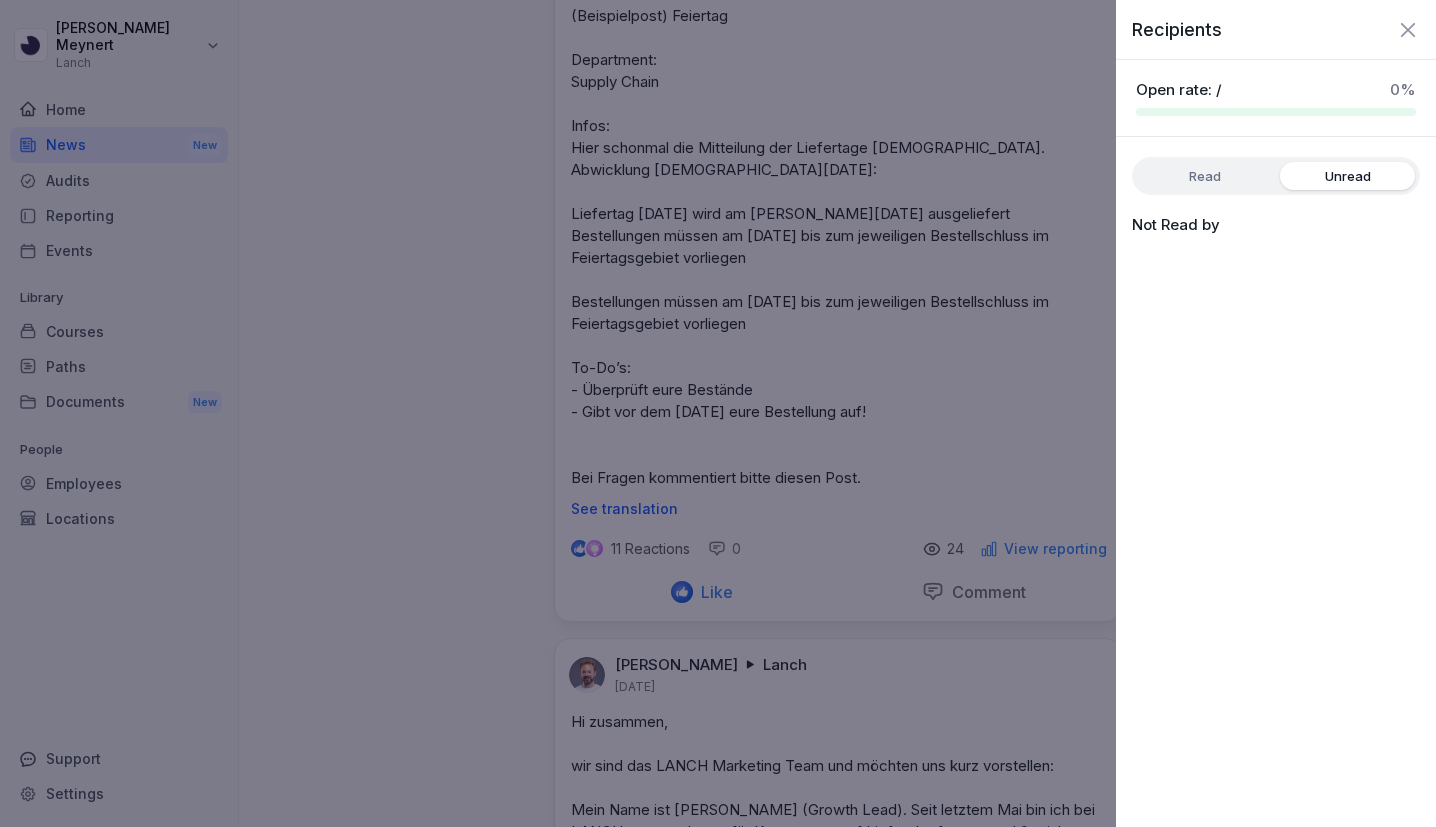 click on "Read Unread" at bounding box center (1276, 176) 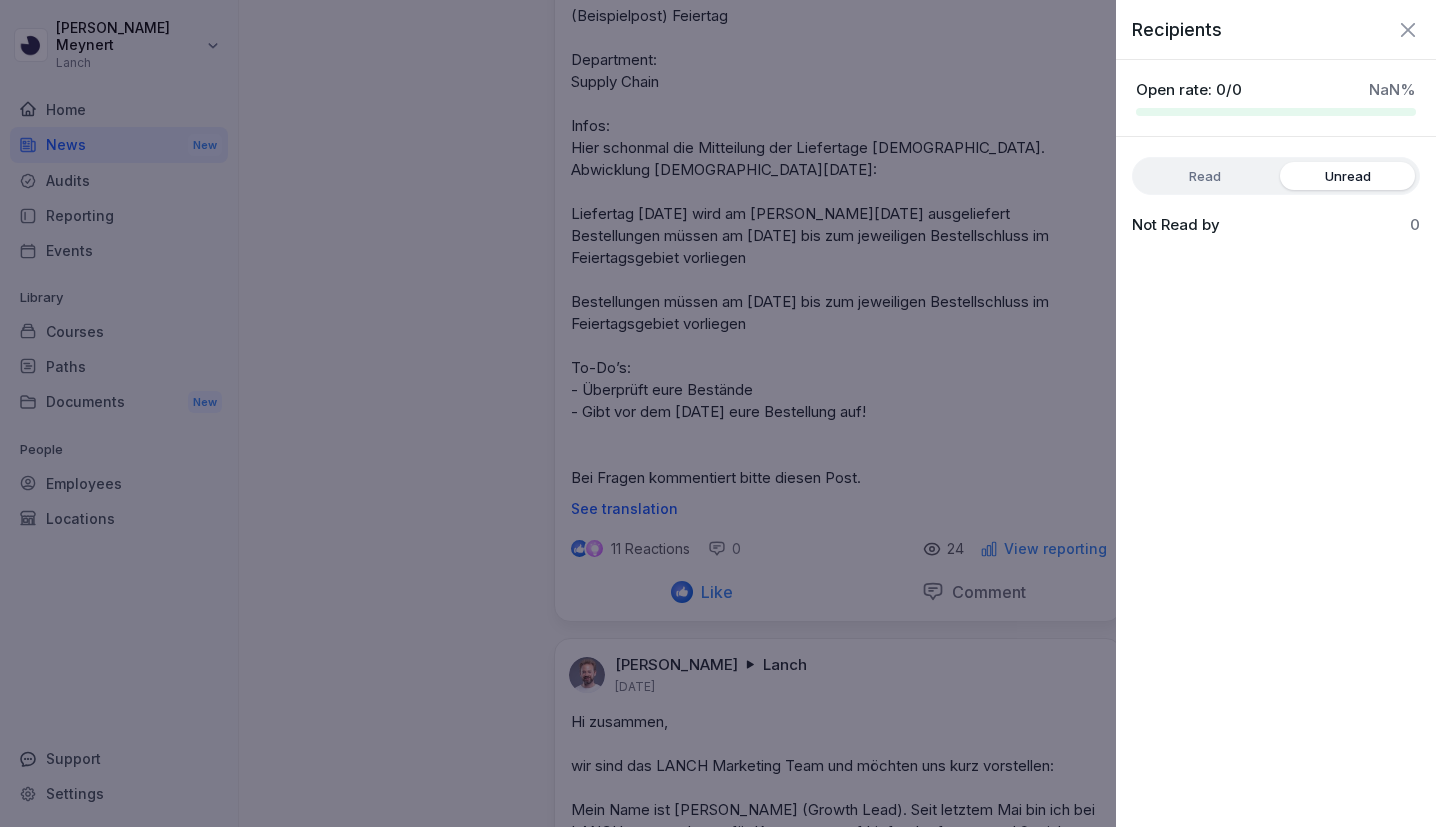 click on "Recipients" at bounding box center [1276, 21] 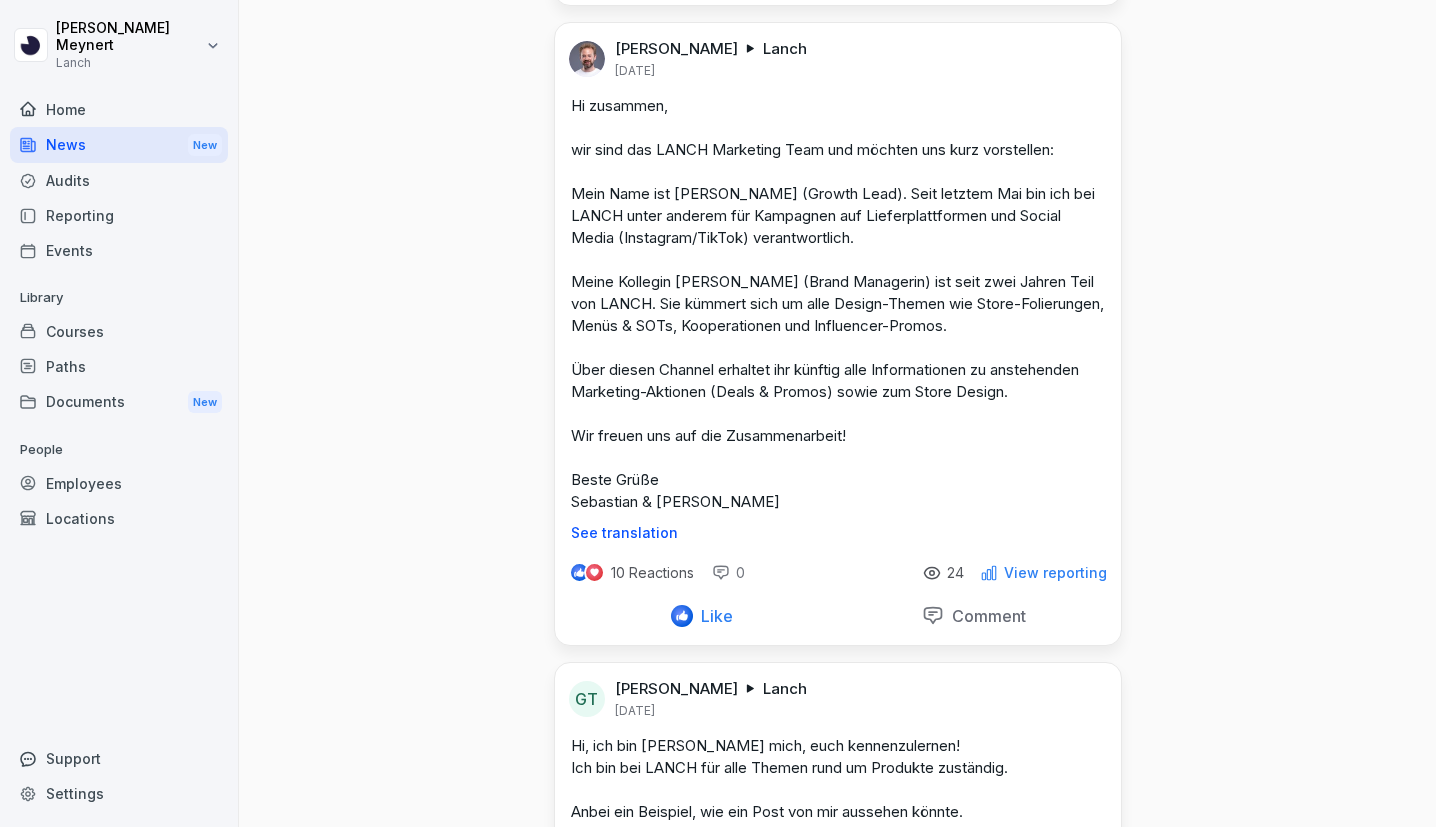 scroll, scrollTop: 3534, scrollLeft: 0, axis: vertical 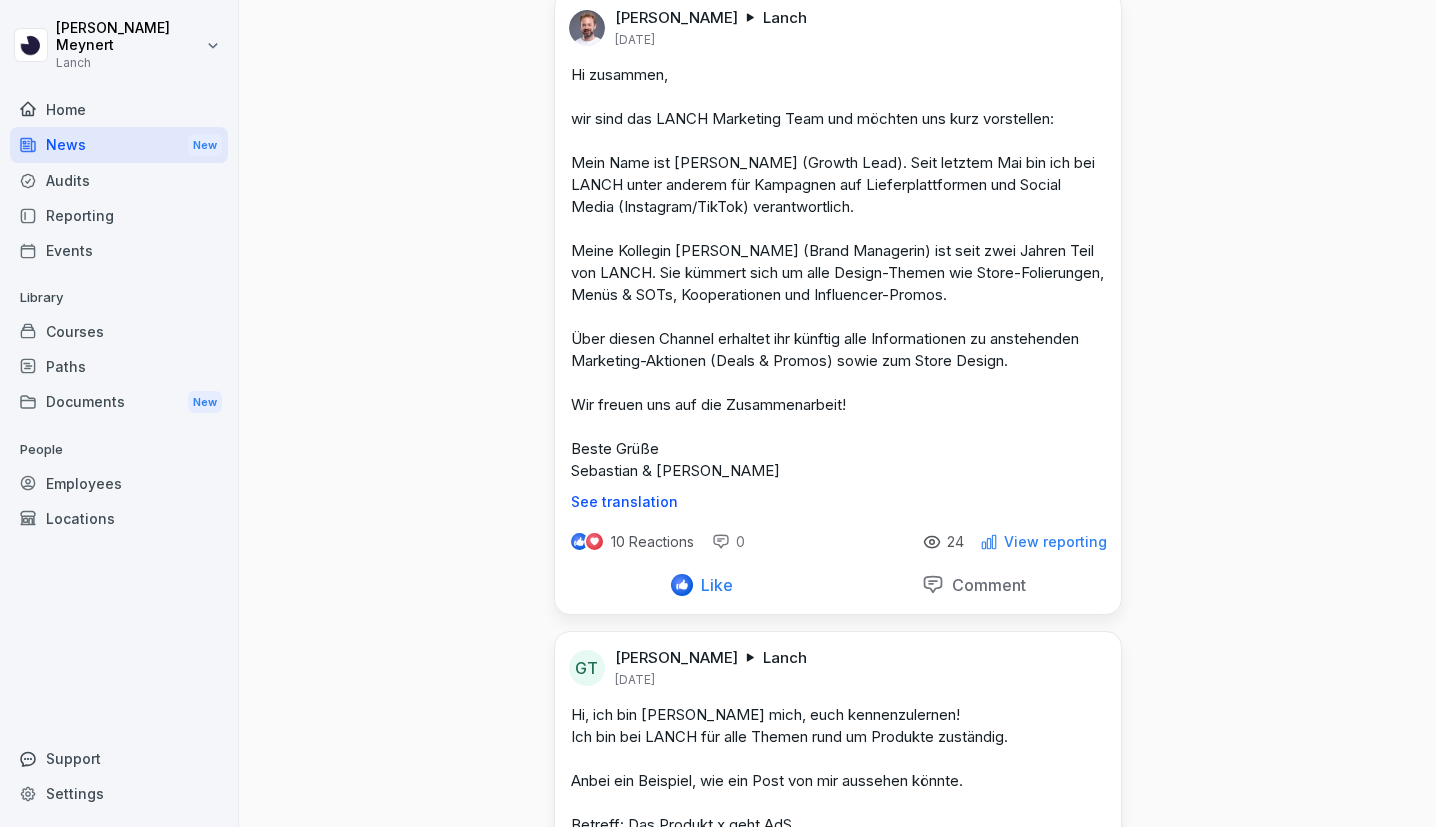 click on "View reporting" at bounding box center [1055, 542] 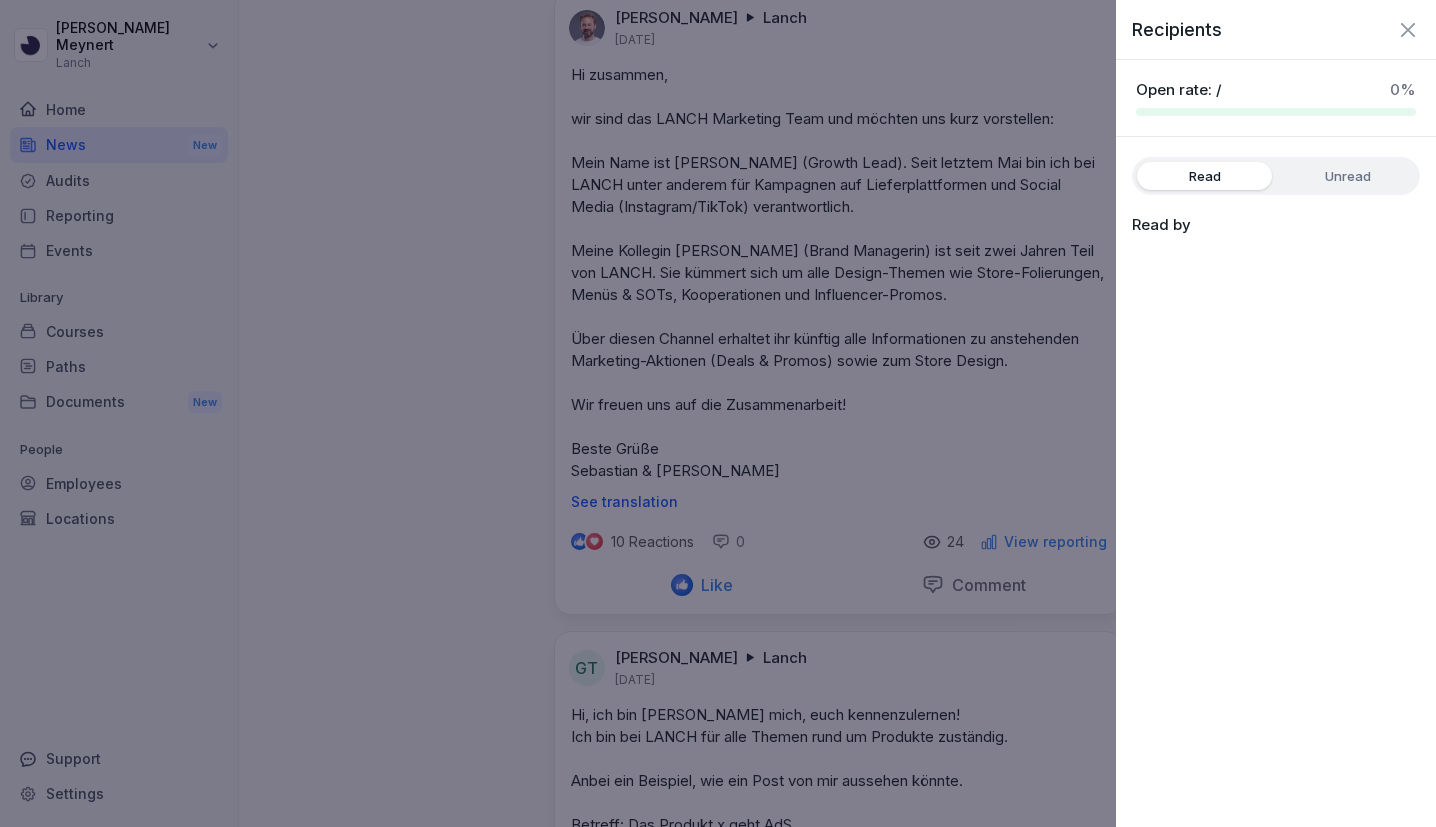 click on "Unread" at bounding box center (1347, 176) 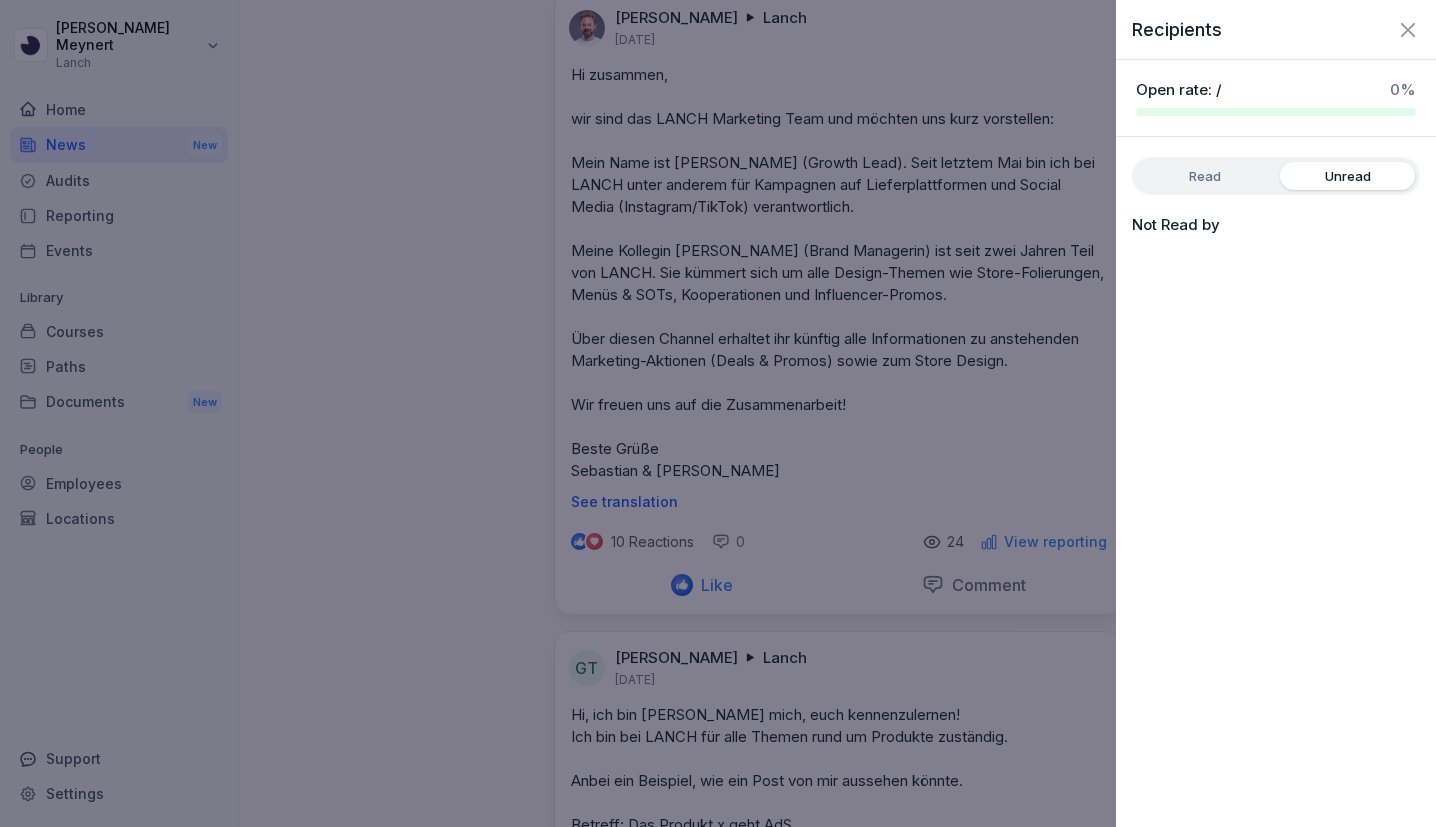 click on "Read Unread" at bounding box center (1276, 176) 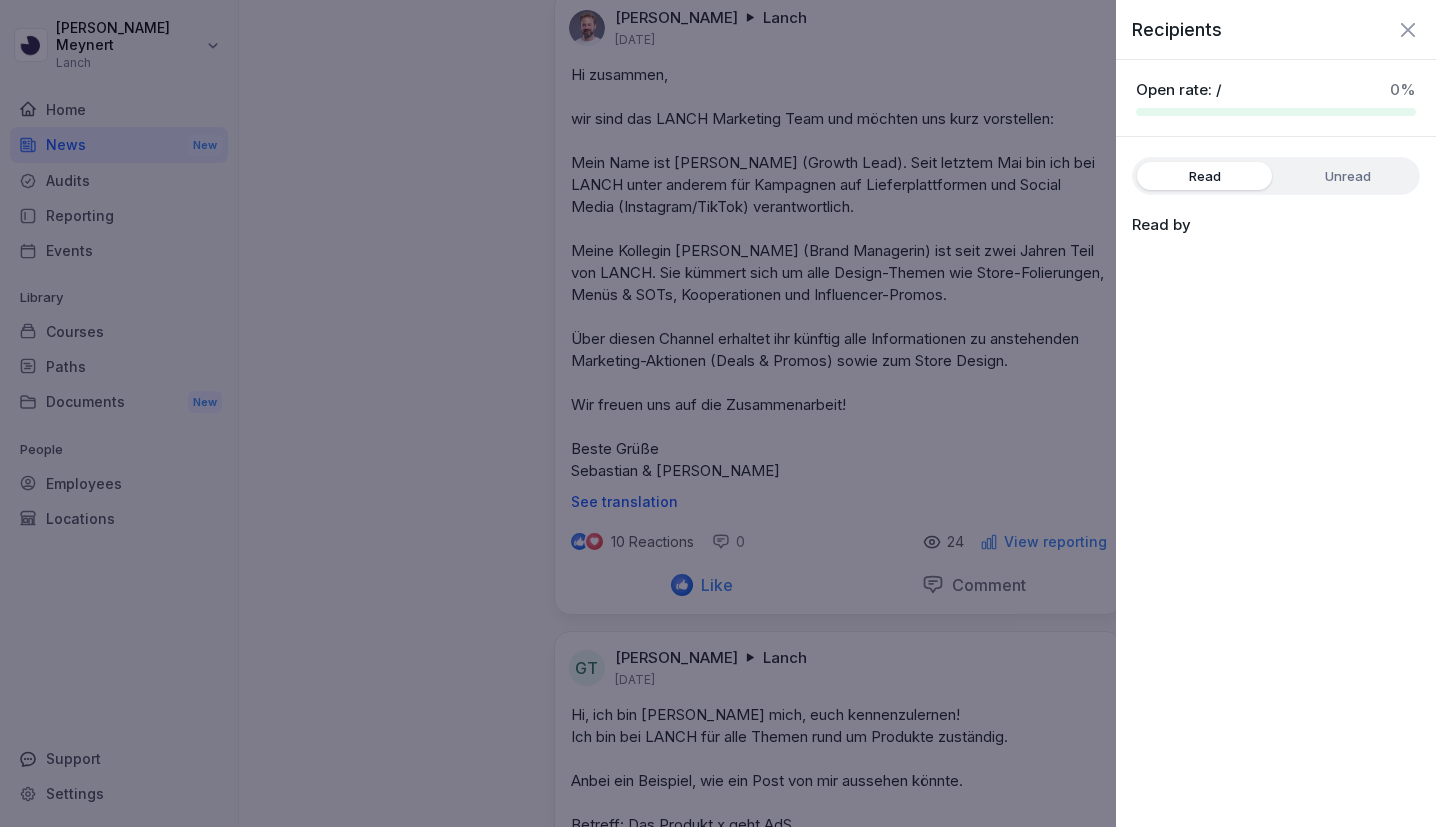click 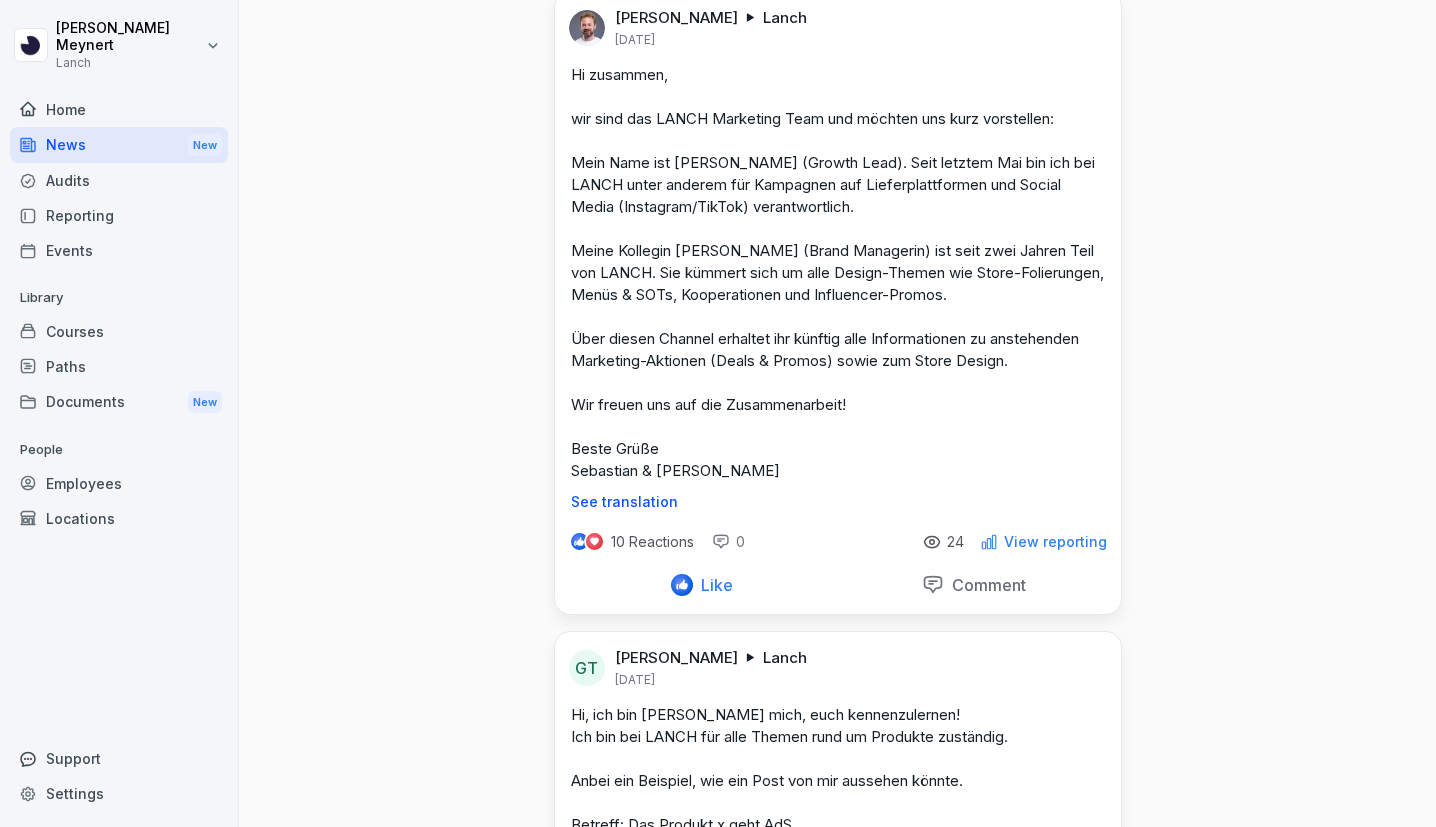 click on "Audits" at bounding box center (119, 180) 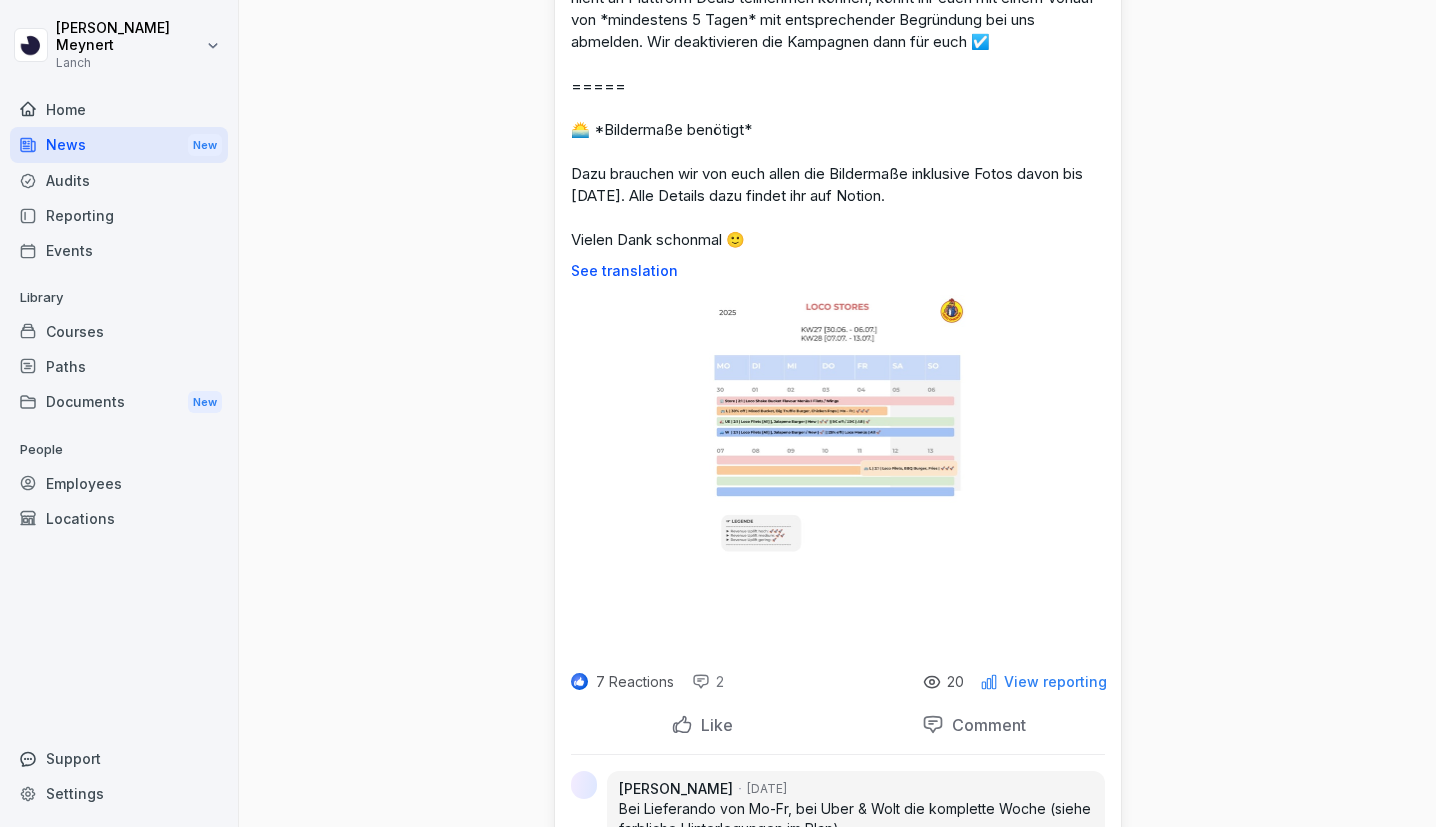 scroll, scrollTop: 1785, scrollLeft: 0, axis: vertical 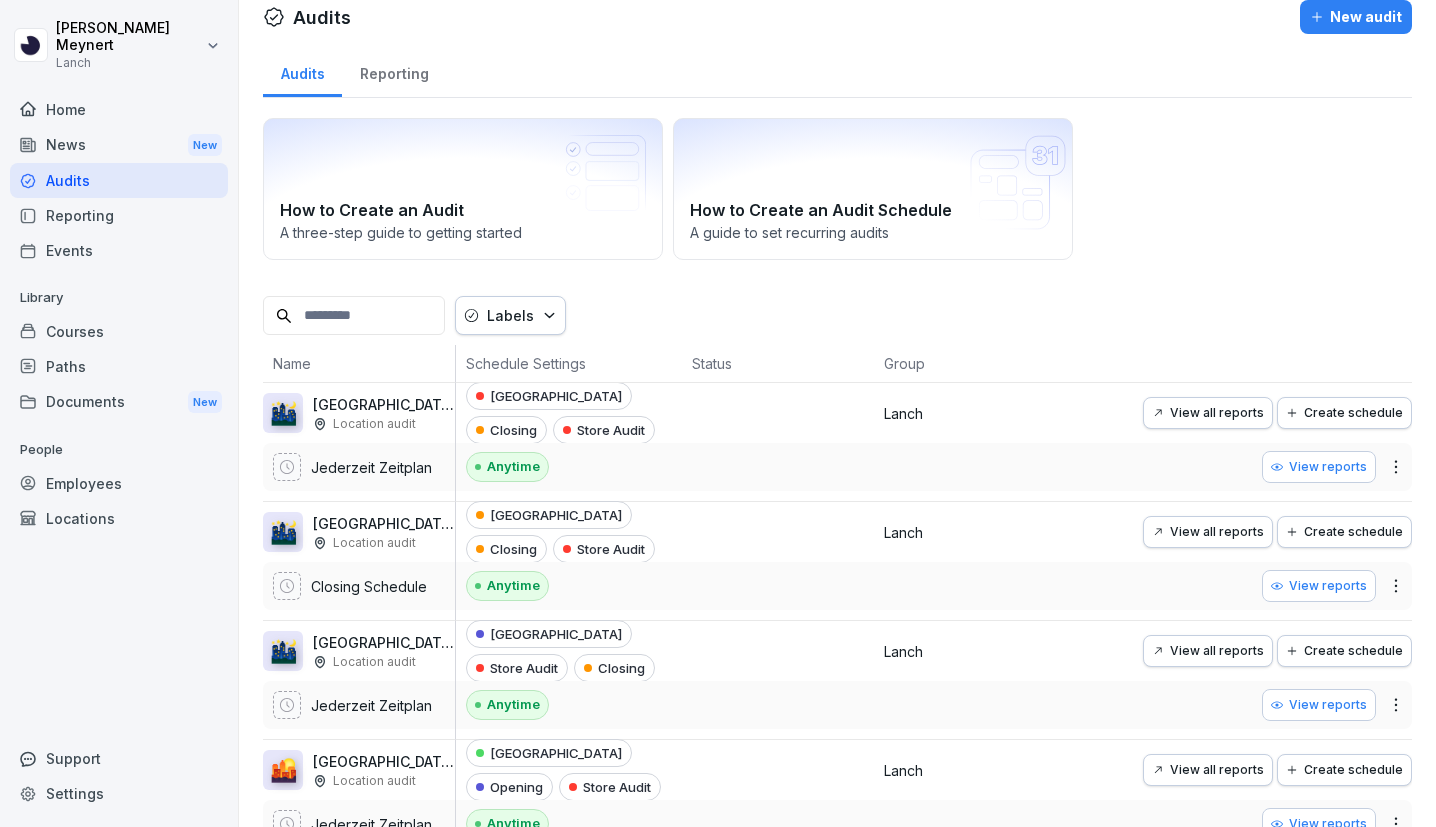 click on "Audits" at bounding box center [119, 180] 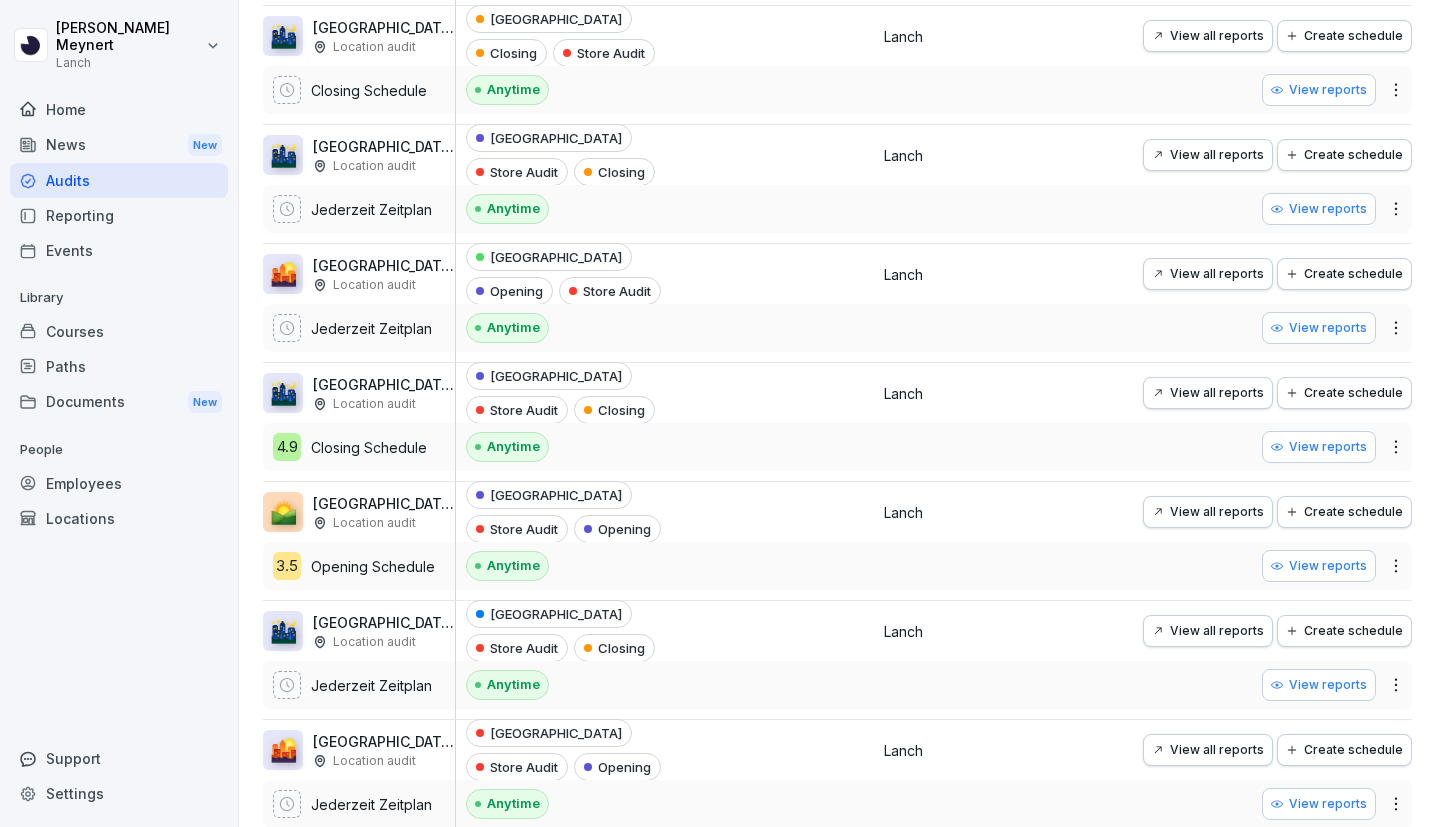 scroll, scrollTop: 540, scrollLeft: 0, axis: vertical 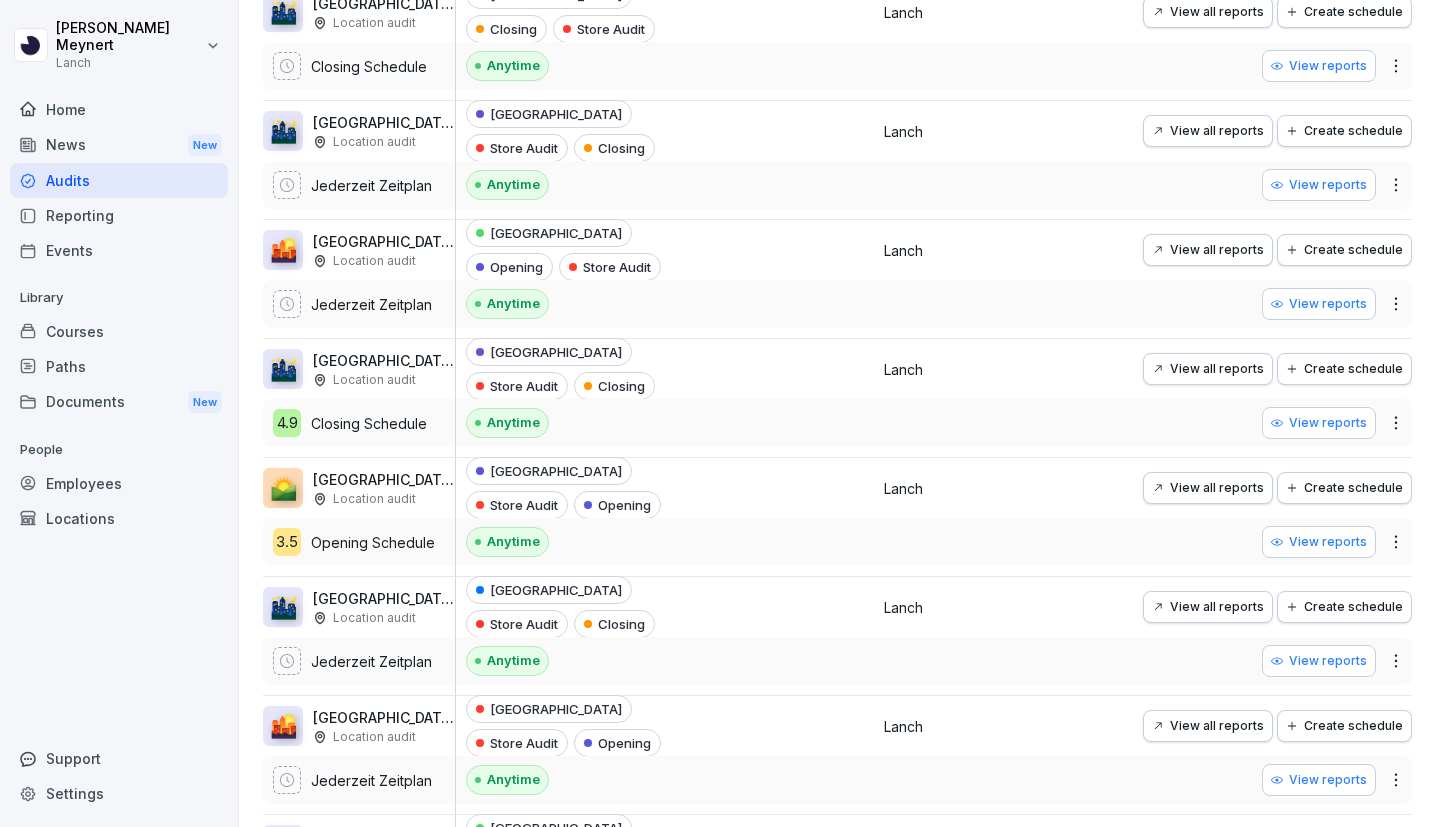click on "Closing" at bounding box center [614, 386] 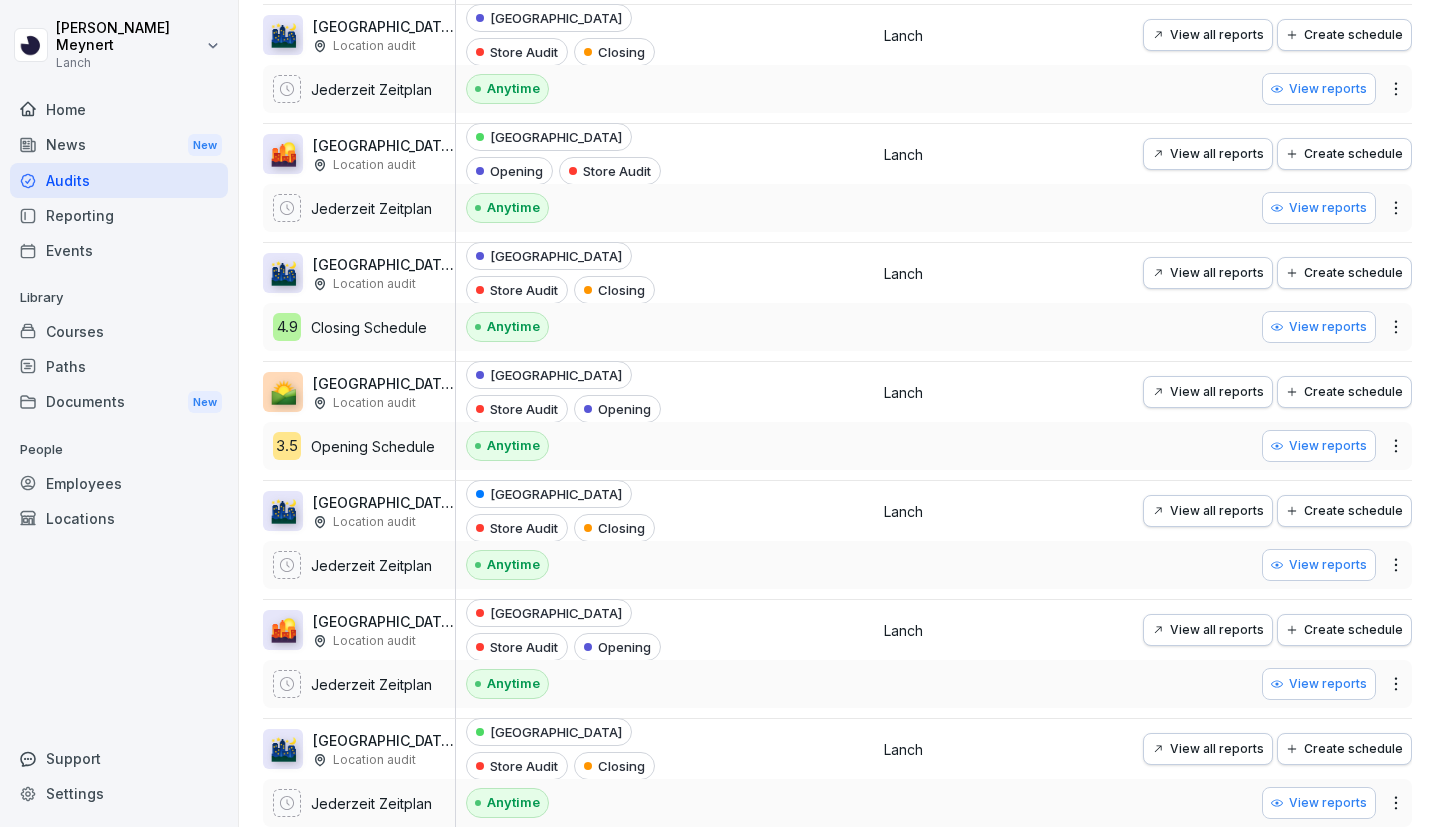 scroll, scrollTop: 618, scrollLeft: 0, axis: vertical 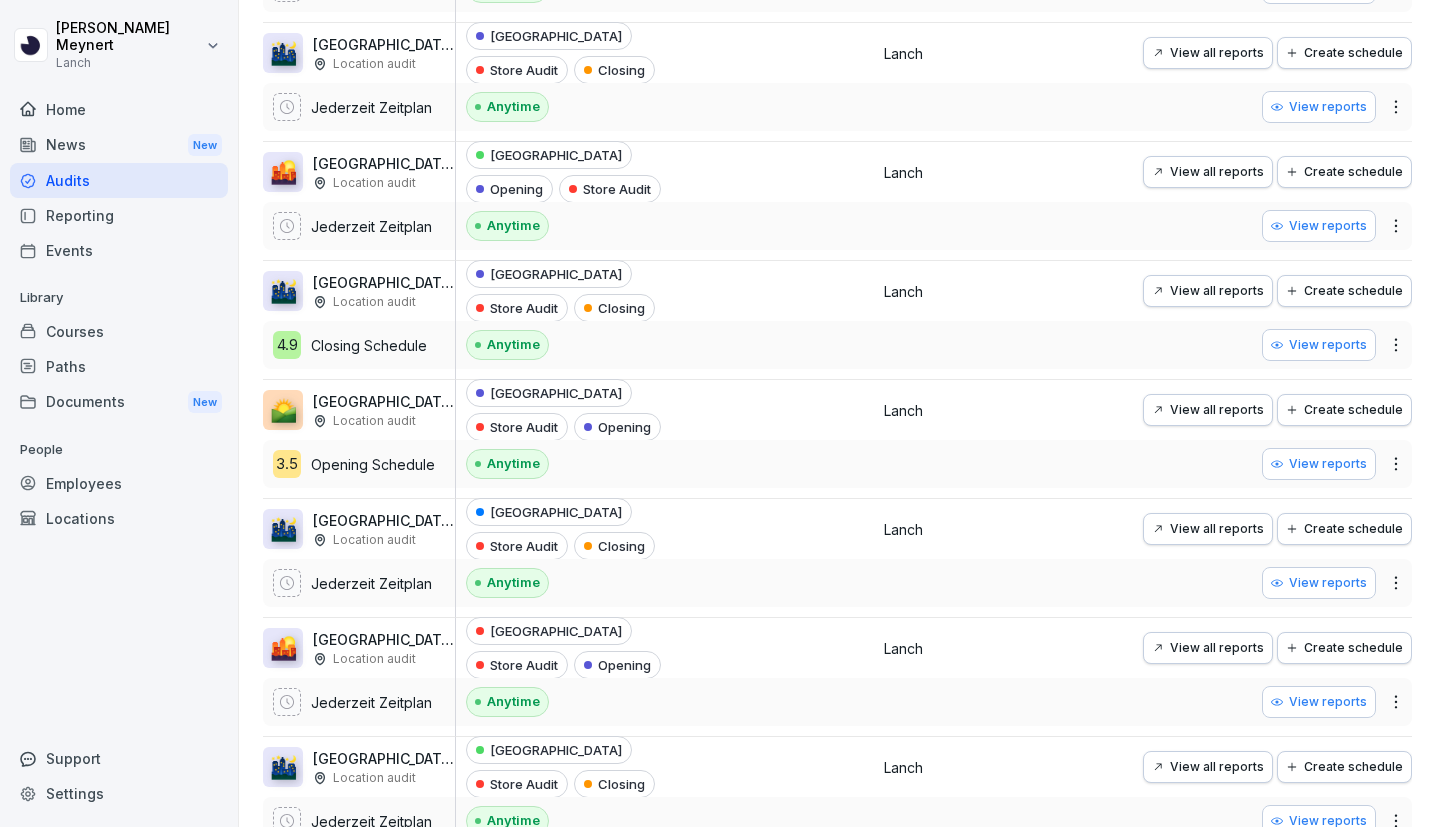 click on "🌃 Bremen: Closing Location audit 4.9 Closing Schedule" at bounding box center [359, 320] 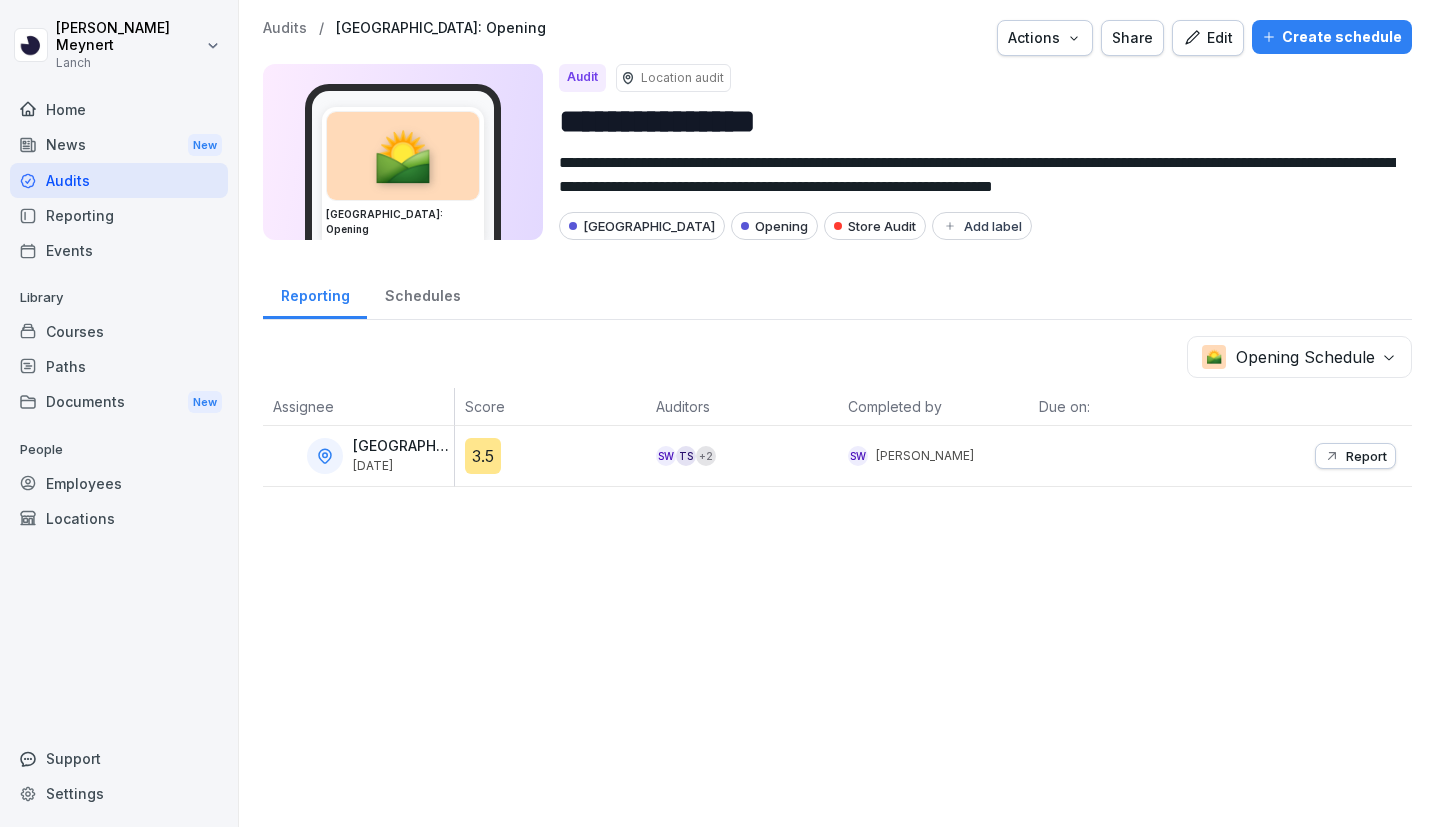click on "3.5" at bounding box center (556, 456) 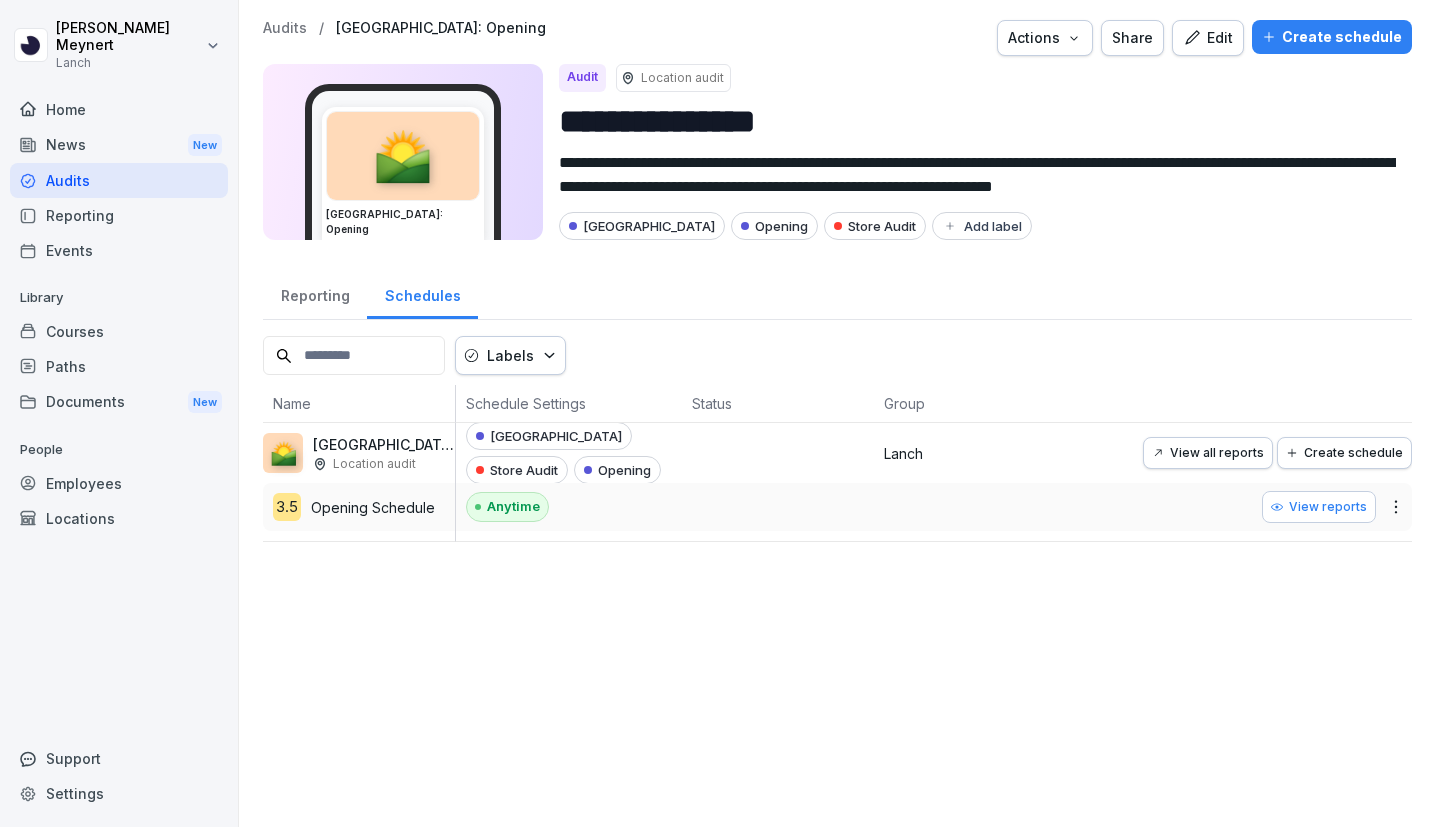 click on "Reporting" at bounding box center (315, 293) 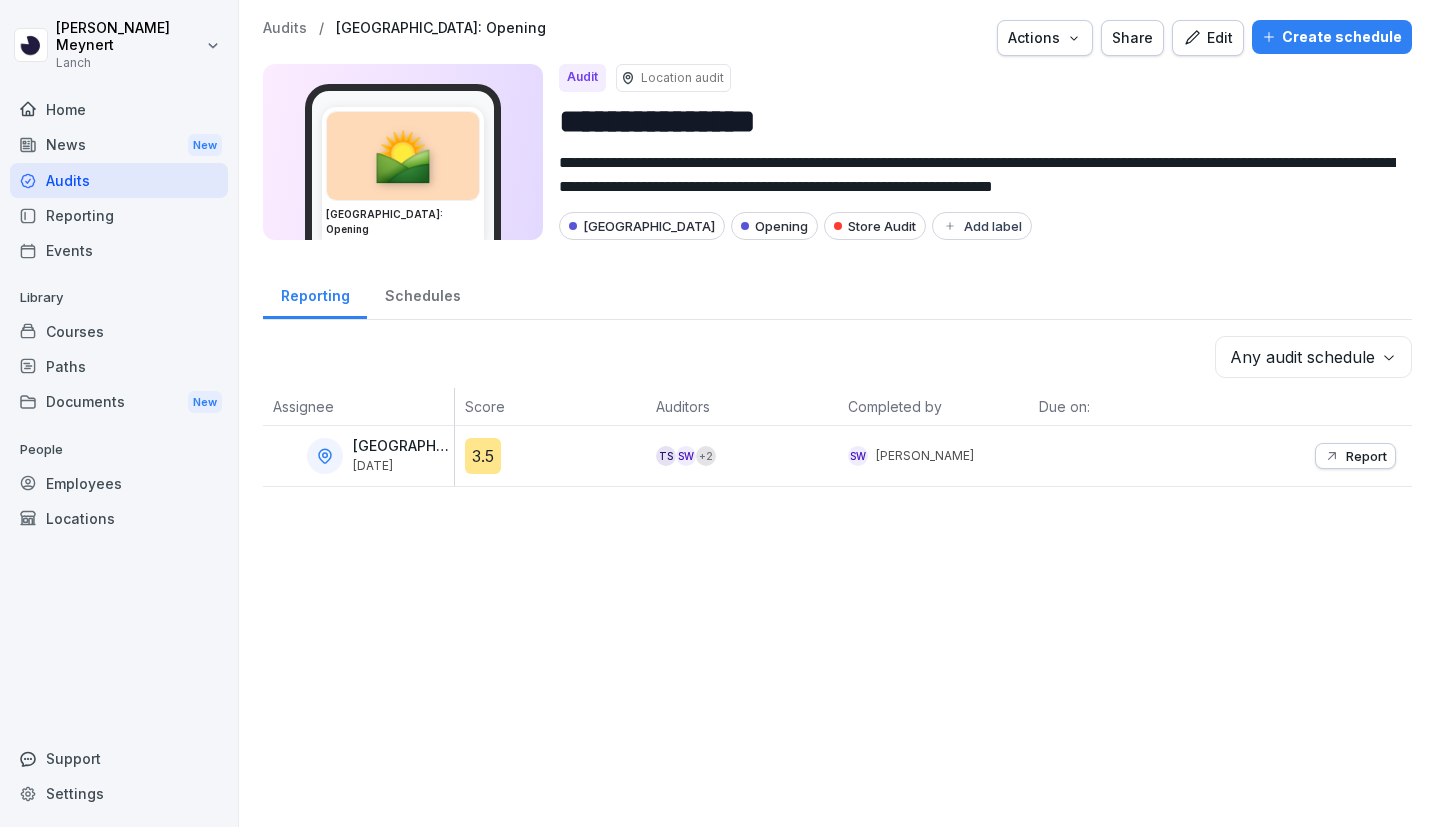 click on "Report" at bounding box center (1317, 456) 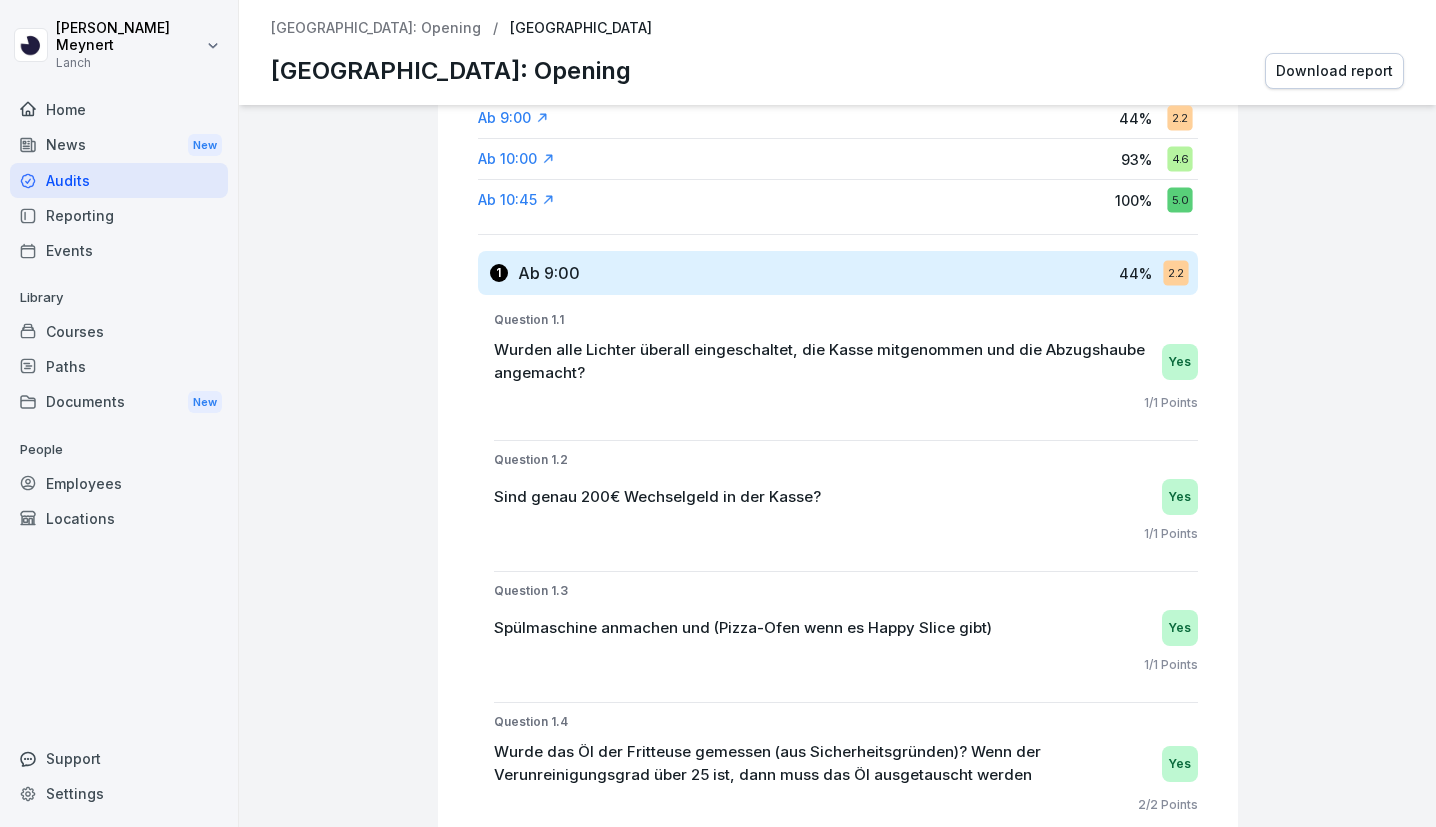 scroll, scrollTop: 0, scrollLeft: 0, axis: both 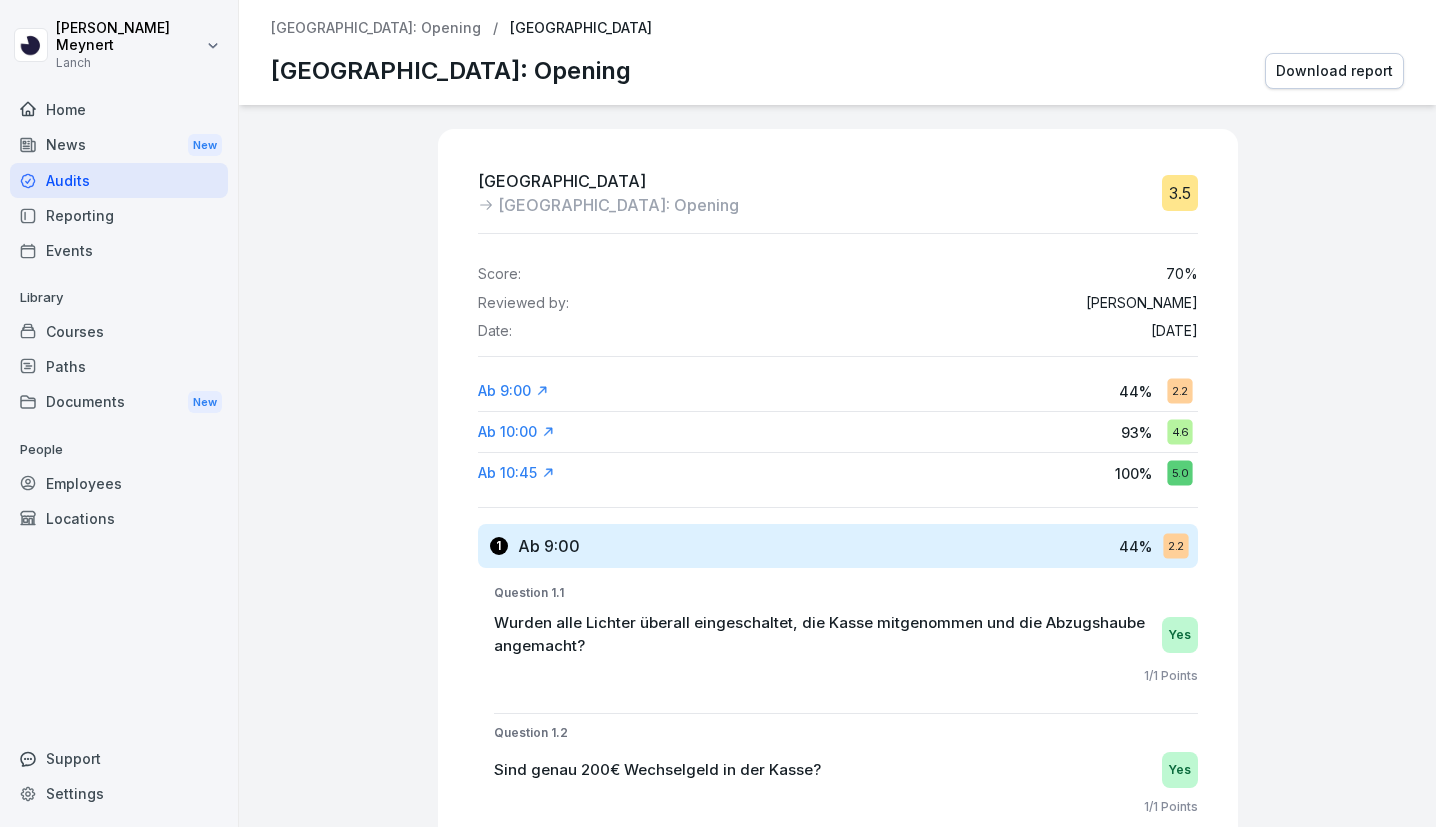 click on "Audits" at bounding box center [119, 180] 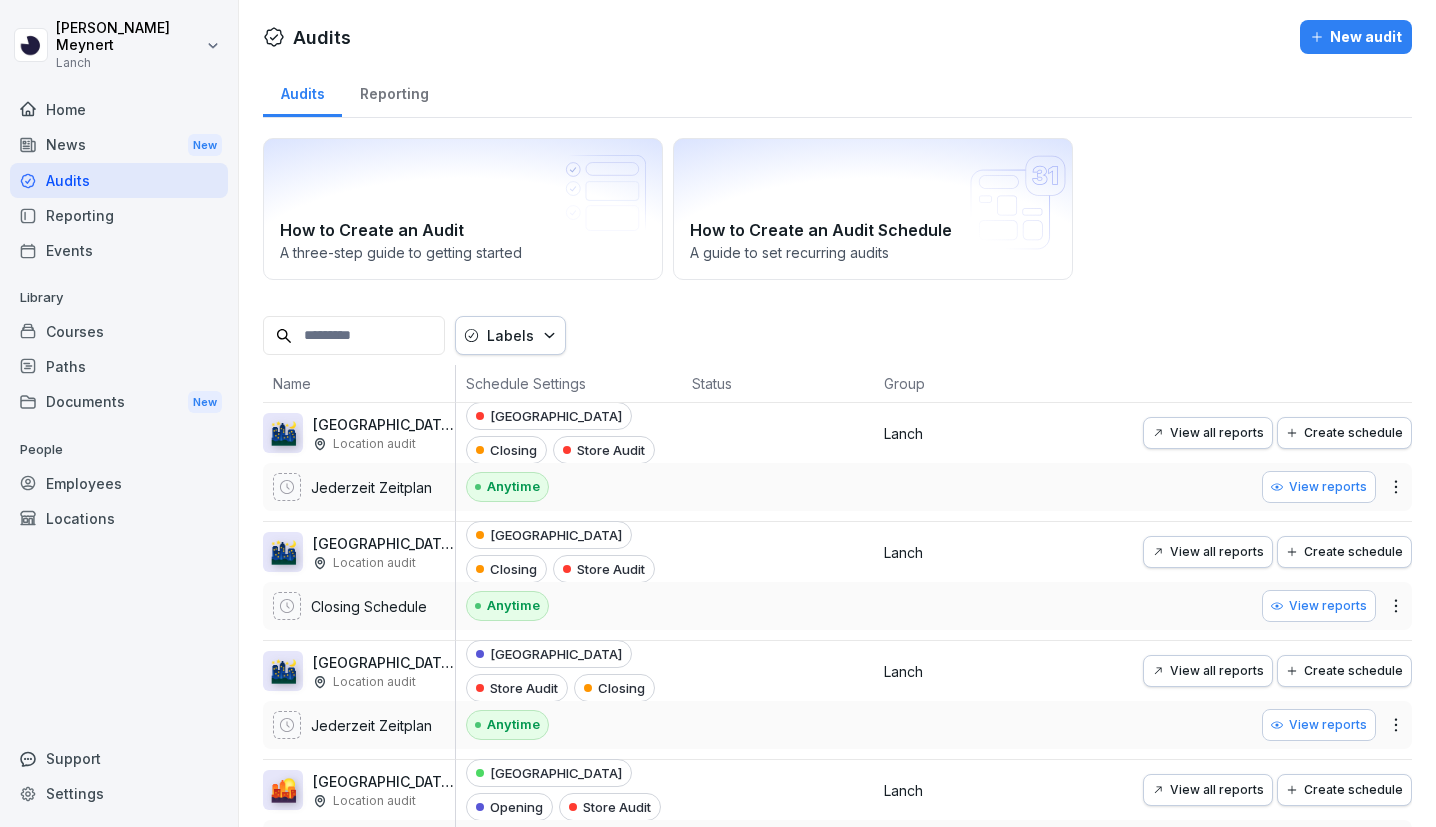 click on "View all reports" at bounding box center (1208, 433) 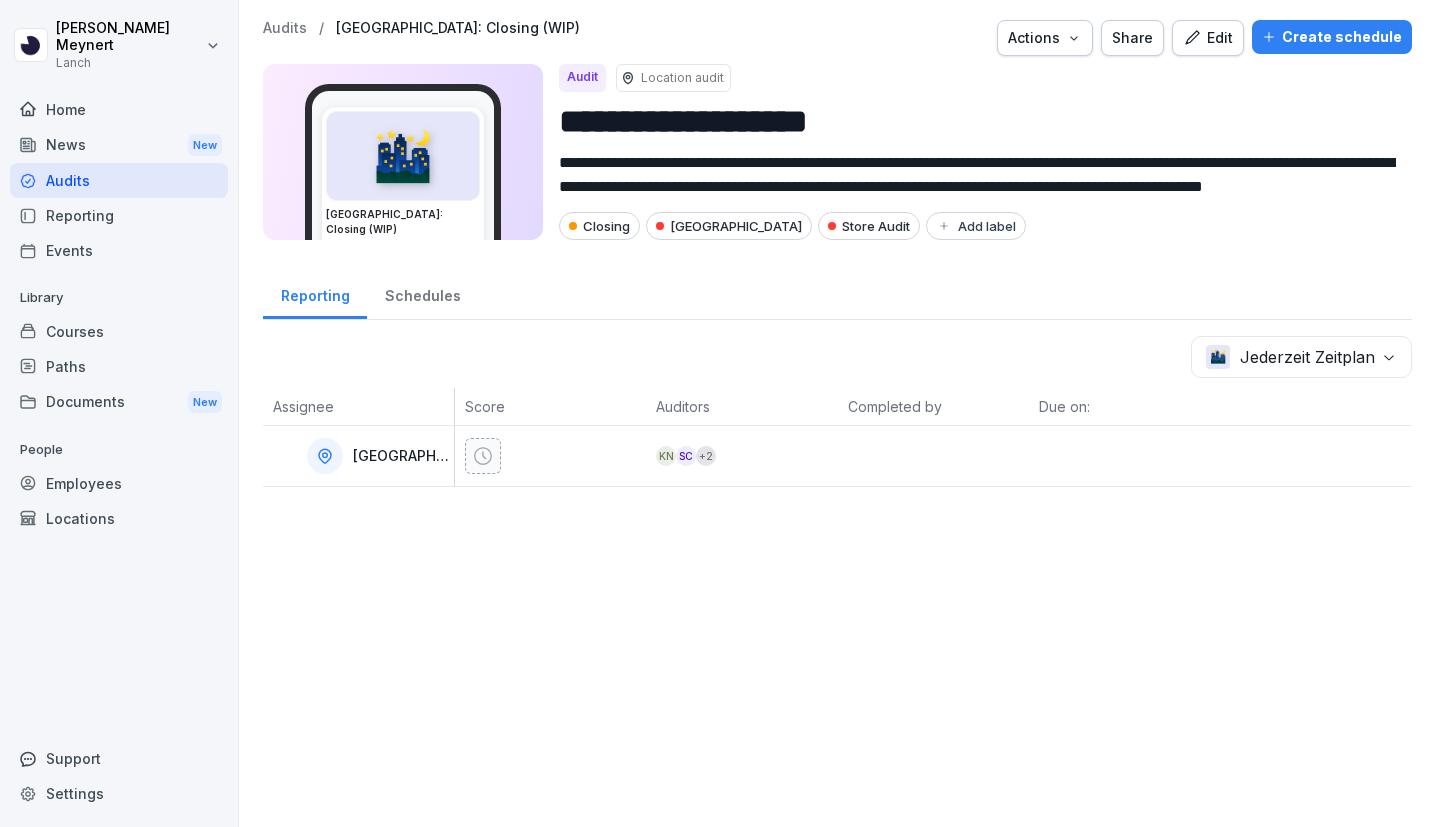 click on "Reporting" at bounding box center (119, 215) 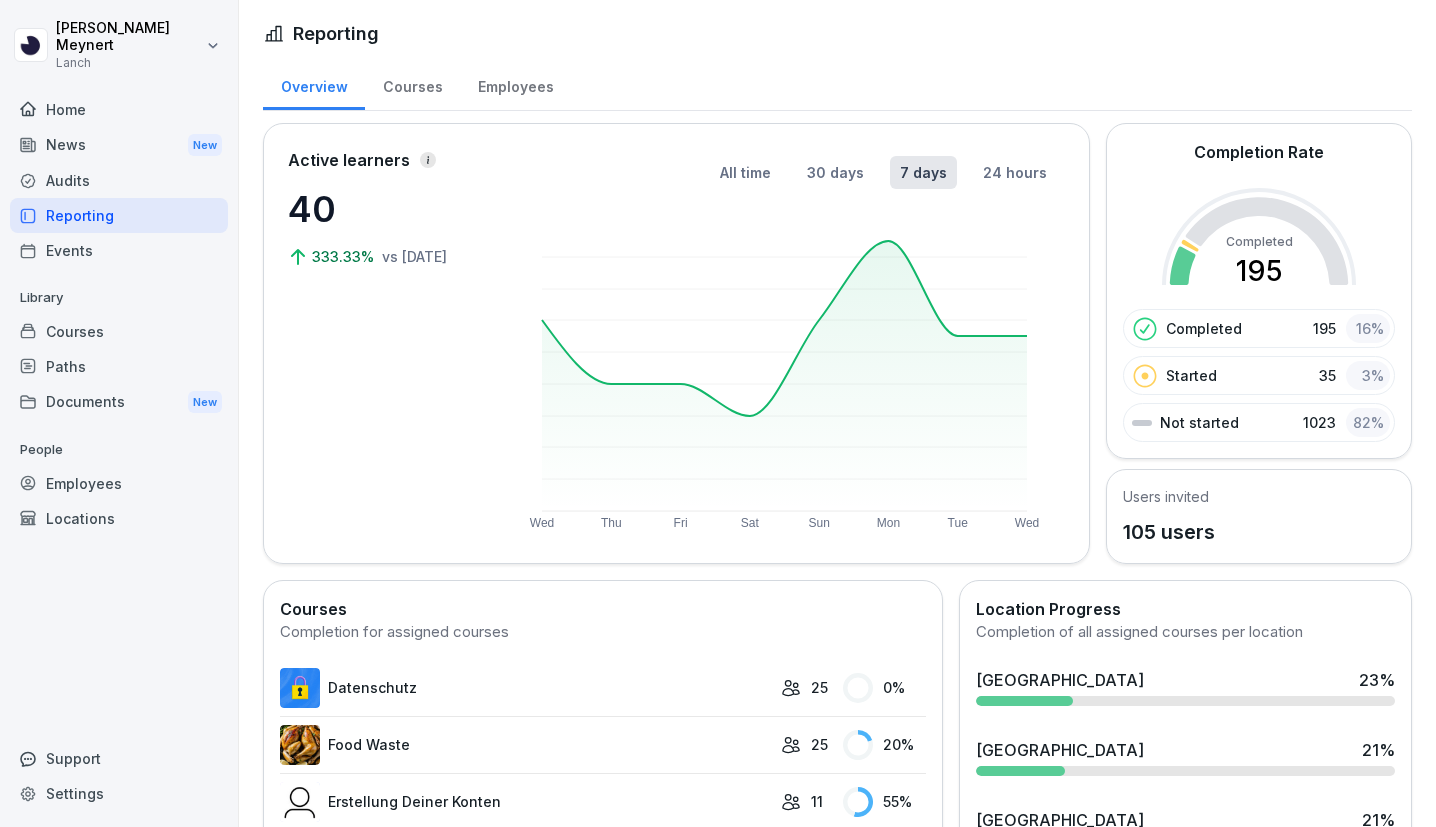 click on "Employees" at bounding box center [119, 483] 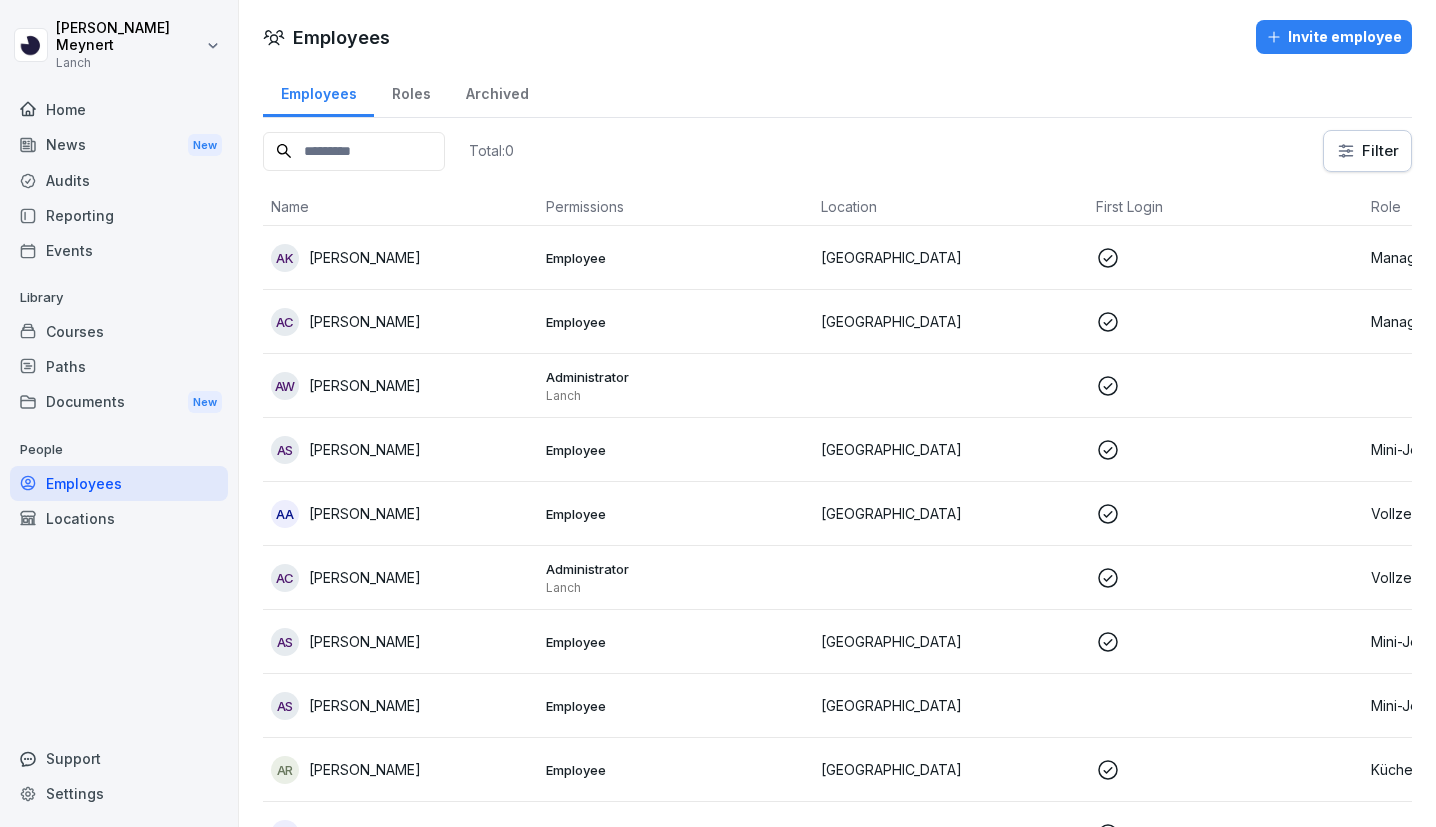 click on "Employees" at bounding box center (119, 483) 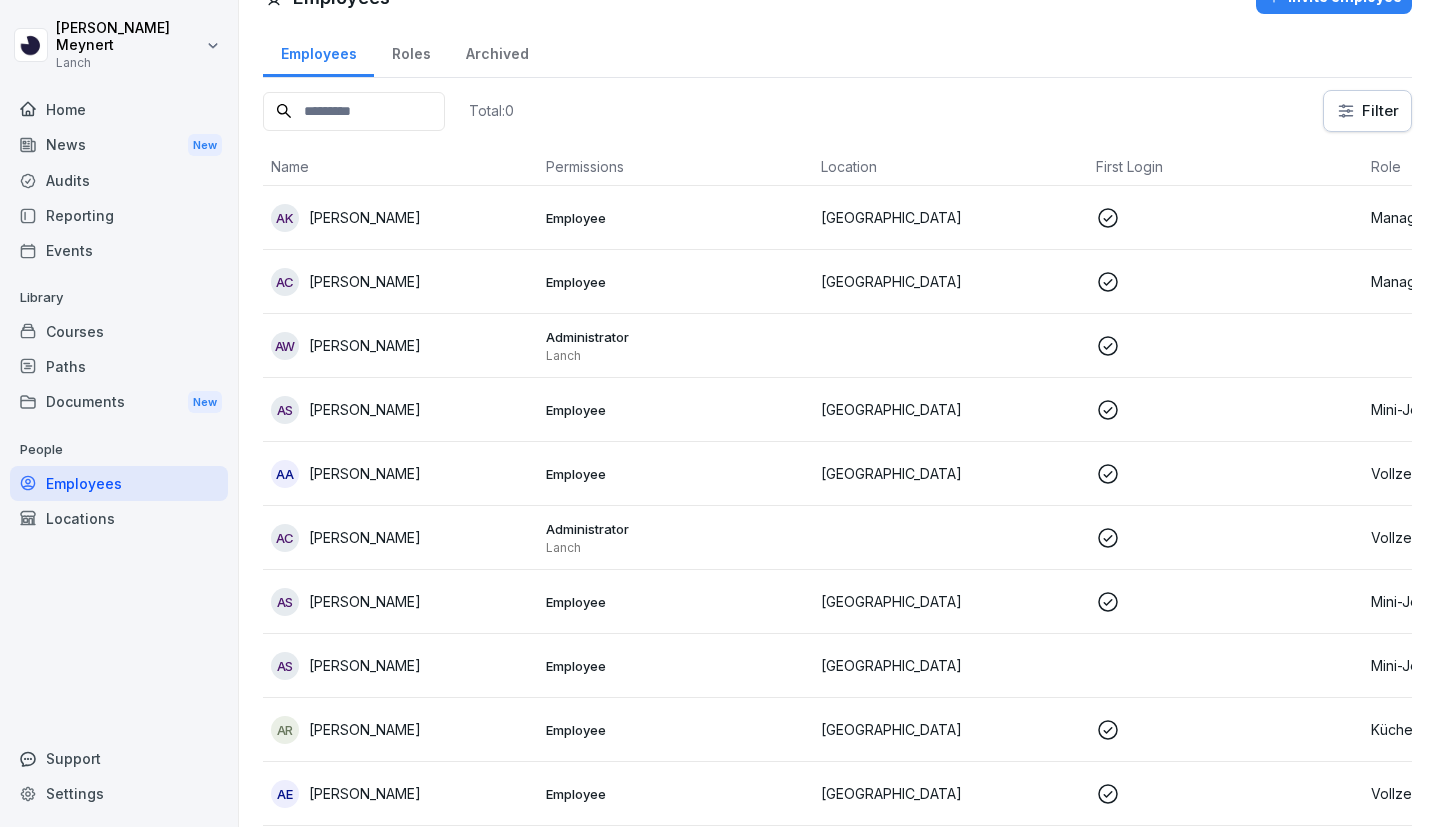 scroll, scrollTop: 0, scrollLeft: 0, axis: both 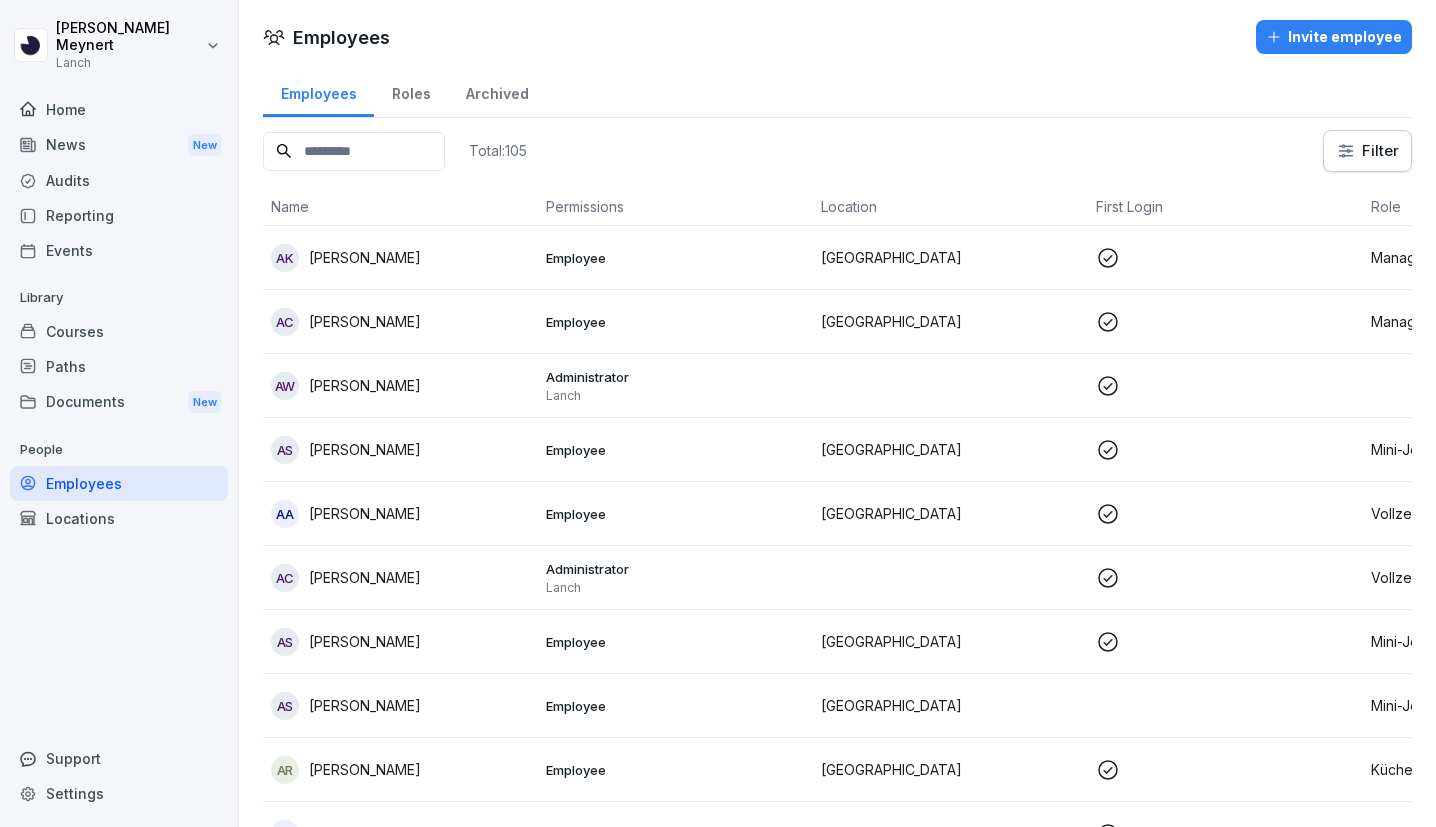 click on "Jonas   Meynert Lanch Home News New Audits Reporting Events Library Courses Paths Documents New People Employees Locations Support Settings Employees Invite employee Employees Roles Archived Total:  105 Filter Name Permissions Location First Login Role AK Abdelilah El Kalai Employee Frankfurt Management, Vollzeit, Bestand AC Alessandro Cancillieri Employee Wuppertal Management, Bestand AW Alexander Weise Administrator Lanch   AS Alexis Ngaboh Salang Employee Düsseldorf Mini-Job, Küchenmitarbeiter, Bestand AA Alice Adjei Employee Düsseldorf Vollzeit, Küchenmitarbeiter, Bestand AC Ali Celik Administrator Lanch   Vollzeit, Operations - Delivery AS Ali Musa Sagdic Employee Düsseldorf Mini-Job, Küchenmitarbeiter, Bestand AS Amate Kaylin Sohey Employee Wuppertal Mini-Job, Küchenmitarbeiter, Bestand AR Ammar Rizwan Ammar Rizwan Employee Hannover Küchenmitarbeiter, Bestand AE Amos Ehiemenonye Employee Düsseldorf Vollzeit, Küchenmitarbeiter, Bestand AK Anna Kiesinger Administrator Lanch   AE Anna-Lena Ebeler" at bounding box center (718, 413) 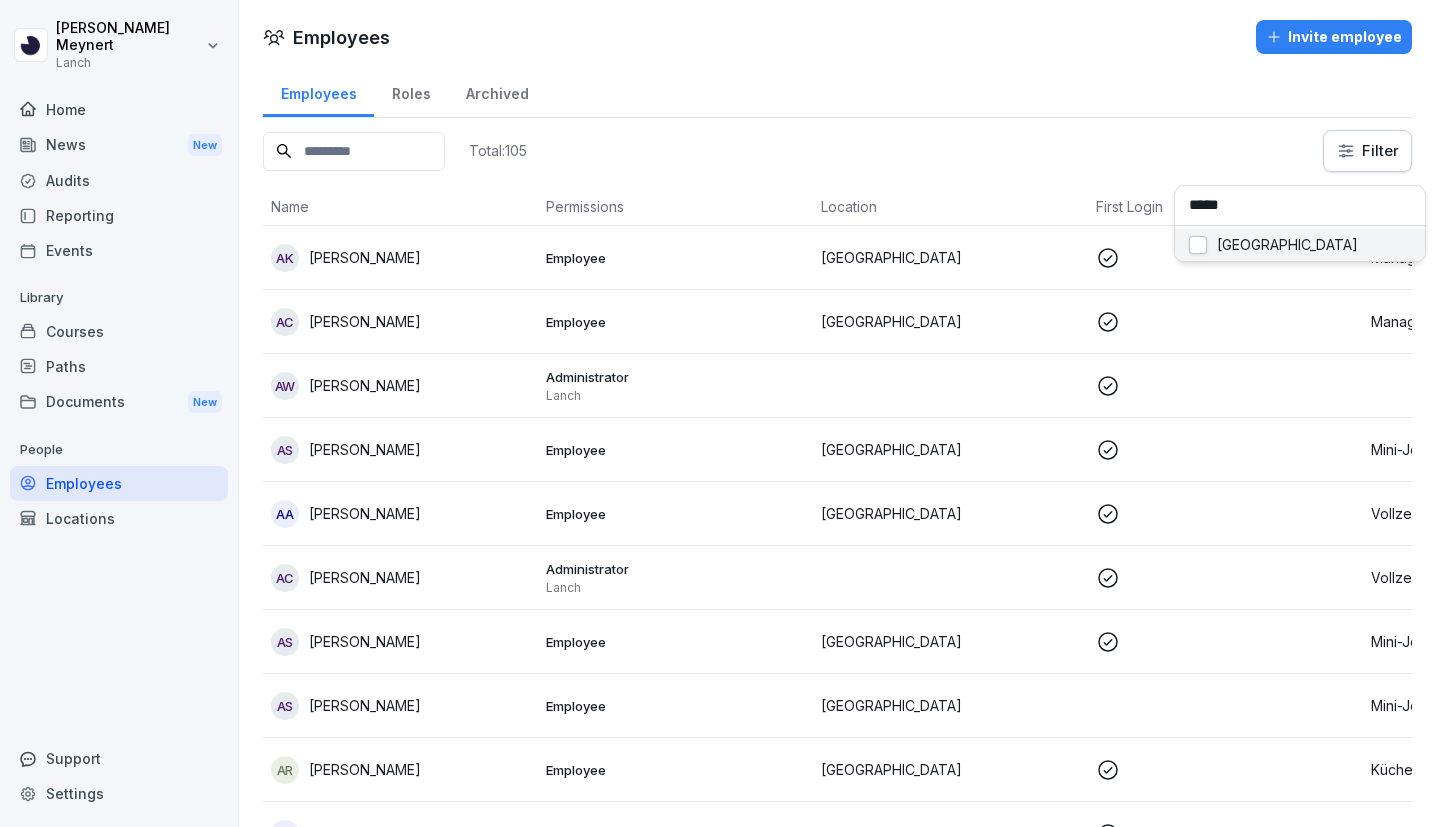 type on "******" 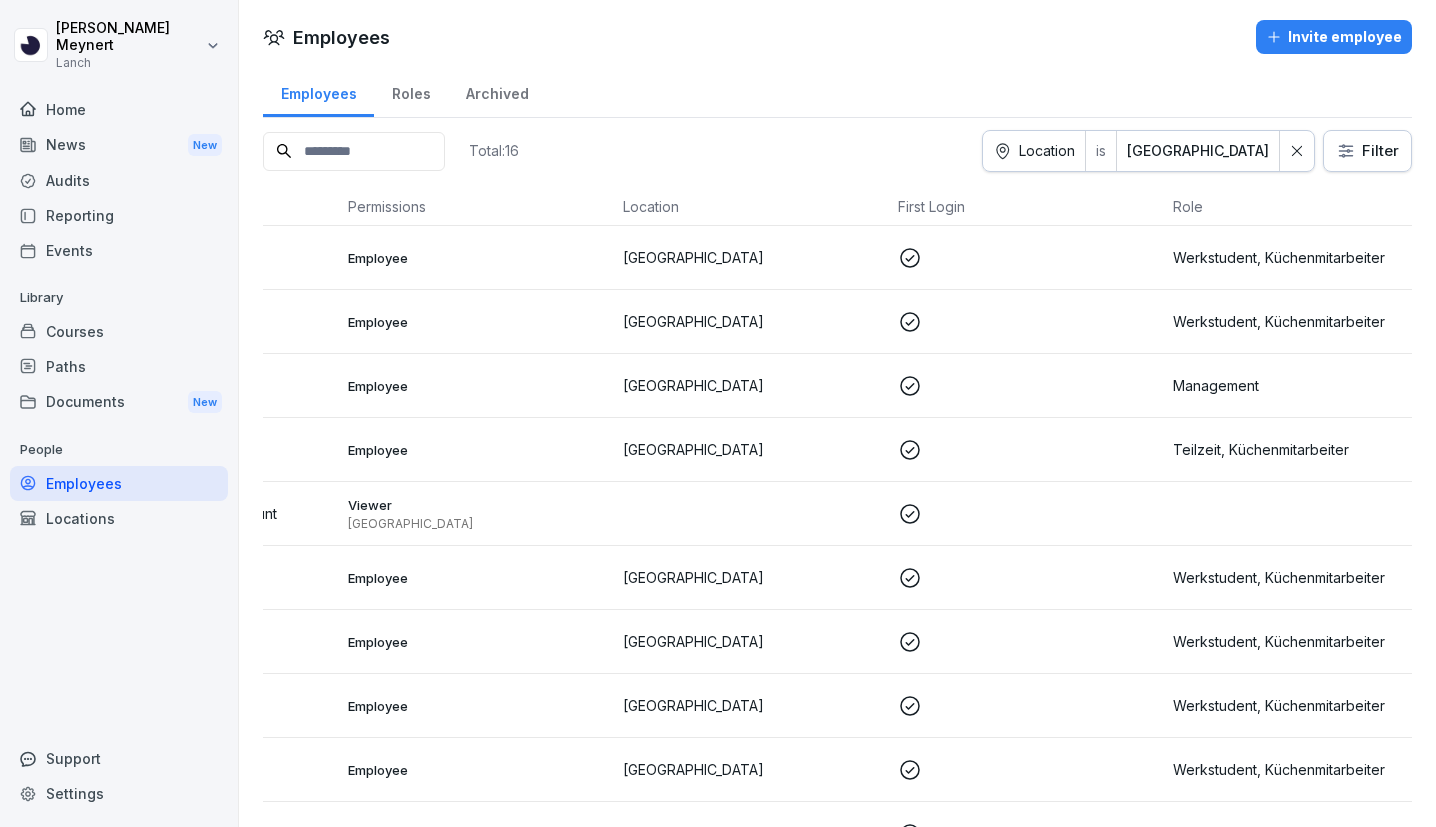 scroll, scrollTop: 0, scrollLeft: 226, axis: horizontal 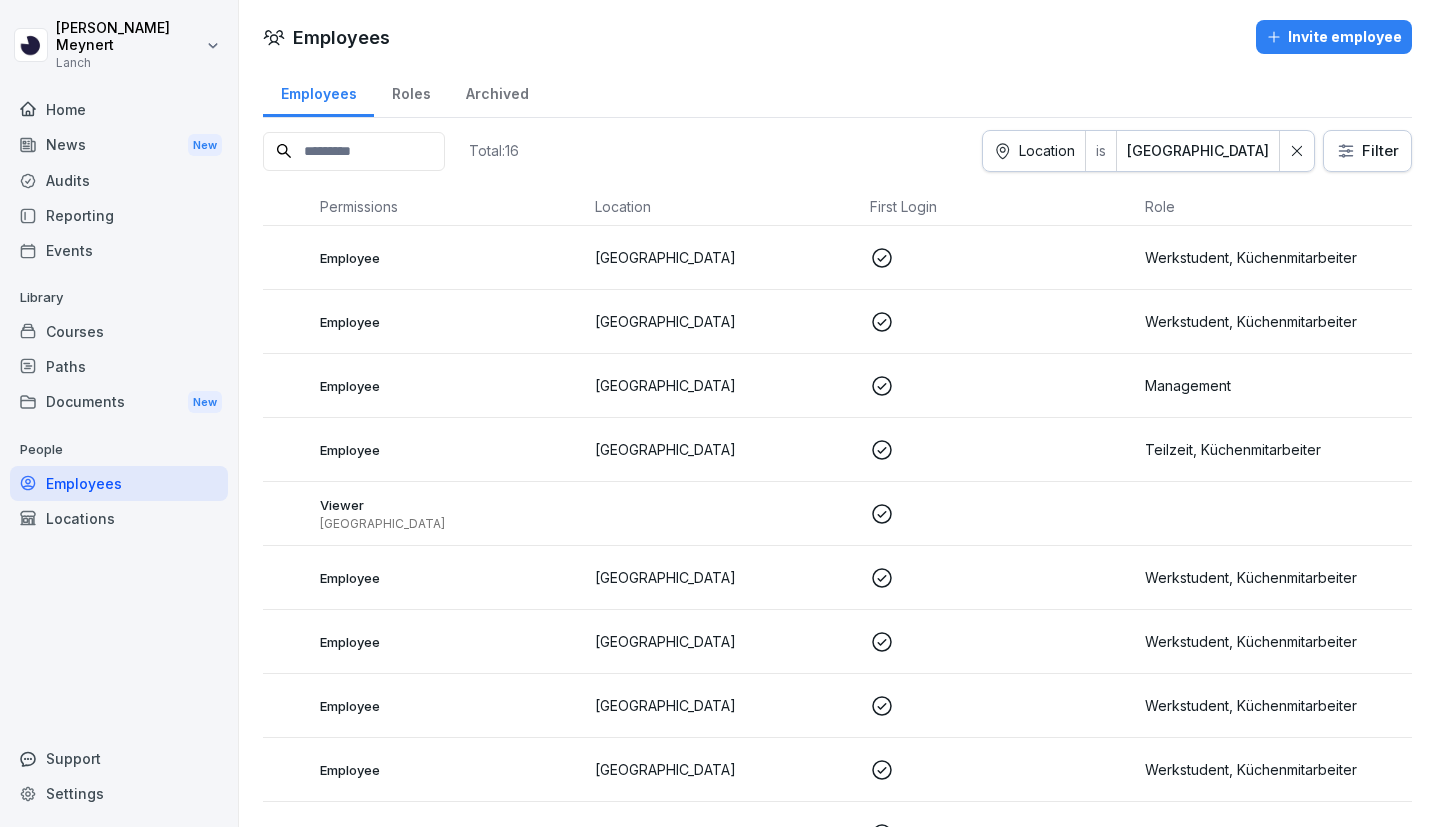 click on "Locations" at bounding box center (119, 518) 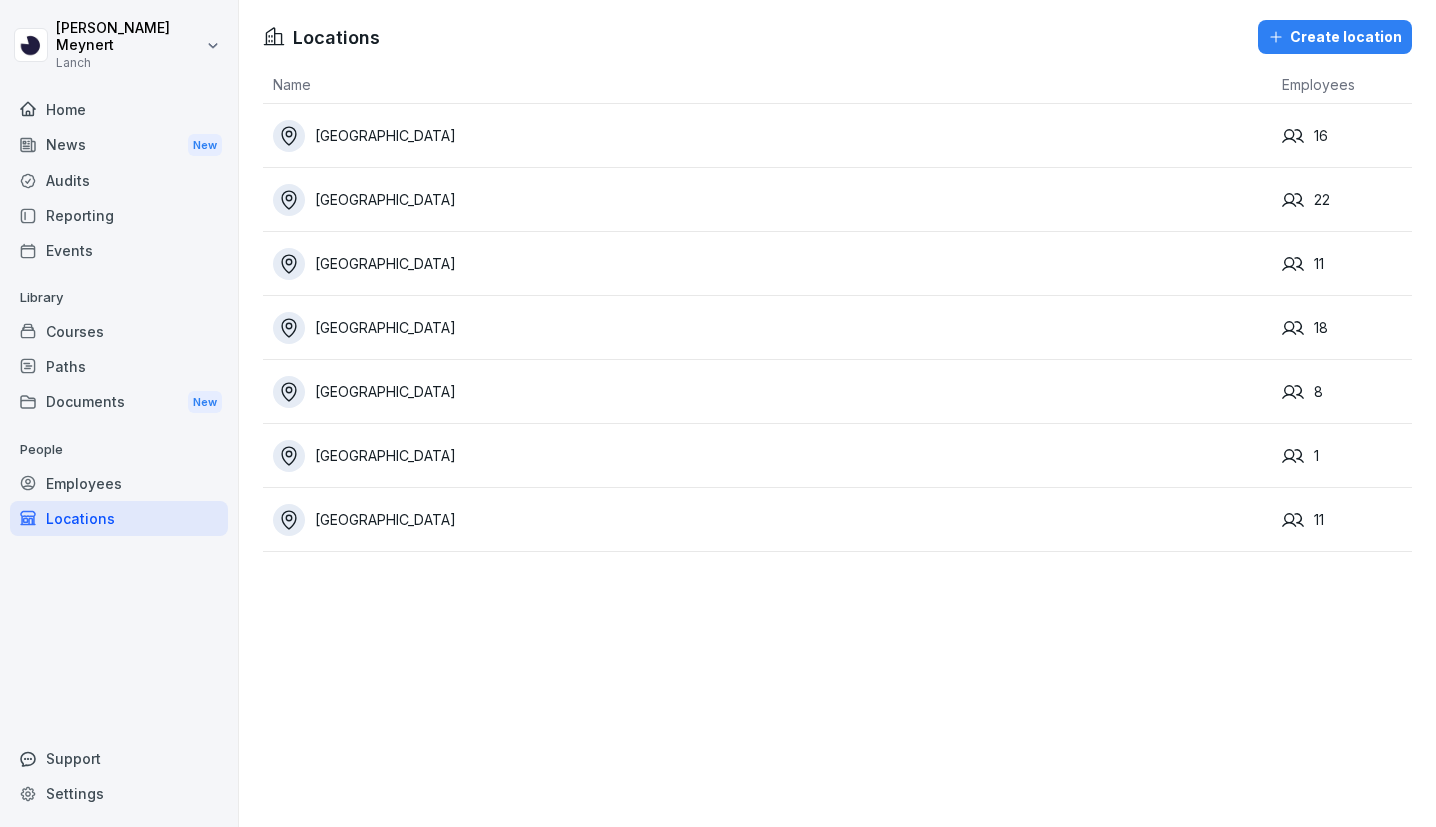 click on "Bremen" at bounding box center (772, 136) 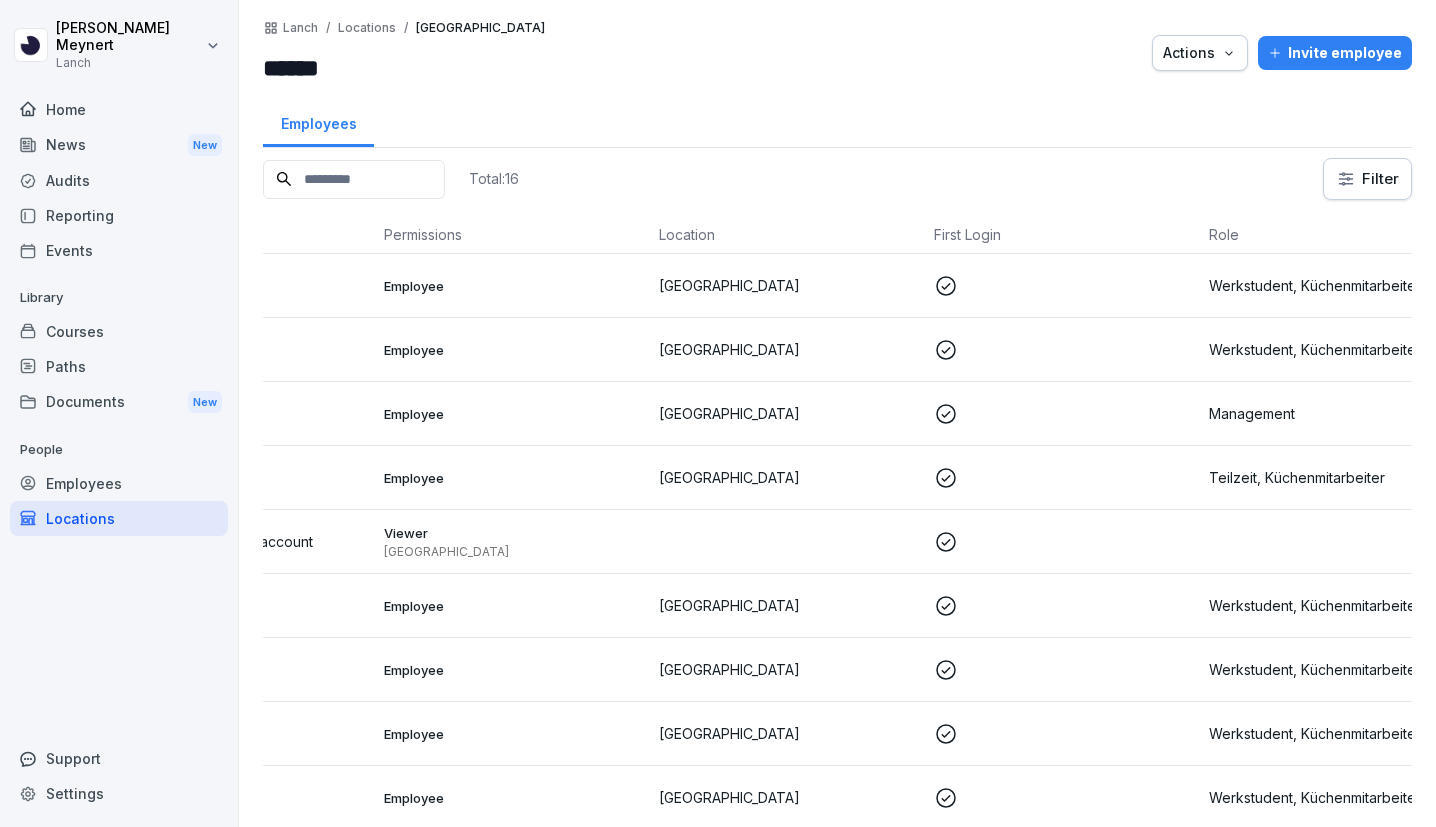 scroll, scrollTop: 0, scrollLeft: 0, axis: both 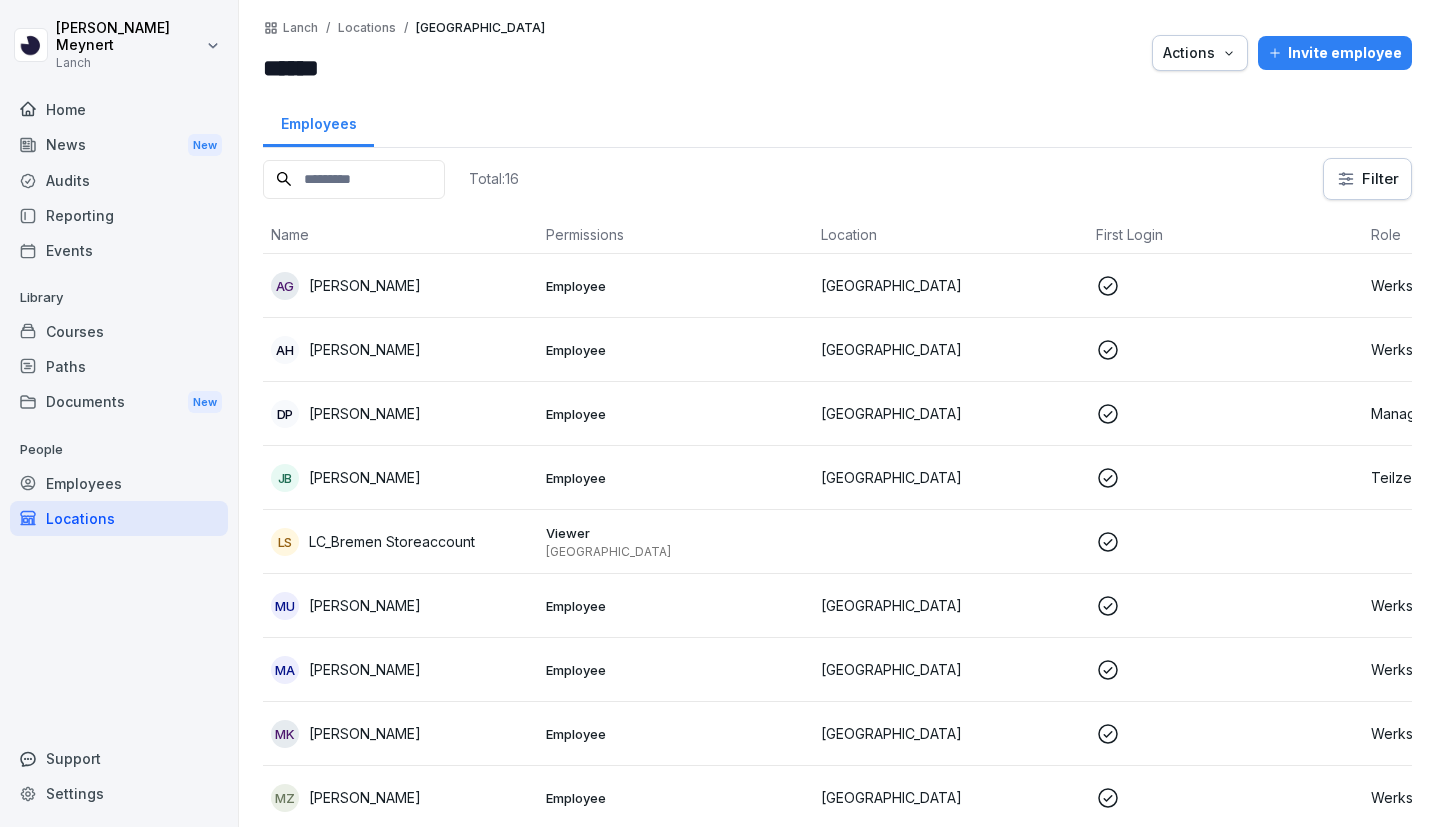 click on "Employee" at bounding box center [675, 286] 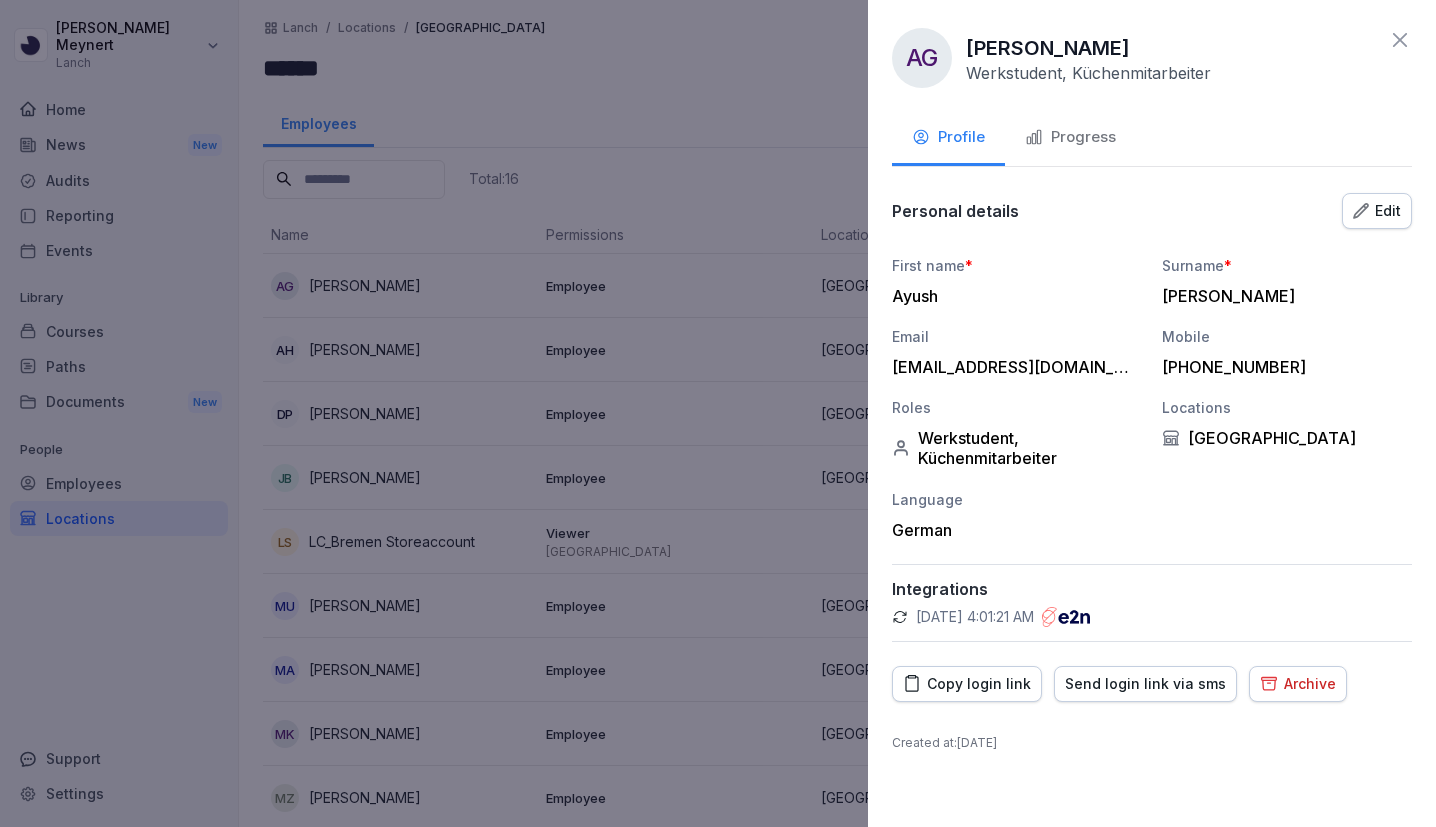click 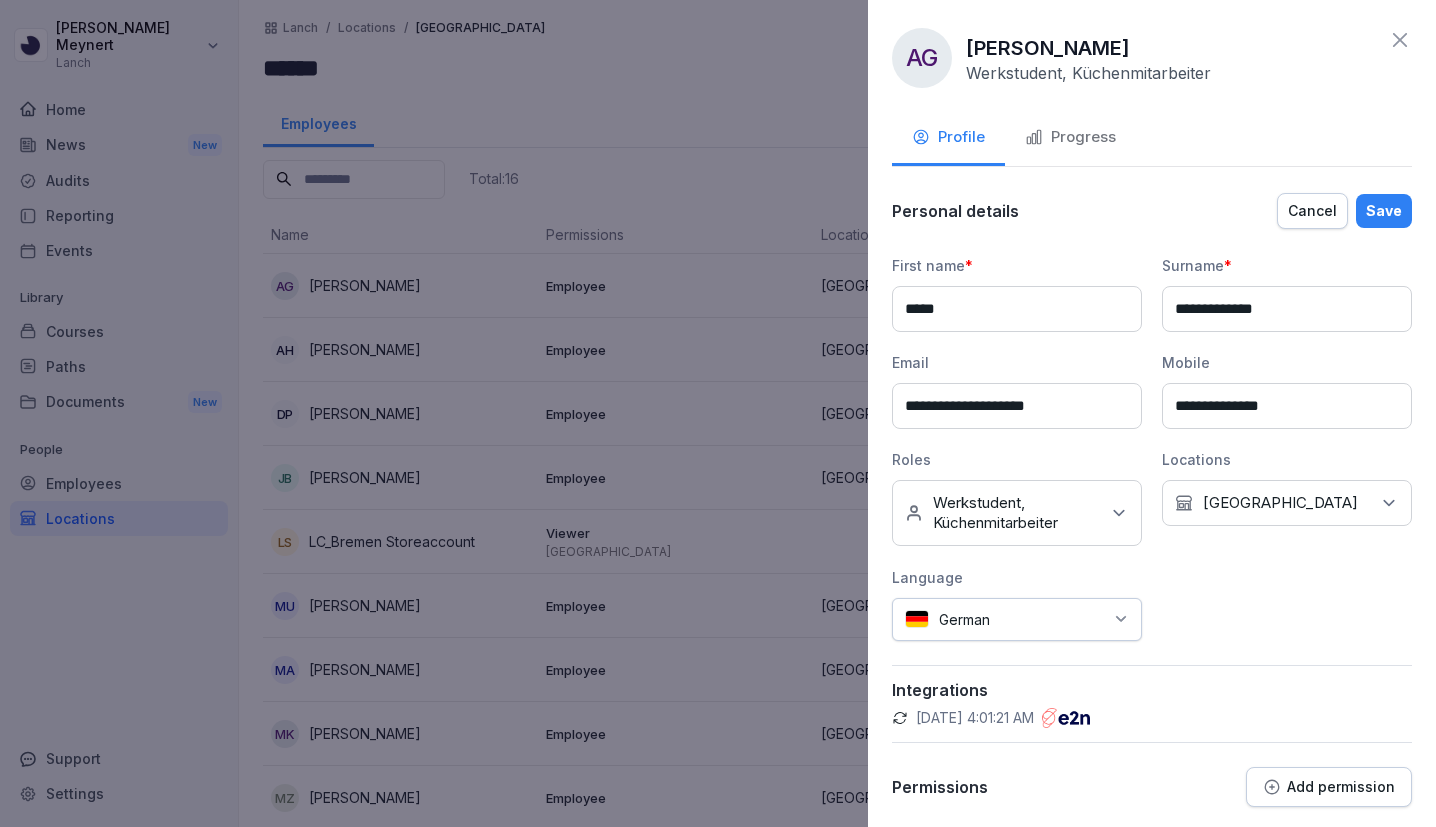 click 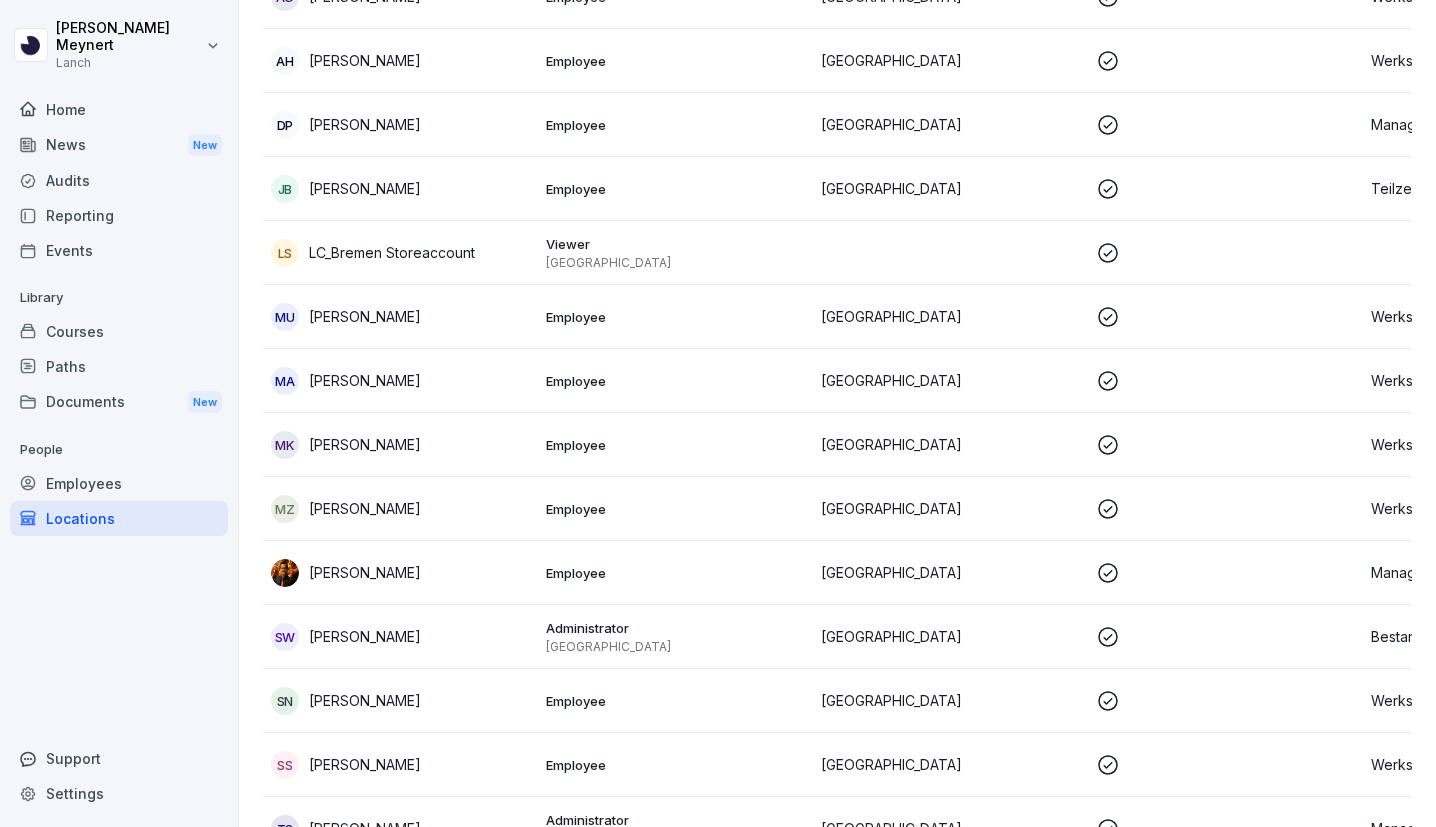 scroll, scrollTop: 0, scrollLeft: 0, axis: both 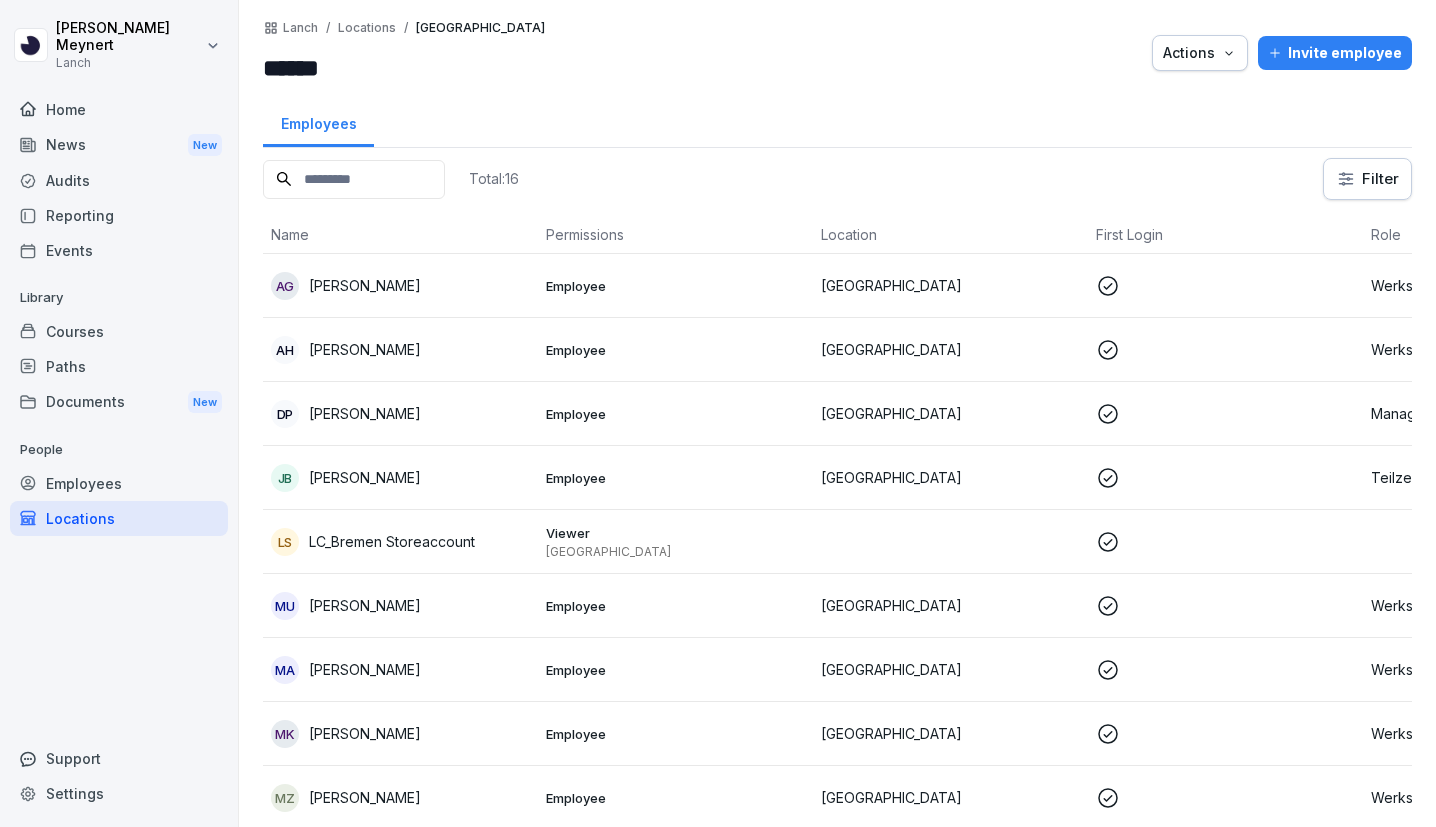 click on "Employees" at bounding box center [119, 483] 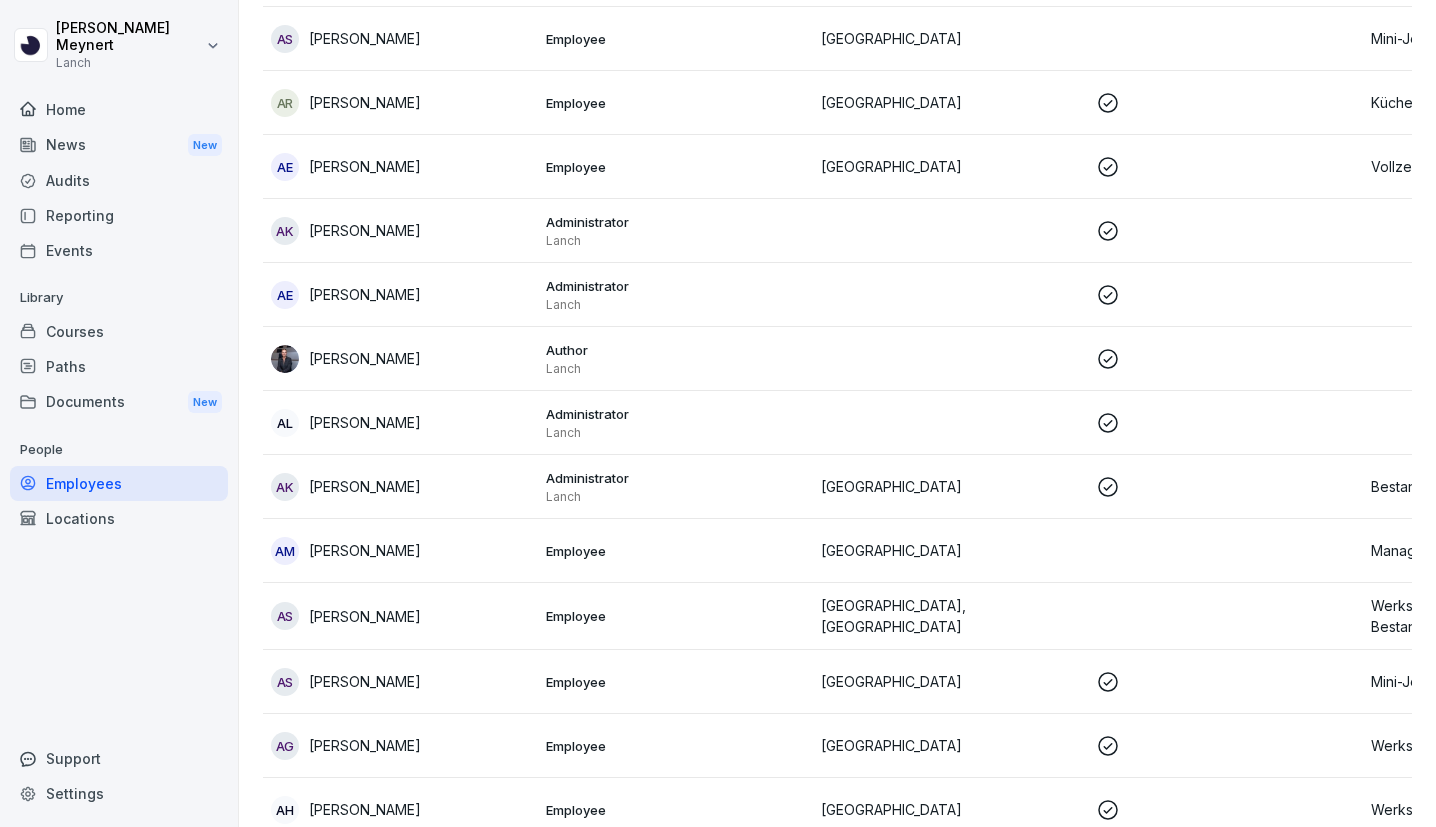 scroll, scrollTop: 0, scrollLeft: 0, axis: both 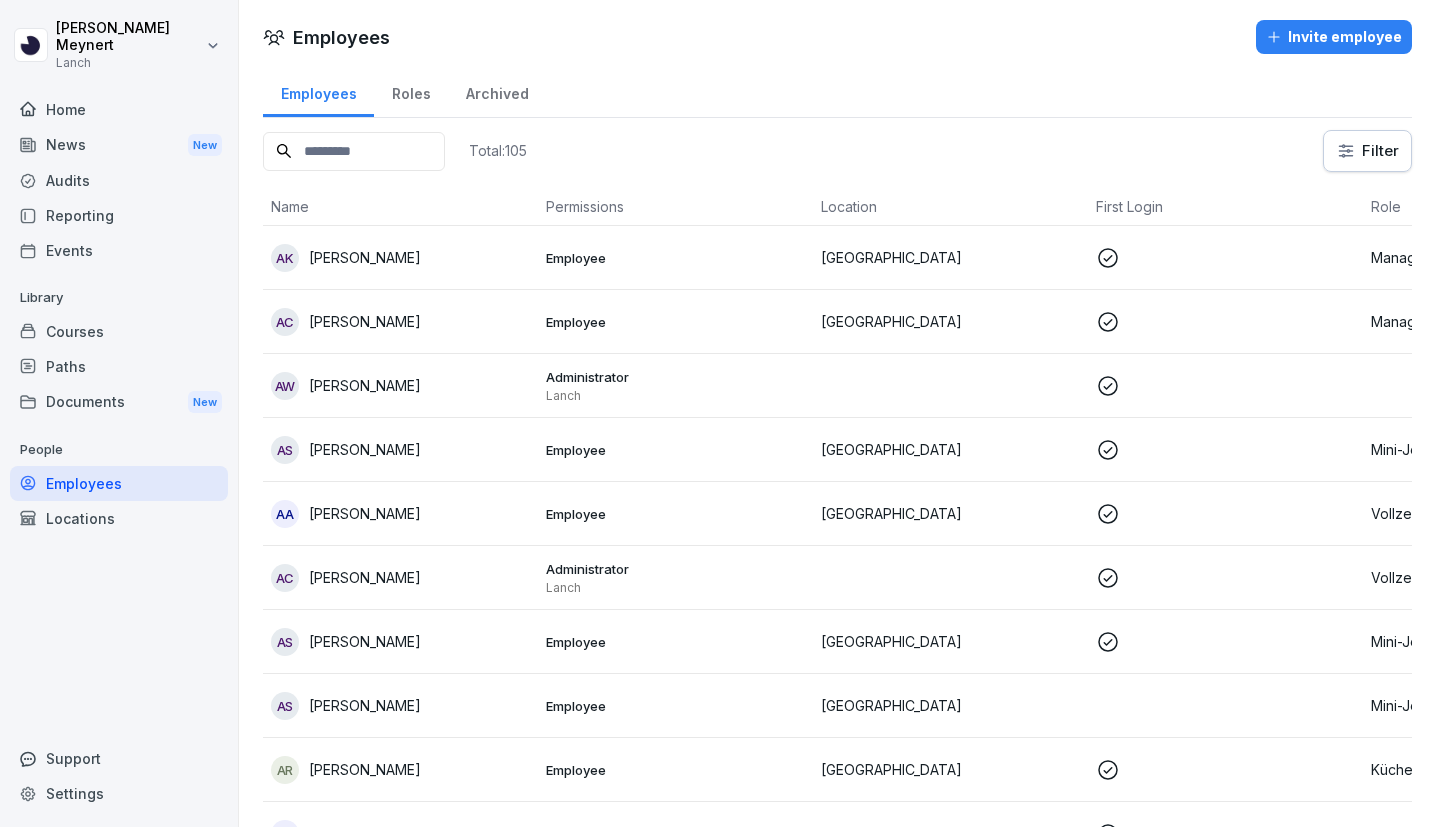 click on "Roles" at bounding box center (411, 91) 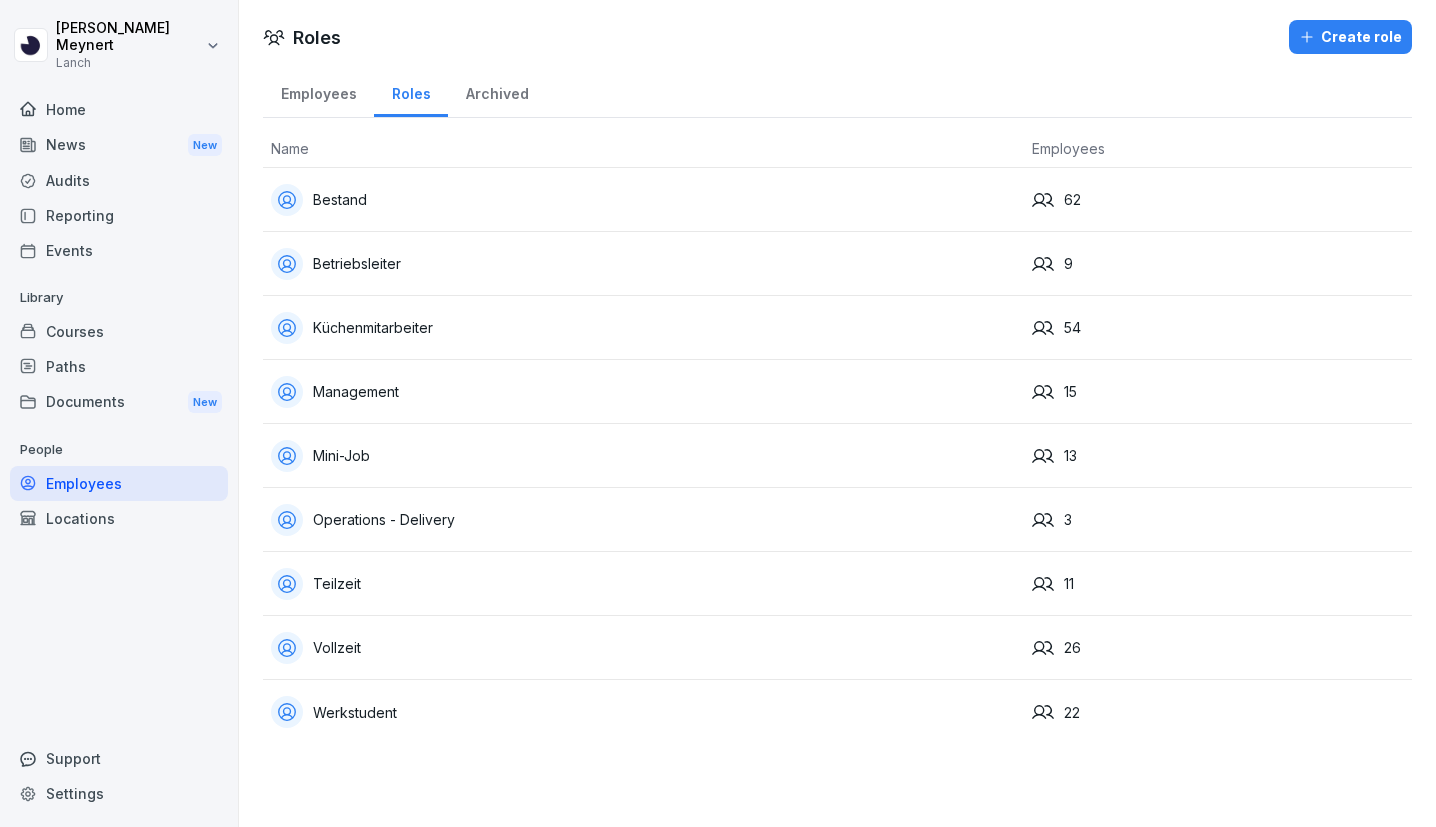 click on "Archived" at bounding box center (497, 91) 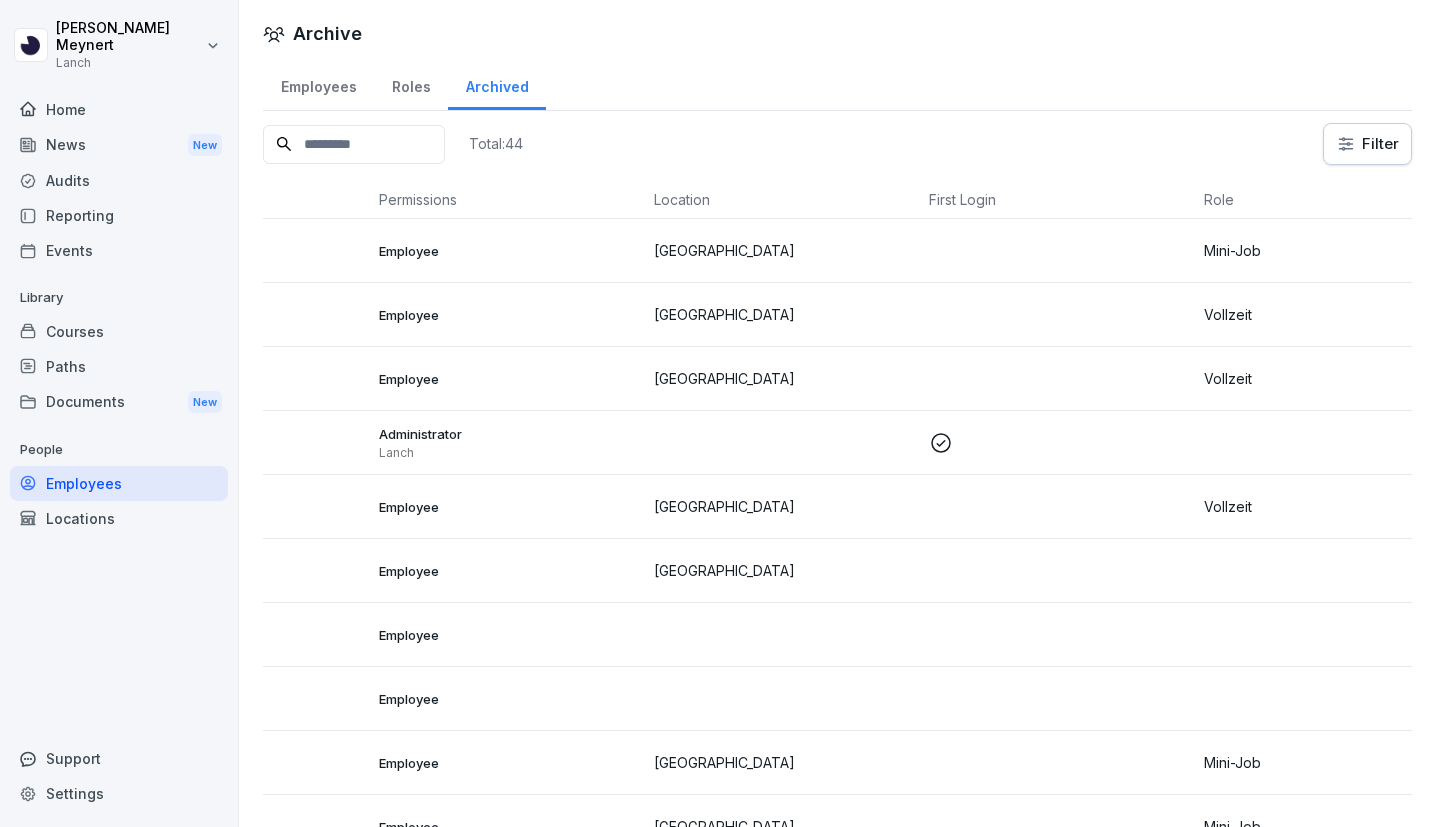 scroll, scrollTop: 0, scrollLeft: 0, axis: both 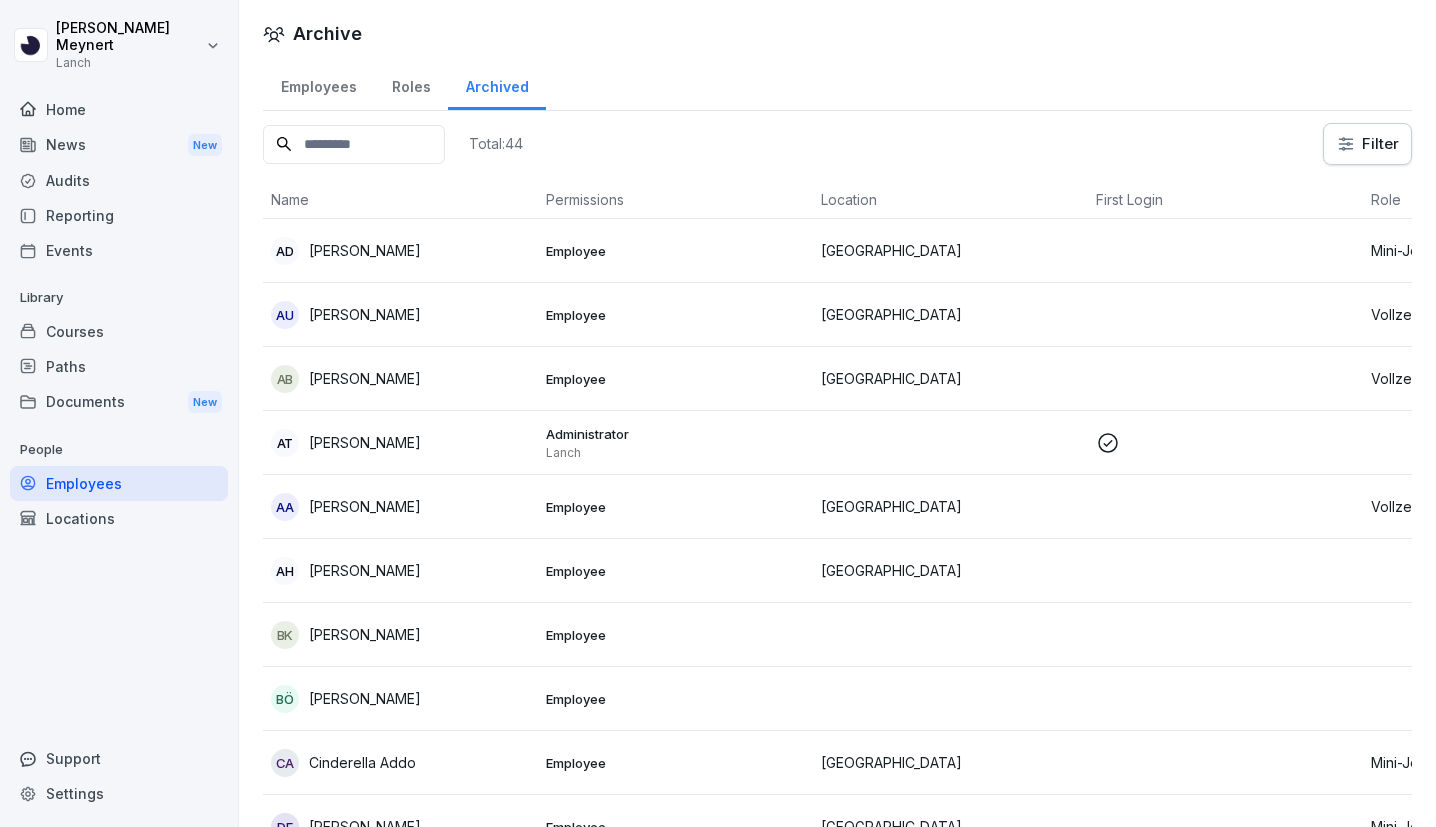 click on "Jonas   Meynert Lanch Home News New Audits Reporting Events Library Courses Paths Documents New People Employees Locations Support Settings Archive Employees Roles Archived Total:  44 Filter Name Permissions Location First Login Role AD Abdallah Diouf Employee Köln Mini-Job AU Adams Umar Employee Wuppertal Vollzeit AB Albert Berisha Employee Wuppertal Vollzeit AT Aleksandar Tripkovic Administrator Lanch   AA Ali Aaza Employee Frankfurt Vollzeit AH Azfar Hussain Employee Bremen BK Berkan Kirikkaya Employee BÖ Berkan Önen Employee CA Cinderella Addo Employee Köln Mini-Job DE Daniel Eshaghi Employee Köln Mini-Job D Dennis  Harms  Employee Bremen ga georgia ana Employee Düsseldorf HE Hajar Ettahri Employee Köln Mini-Job HA Hakan Albayrak Viewer Lanch   Hannover HC Hamza Chakra Employee Frankfurt Mini-Job IS Islam Shoebul Employee JB Jaime Borgelt Employee Bremen JM Jonas  Meynert Employee jm julia ma Employee Köln JF Julian Frohn Employee Bremen LT Leonard Thiel Employee Düsseldorf LB Luigi Boccarella LD" at bounding box center (718, 413) 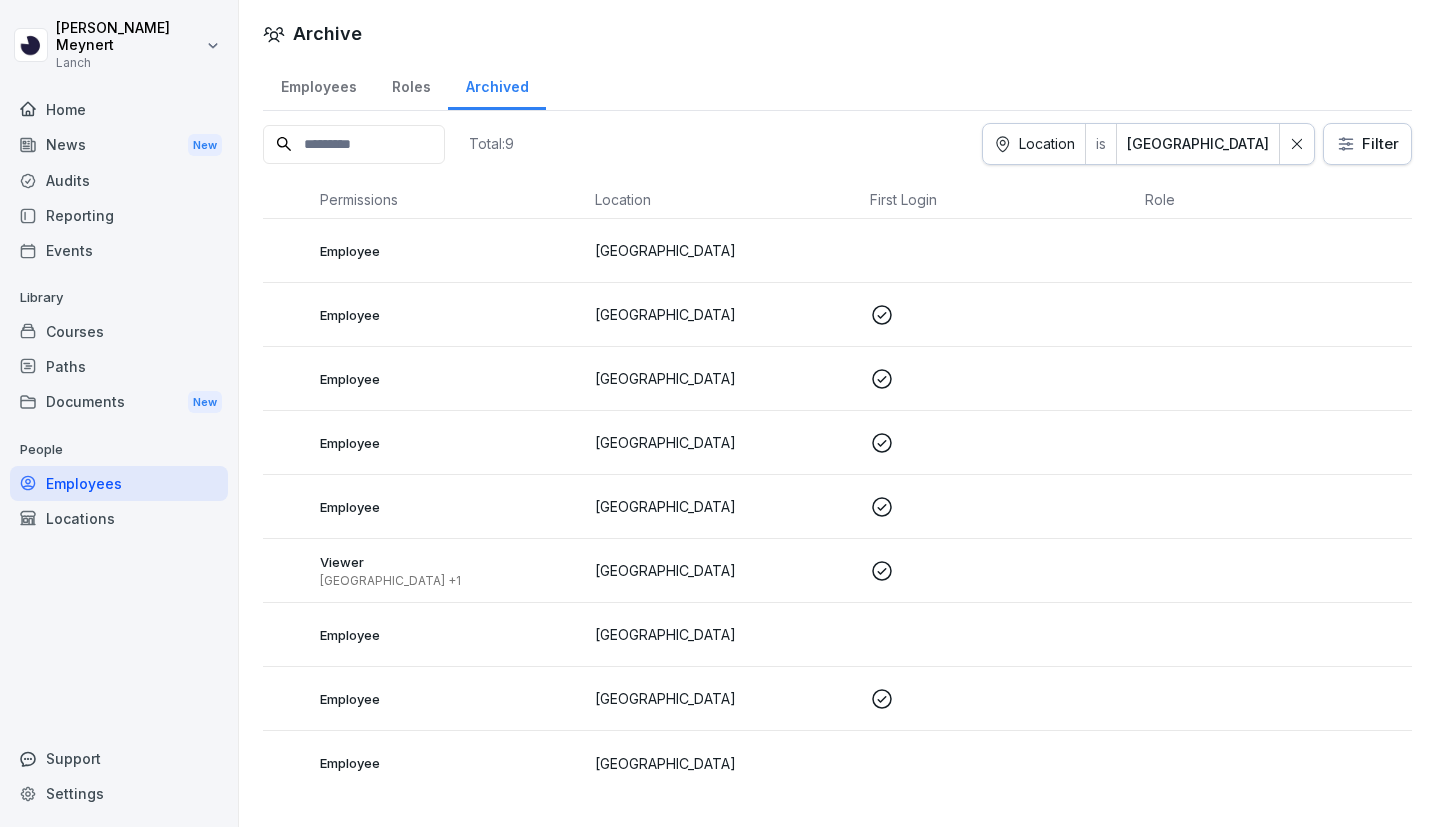 scroll, scrollTop: 0, scrollLeft: 0, axis: both 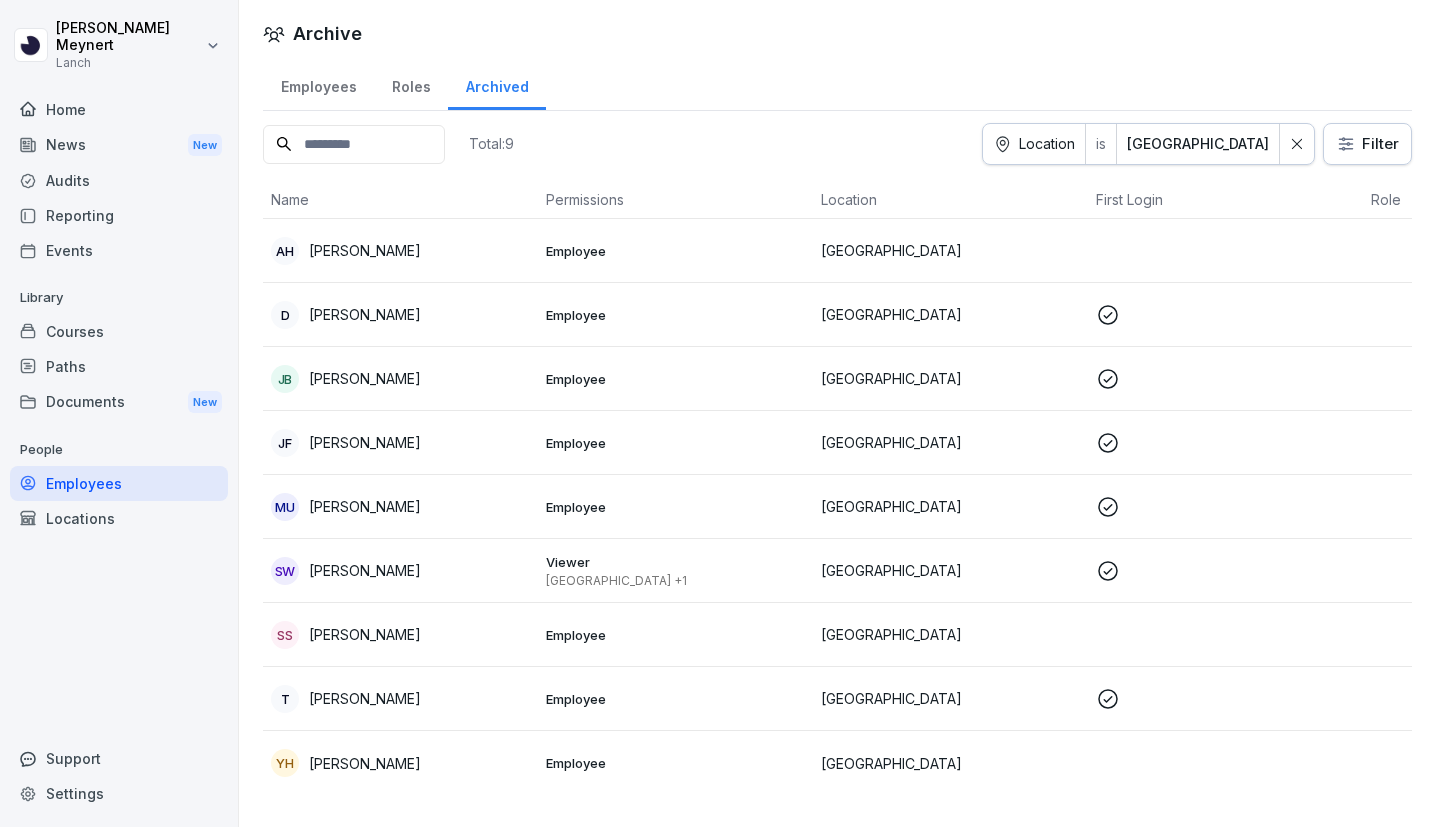 click on "Documents New" at bounding box center [119, 402] 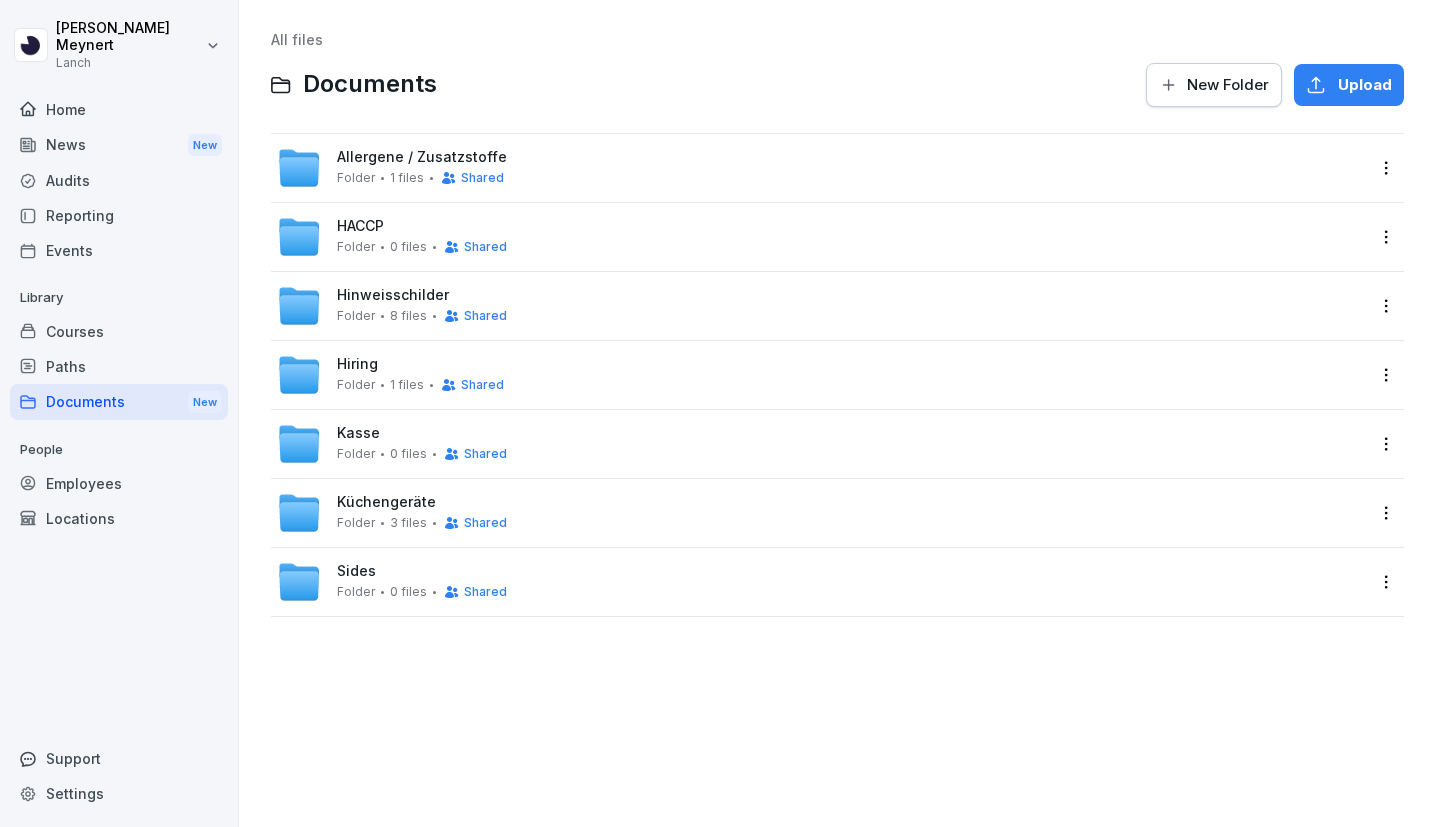 click on "Paths" at bounding box center (119, 366) 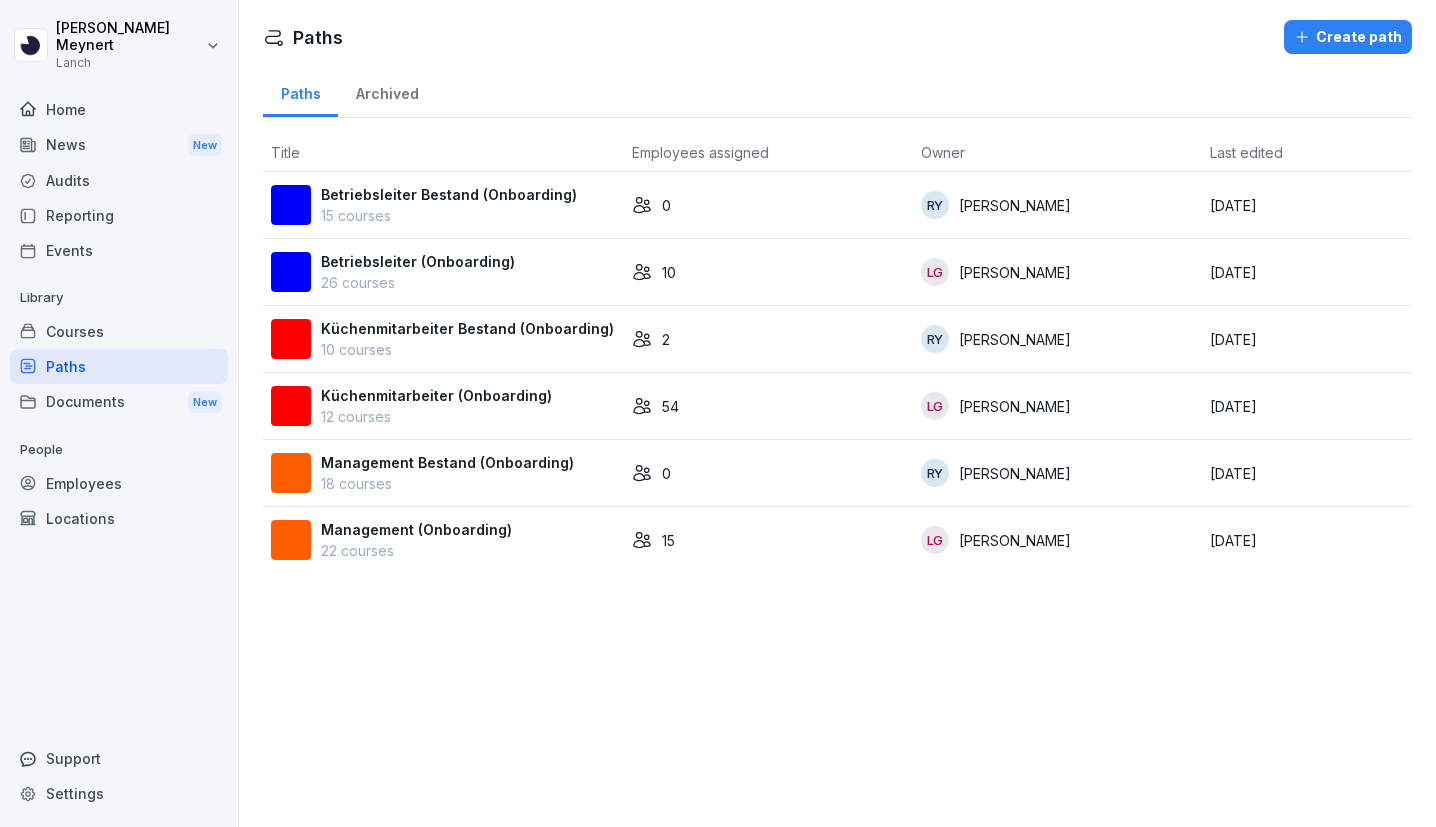 click on "Employees" at bounding box center [119, 483] 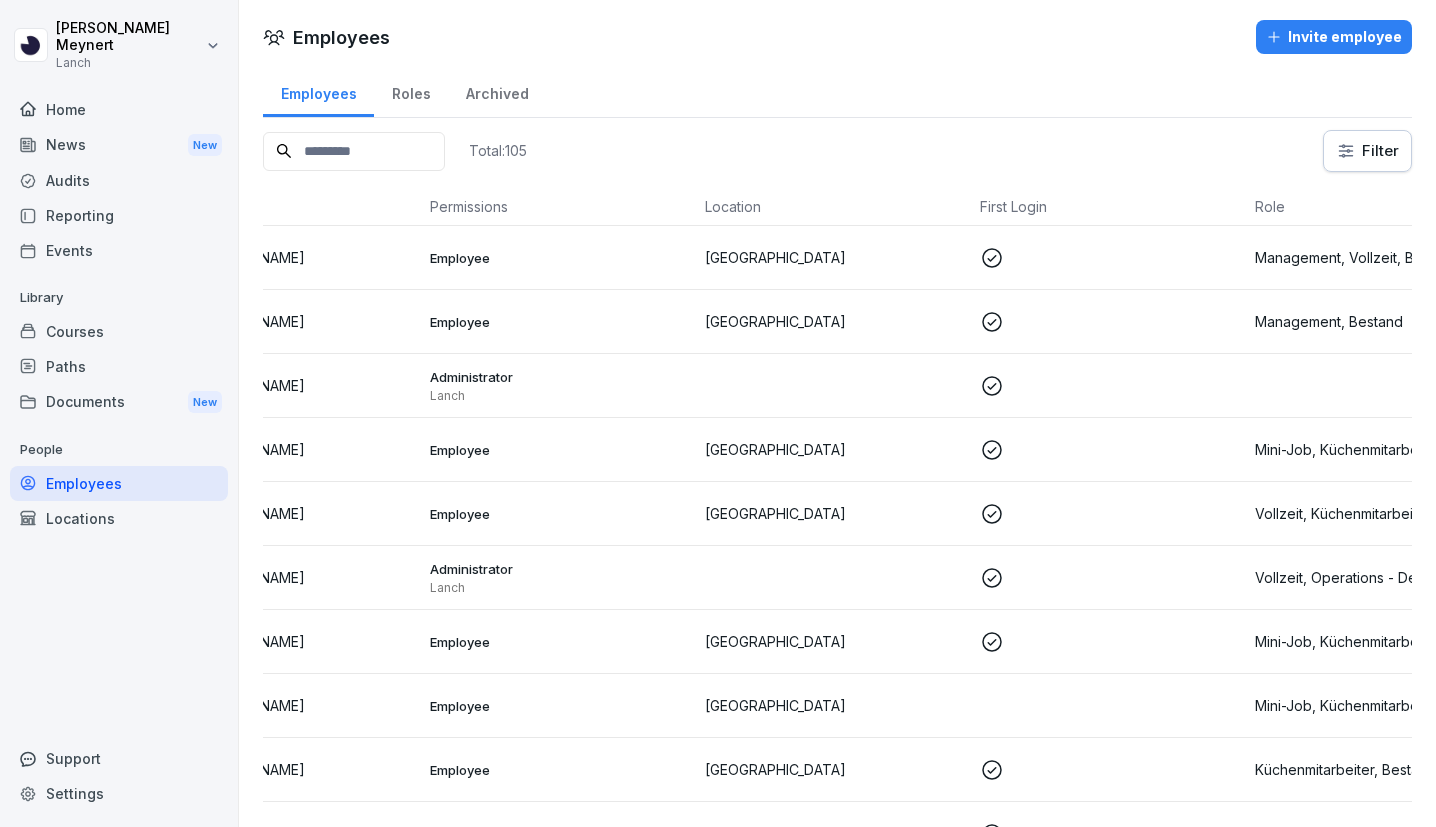 scroll, scrollTop: 0, scrollLeft: 226, axis: horizontal 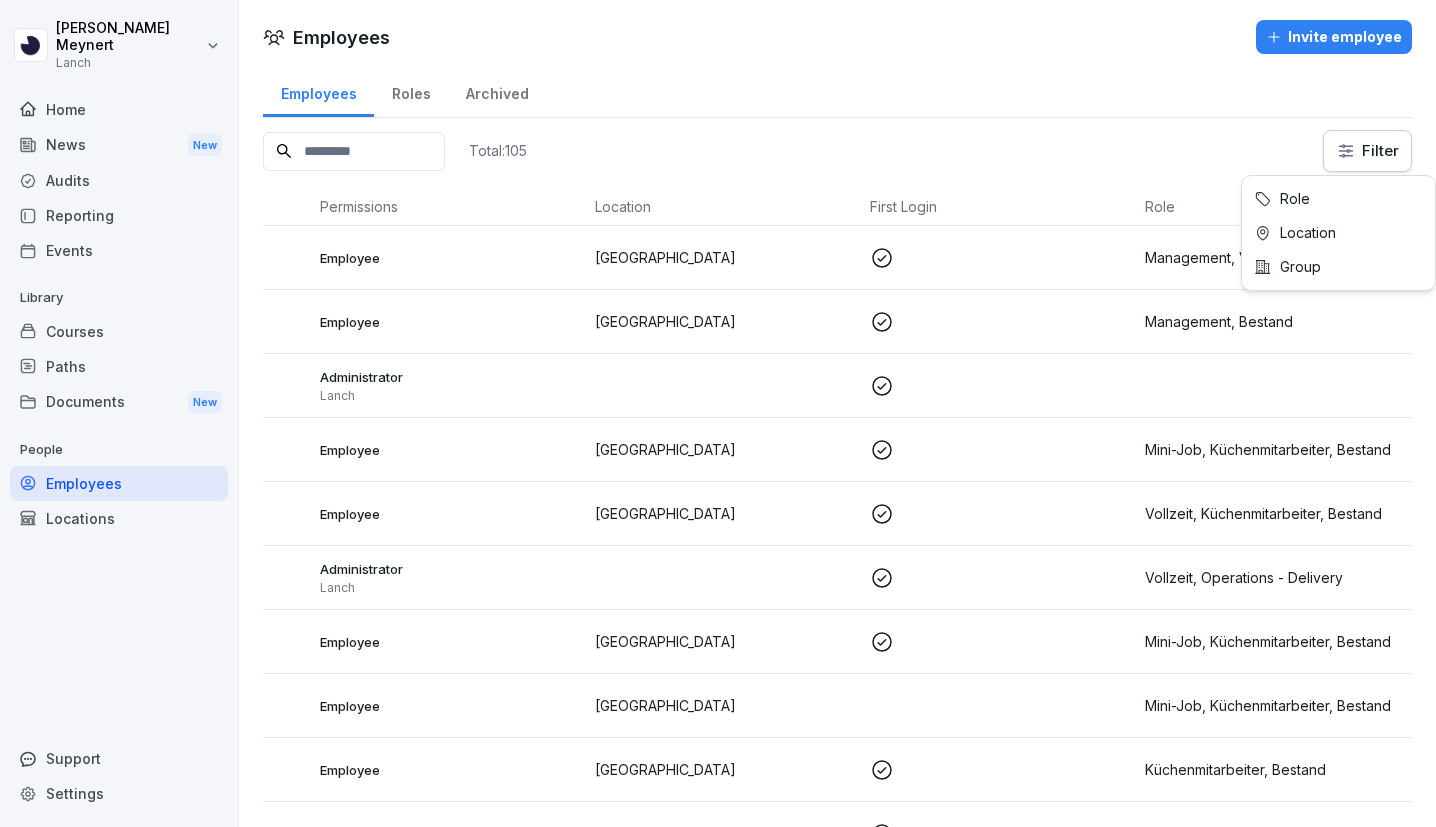 click on "Jonas   Meynert Lanch Home News New Audits Reporting Events Library Courses Paths Documents New People Employees Locations Support Settings Employees Invite employee Employees Roles Archived Total:  105 Filter Name Permissions Location First Login Role AK Abdelilah El Kalai Employee Frankfurt Management, Vollzeit, Bestand AC Alessandro Cancillieri Employee Wuppertal Management, Bestand AW Alexander Weise Administrator Lanch   AS Alexis Ngaboh Salang Employee Düsseldorf Mini-Job, Küchenmitarbeiter, Bestand AA Alice Adjei Employee Düsseldorf Vollzeit, Küchenmitarbeiter, Bestand AC Ali Celik Administrator Lanch   Vollzeit, Operations - Delivery AS Ali Musa Sagdic Employee Düsseldorf Mini-Job, Küchenmitarbeiter, Bestand AS Amate Kaylin Sohey Employee Wuppertal Mini-Job, Küchenmitarbeiter, Bestand AR Ammar Rizwan Ammar Rizwan Employee Hannover Küchenmitarbeiter, Bestand AE Amos Ehiemenonye Employee Düsseldorf Vollzeit, Küchenmitarbeiter, Bestand AK Anna Kiesinger Administrator Lanch   AE Anna-Lena Ebeler" at bounding box center [718, 413] 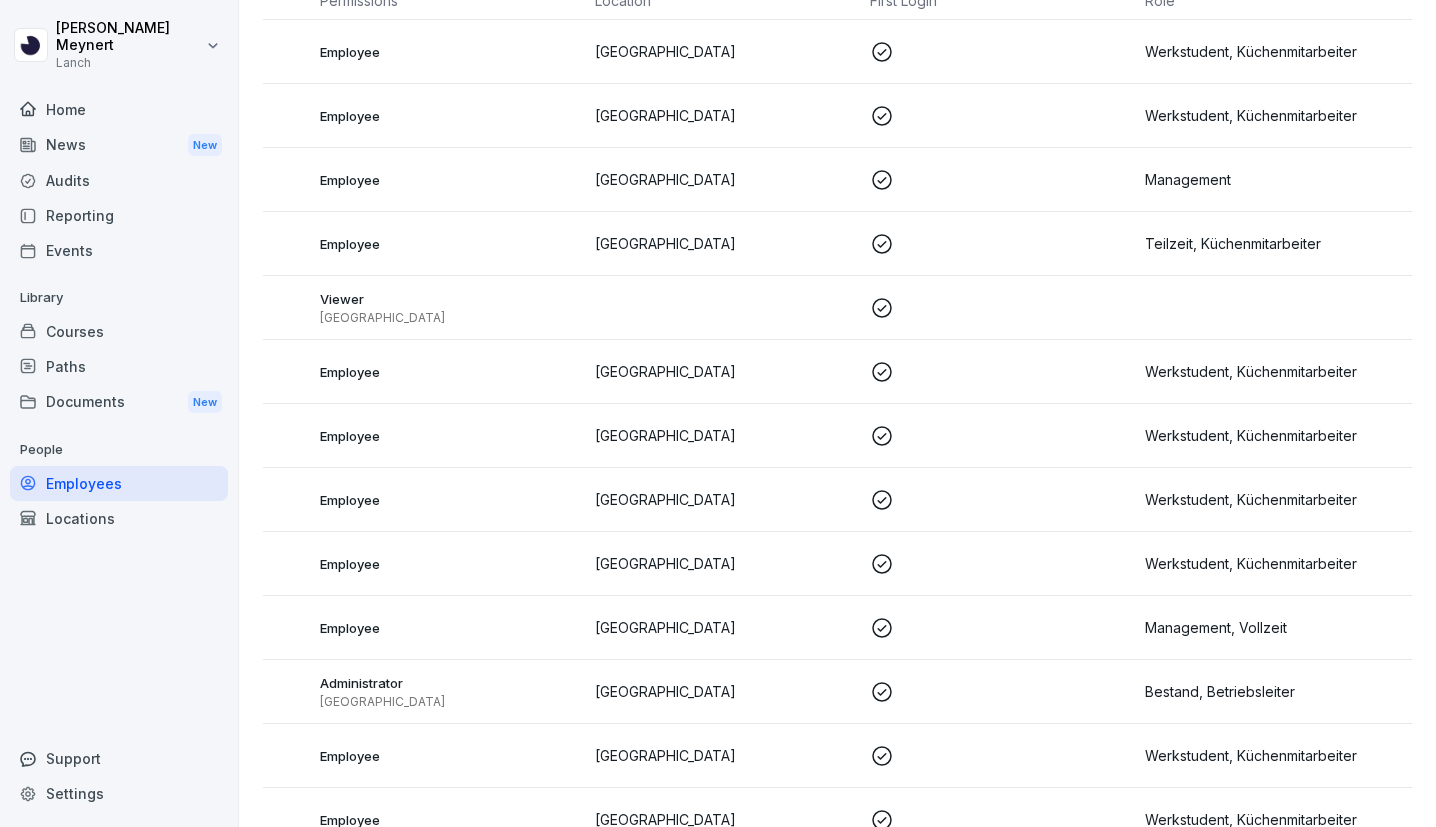scroll, scrollTop: 439, scrollLeft: 0, axis: vertical 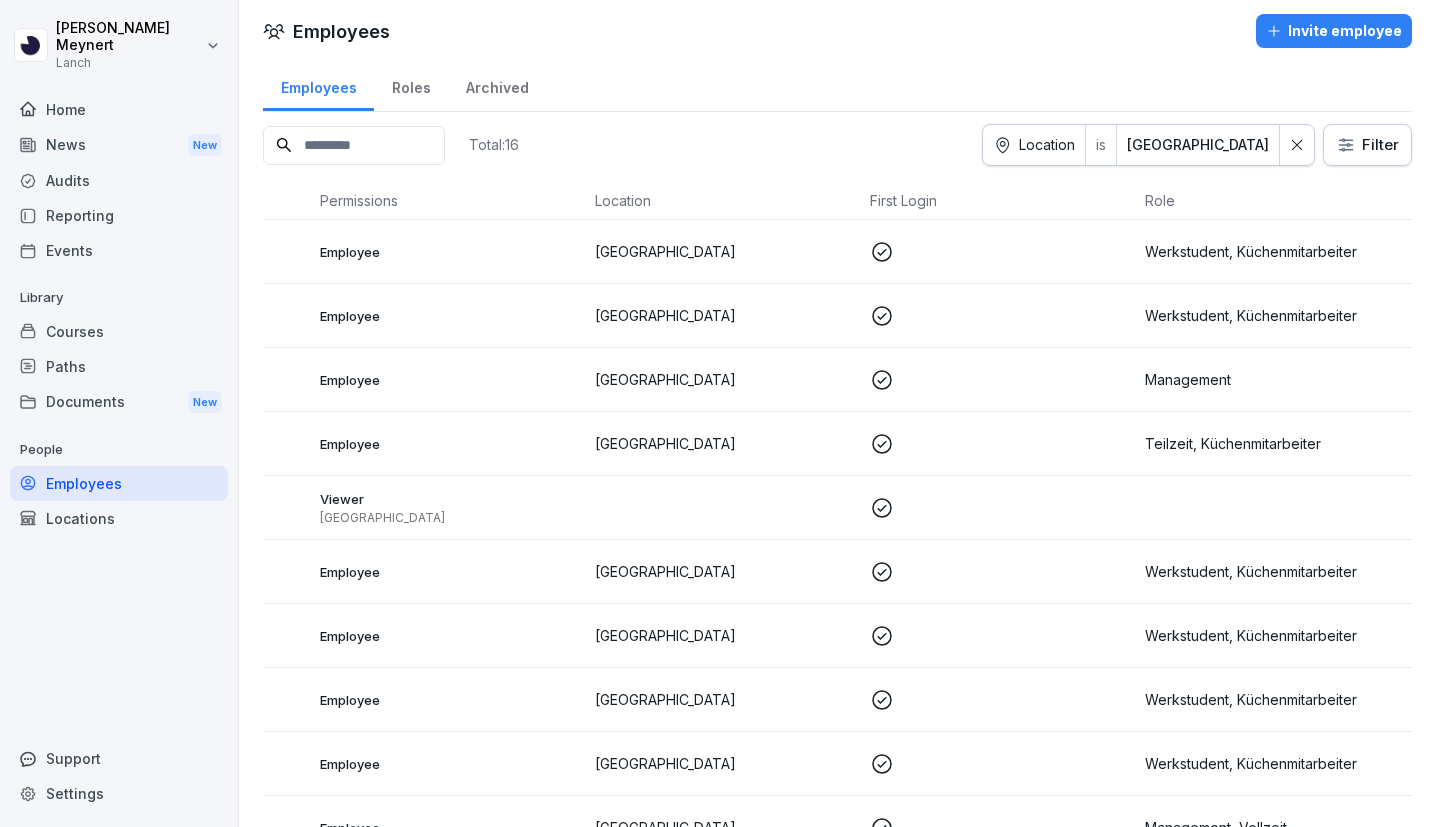 click 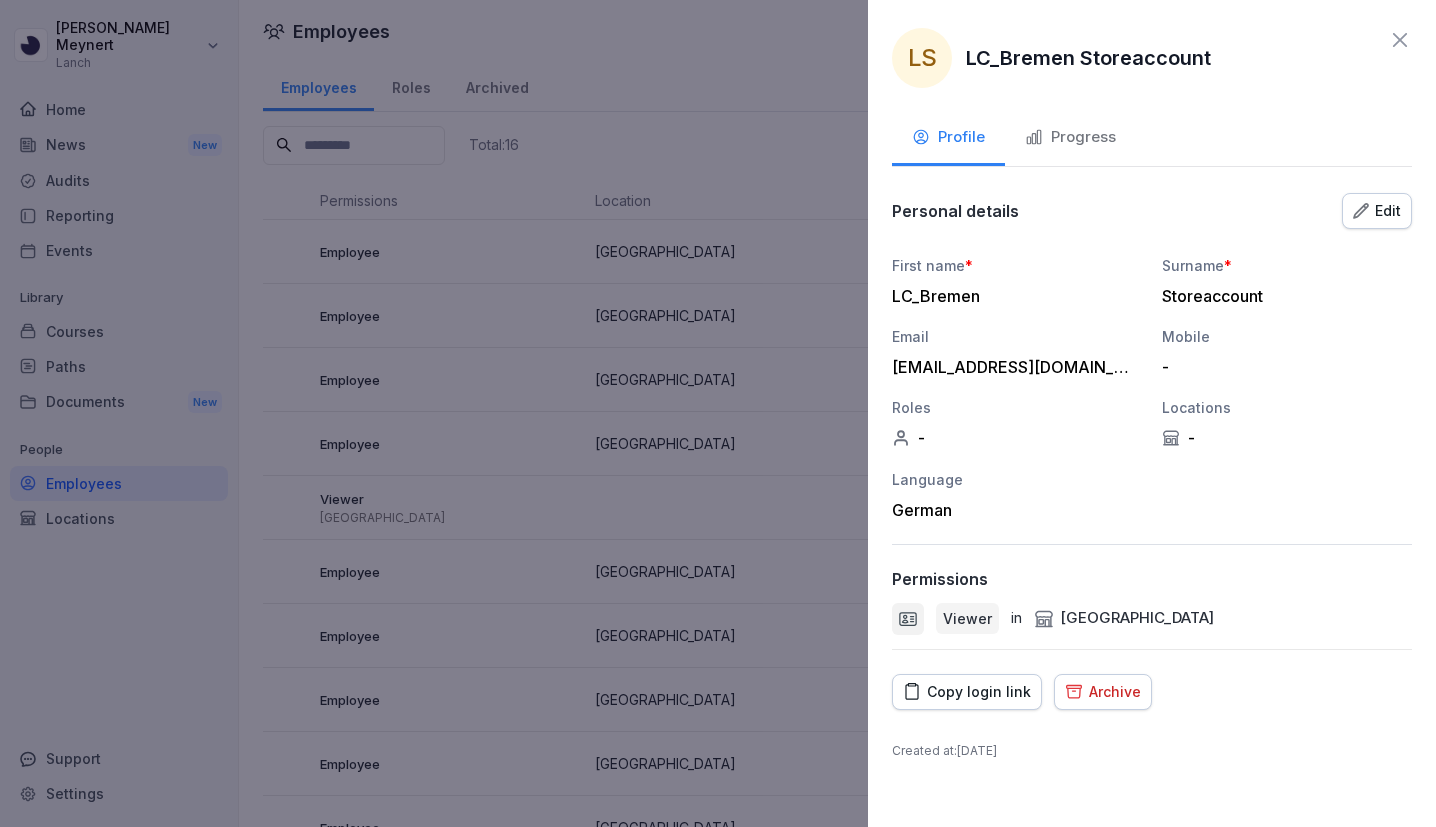 click on "Progress" at bounding box center [1070, 137] 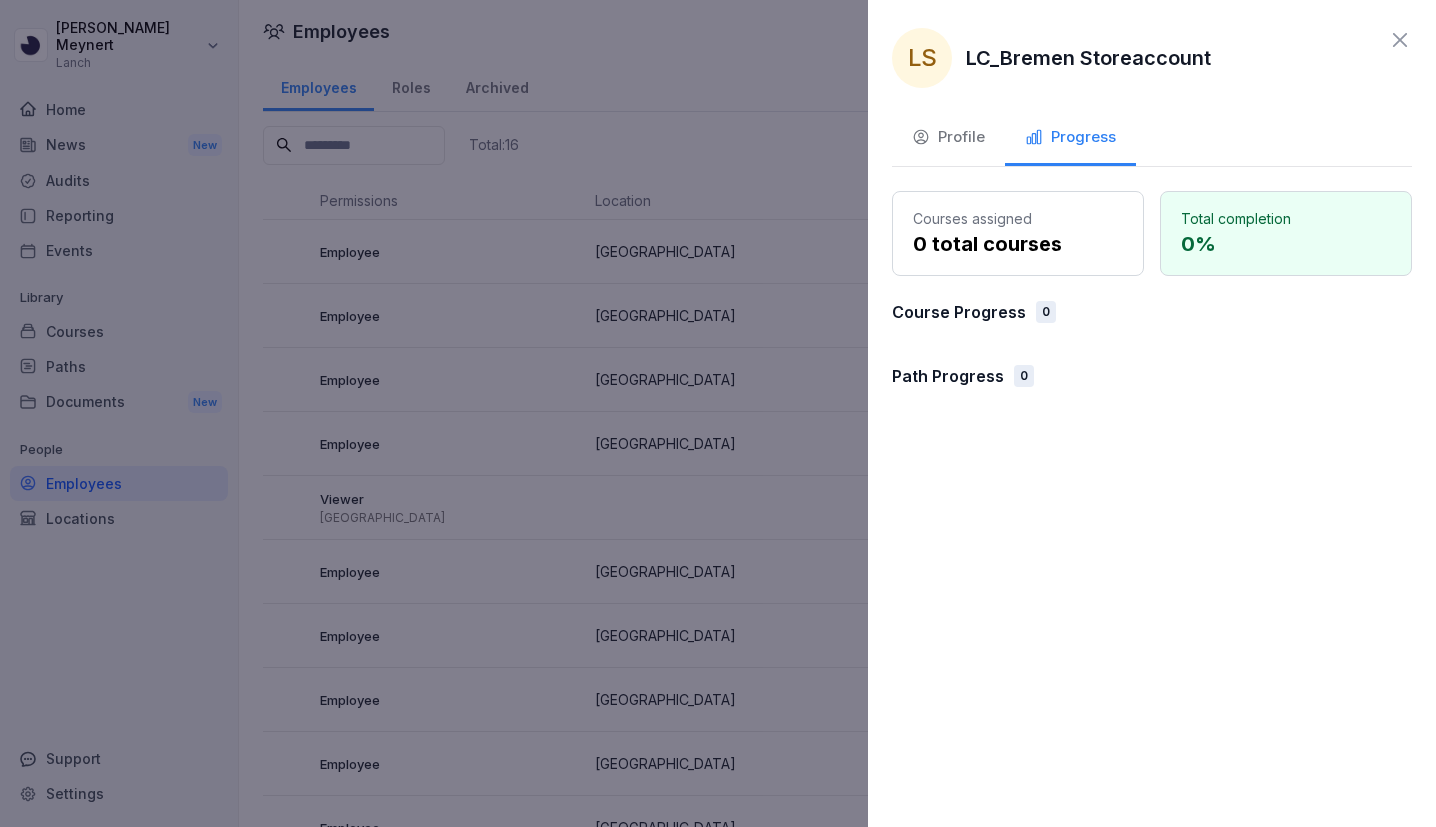 click 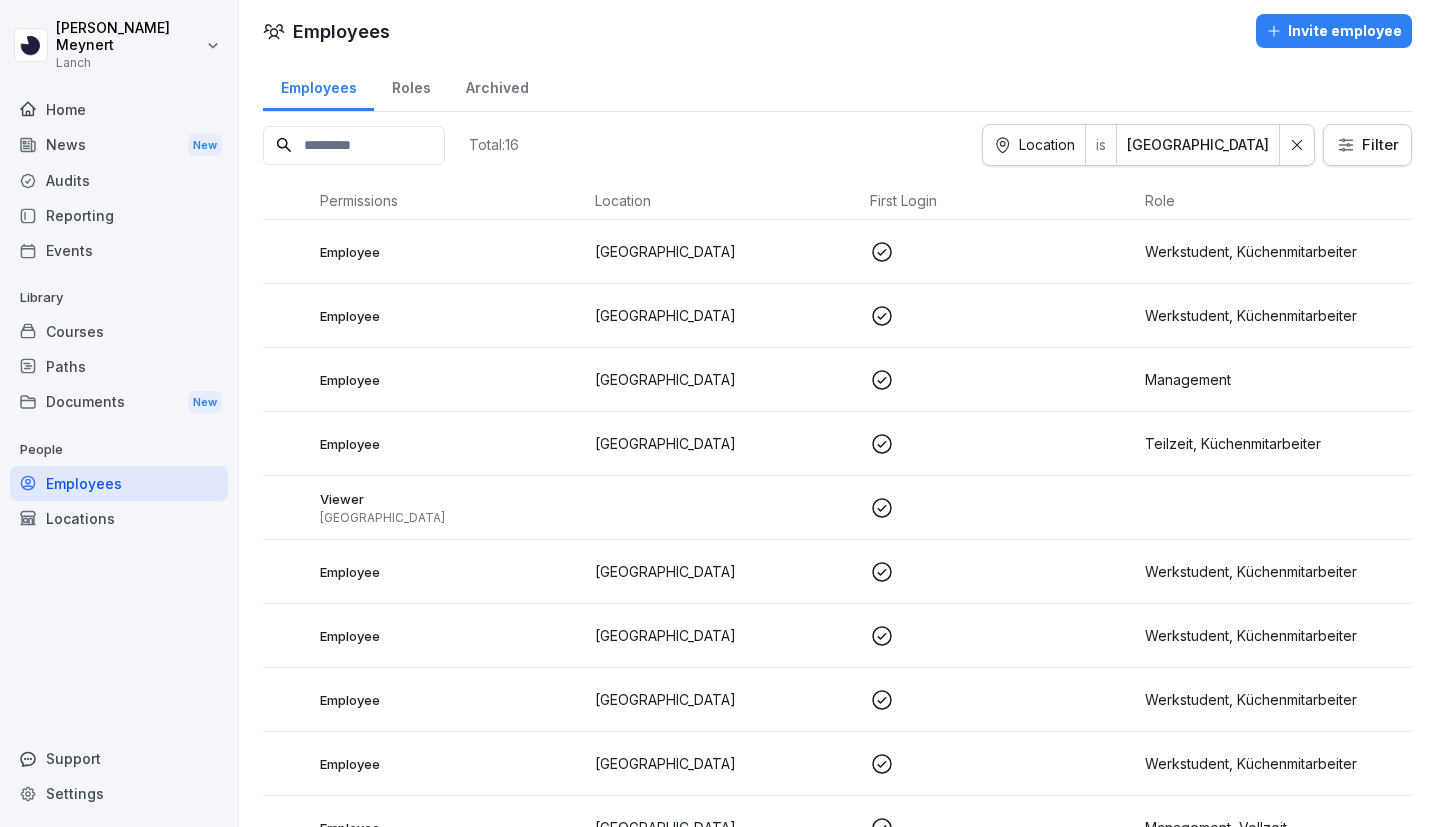 click on "Reporting" at bounding box center [119, 215] 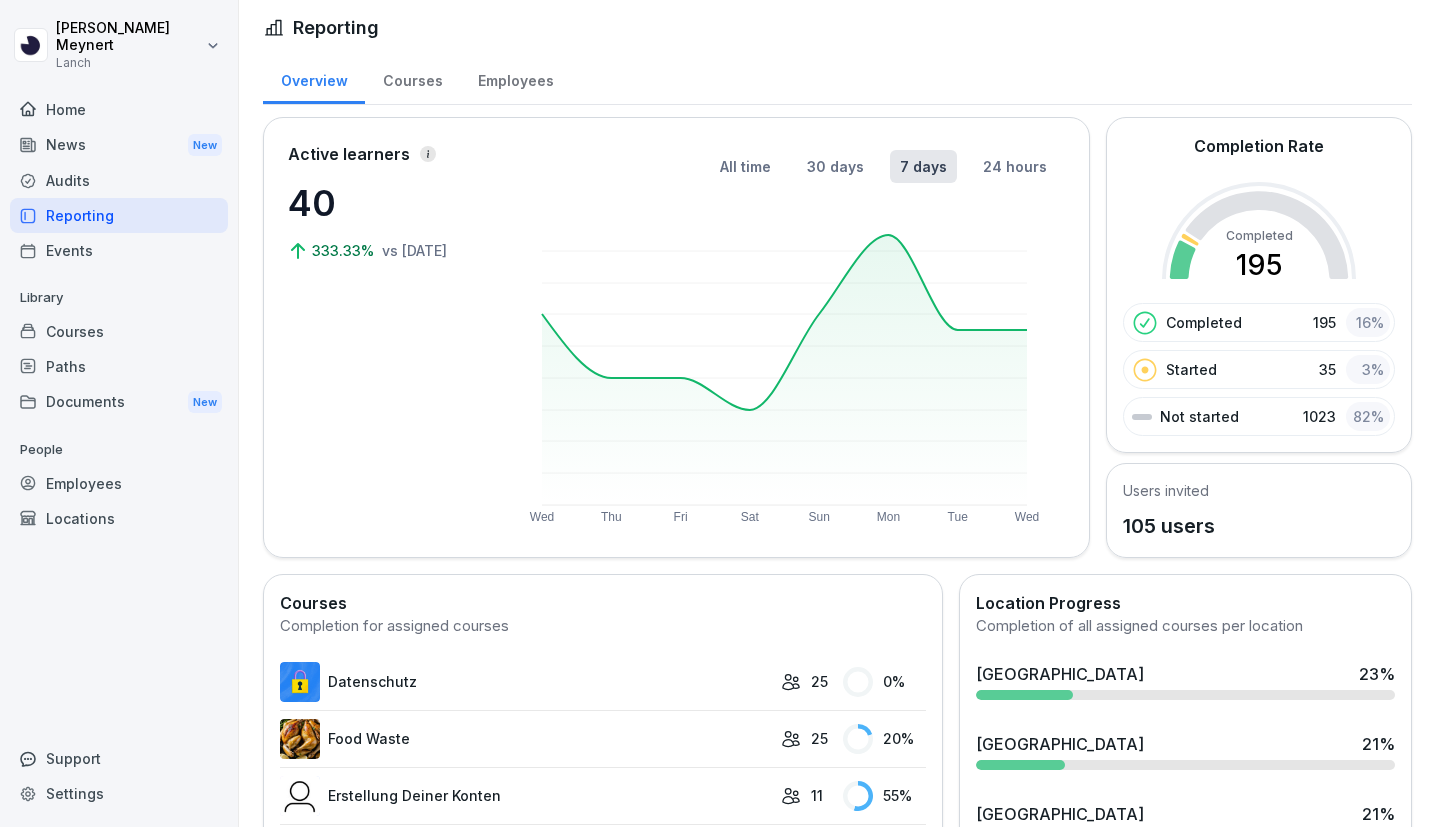 click on "Courses" at bounding box center [412, 78] 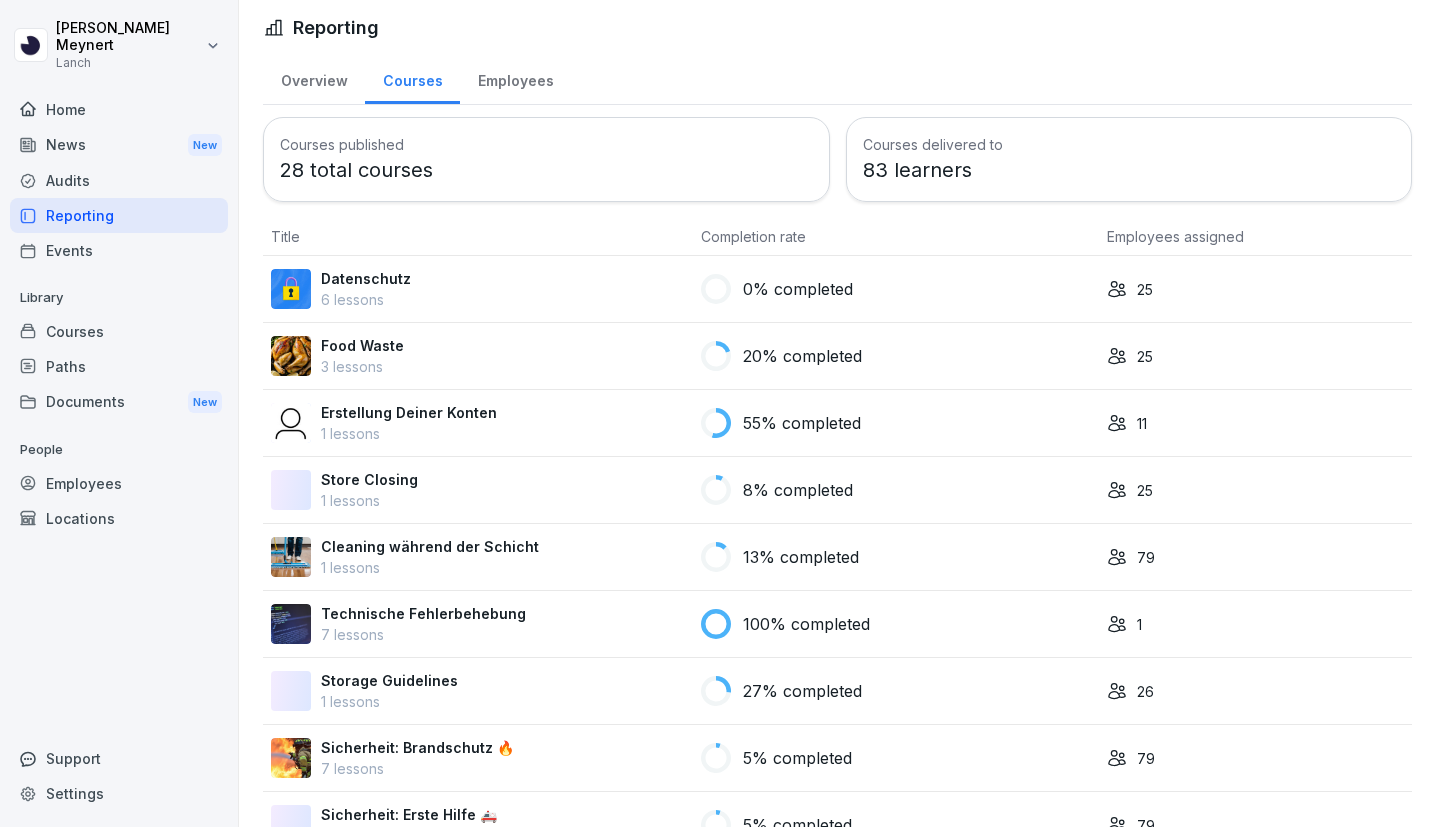 click on "Employees" at bounding box center [515, 78] 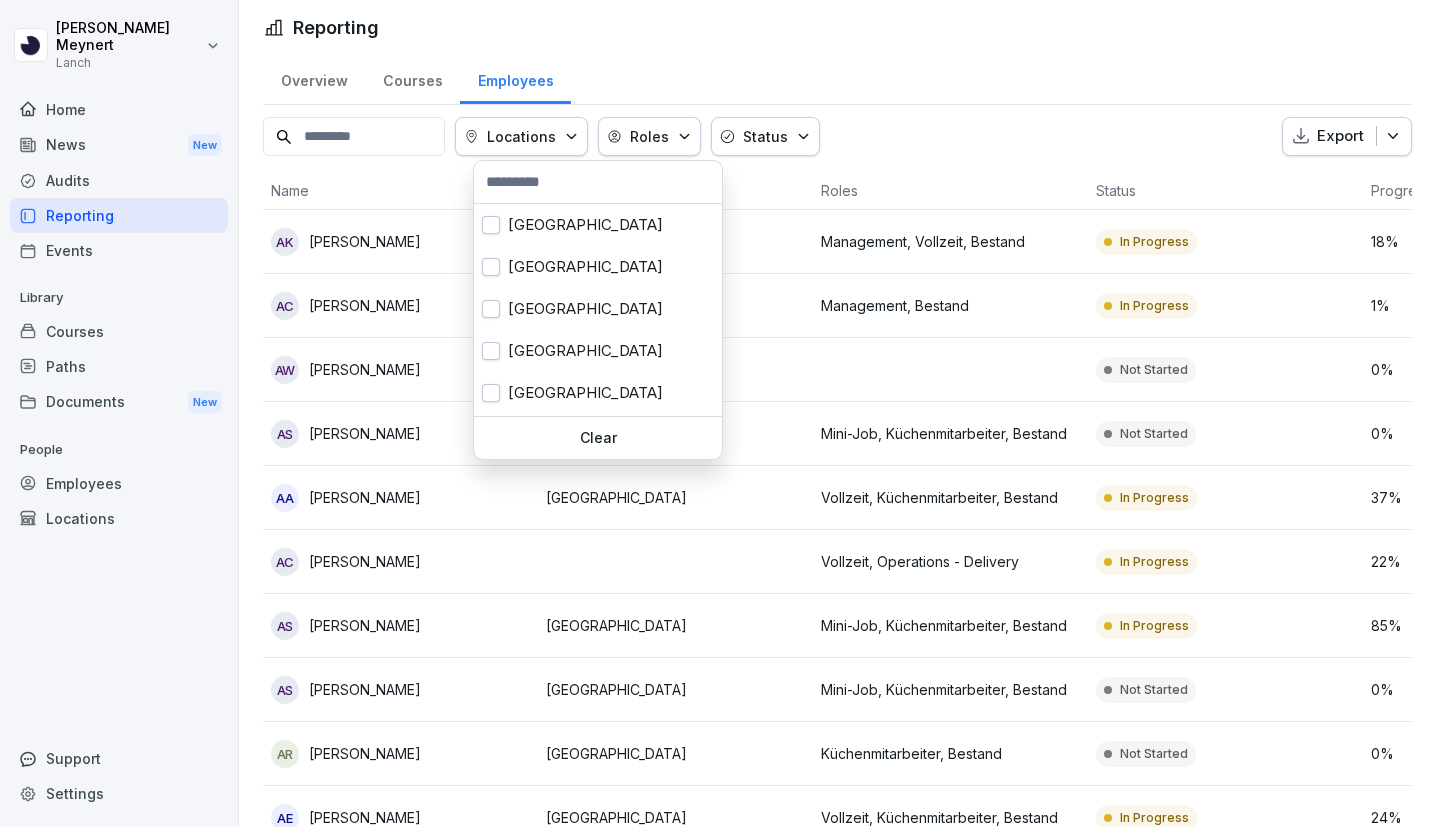 click on "Locations" at bounding box center [521, 136] 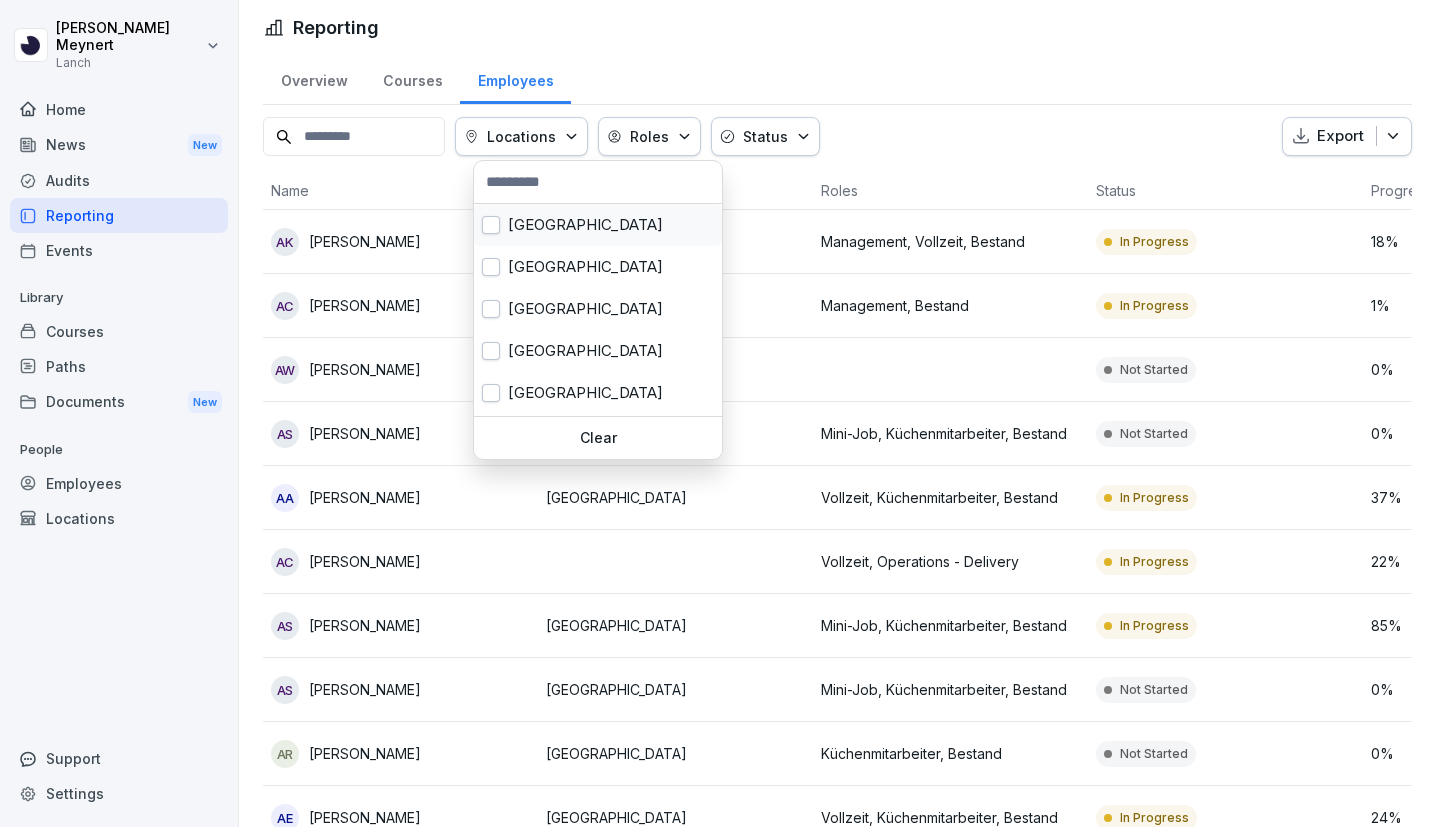 click on "Bremen" at bounding box center (598, 225) 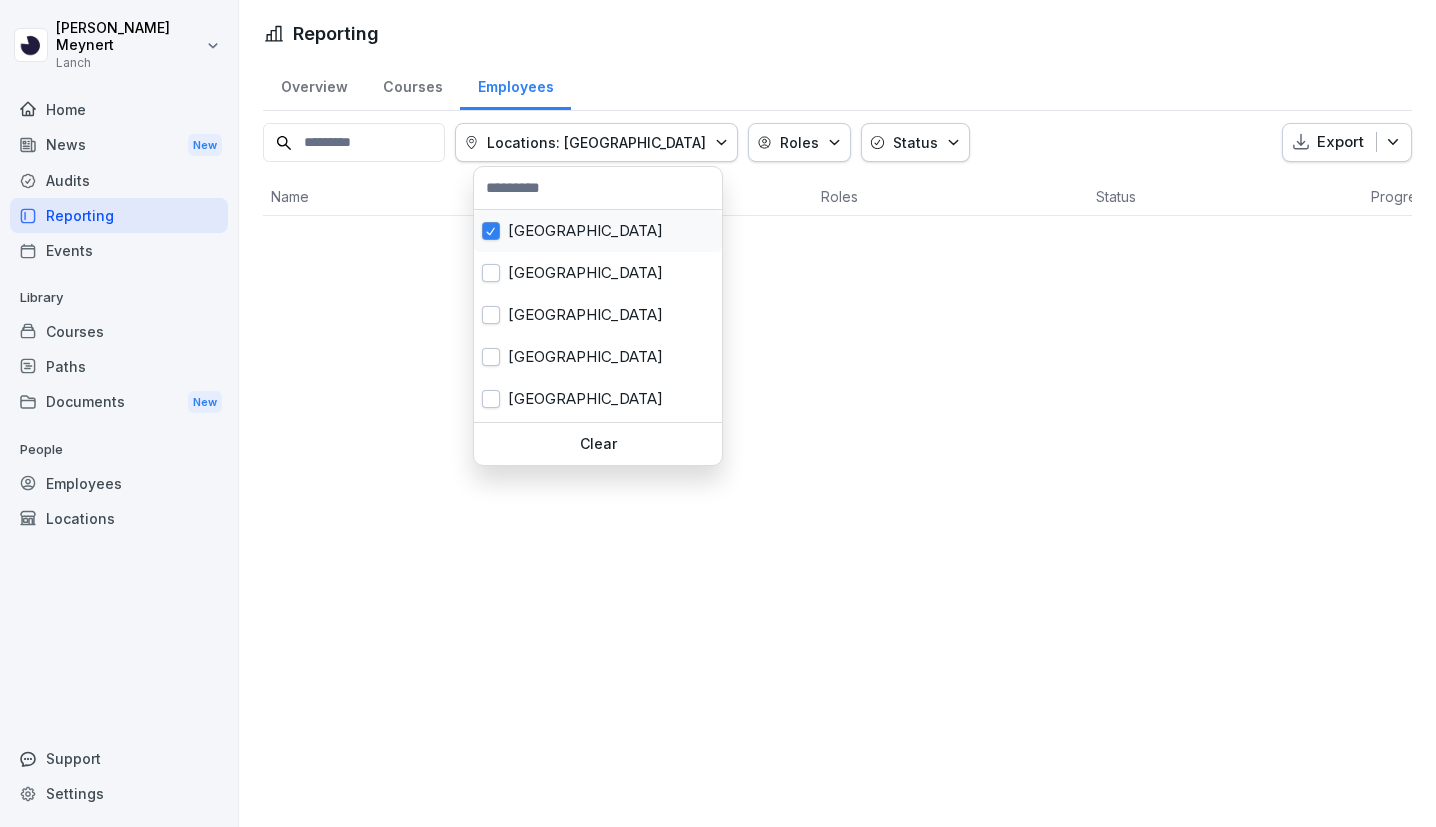 scroll, scrollTop: 0, scrollLeft: 0, axis: both 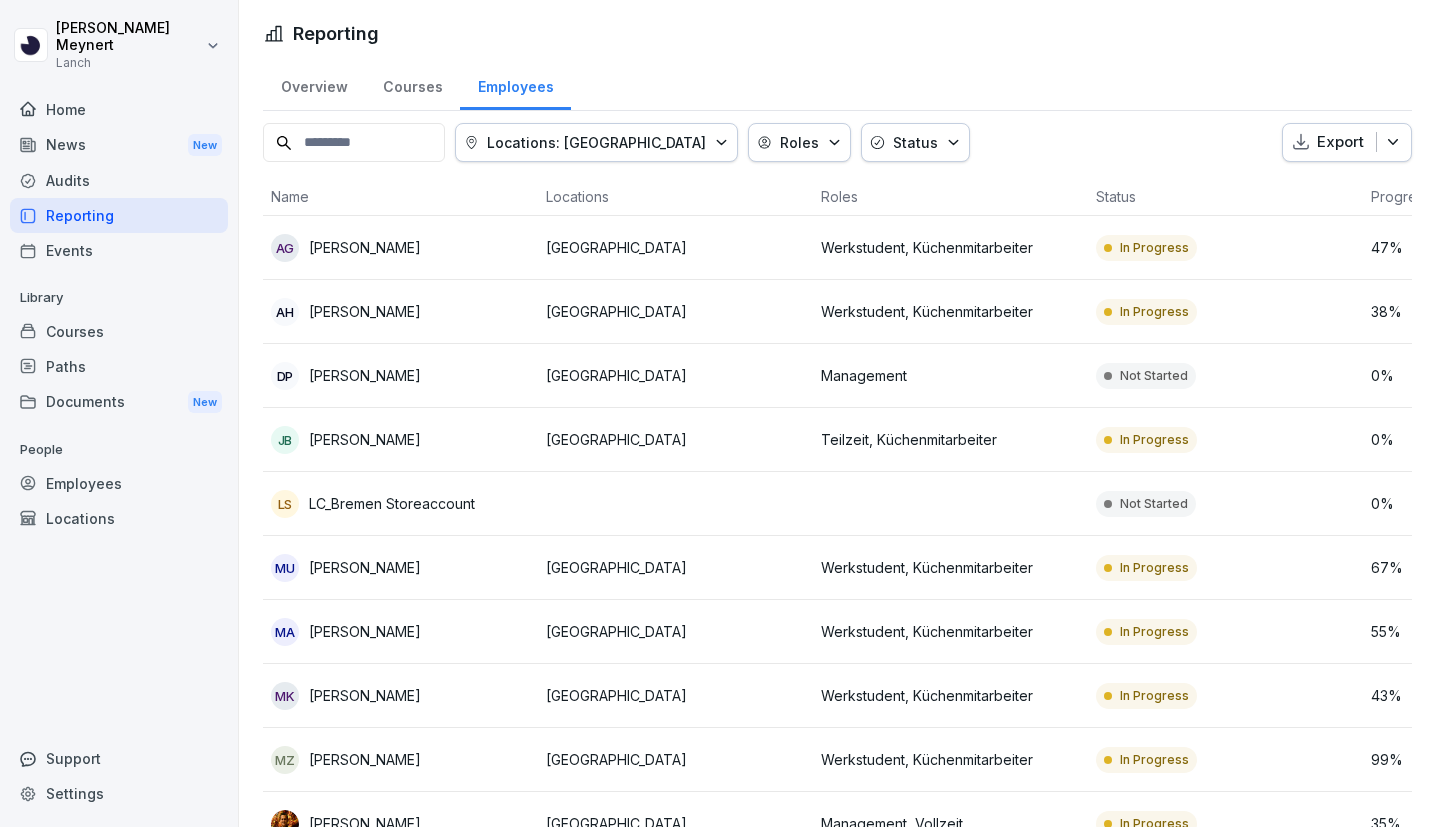 click on "Jonas   Meynert Lanch Home News New Audits Reporting Events Library Courses Paths Documents New People Employees Locations Support Settings Reporting Overview Courses Employees Locations: Bremen Roles Status Export Name Locations Roles Status Progress AG Ayush Chandra Gupta Bremen Werkstudent, Küchenmitarbeiter In Progress 47 % AH Azfar Hussain Bremen Werkstudent, Küchenmitarbeiter In Progress 38 % DP Dorina Alina Pasca Bremen Management Not Started 0 % JB Jaime Borgelt Bremen Teilzeit, Küchenmitarbeiter In Progress 0 % LS LC_Bremen Storeaccount Not Started 0 % MU Mehmet Uz Bremen Werkstudent, Küchenmitarbeiter In Progress 67 % MA Mehreen Ali Bremen Werkstudent, Küchenmitarbeiter In Progress 55 % MK Muhammad Burhan Khan Bremen Werkstudent, Küchenmitarbeiter In Progress 43 % MZ Muhammad Zeeshan Bremen Werkstudent, Küchenmitarbeiter In Progress 99 % Muhammad Zubairullah Bremen Management, Vollzeit In Progress 35 % SW Sabrina Wagenleiter Bremen Bestand, Betriebsleiter Not Started 0 % SN Bremen Completed %" at bounding box center (718, 413) 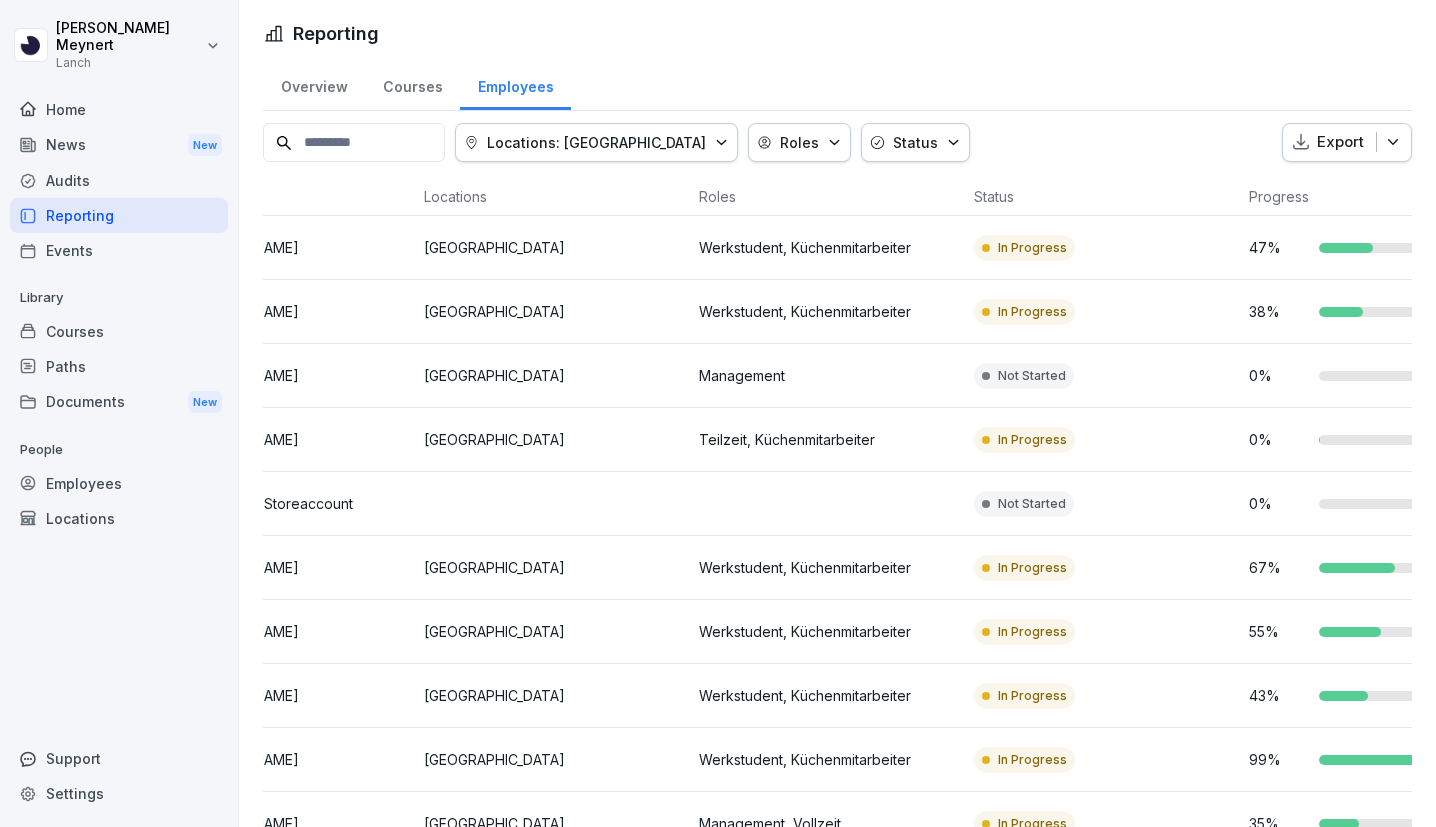 scroll, scrollTop: 0, scrollLeft: 226, axis: horizontal 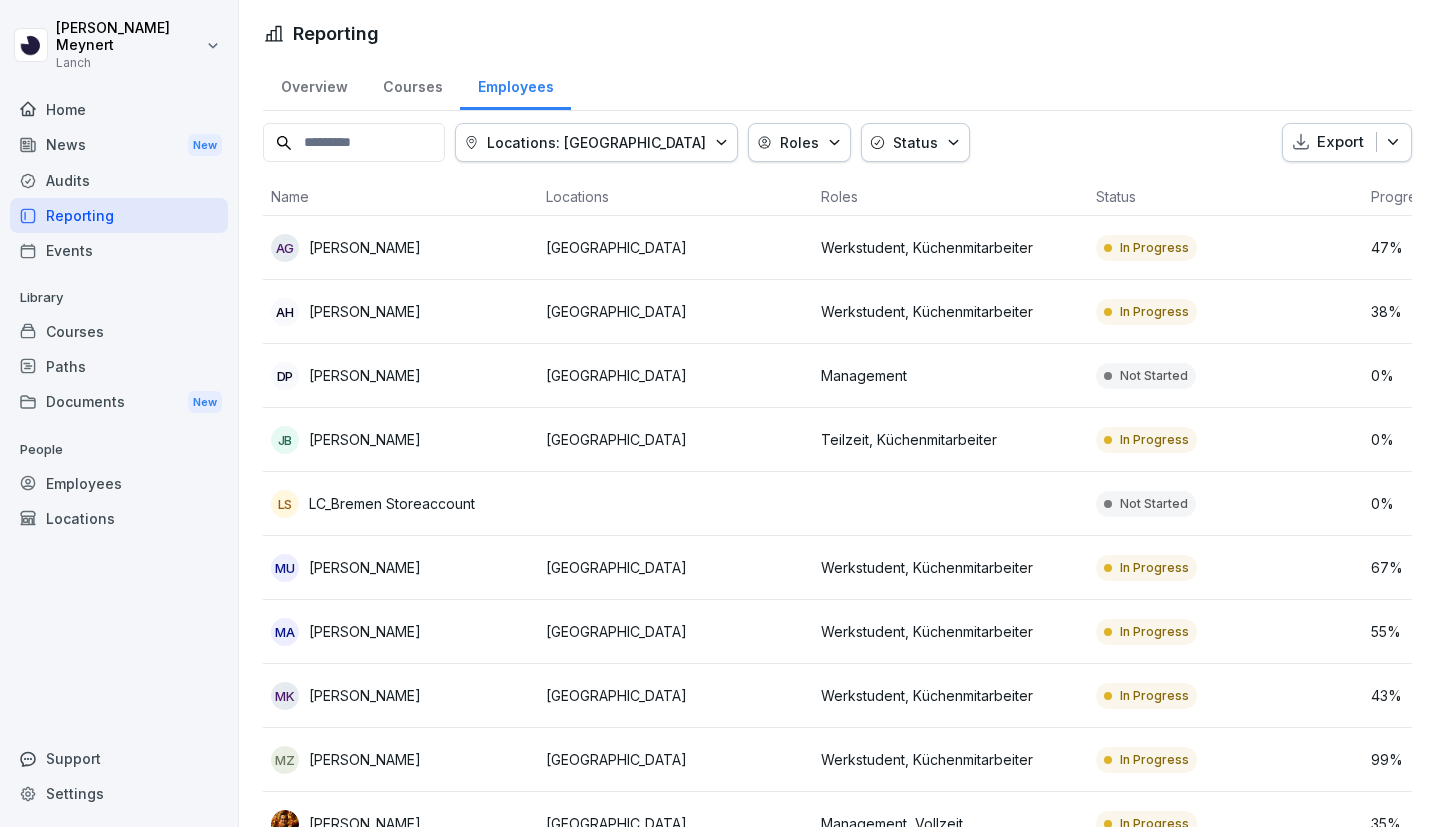 click on "Employees" at bounding box center (119, 483) 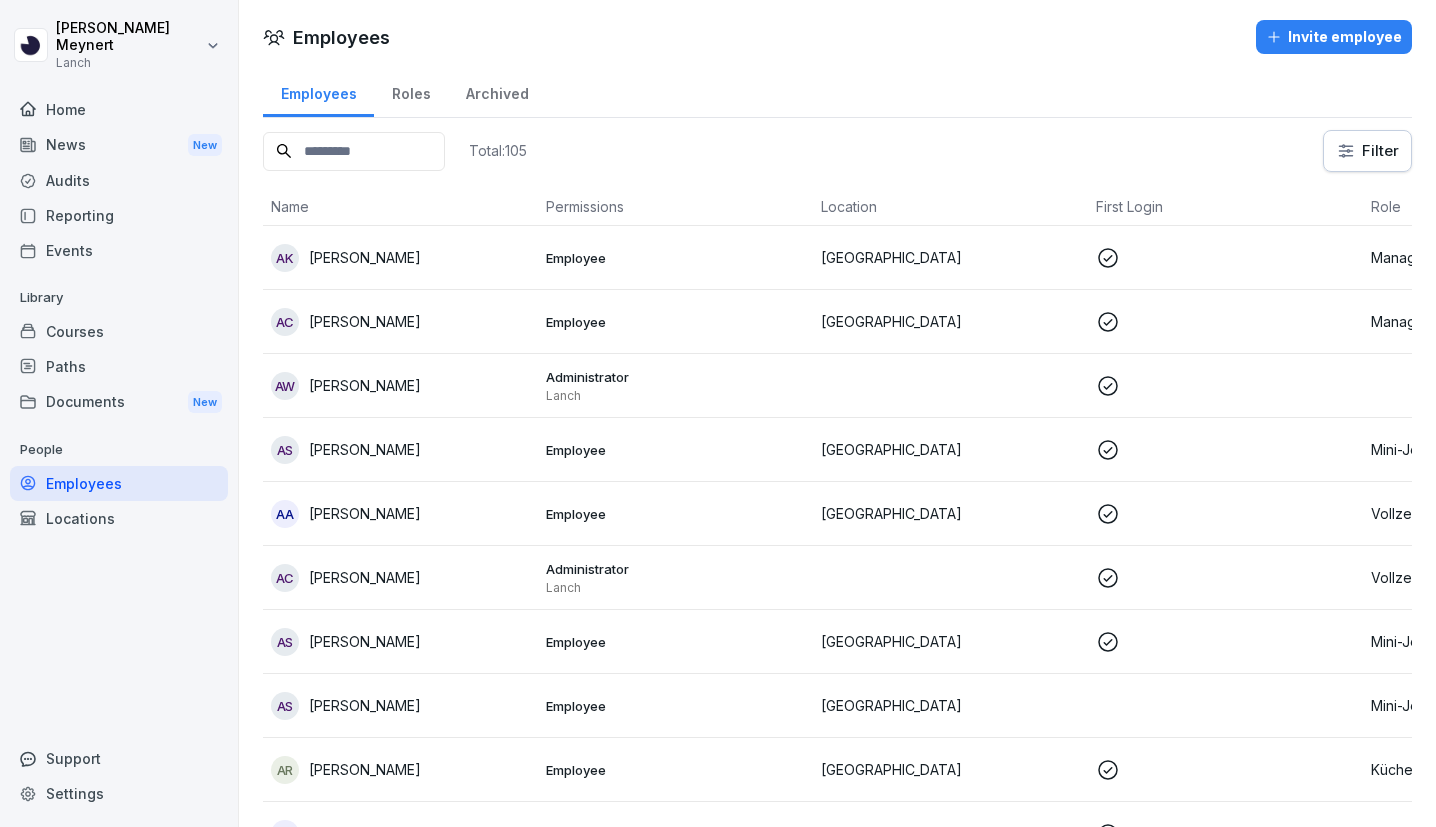 click at bounding box center [354, 151] 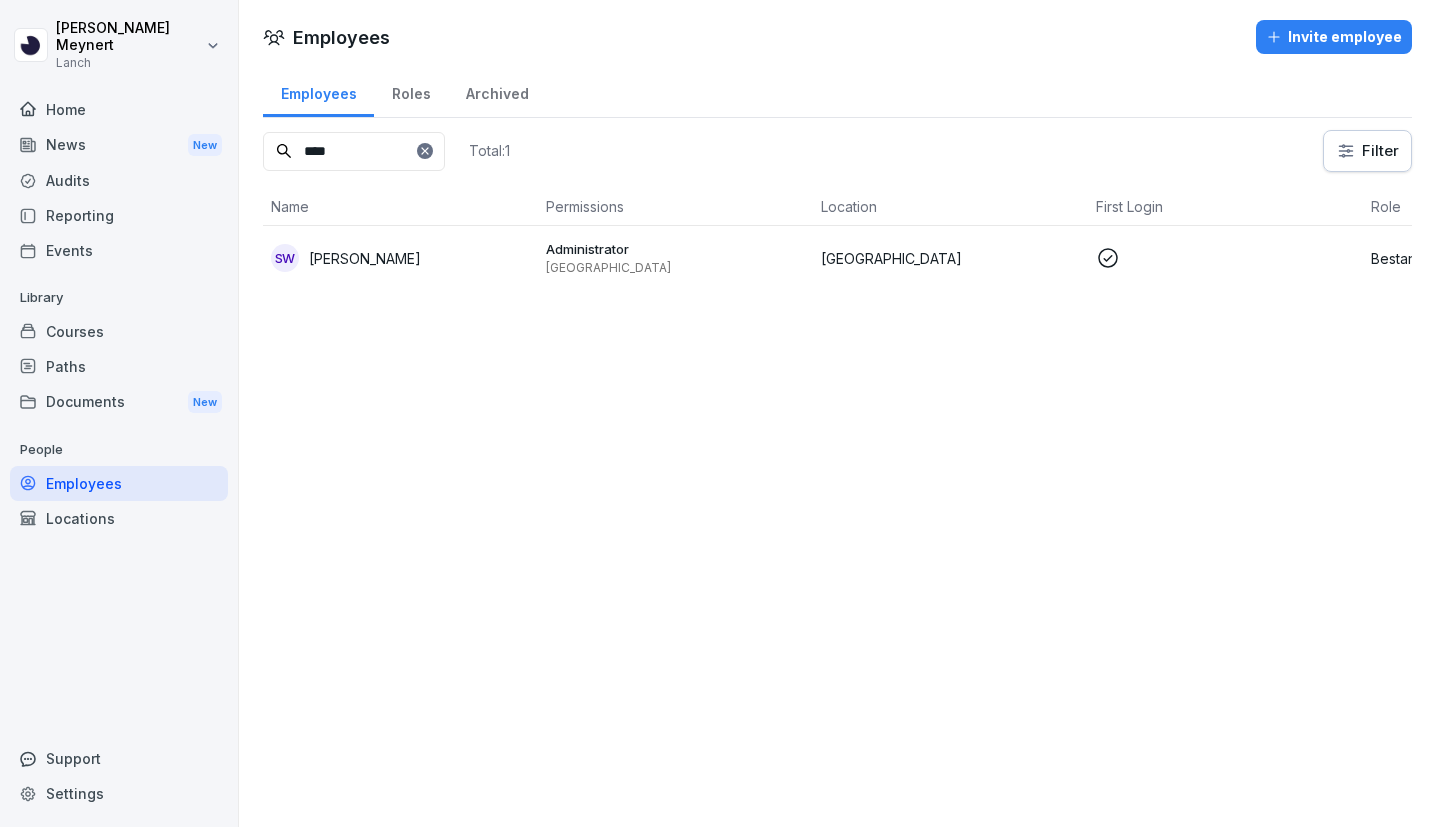 type on "****" 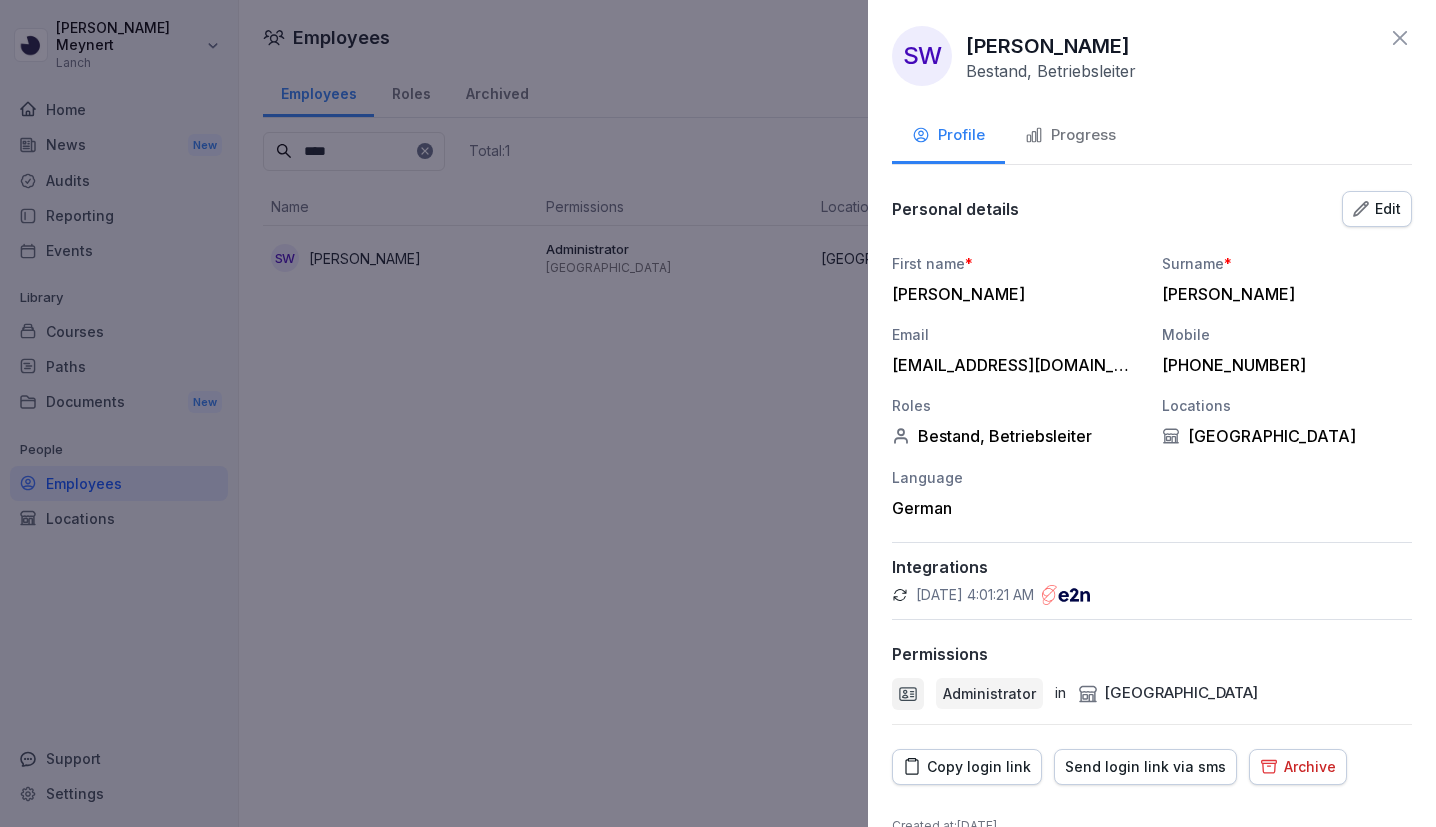 scroll, scrollTop: 0, scrollLeft: 0, axis: both 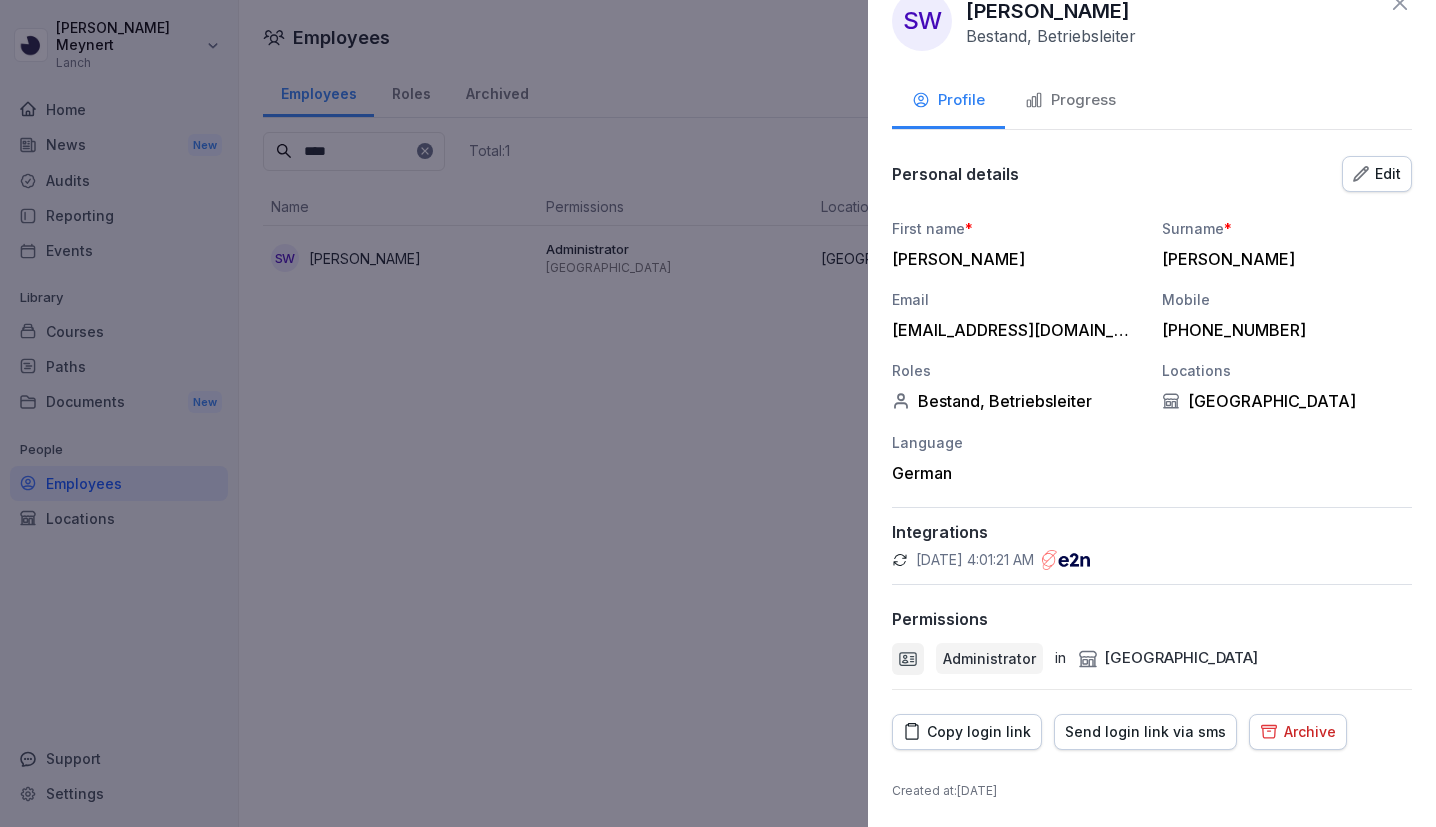 click 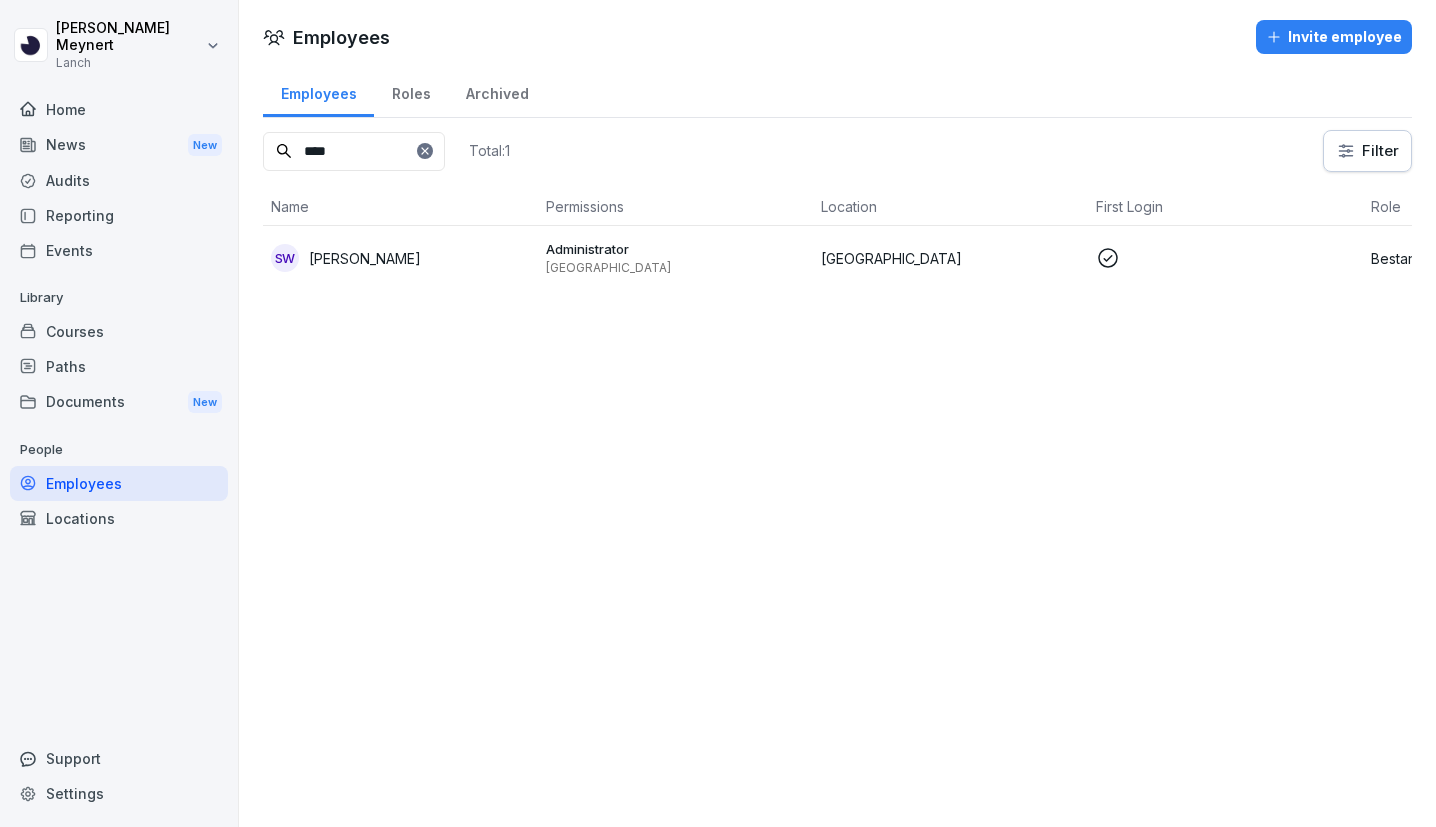 click 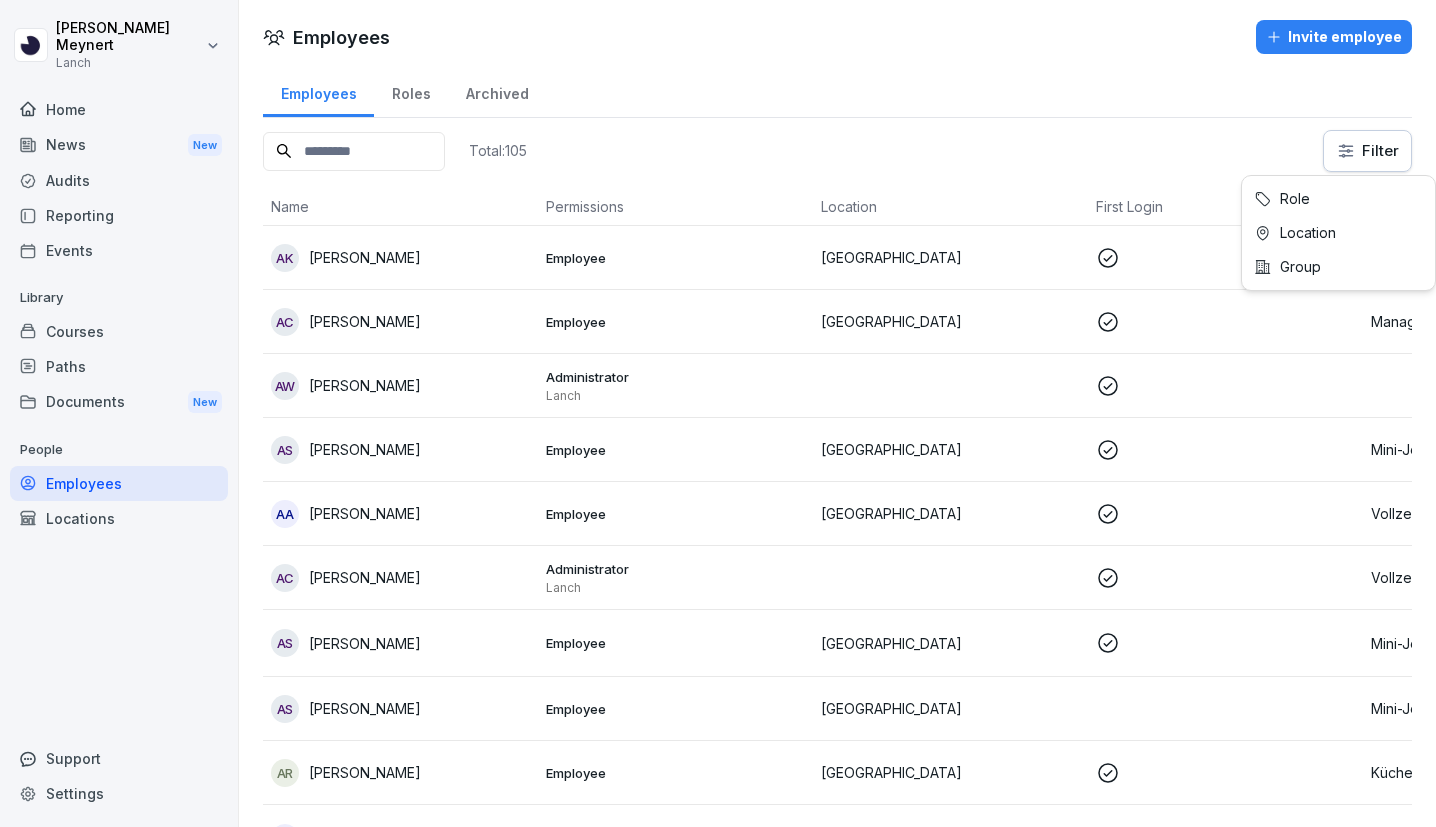 click on "Jonas   Meynert Lanch Home News New Audits Reporting Events Library Courses Paths Documents New People Employees Locations Support Settings Employees Invite employee Employees Roles Archived Total:  105 Filter Name Permissions Location First Login Role AK Abdelilah El Kalai Employee Frankfurt Management, Vollzeit, Bestand AC Alessandro Cancillieri Employee Wuppertal Management, Bestand AW Alexander Weise Administrator Lanch   AS Alexis Ngaboh Salang Employee Düsseldorf Mini-Job, Küchenmitarbeiter, Bestand AA Alice Adjei Employee Düsseldorf Vollzeit, Küchenmitarbeiter, Bestand AC Ali Celik Administrator Lanch   Vollzeit, Operations - Delivery AS Ali Musa Sagdic Employee Düsseldorf Mini-Job, Küchenmitarbeiter, Bestand AS Amate Kaylin Sohey Employee Wuppertal Mini-Job, Küchenmitarbeiter, Bestand AR Ammar Rizwan Ammar Rizwan Employee Hannover Küchenmitarbeiter, Bestand AE Amos Ehiemenonye Employee Düsseldorf Vollzeit, Küchenmitarbeiter, Bestand AK Anna Kiesinger Administrator Lanch   AE Anna-Lena Ebeler" at bounding box center [718, 413] 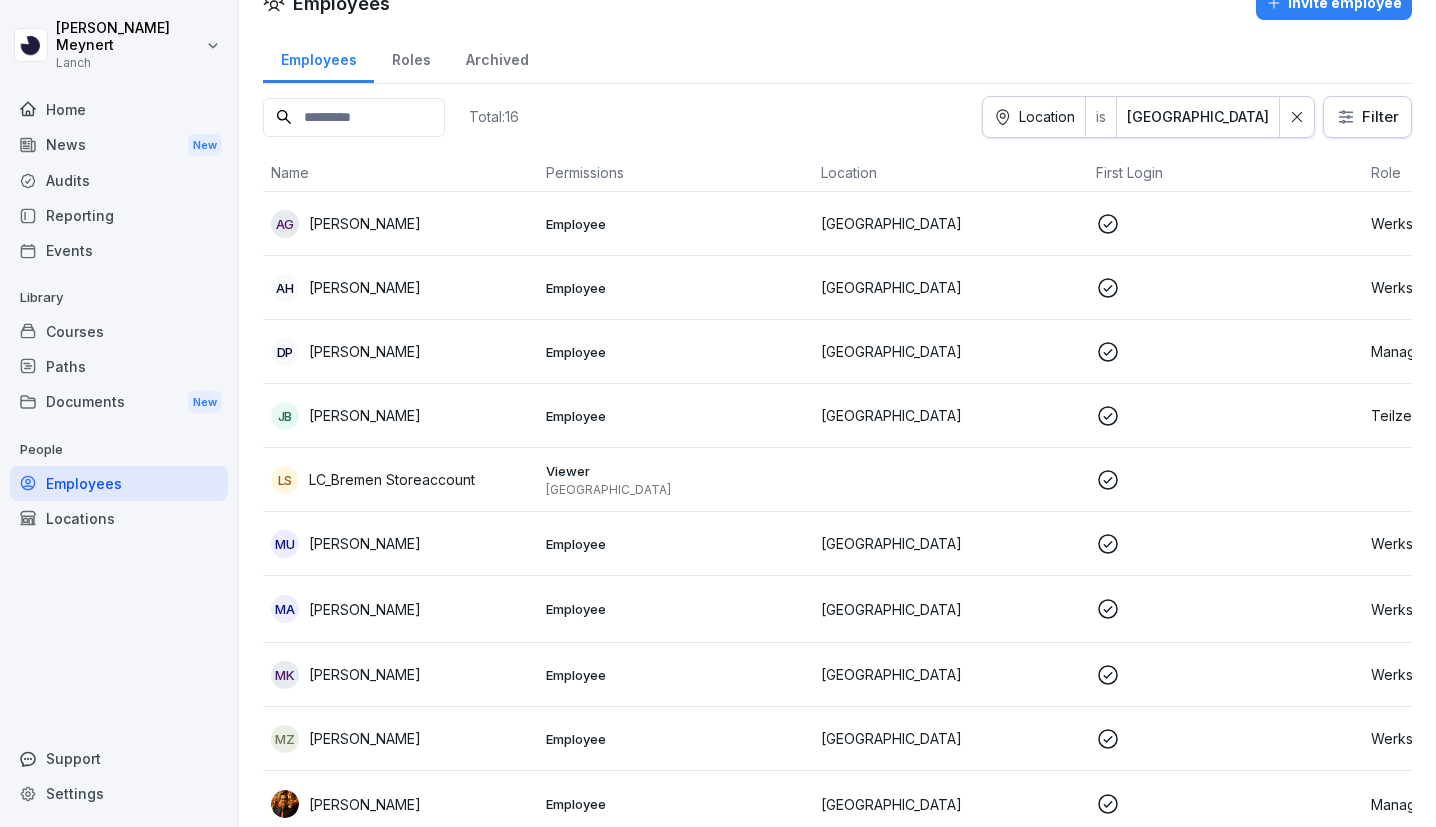 scroll, scrollTop: 0, scrollLeft: 0, axis: both 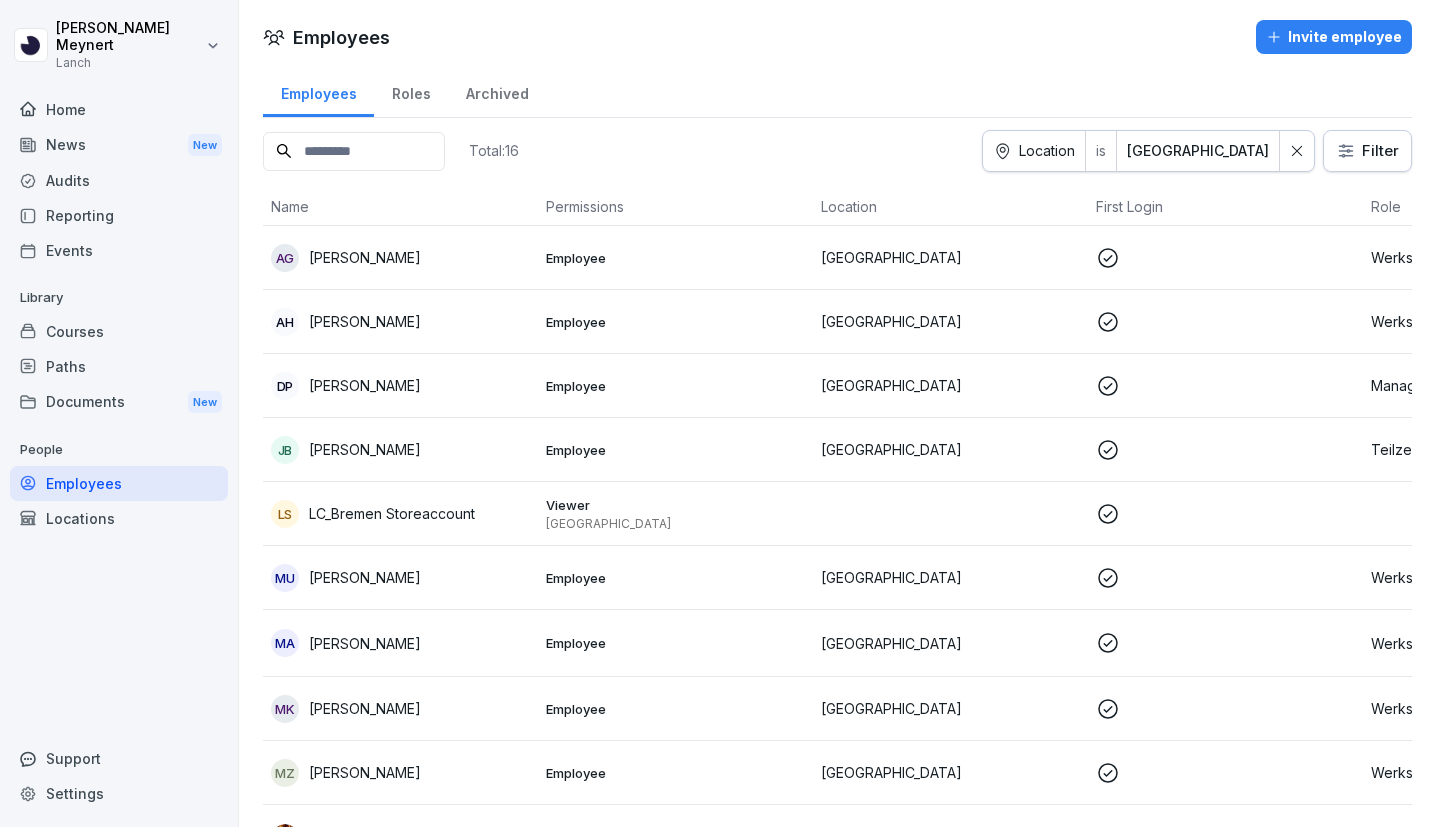 click on "Audits" at bounding box center (119, 180) 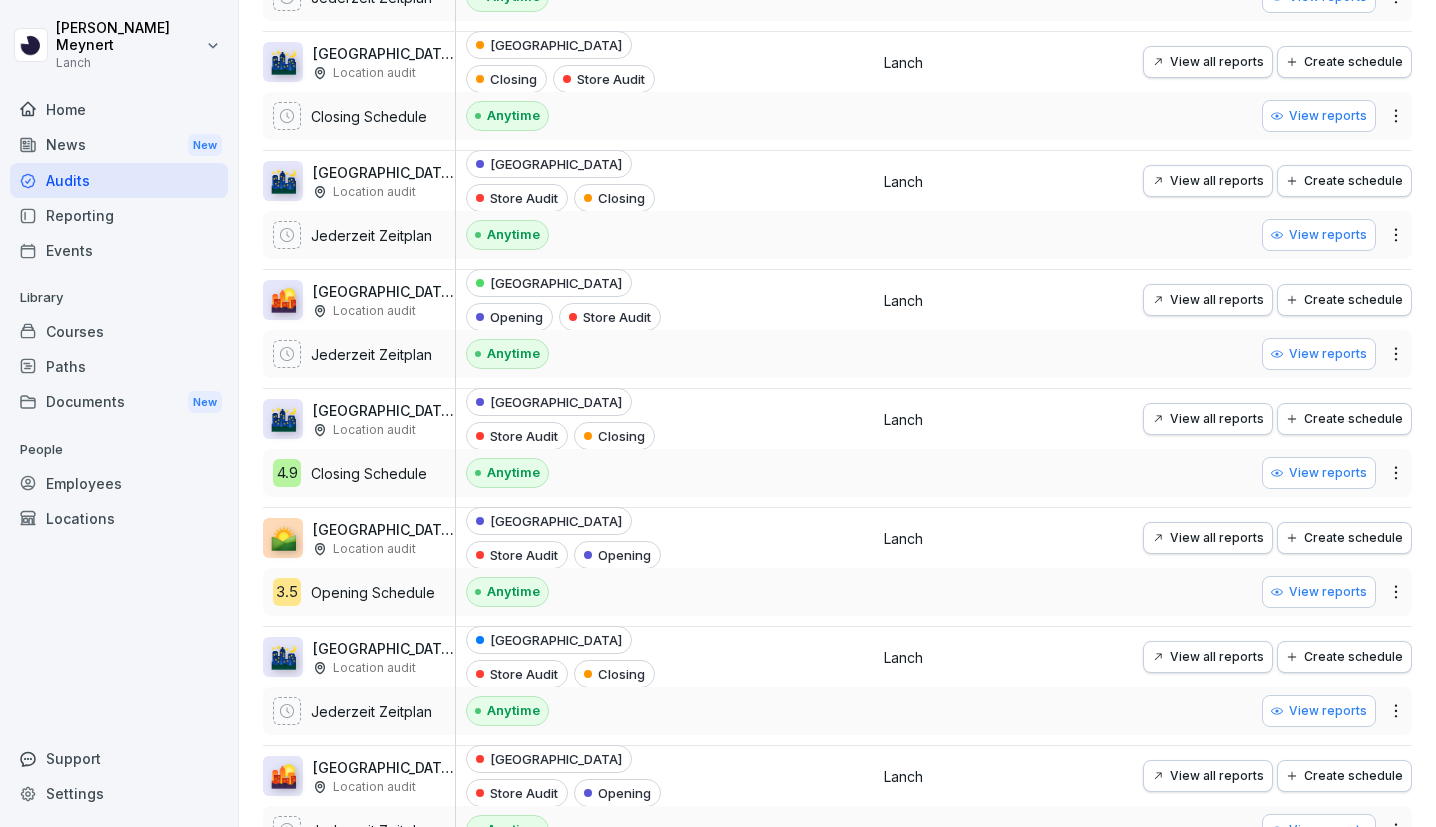 scroll, scrollTop: 501, scrollLeft: 0, axis: vertical 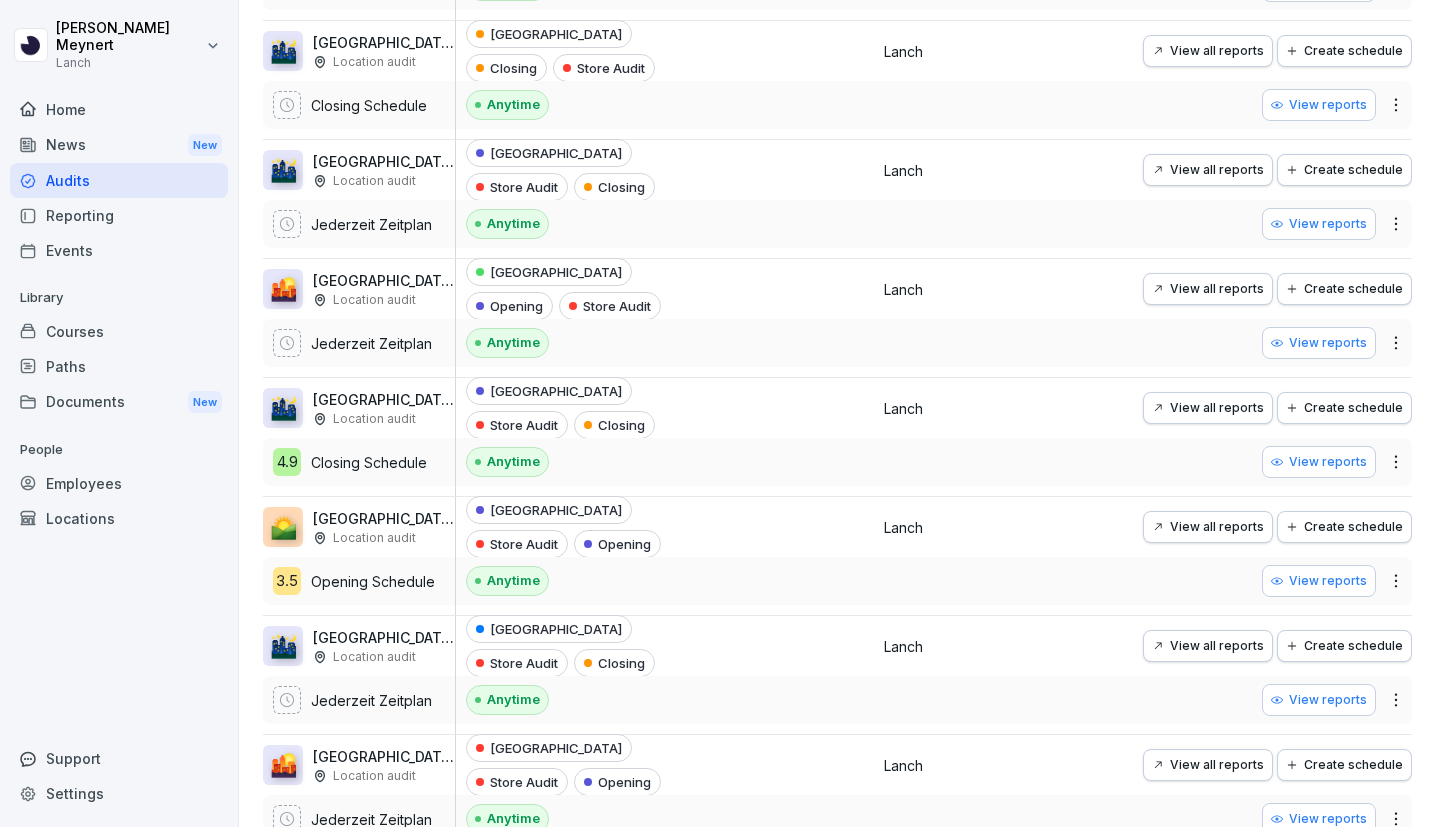 click on "View all reports" at bounding box center [1208, 527] 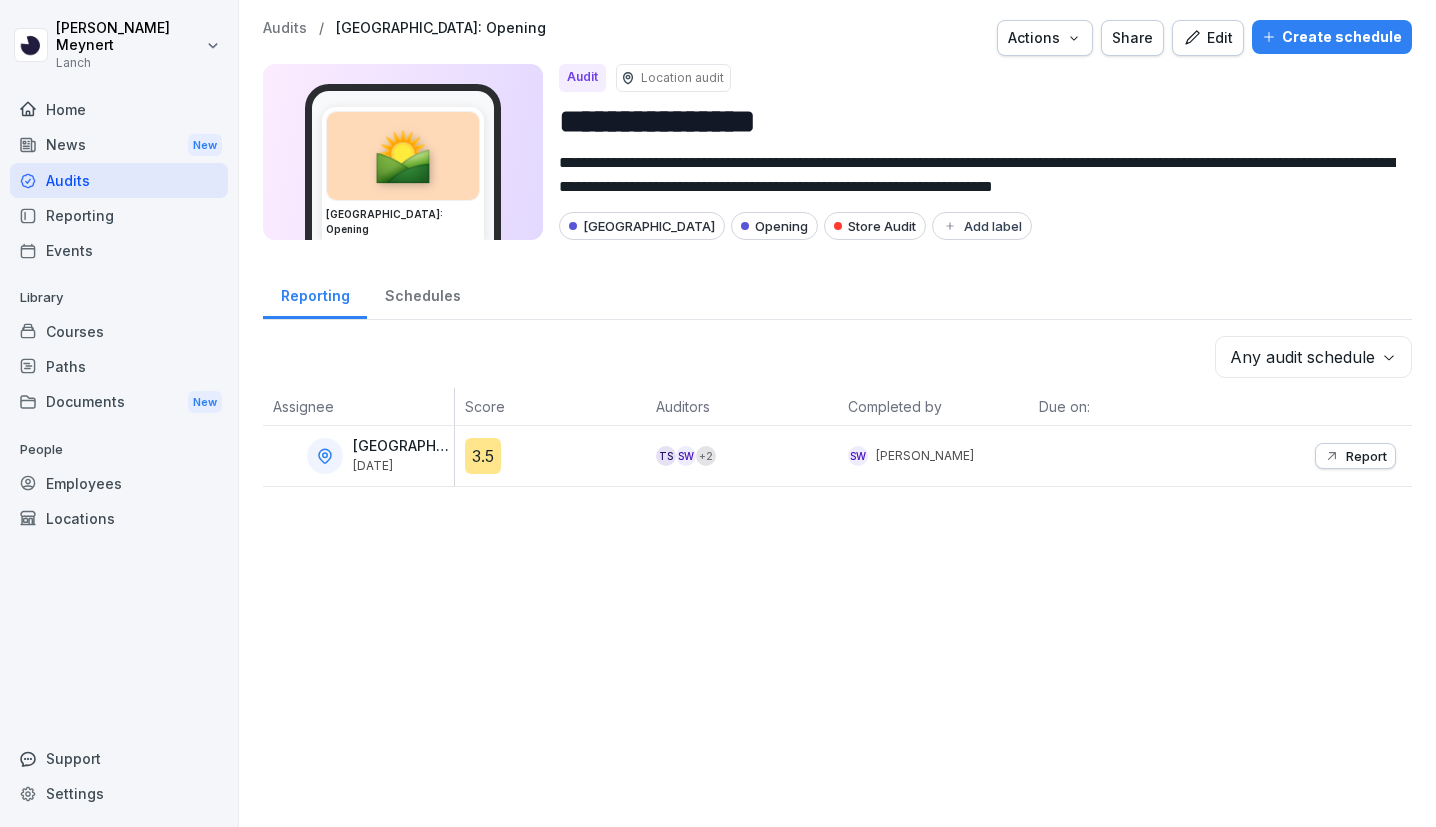 click on "Report" at bounding box center [1366, 456] 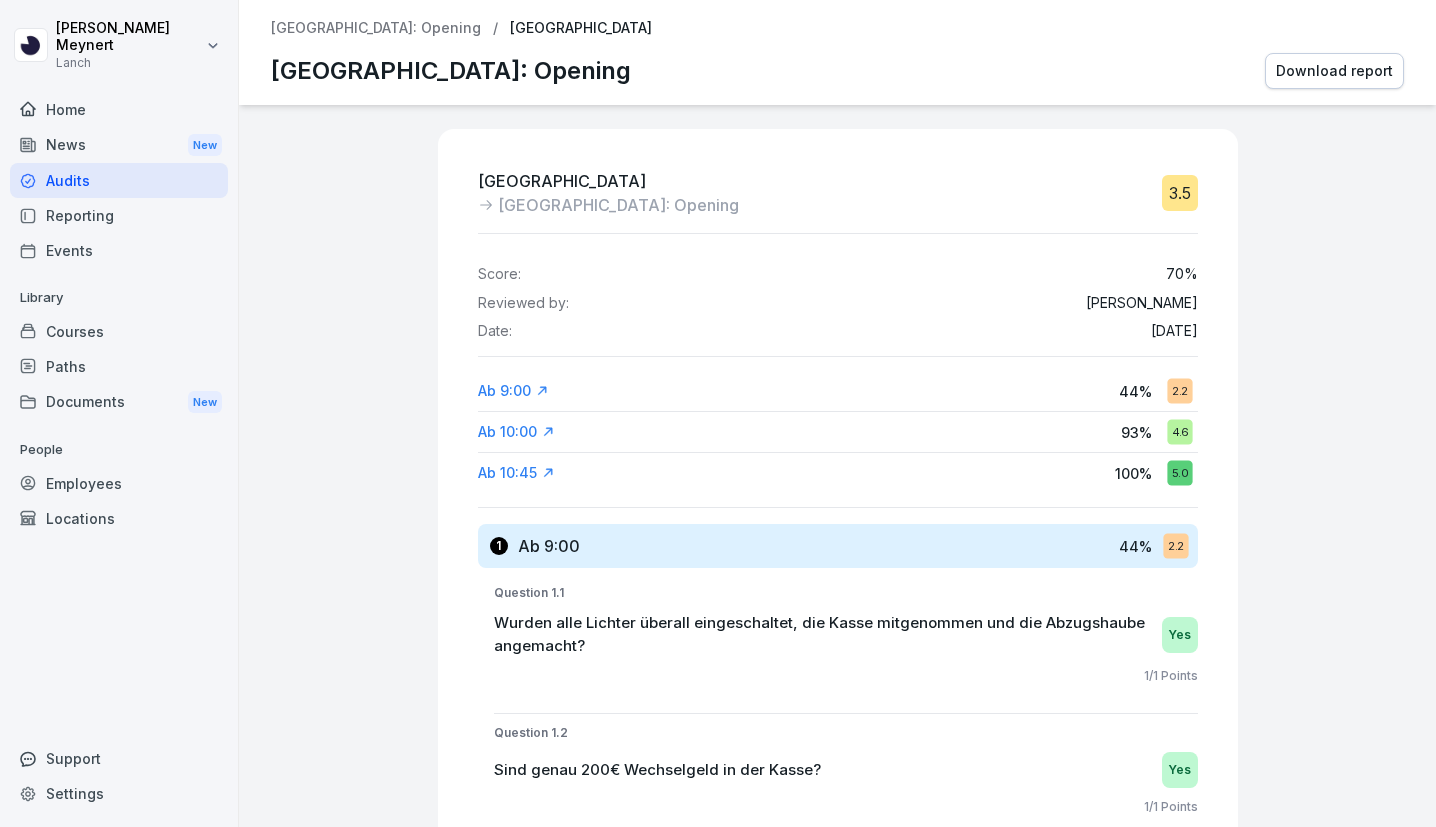 click on "Bremen: Opening" at bounding box center [376, 28] 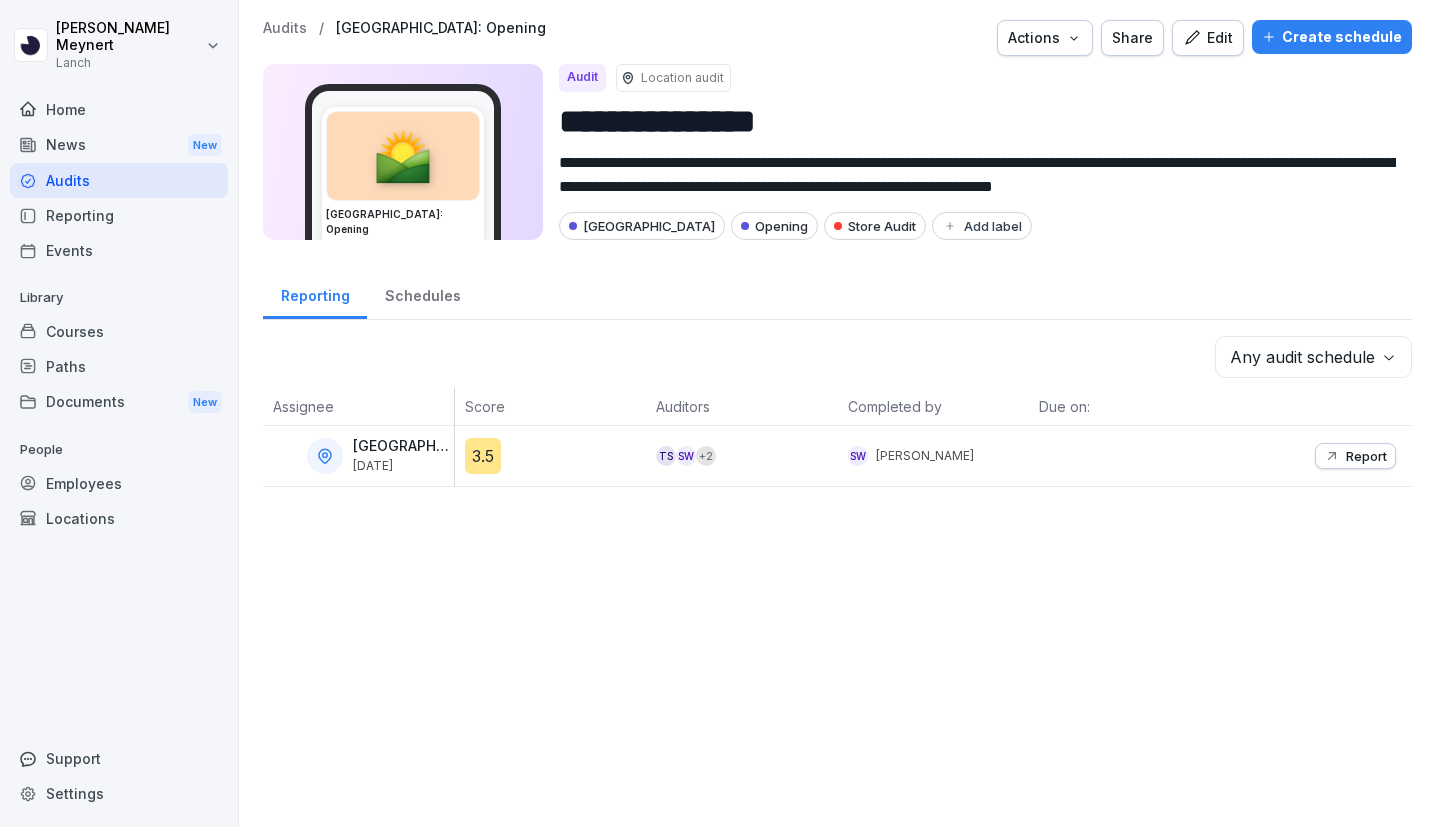 click on "Audits" at bounding box center (285, 28) 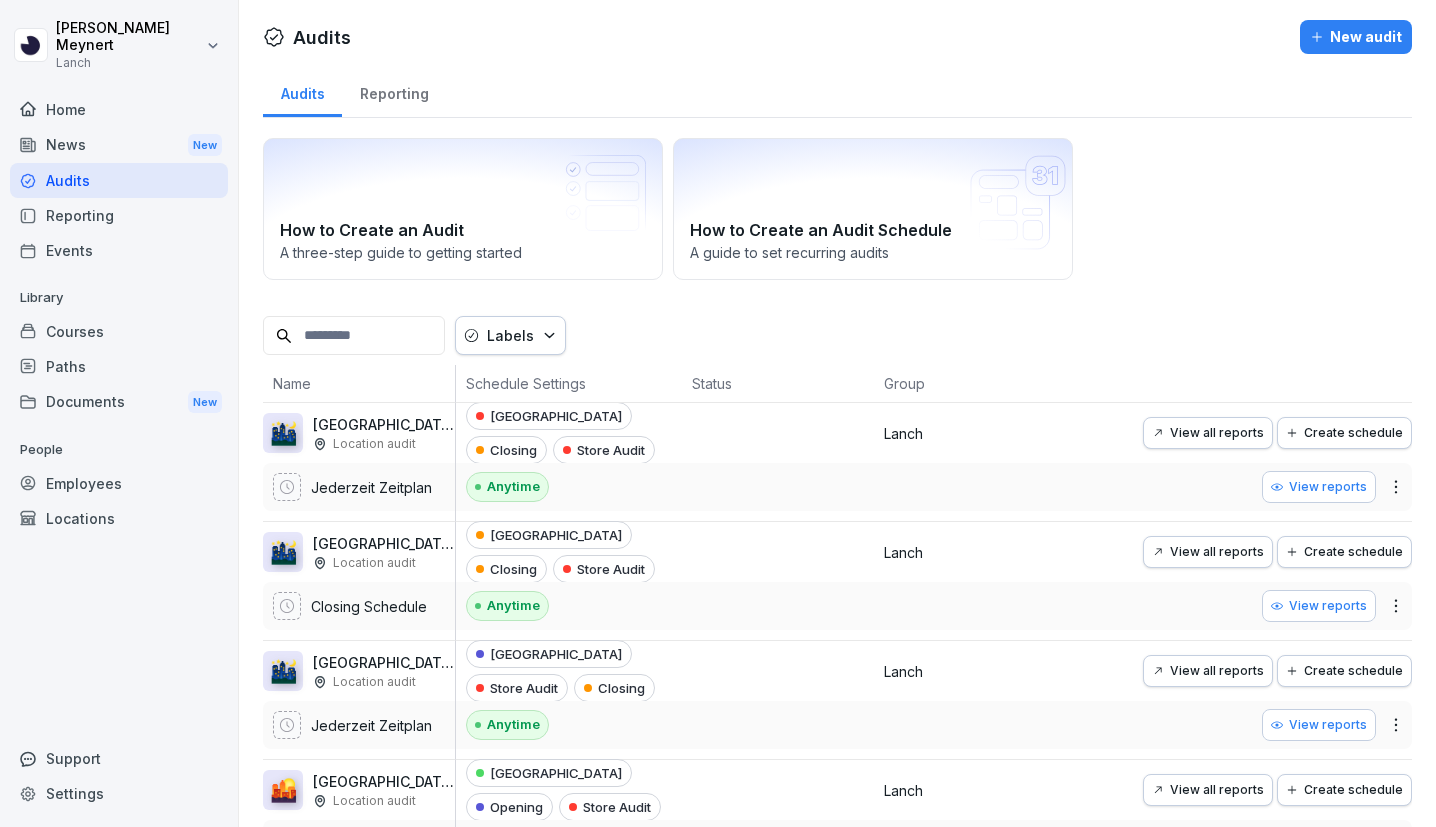 click on "View all reports" at bounding box center (1208, 552) 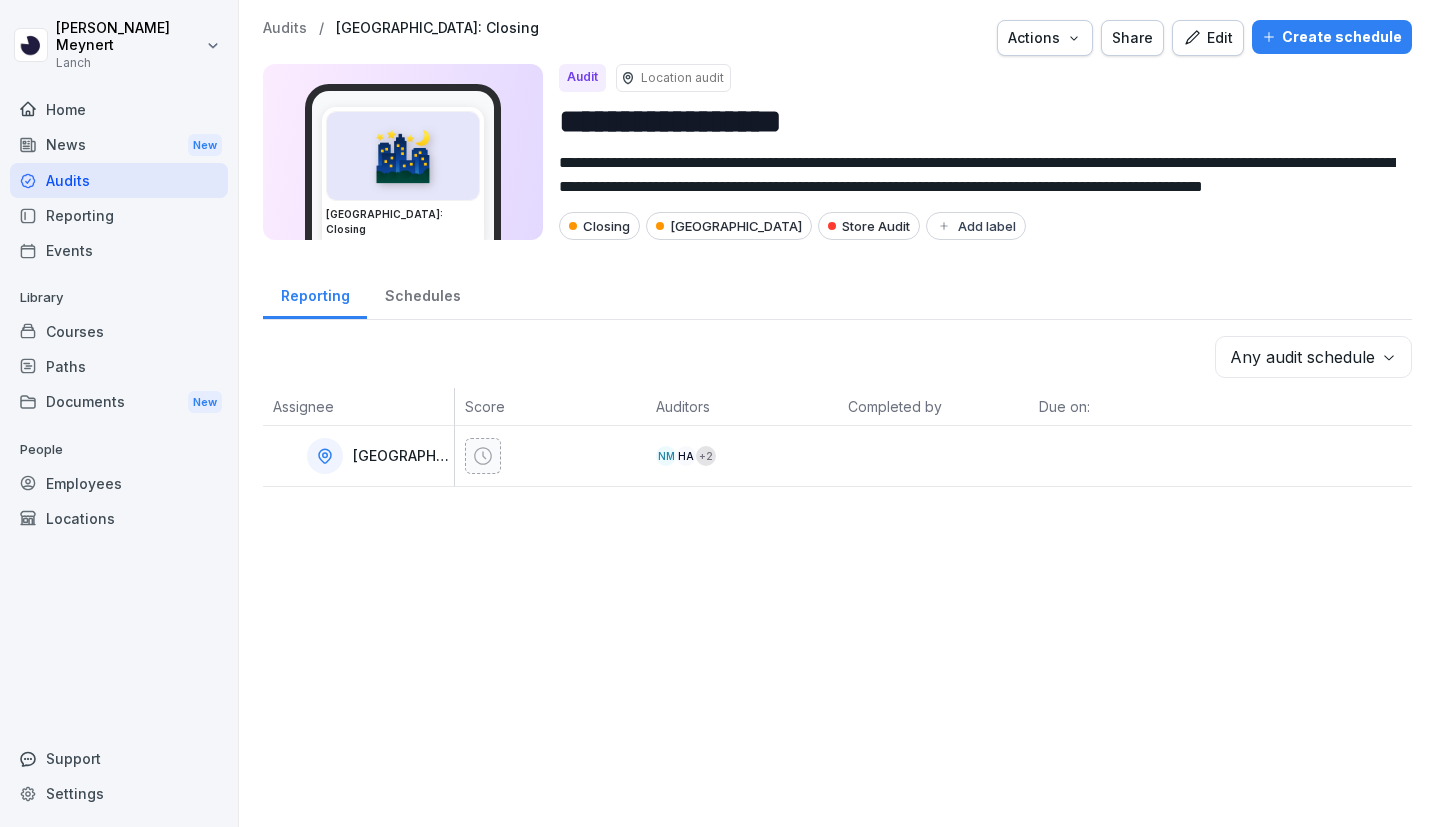 click at bounding box center [934, 456] 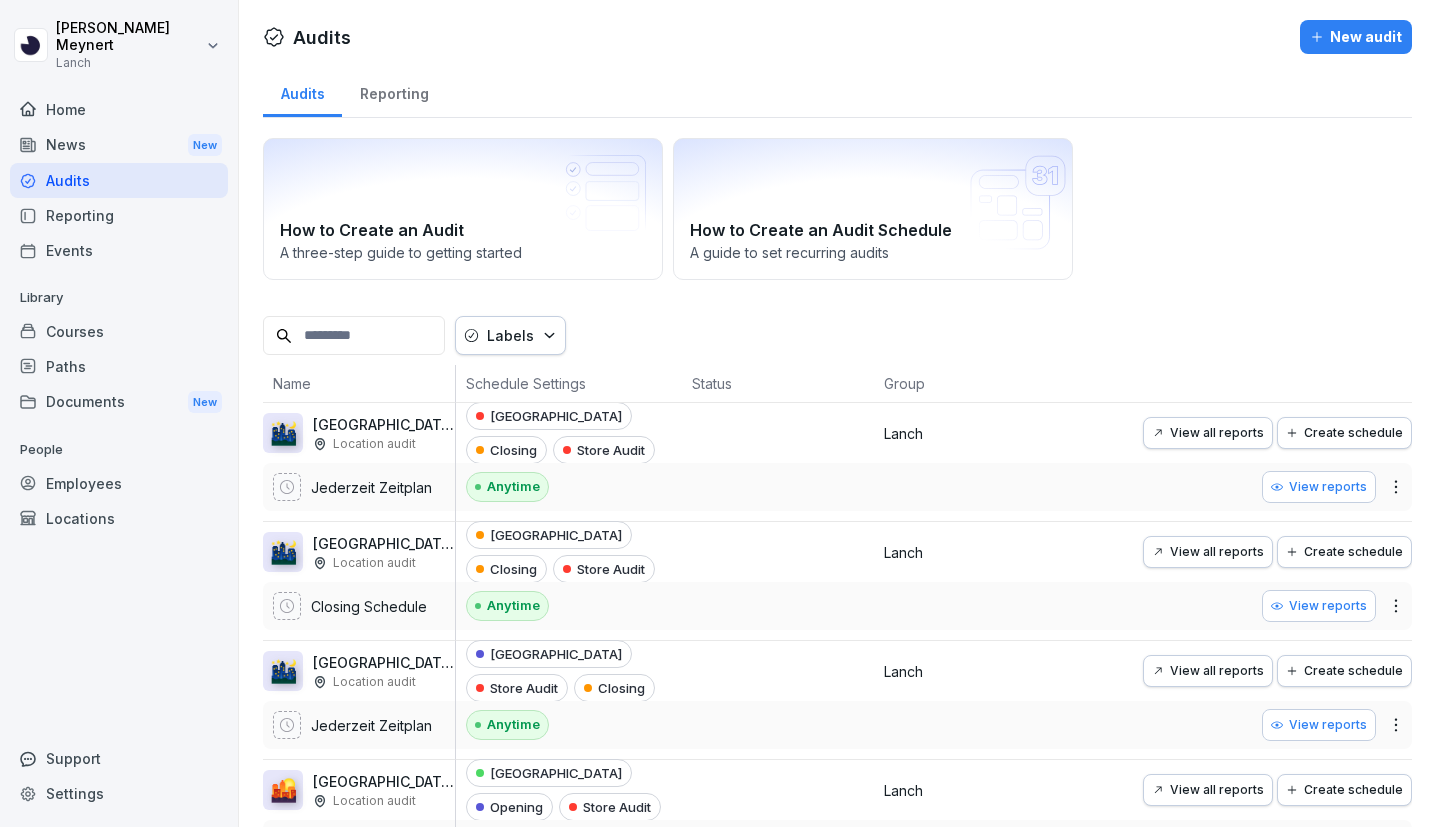 click on "View reports" at bounding box center [1319, 606] 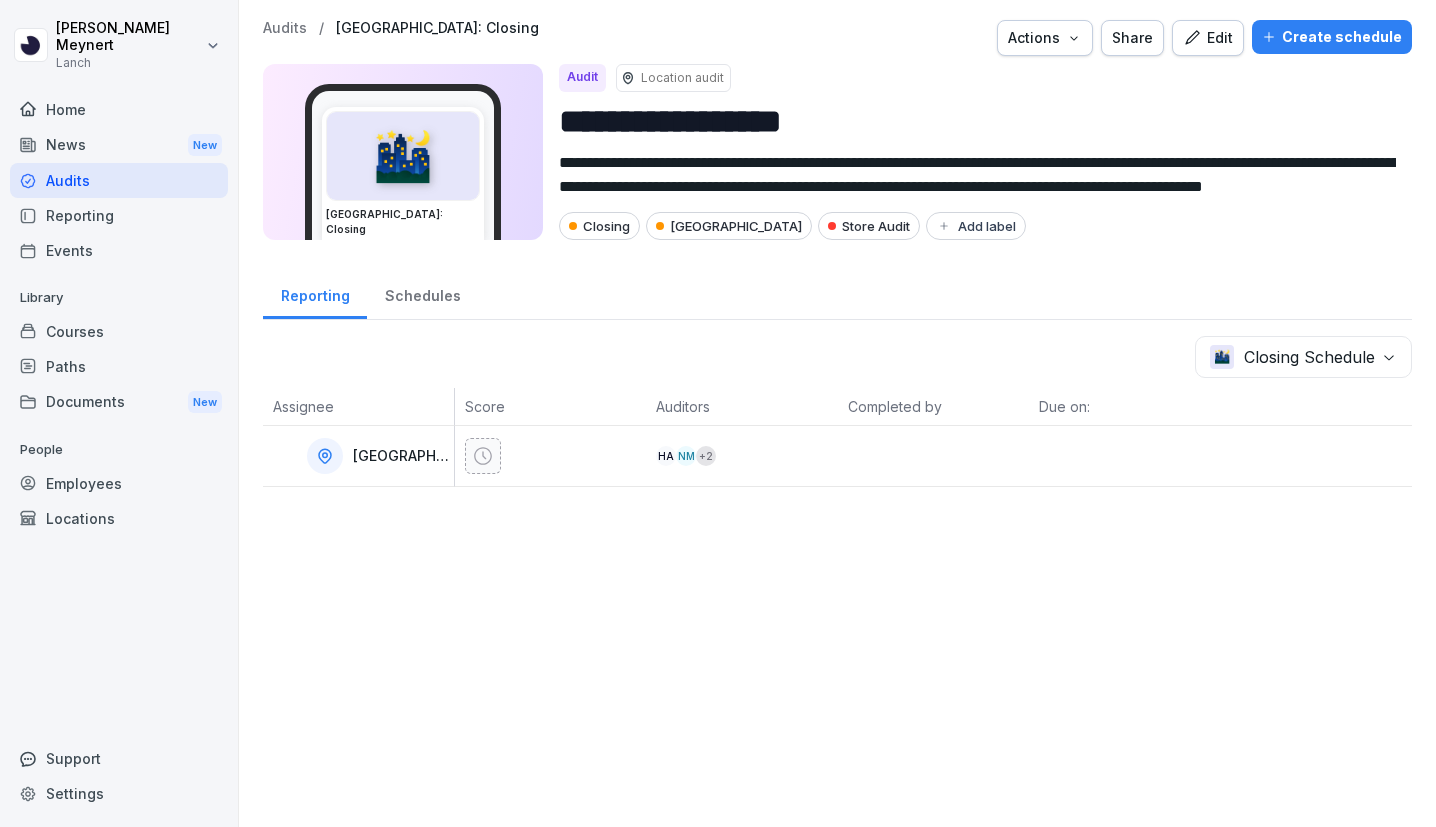 click on "Audits" at bounding box center [285, 28] 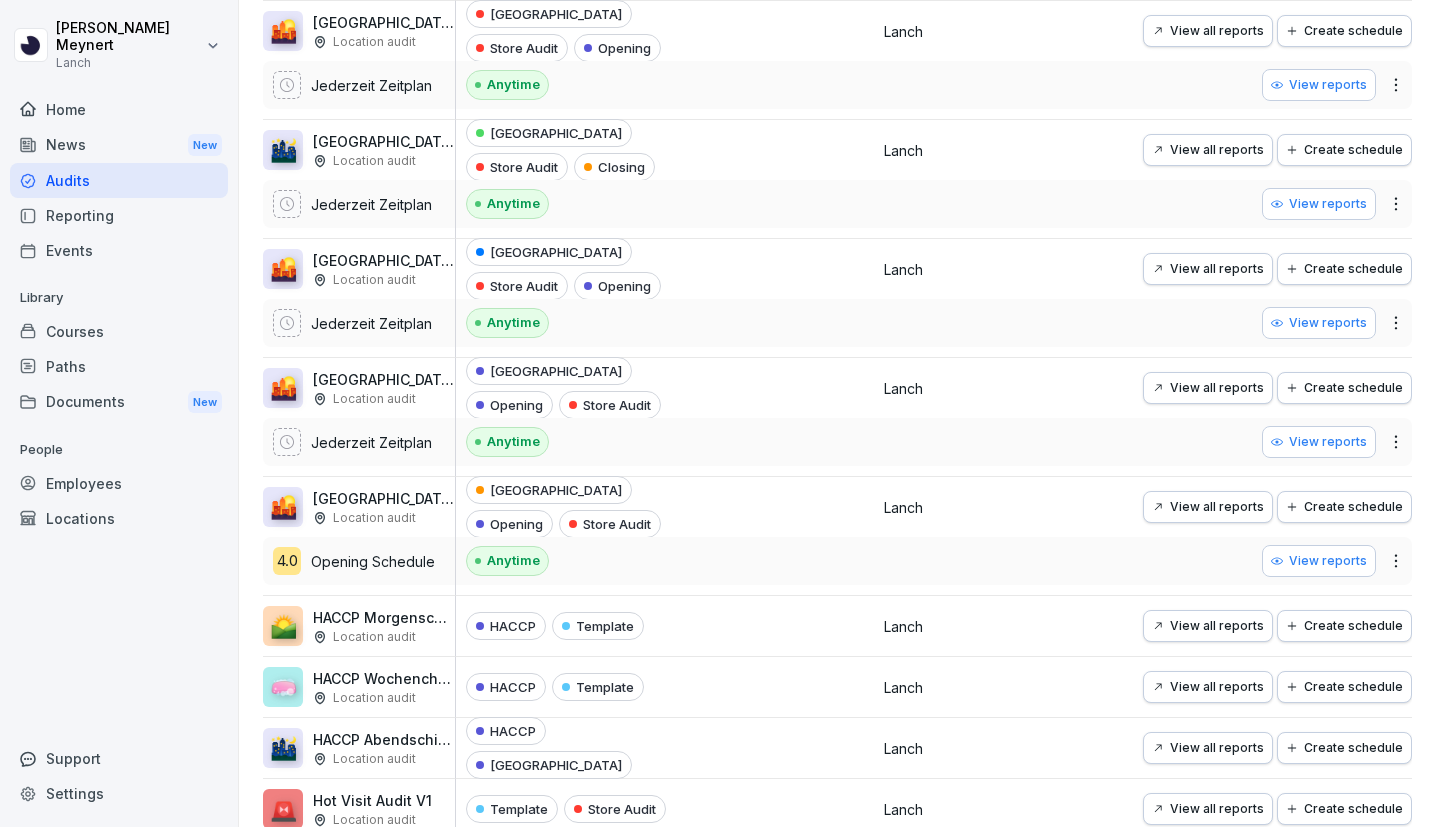 scroll, scrollTop: 1252, scrollLeft: 0, axis: vertical 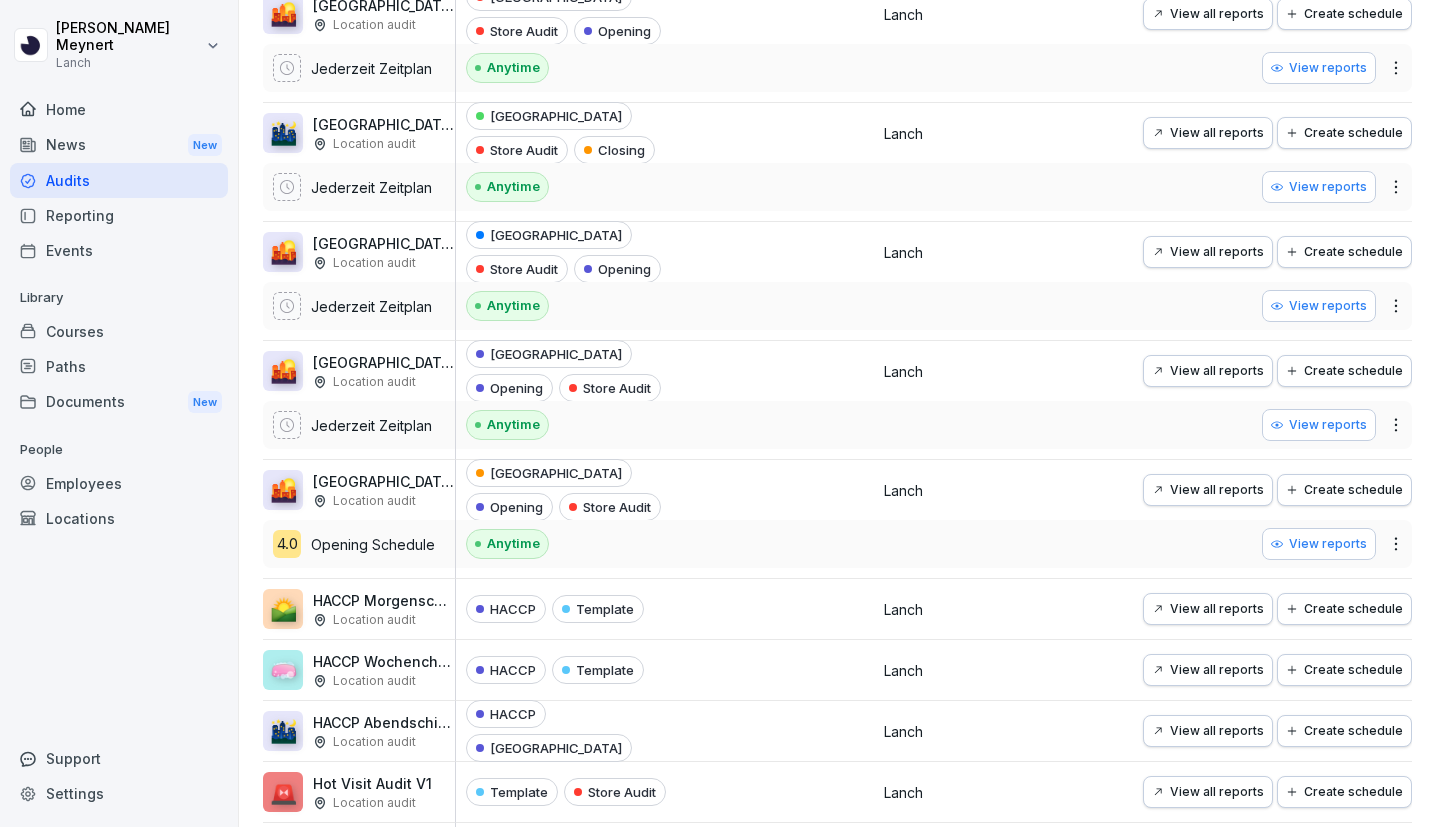 click on "View all reports" at bounding box center (1208, 490) 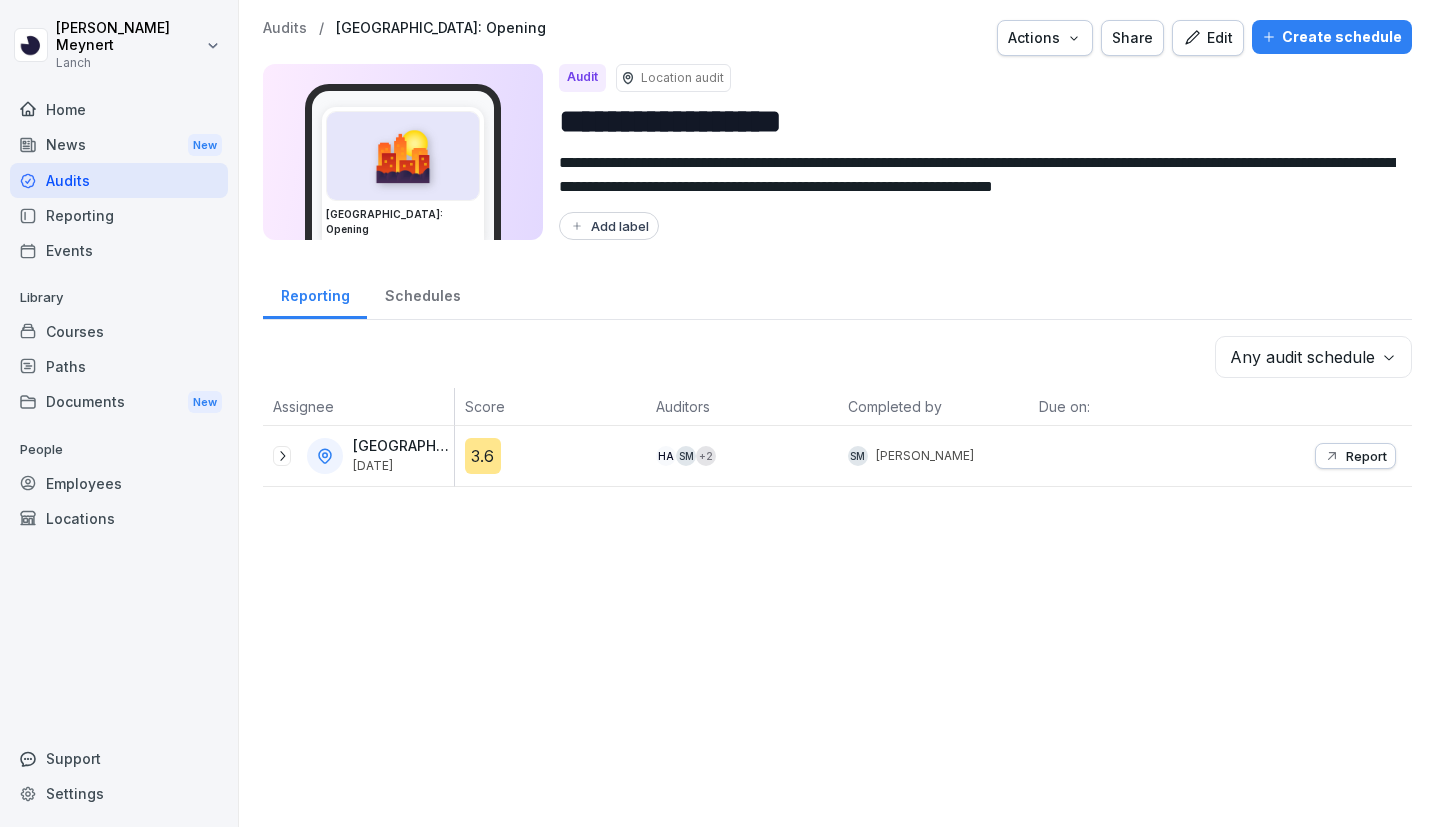 scroll, scrollTop: 0, scrollLeft: 0, axis: both 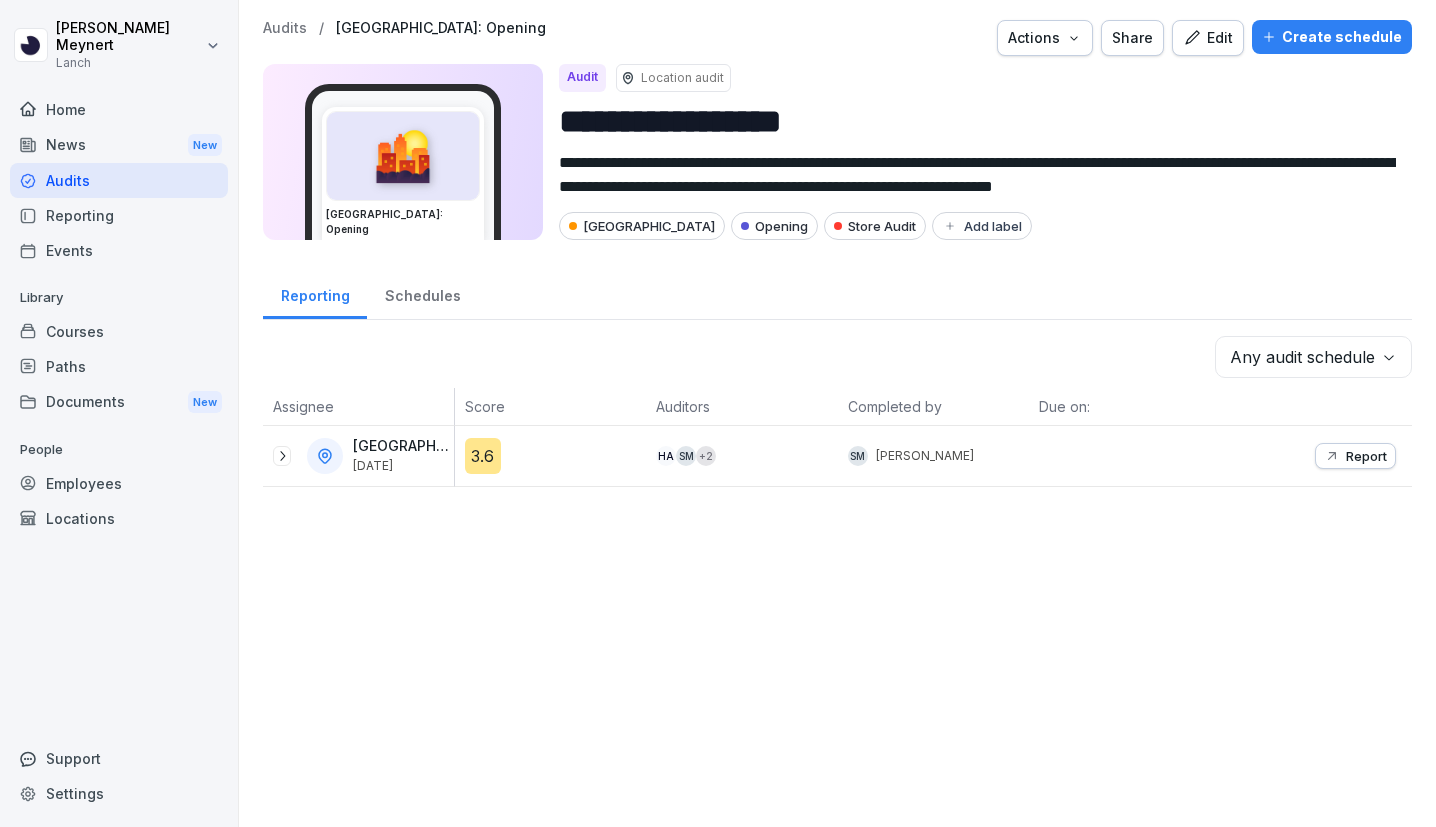 click 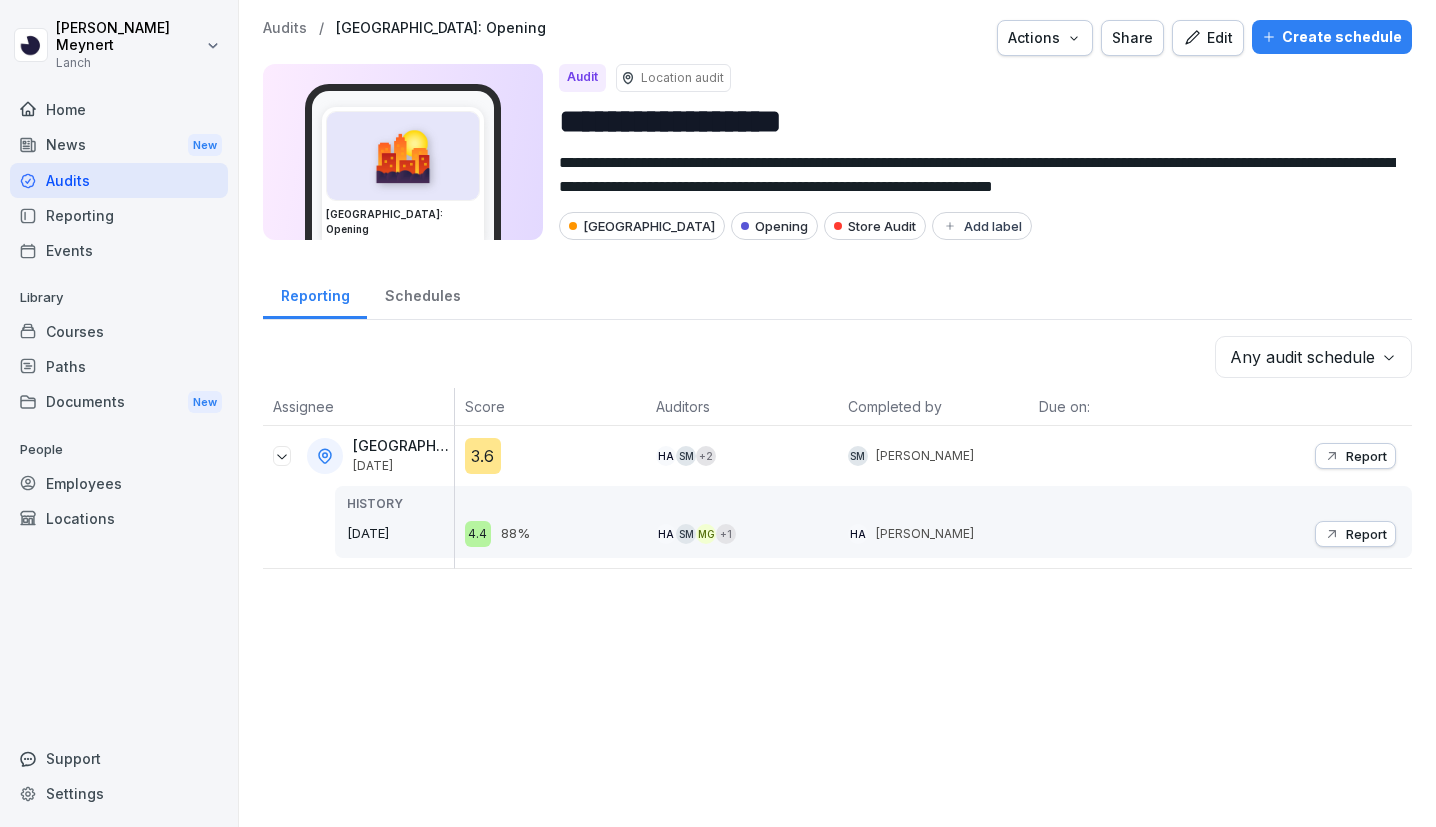 click 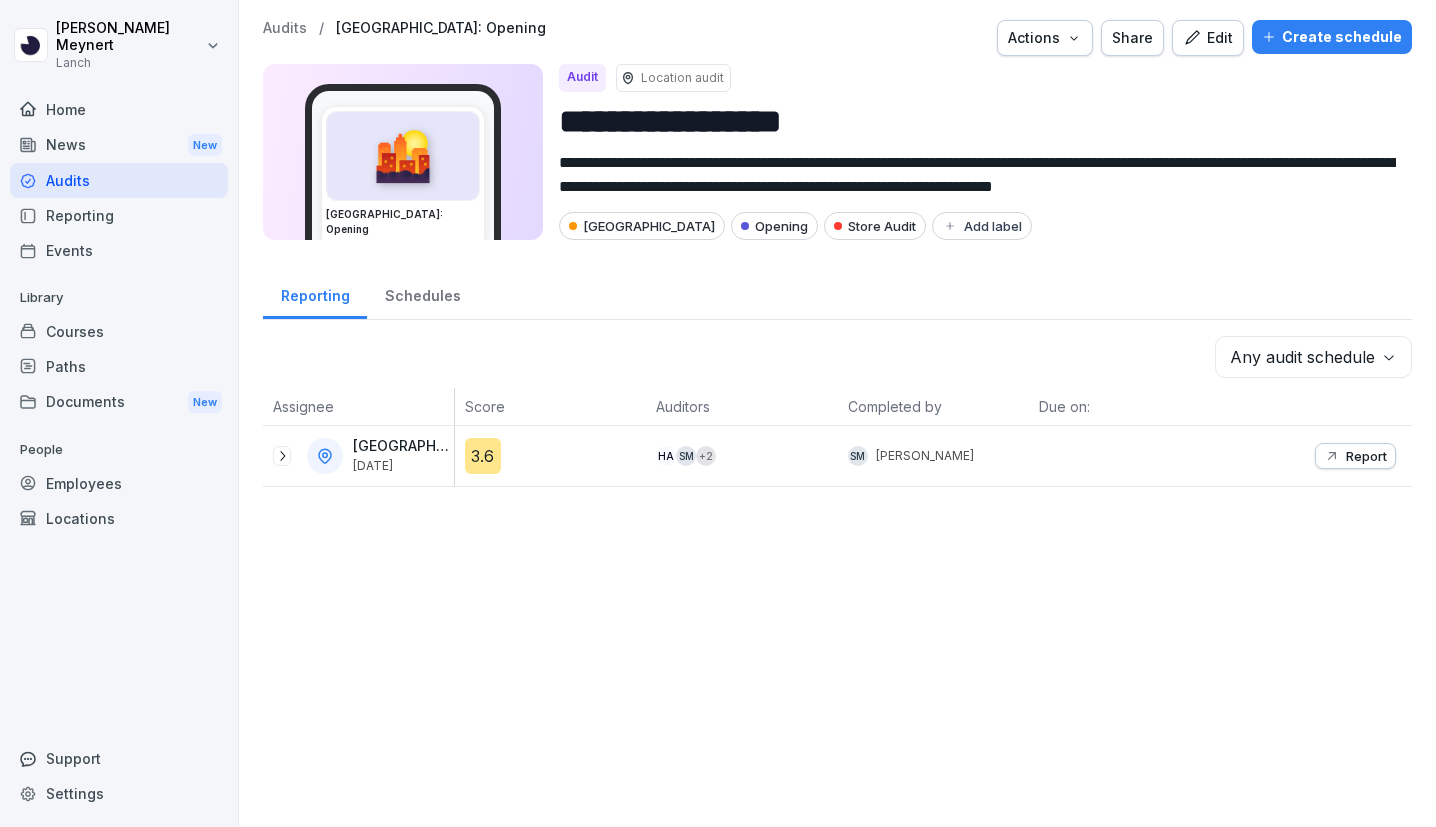 click on "Audits" at bounding box center [285, 28] 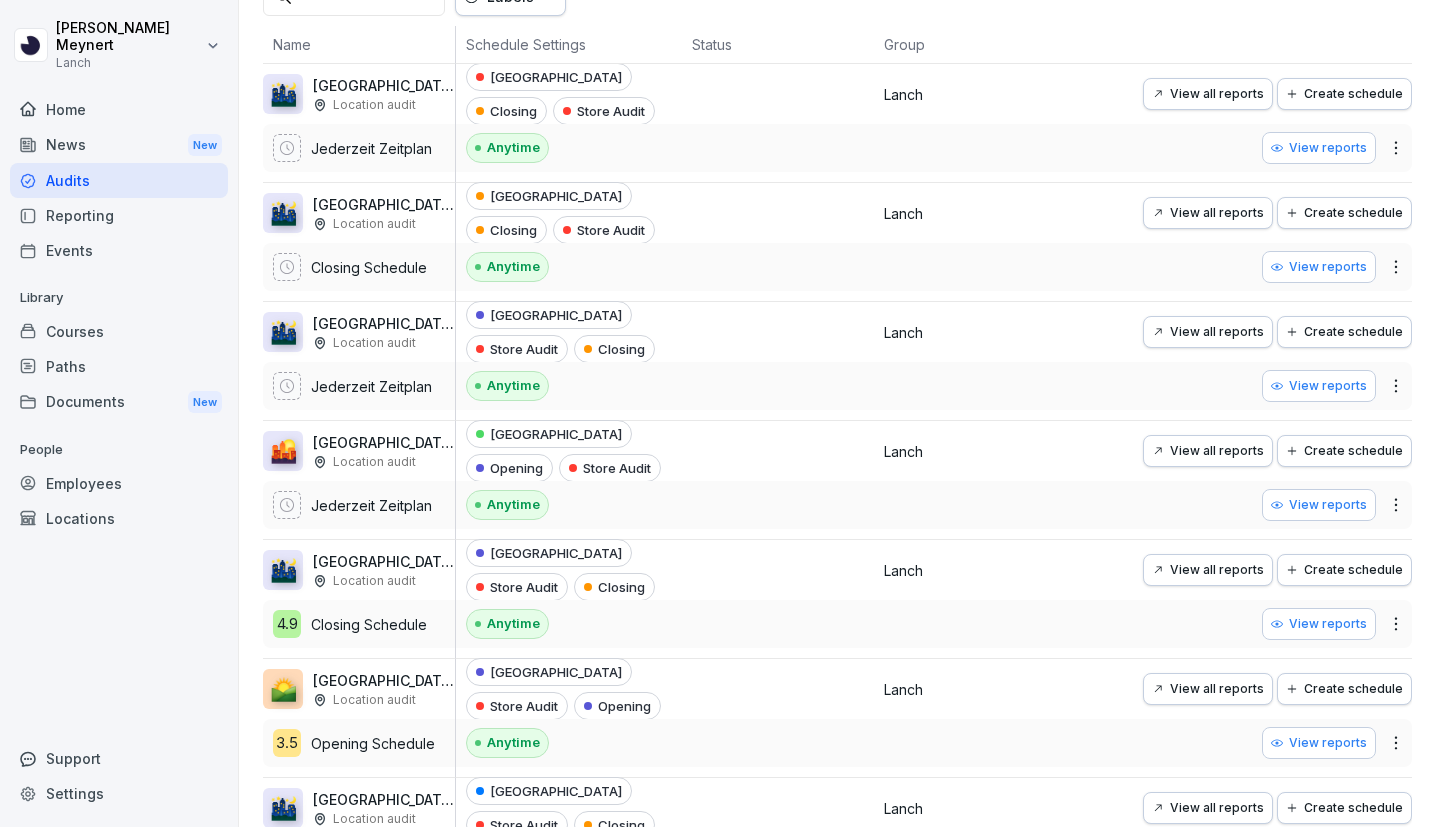 scroll, scrollTop: 341, scrollLeft: 0, axis: vertical 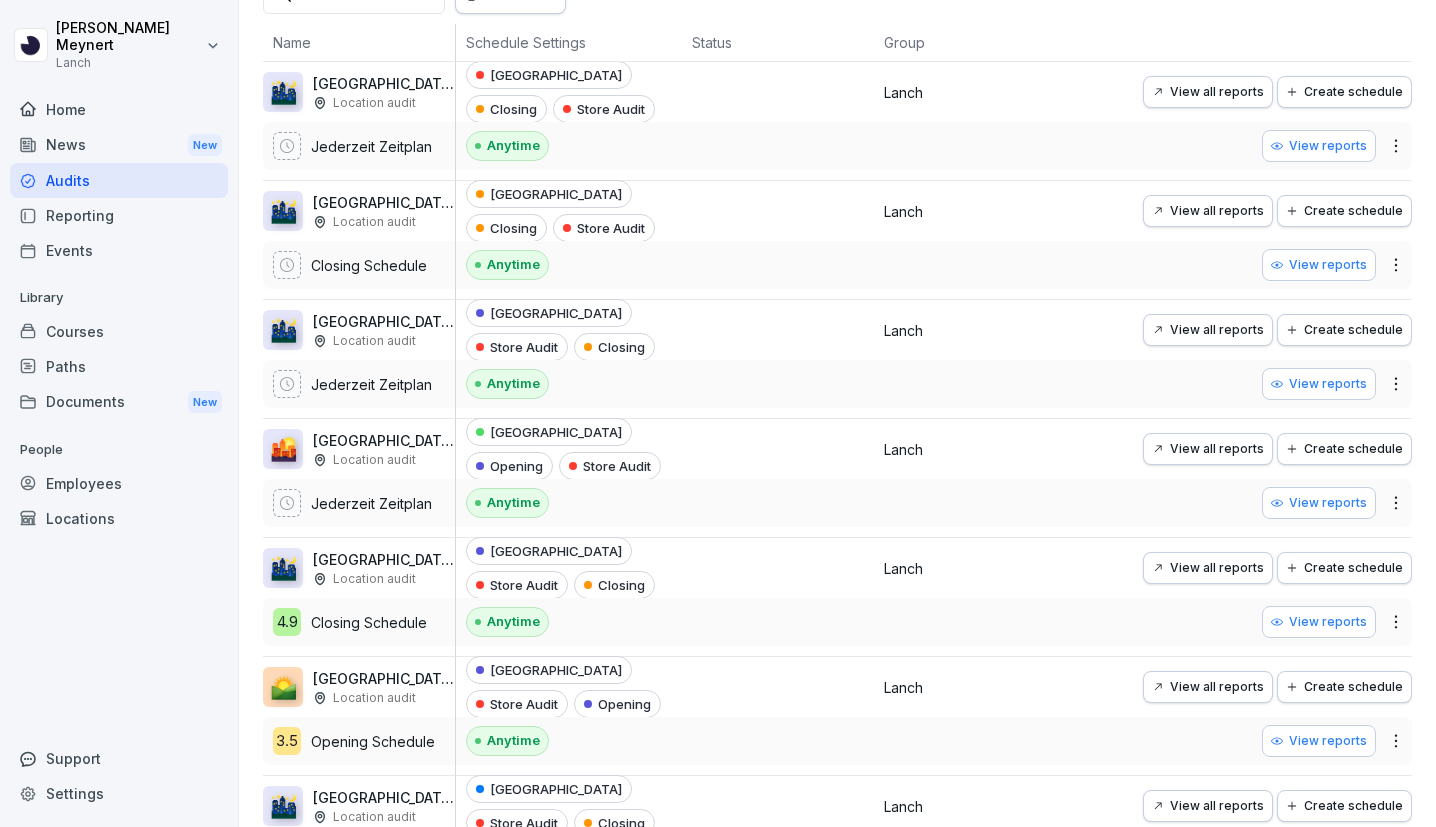 click on "View all reports" at bounding box center [1208, 687] 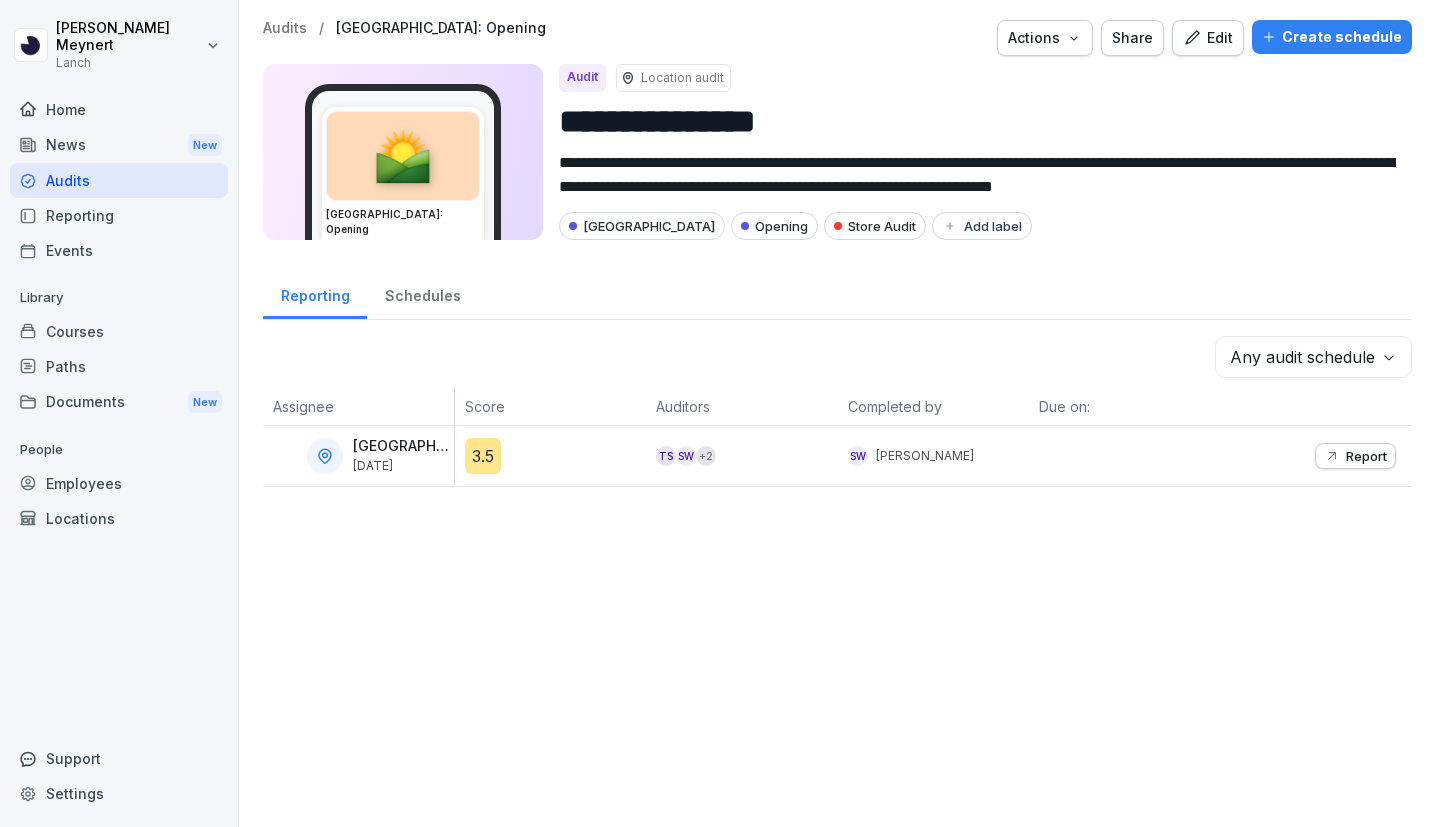 click 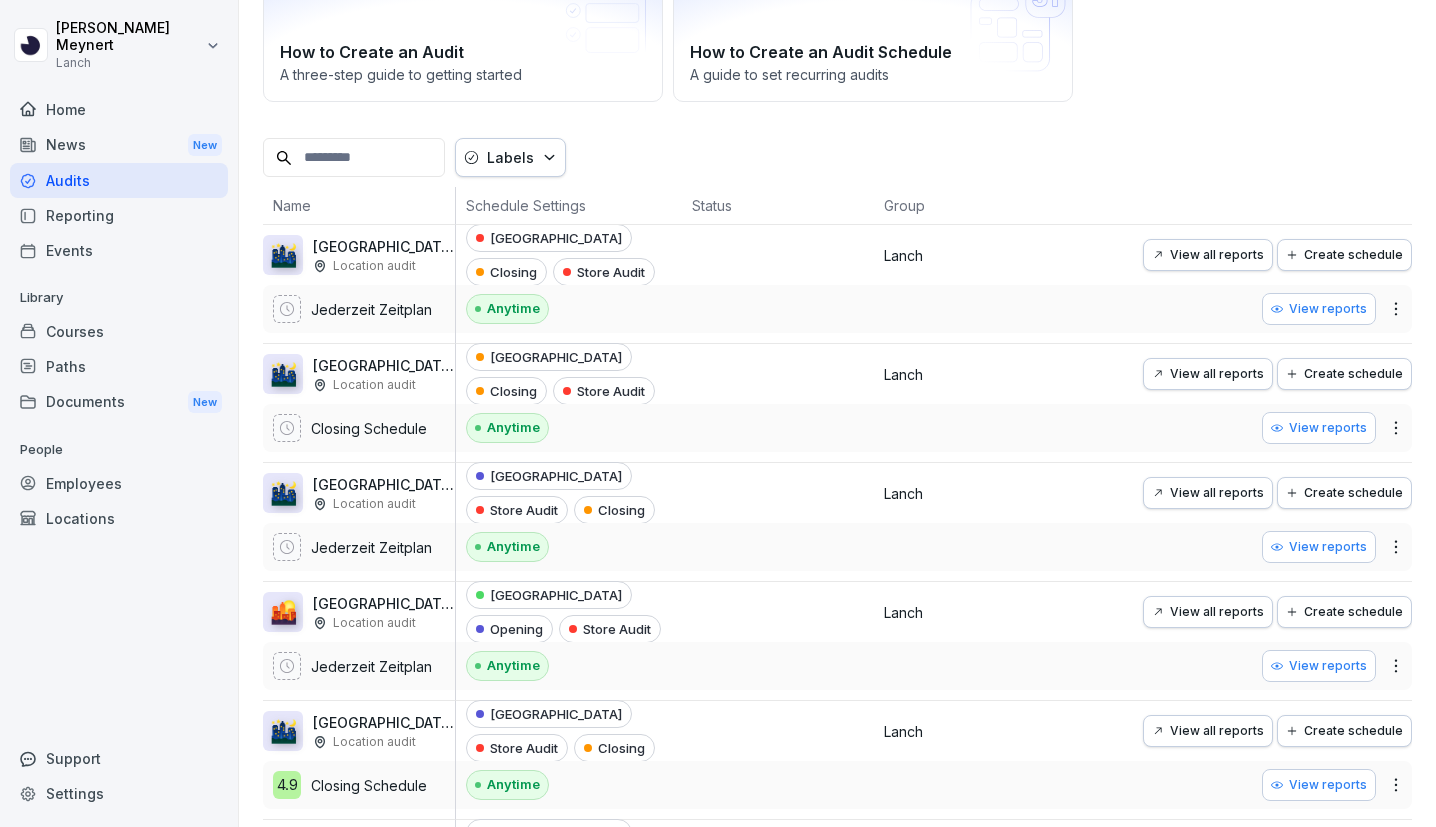 scroll, scrollTop: 182, scrollLeft: 0, axis: vertical 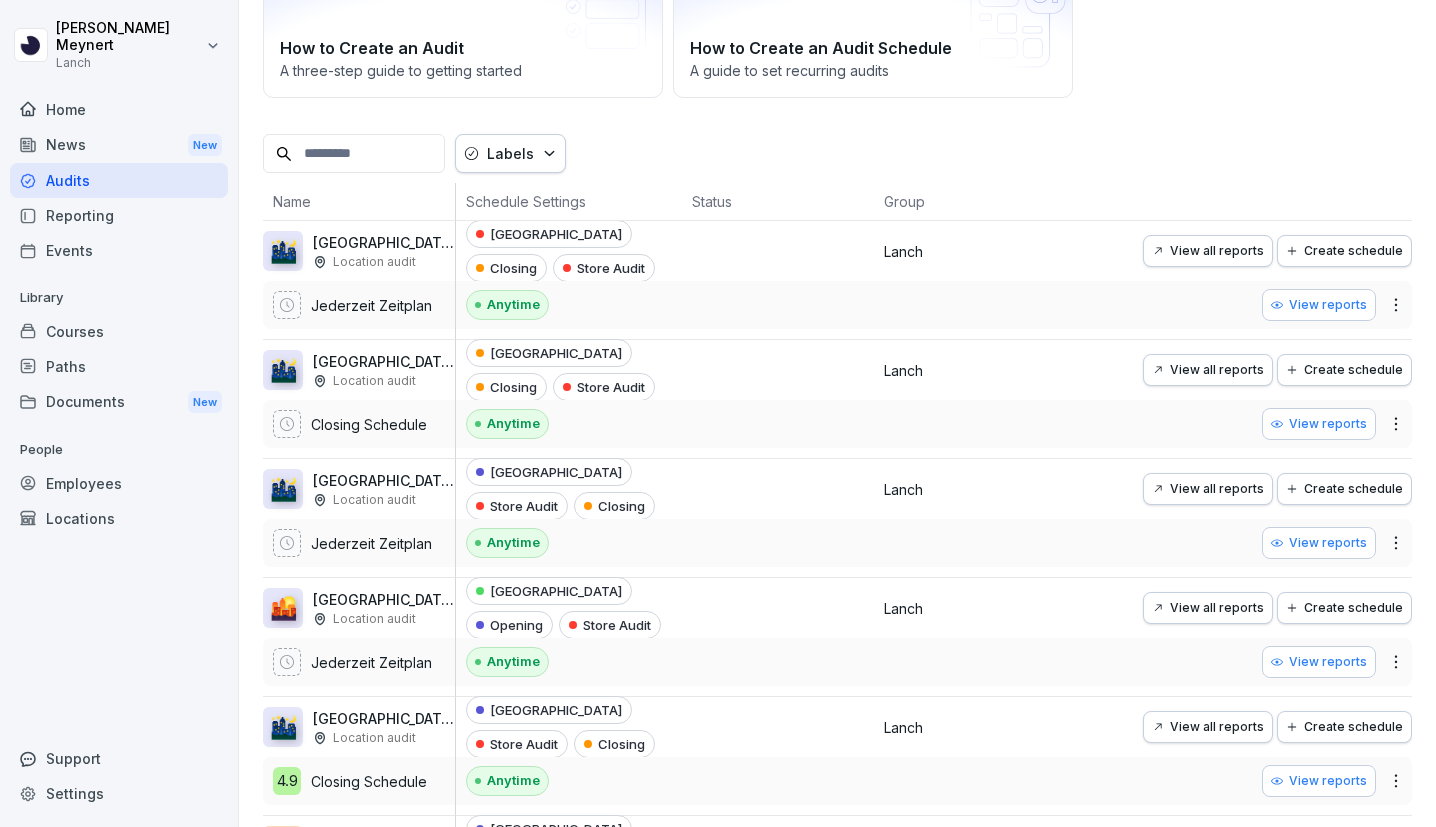 click on "View all reports" at bounding box center (1208, 727) 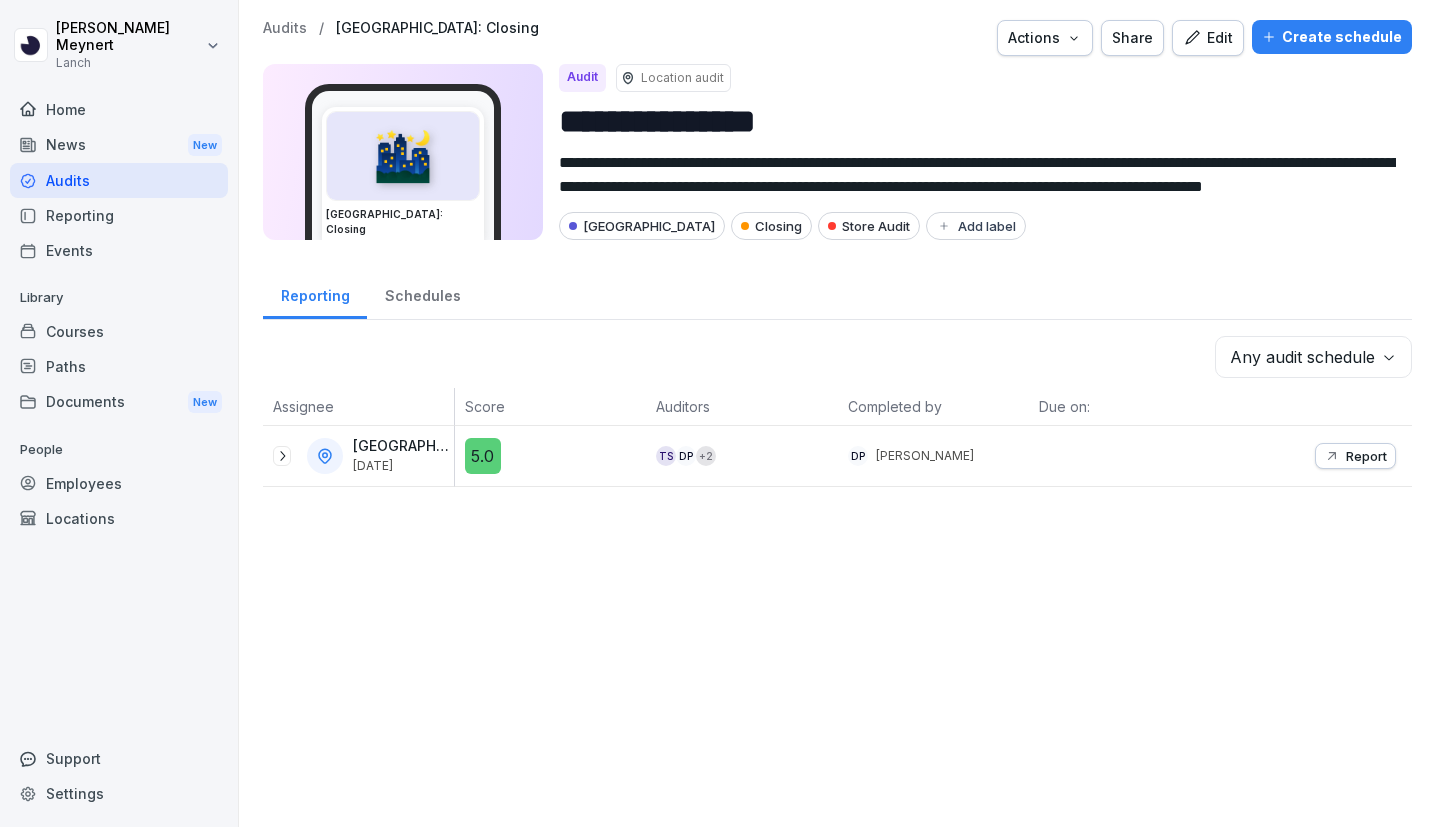 click 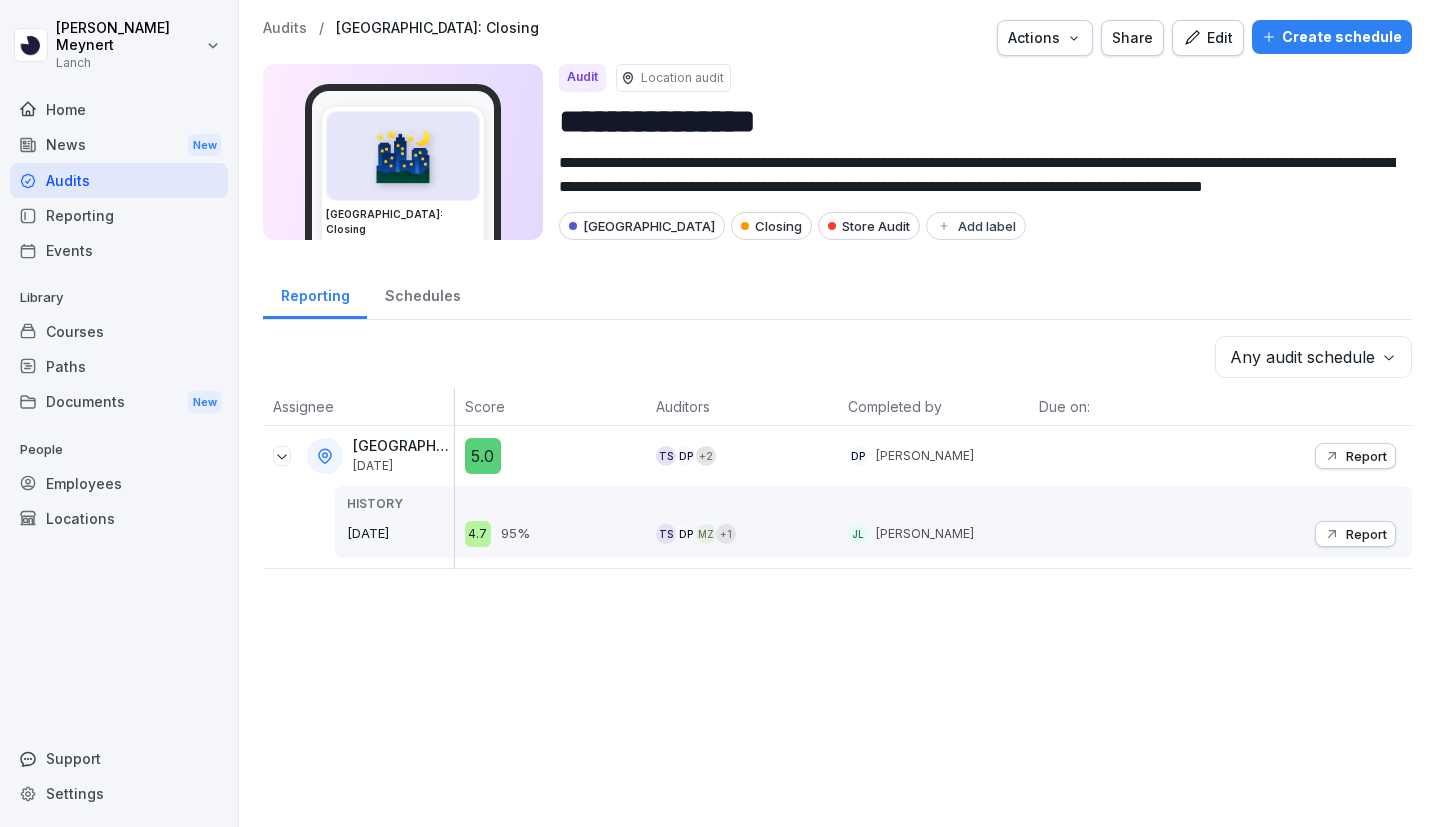 click on "Edit" at bounding box center [1208, 38] 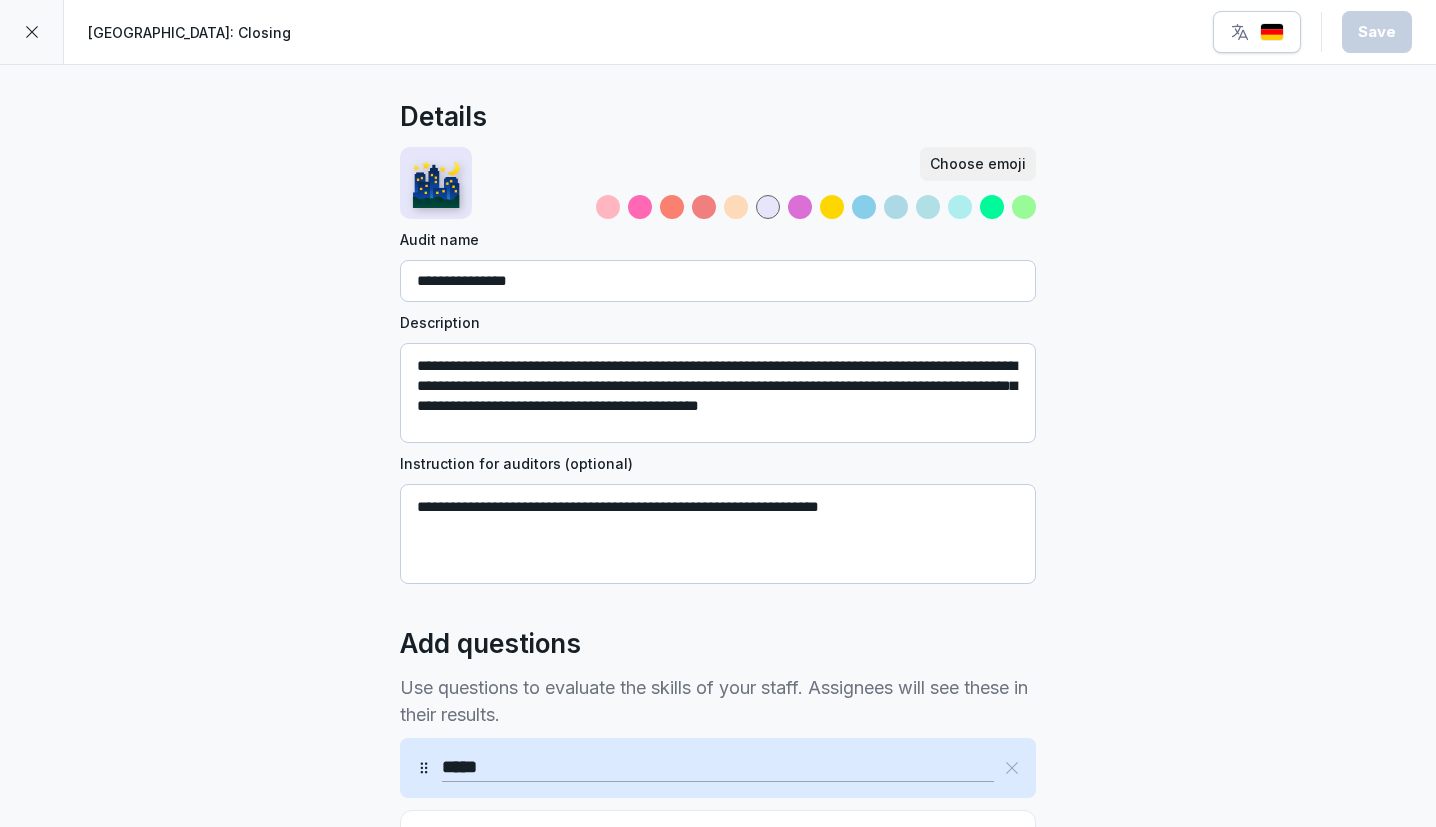 click on "🌃" at bounding box center [436, 183] 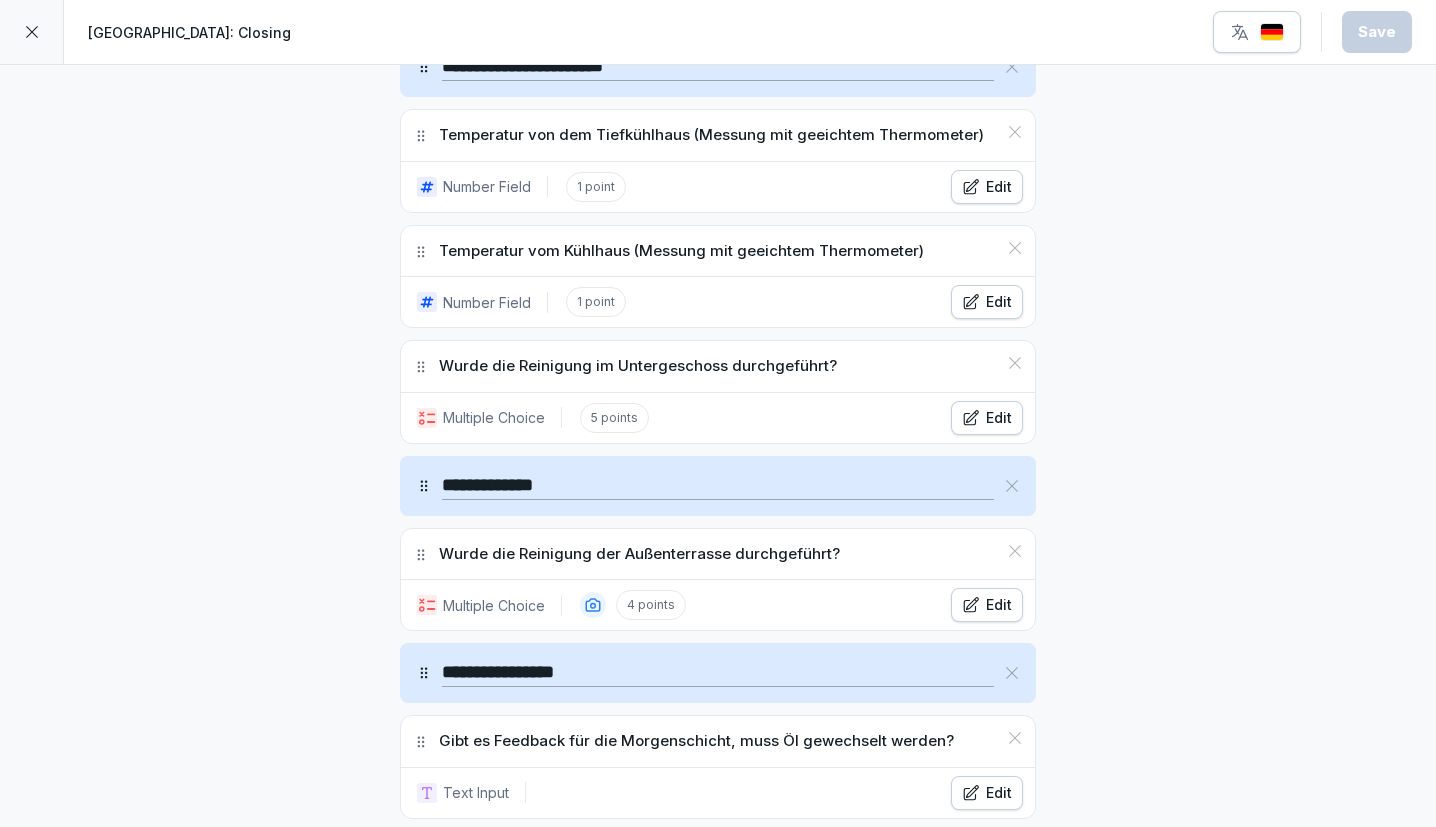 scroll, scrollTop: 3017, scrollLeft: 0, axis: vertical 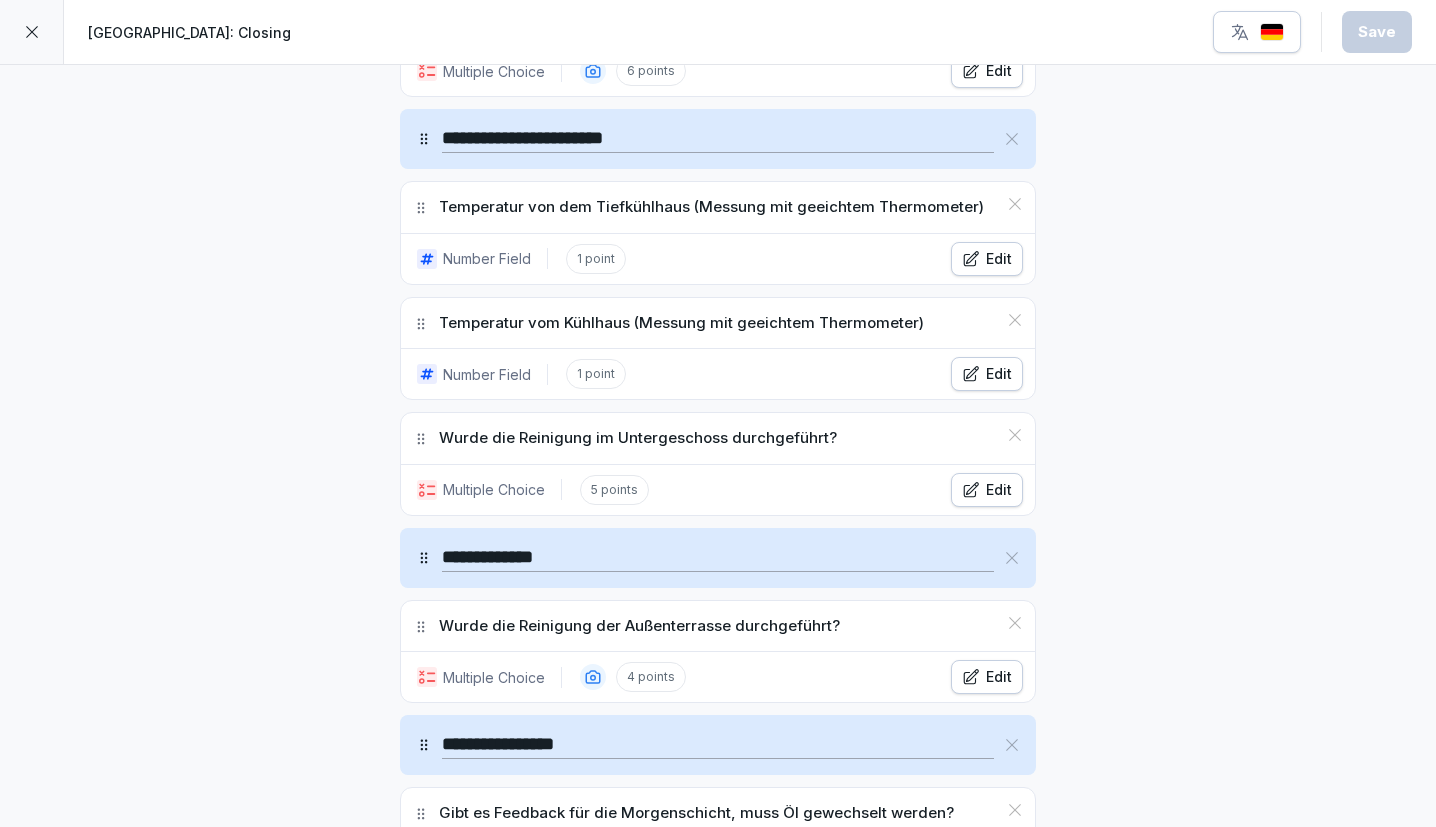 click on "**********" at bounding box center [718, -760] 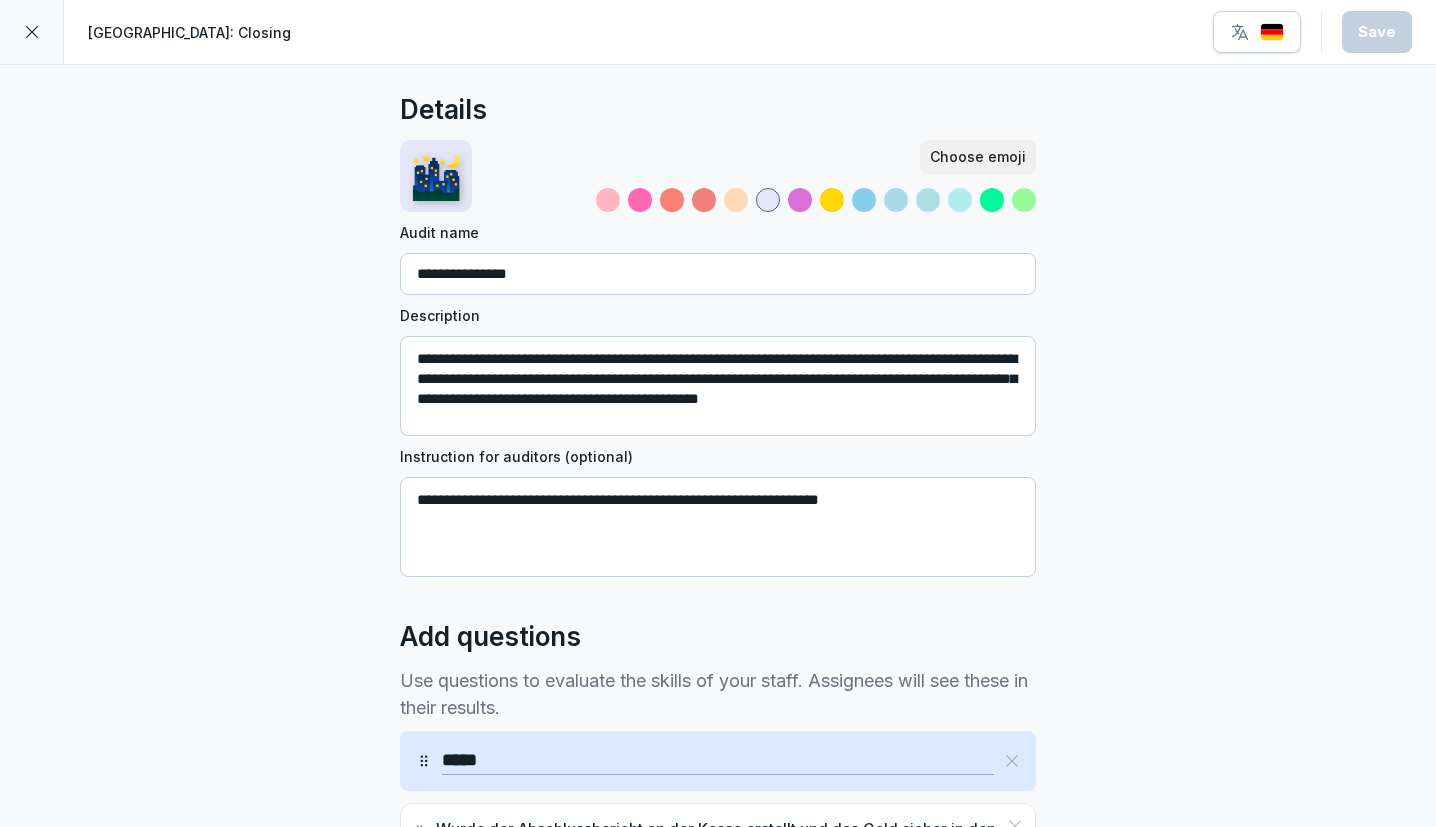 scroll, scrollTop: 0, scrollLeft: 0, axis: both 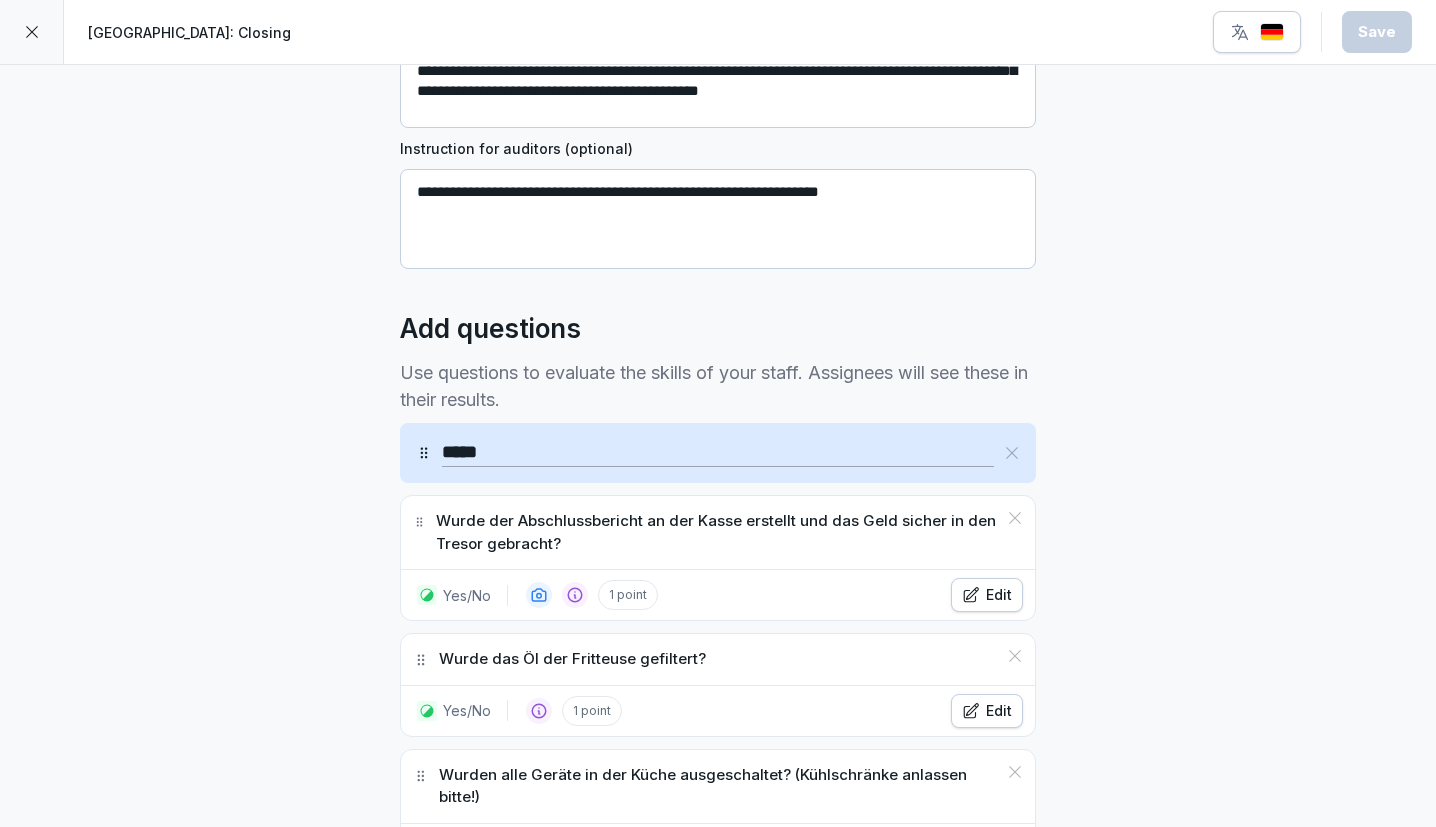 click on "**********" at bounding box center (718, 219) 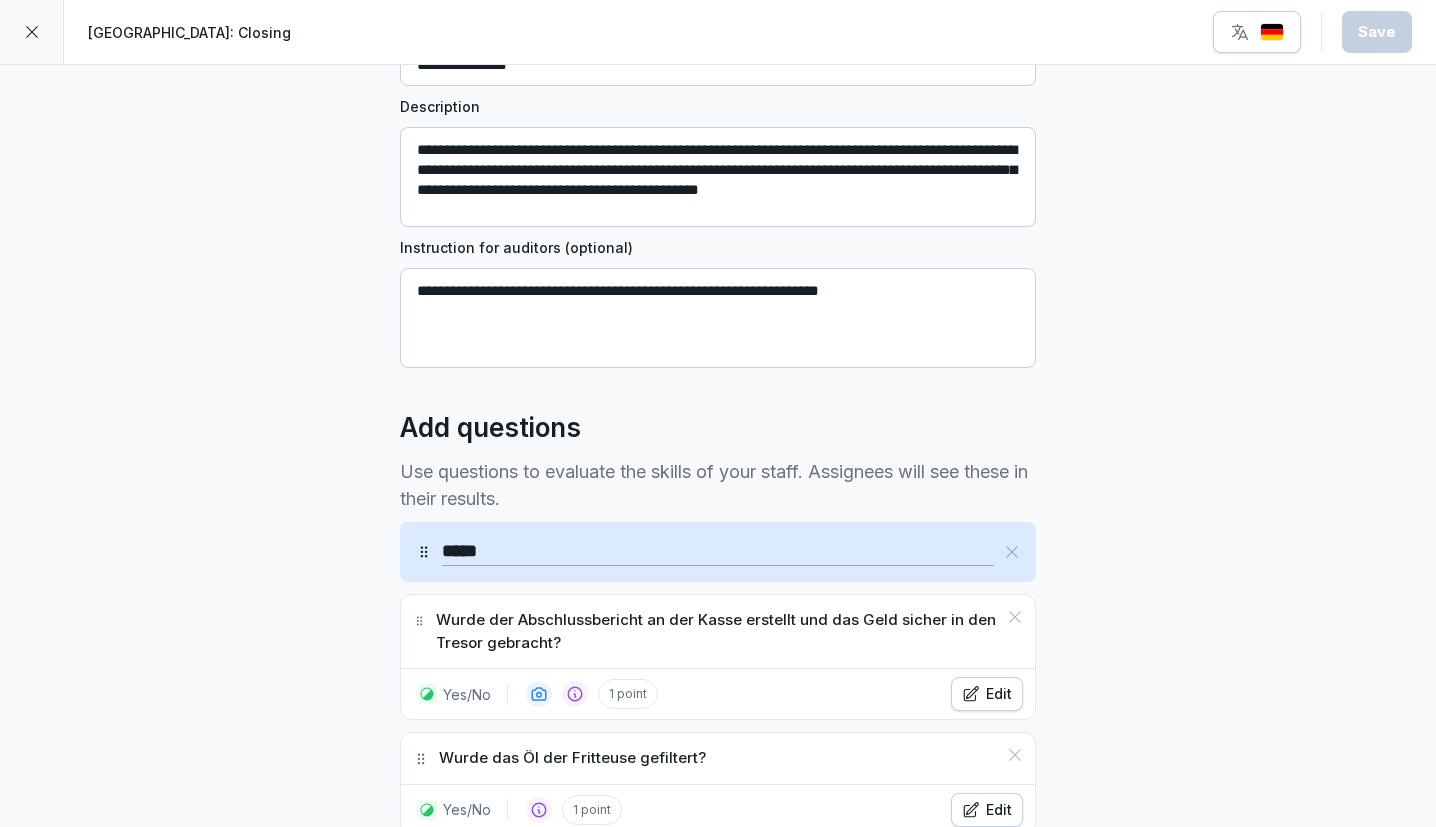 scroll, scrollTop: 188, scrollLeft: 0, axis: vertical 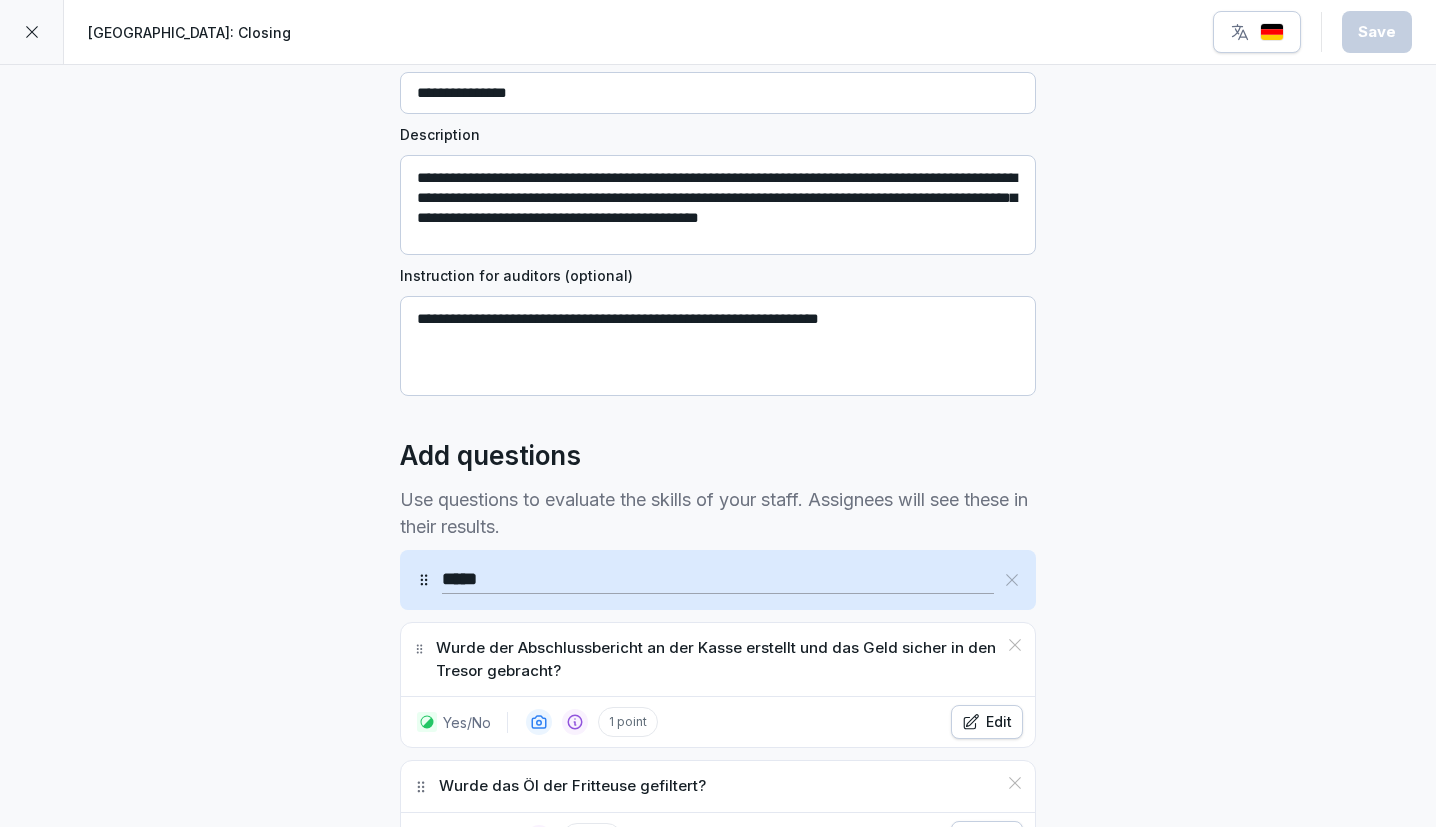 click on "**********" at bounding box center [718, 2069] 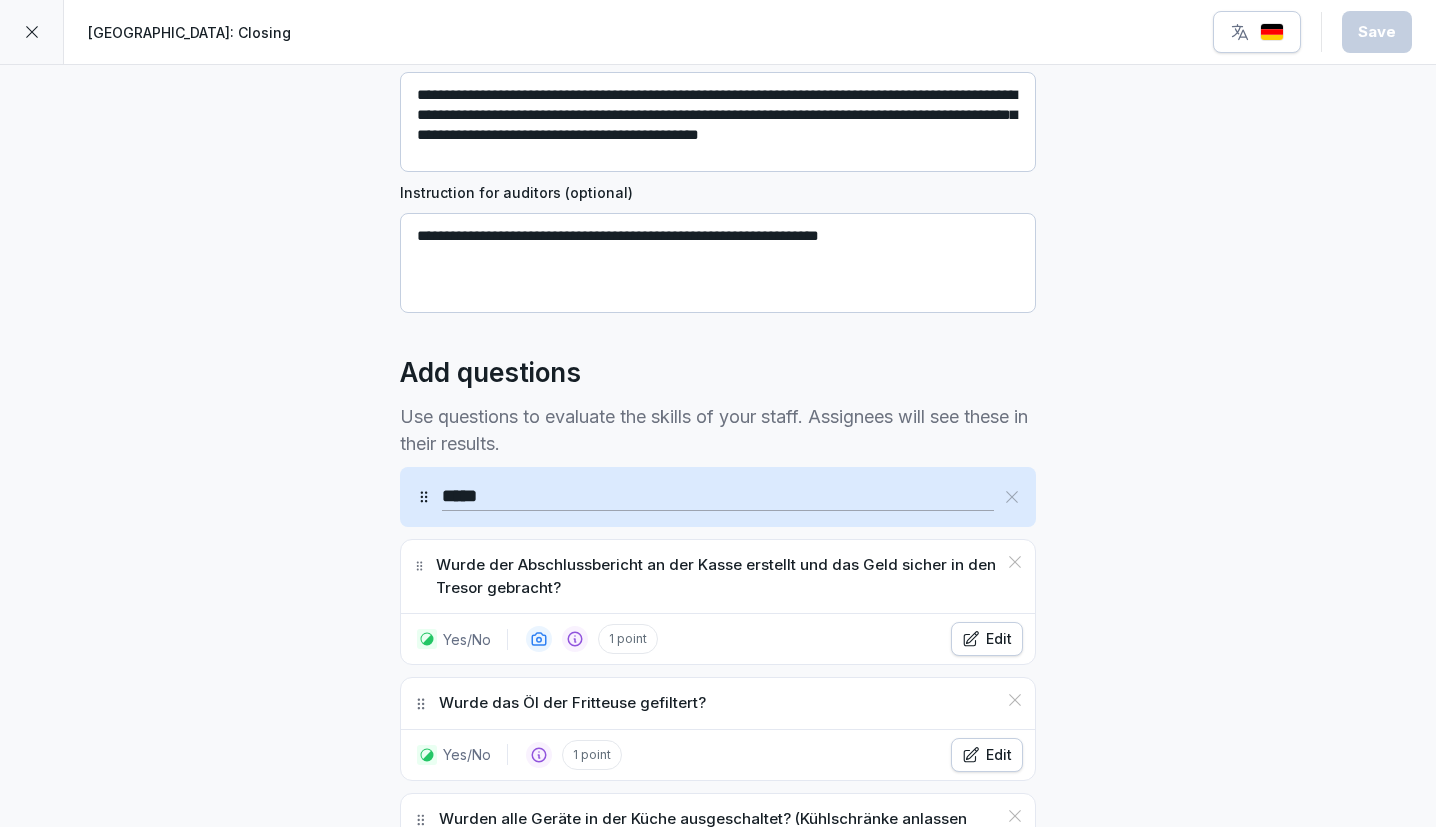scroll, scrollTop: 285, scrollLeft: 0, axis: vertical 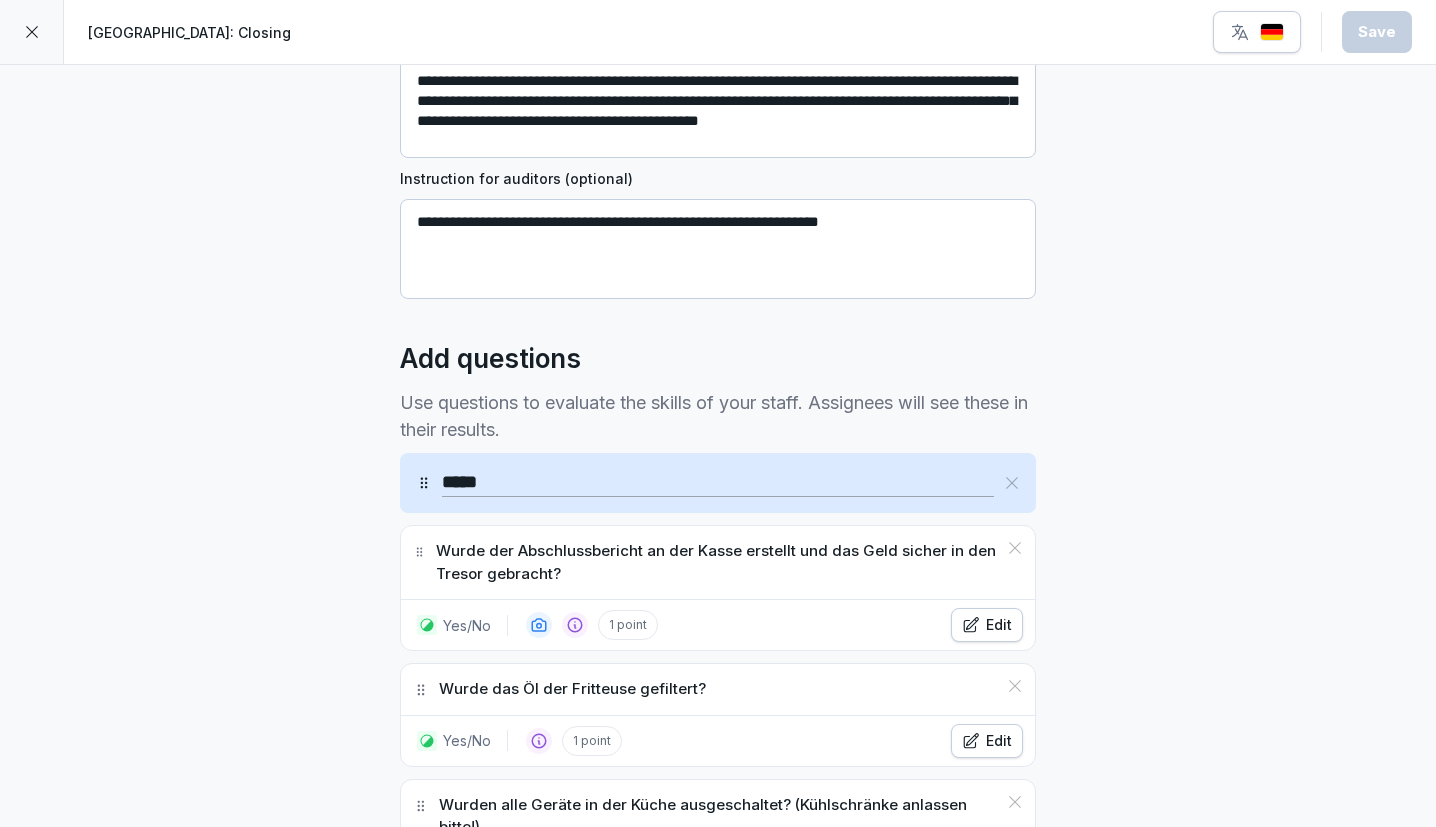 click 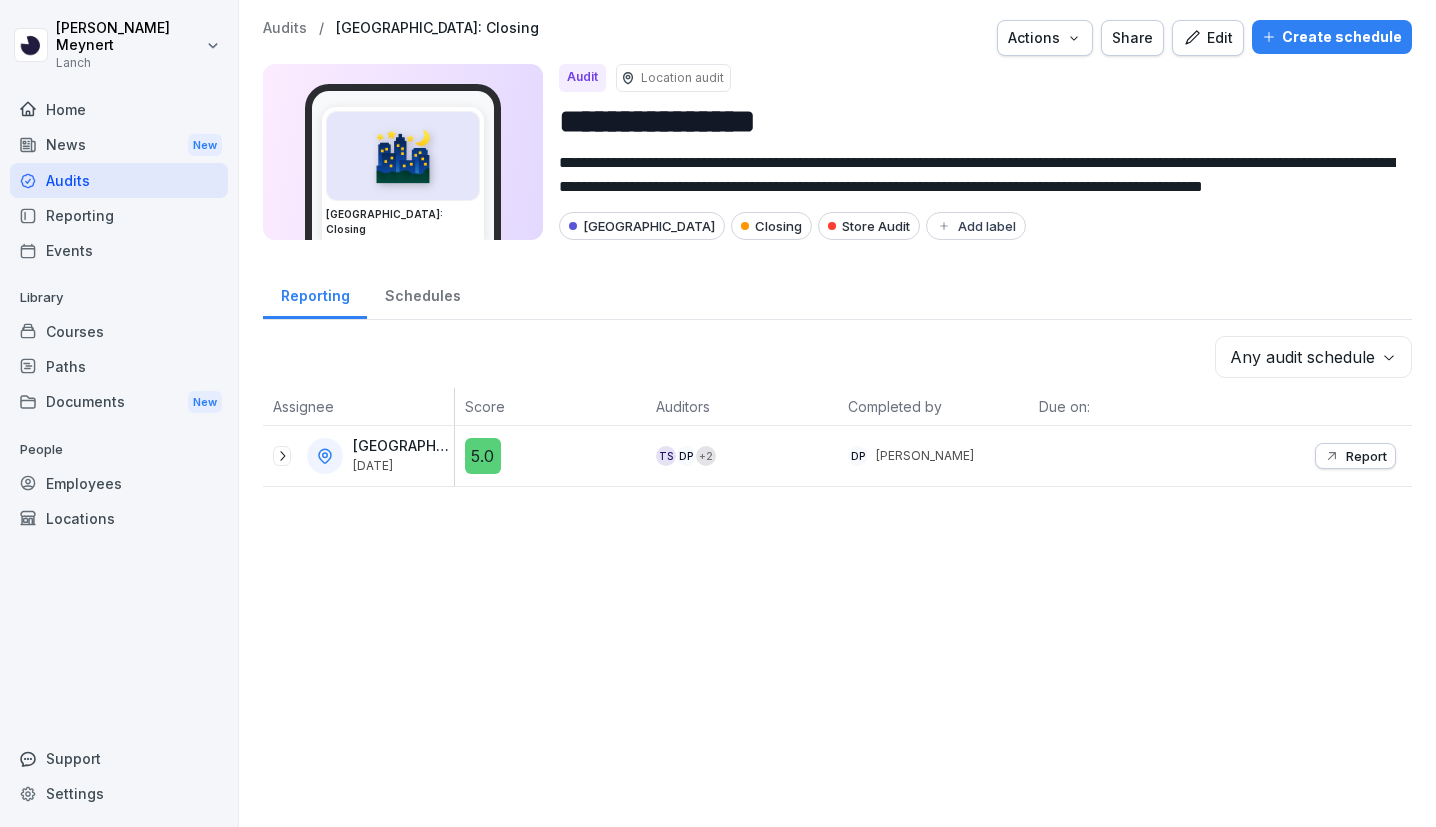 click on "Audits" at bounding box center [119, 180] 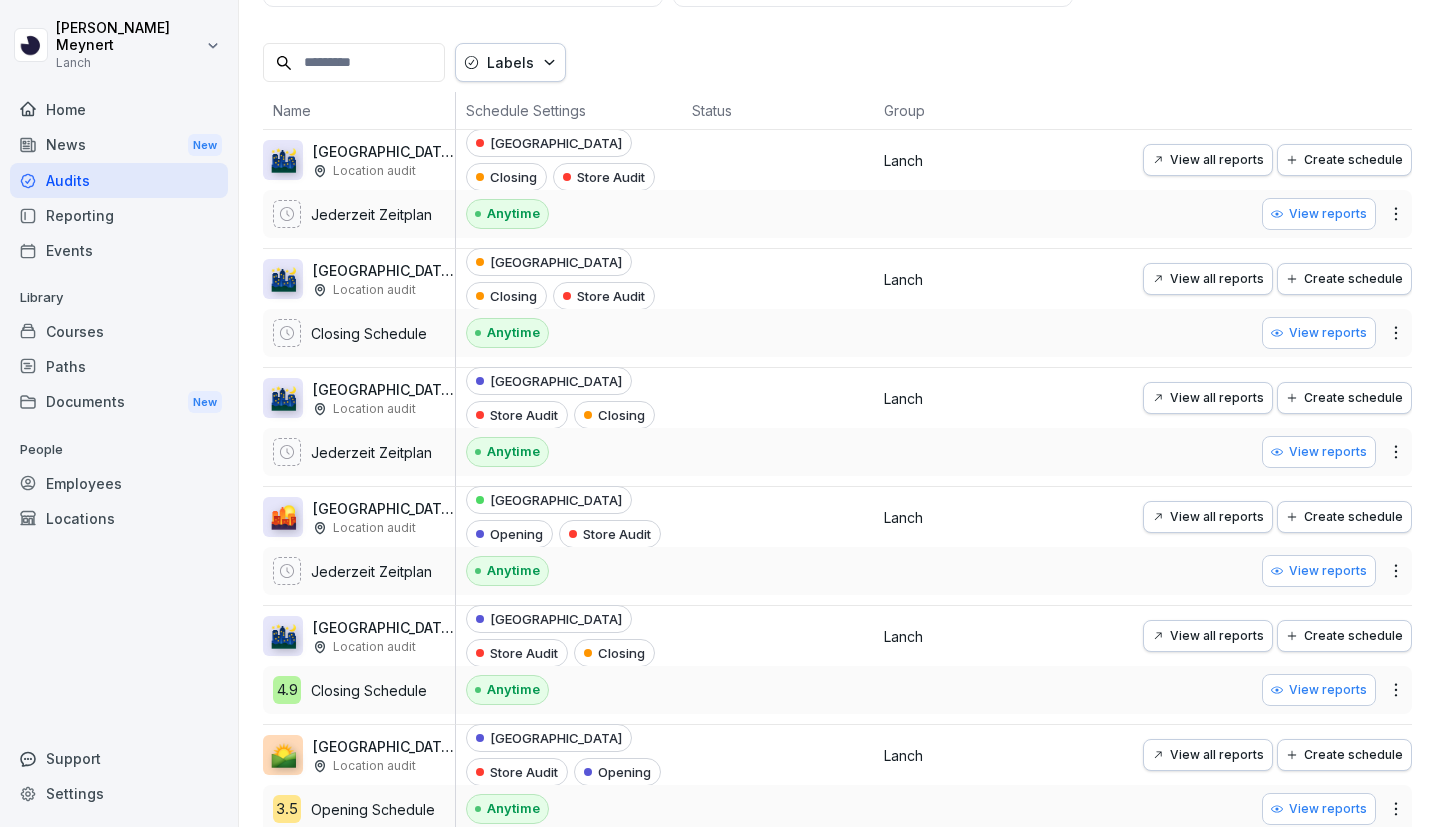scroll, scrollTop: 246, scrollLeft: 0, axis: vertical 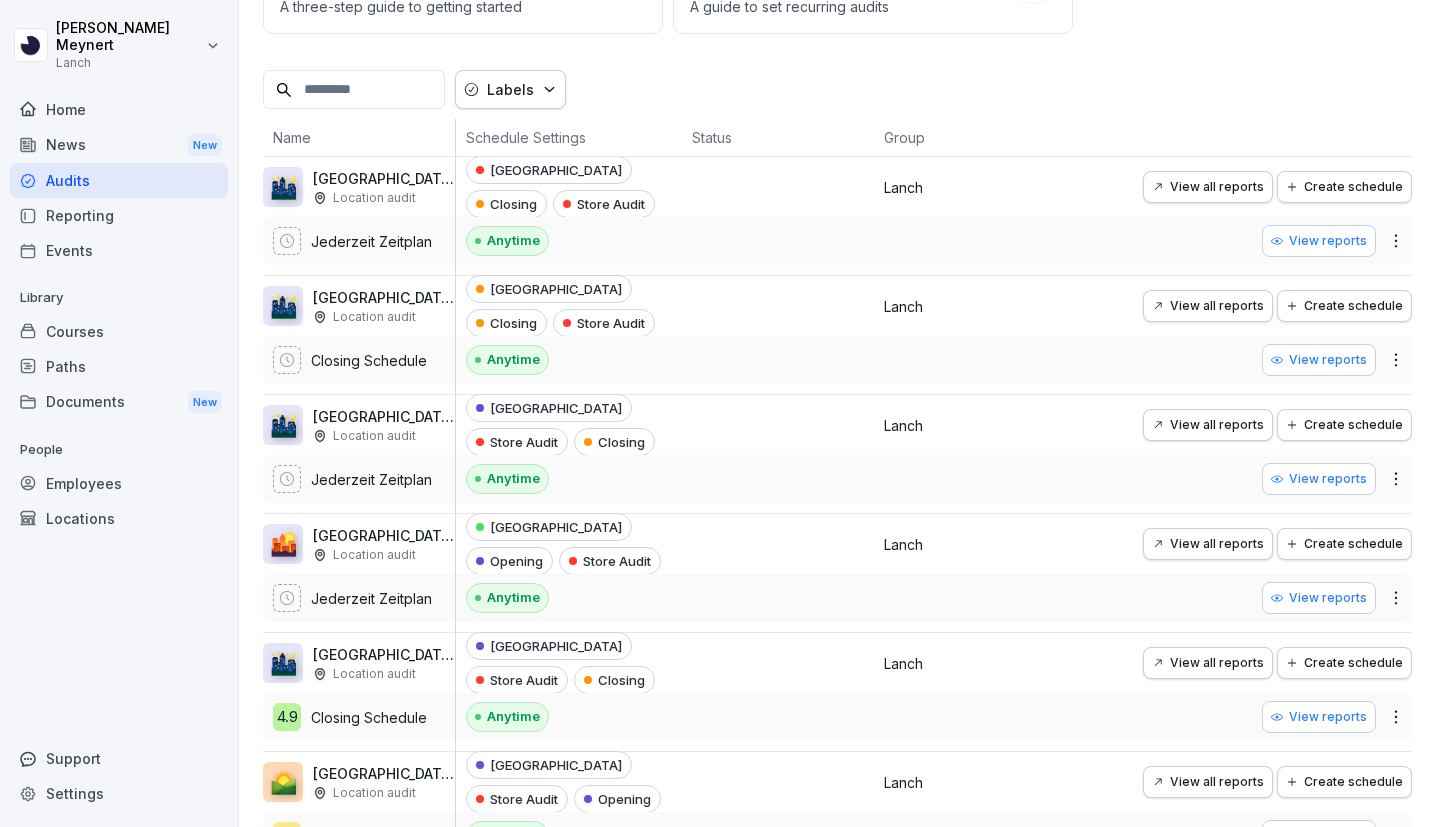 click on "View all reports" at bounding box center [1208, 306] 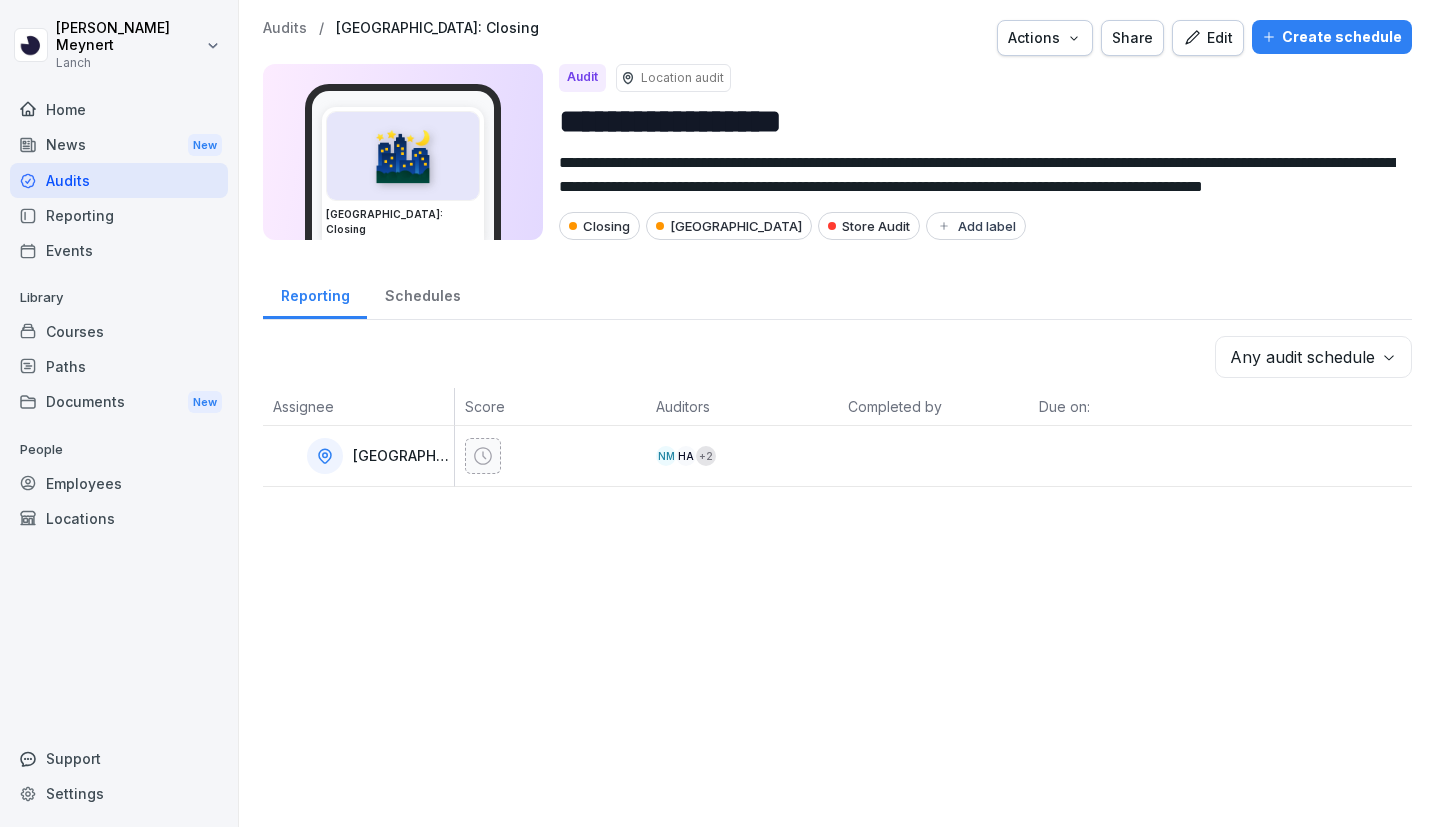click on "Edit" at bounding box center (1208, 38) 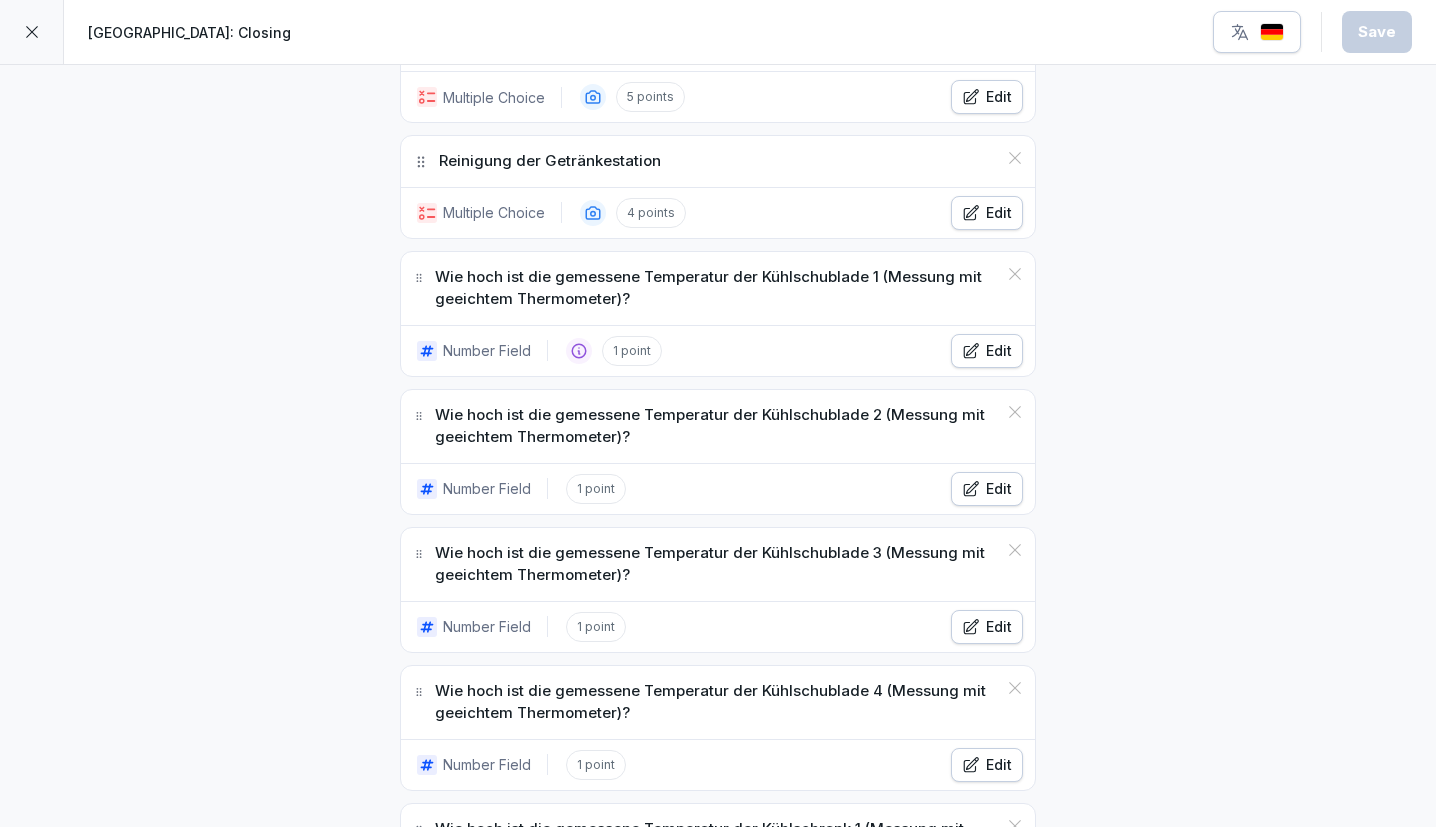 scroll, scrollTop: 1332, scrollLeft: 0, axis: vertical 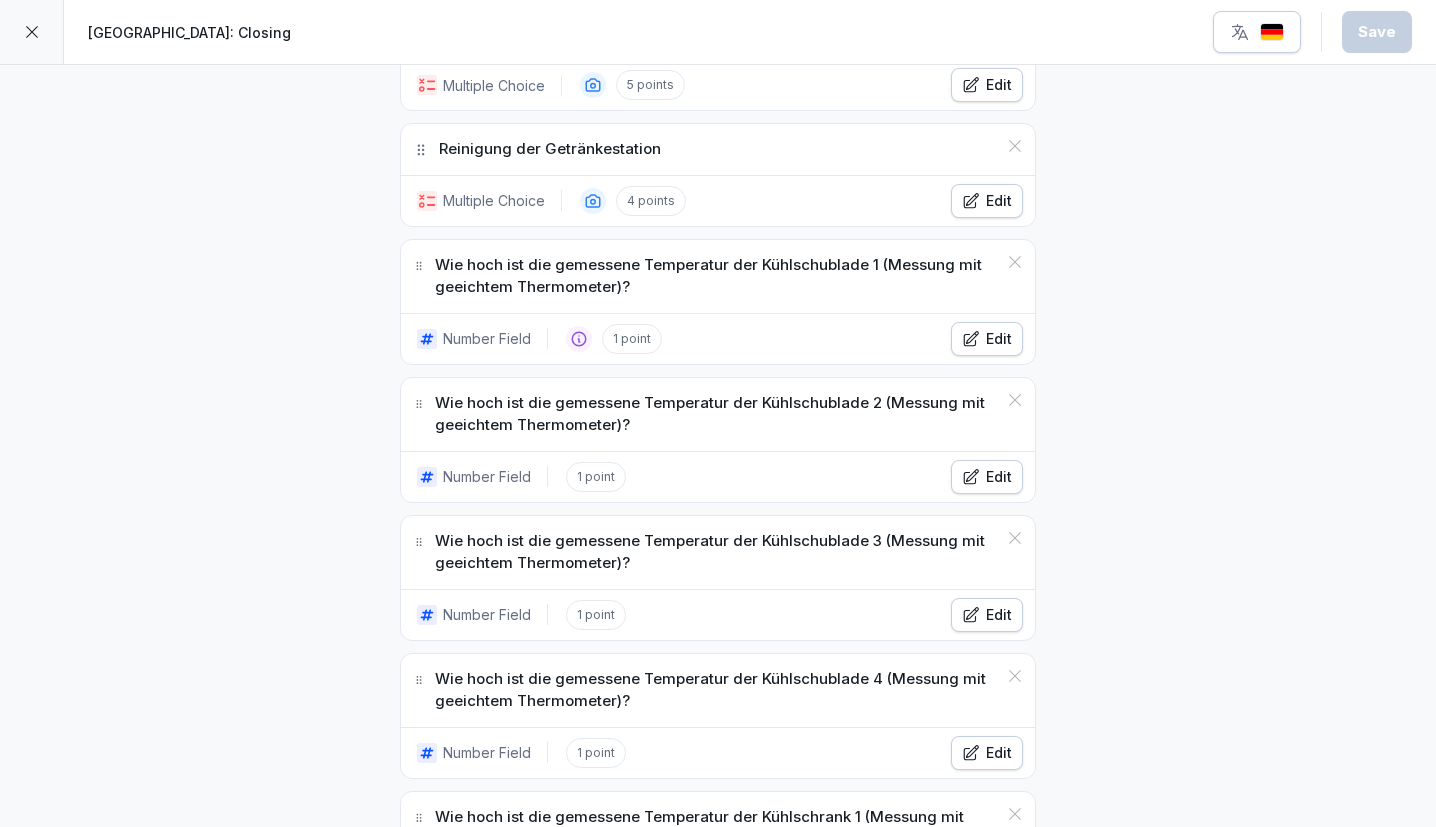 click 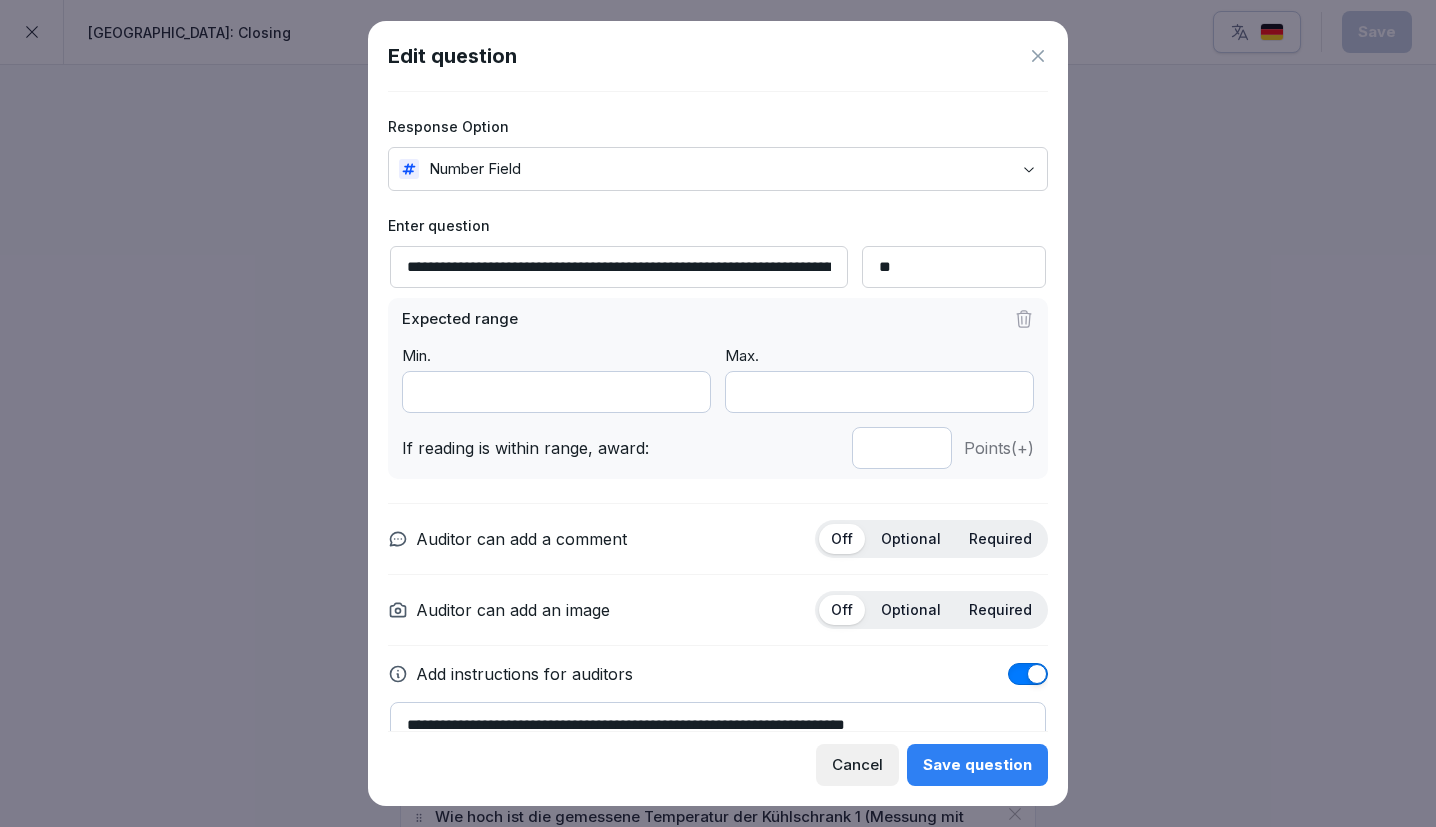 click 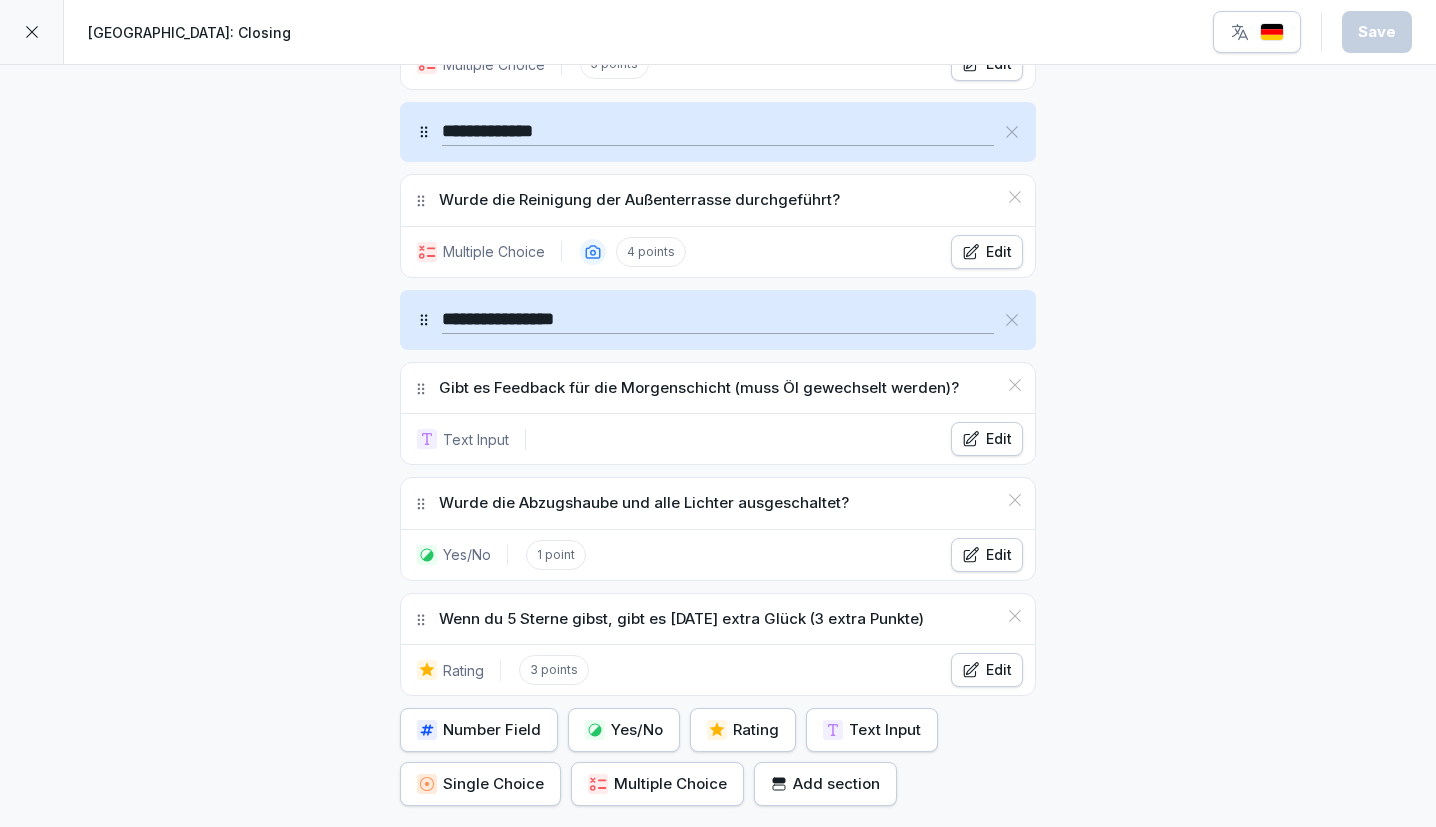 scroll, scrollTop: 3459, scrollLeft: 0, axis: vertical 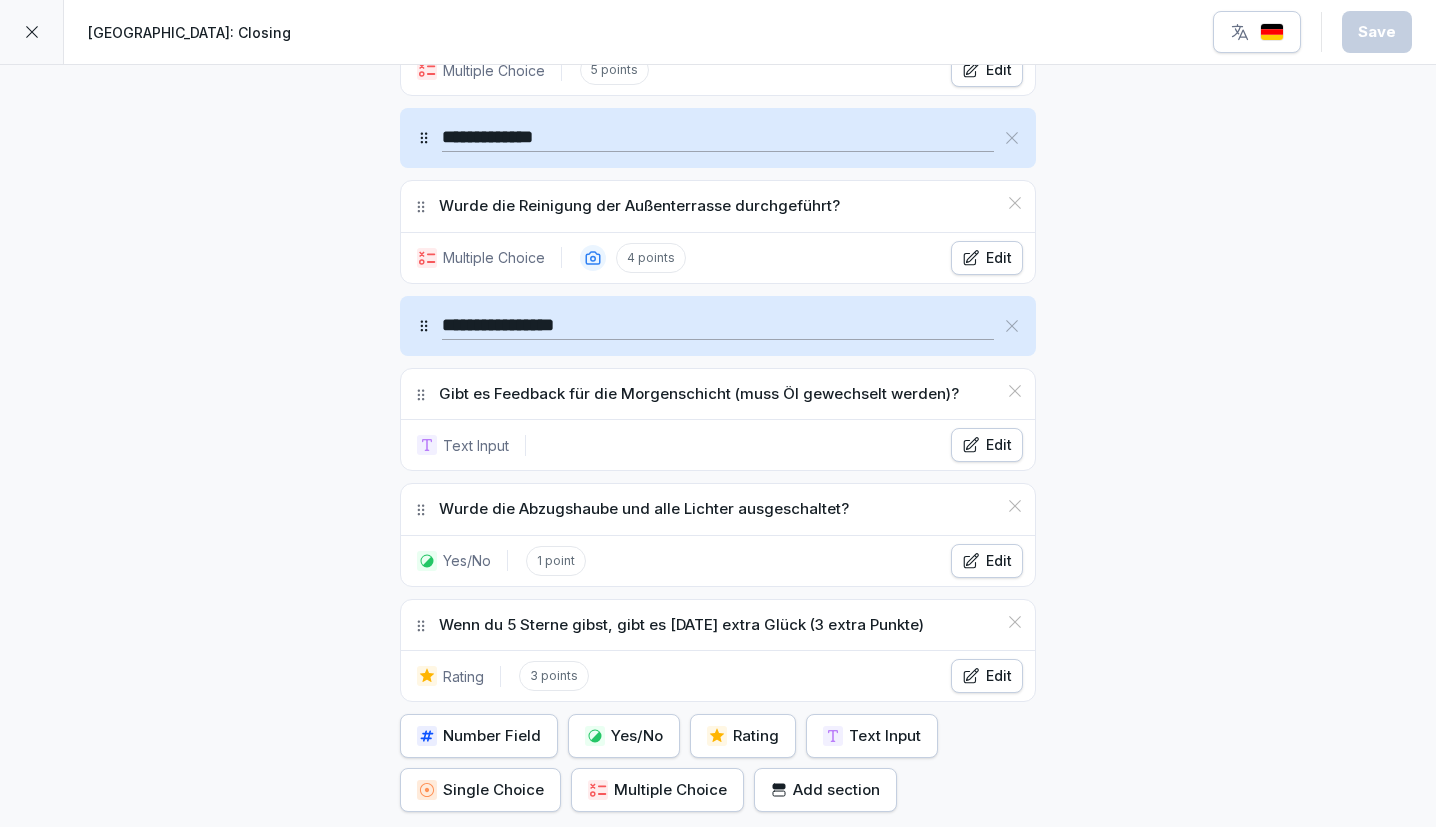 click 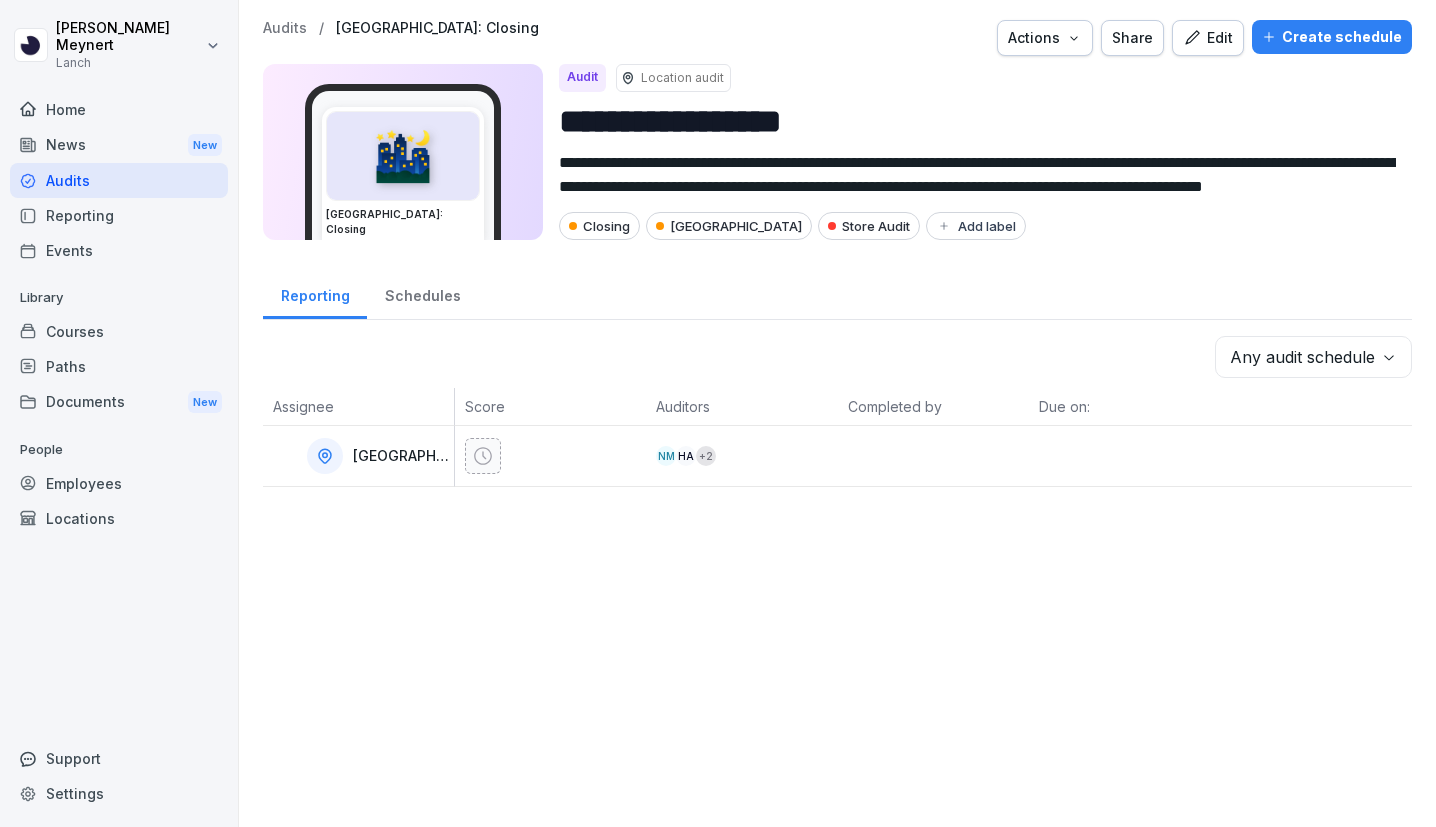 click on "Audits" at bounding box center (119, 180) 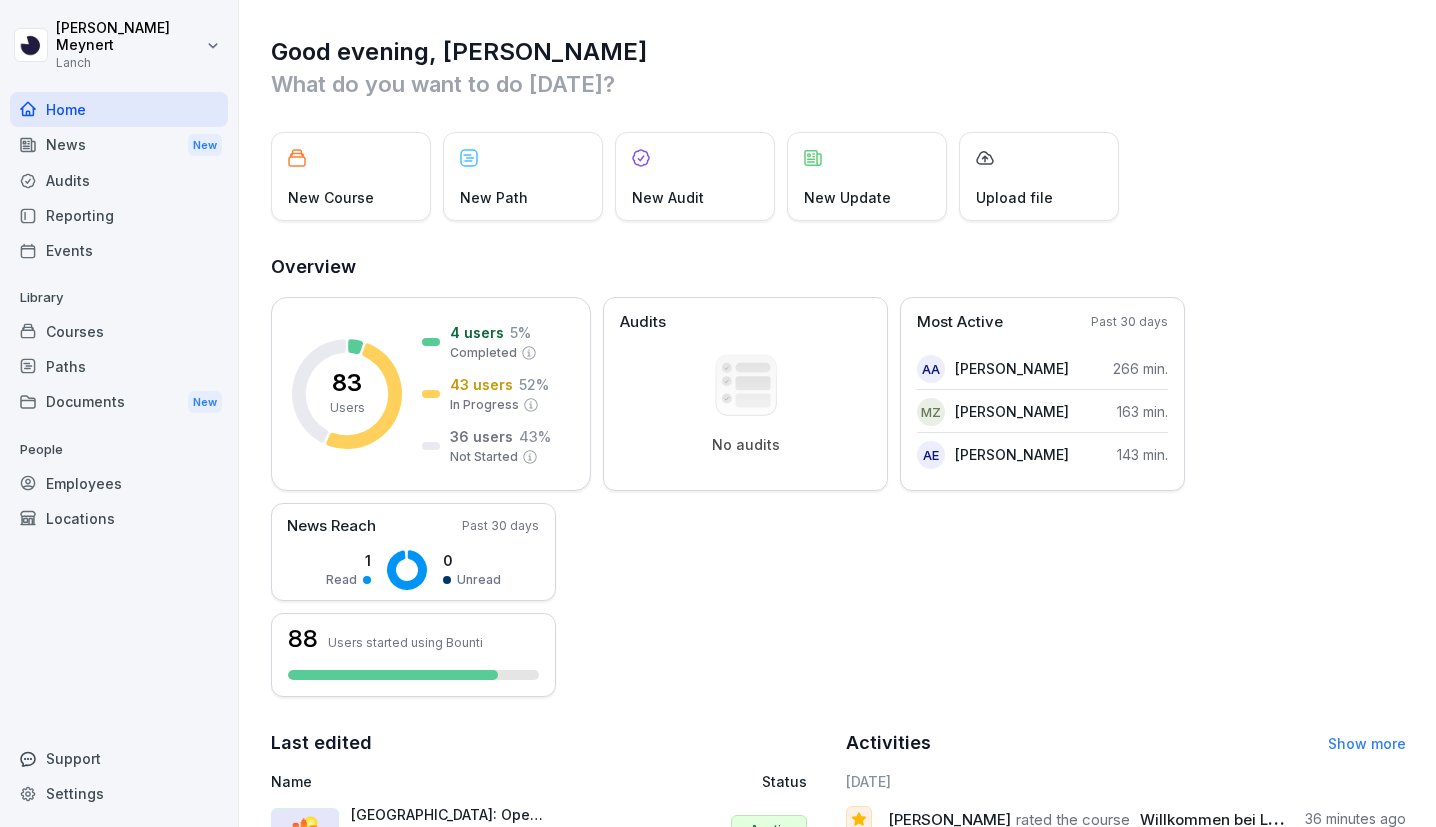 scroll, scrollTop: 0, scrollLeft: 0, axis: both 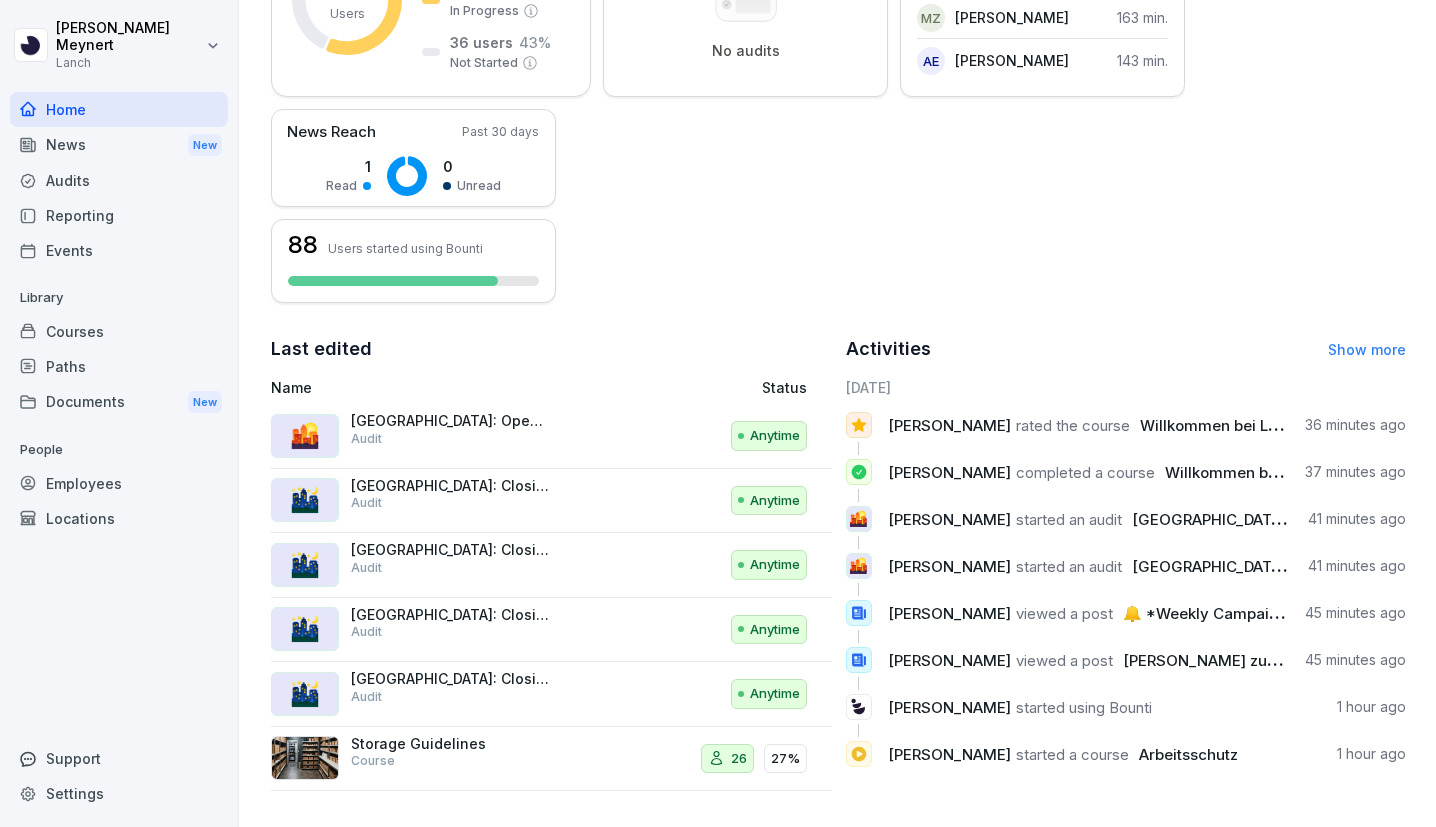 click on "Audits" at bounding box center [119, 180] 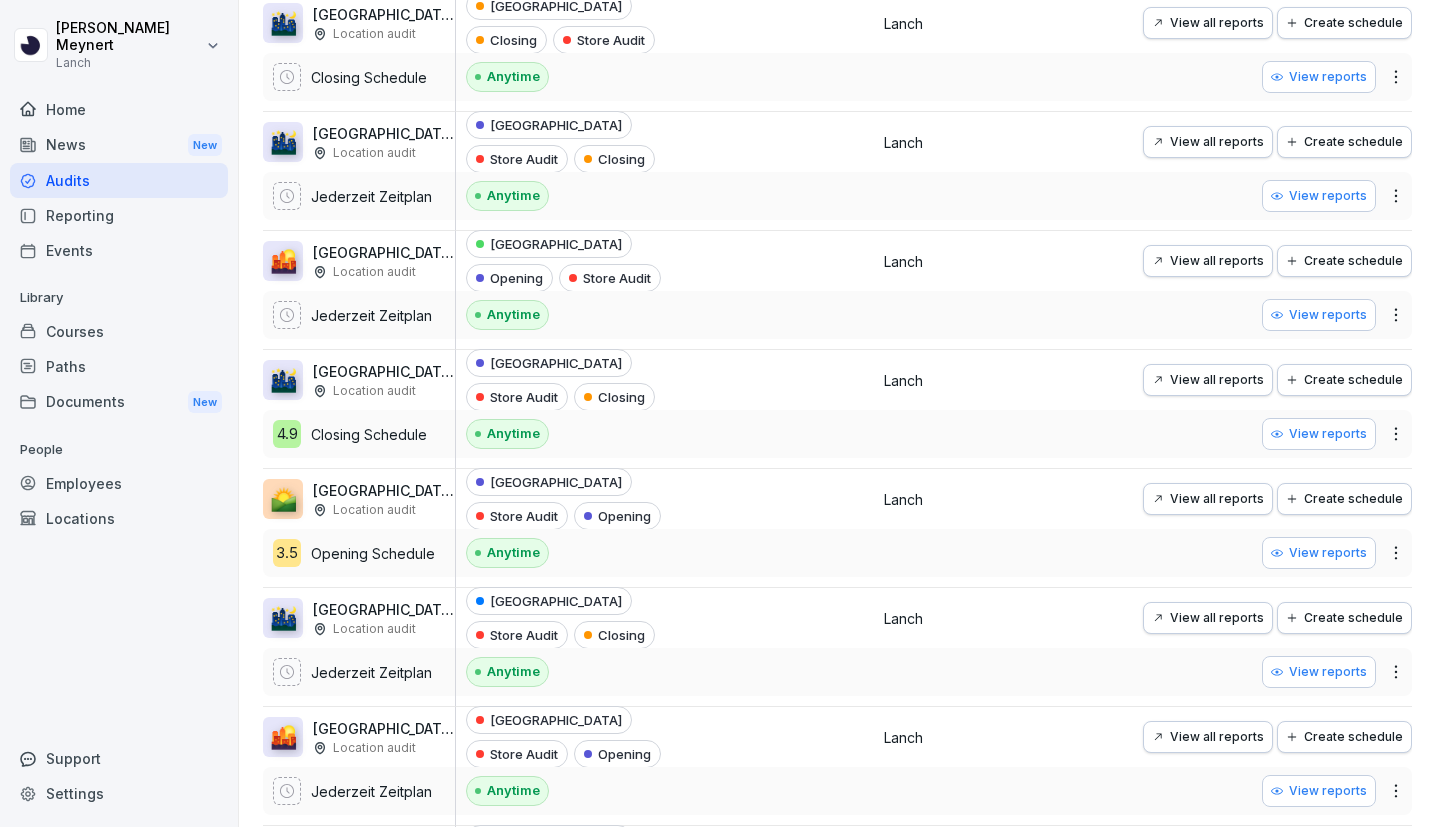scroll, scrollTop: 545, scrollLeft: 0, axis: vertical 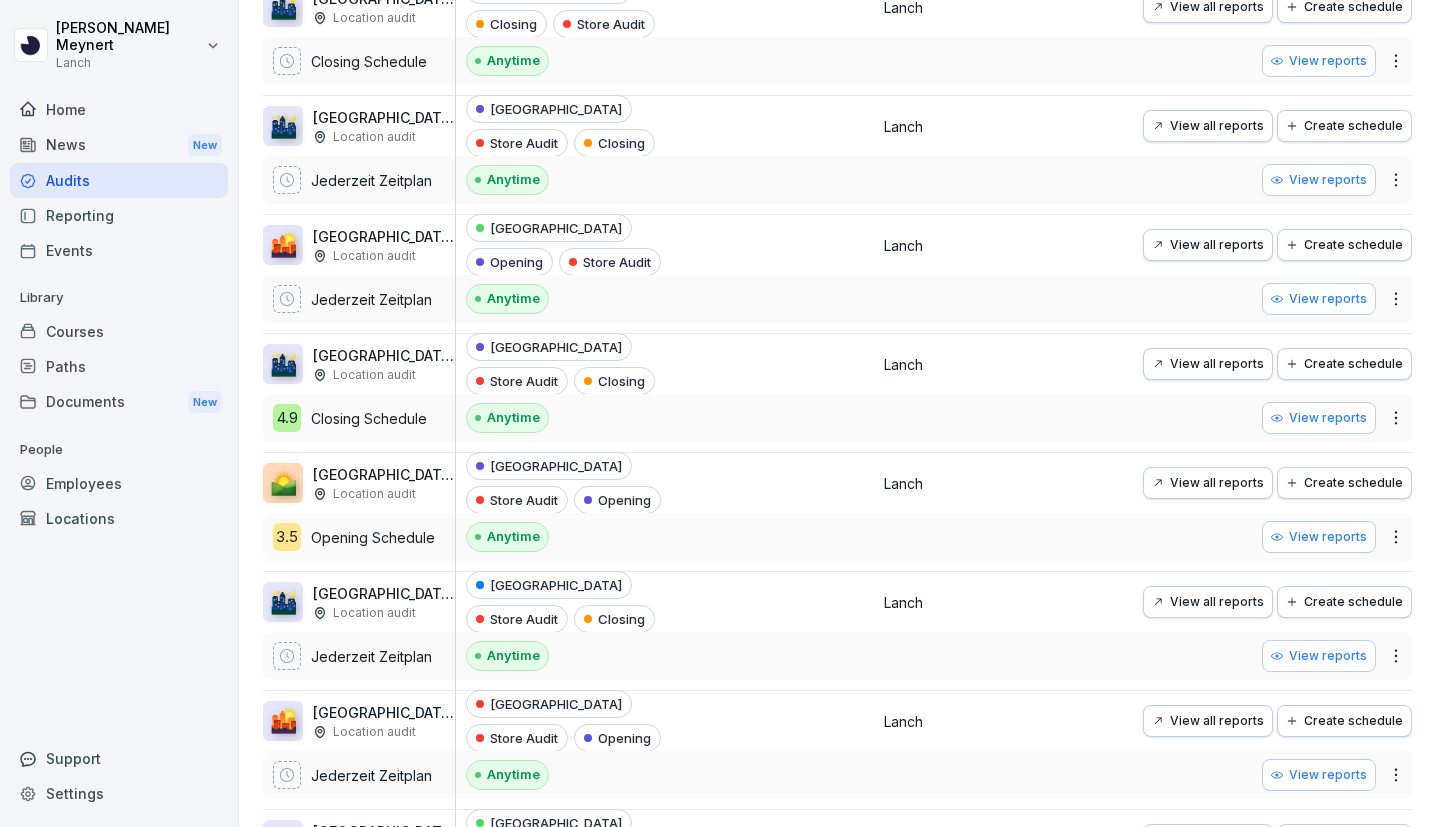 click on "View reports" at bounding box center (1319, 418) 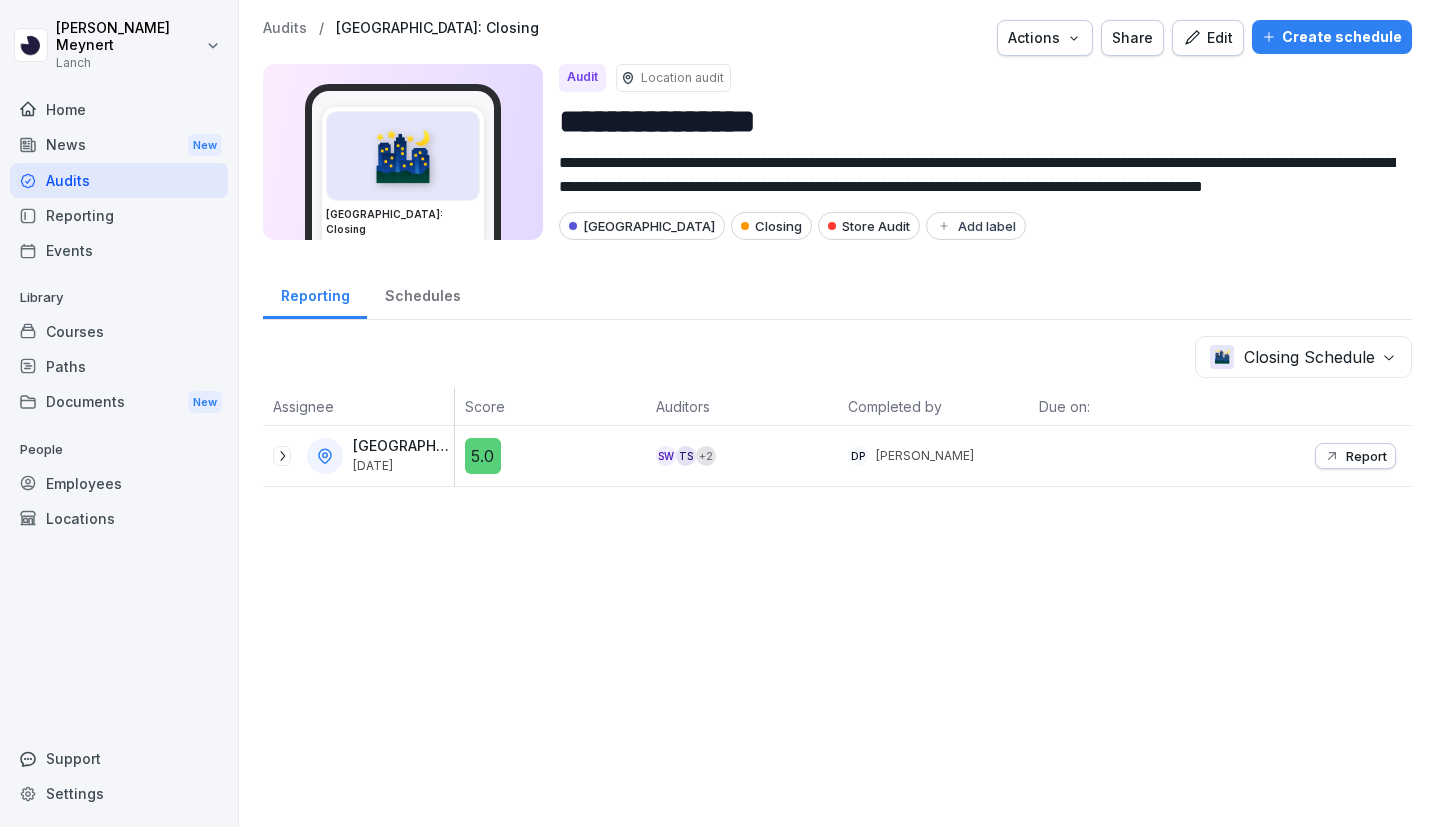 click 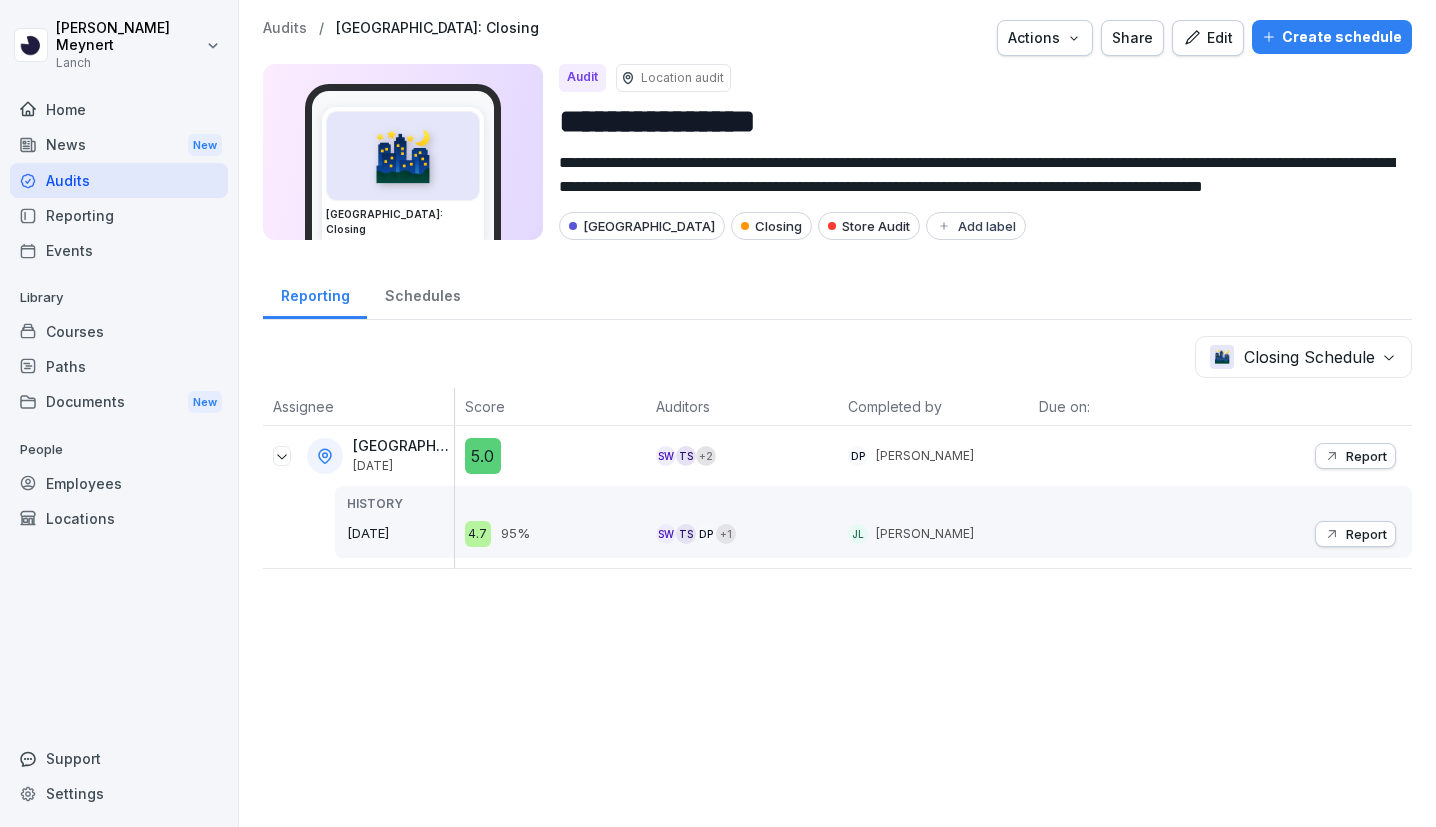 click on "Edit" at bounding box center (1208, 38) 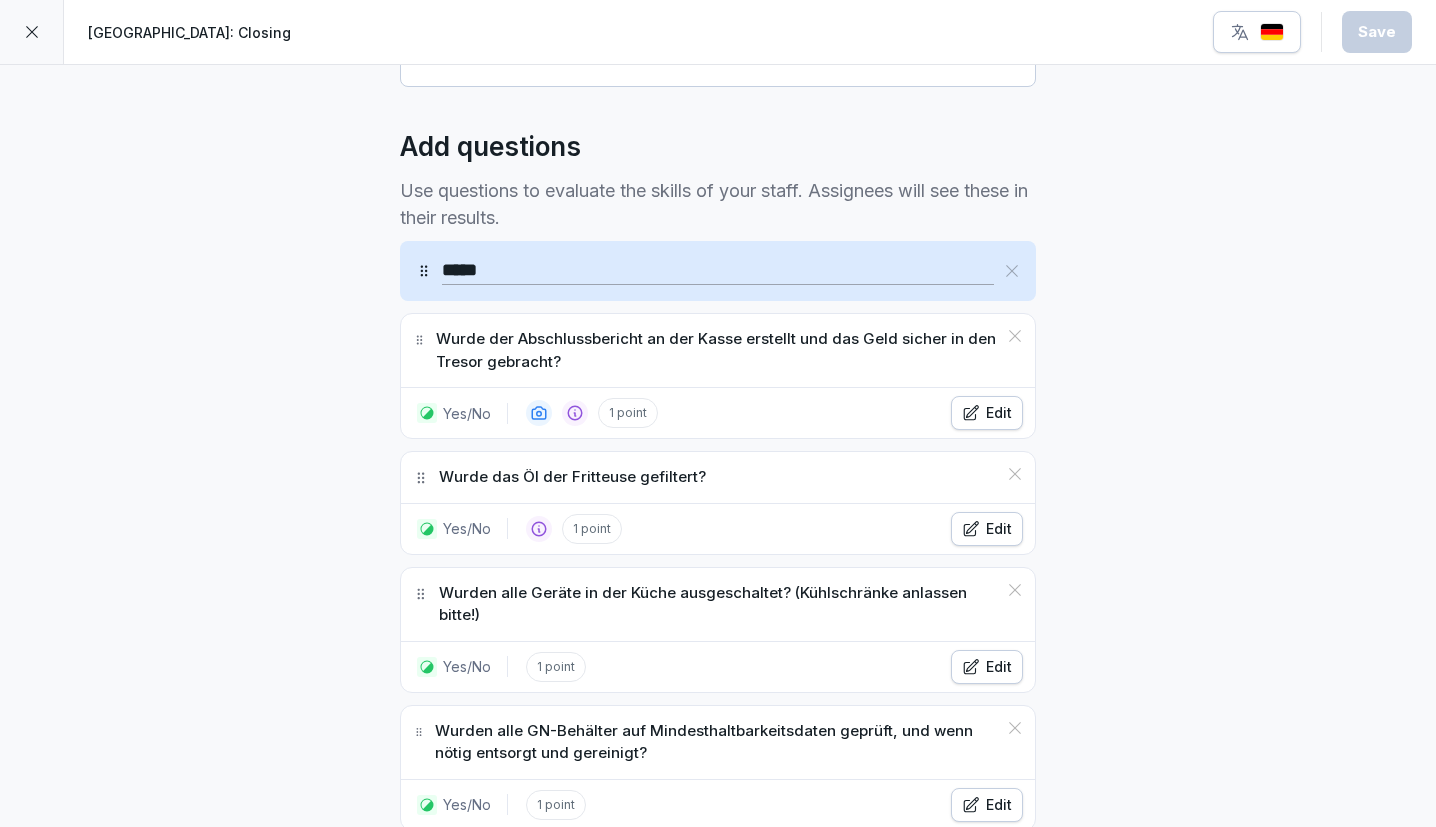 scroll, scrollTop: 495, scrollLeft: 0, axis: vertical 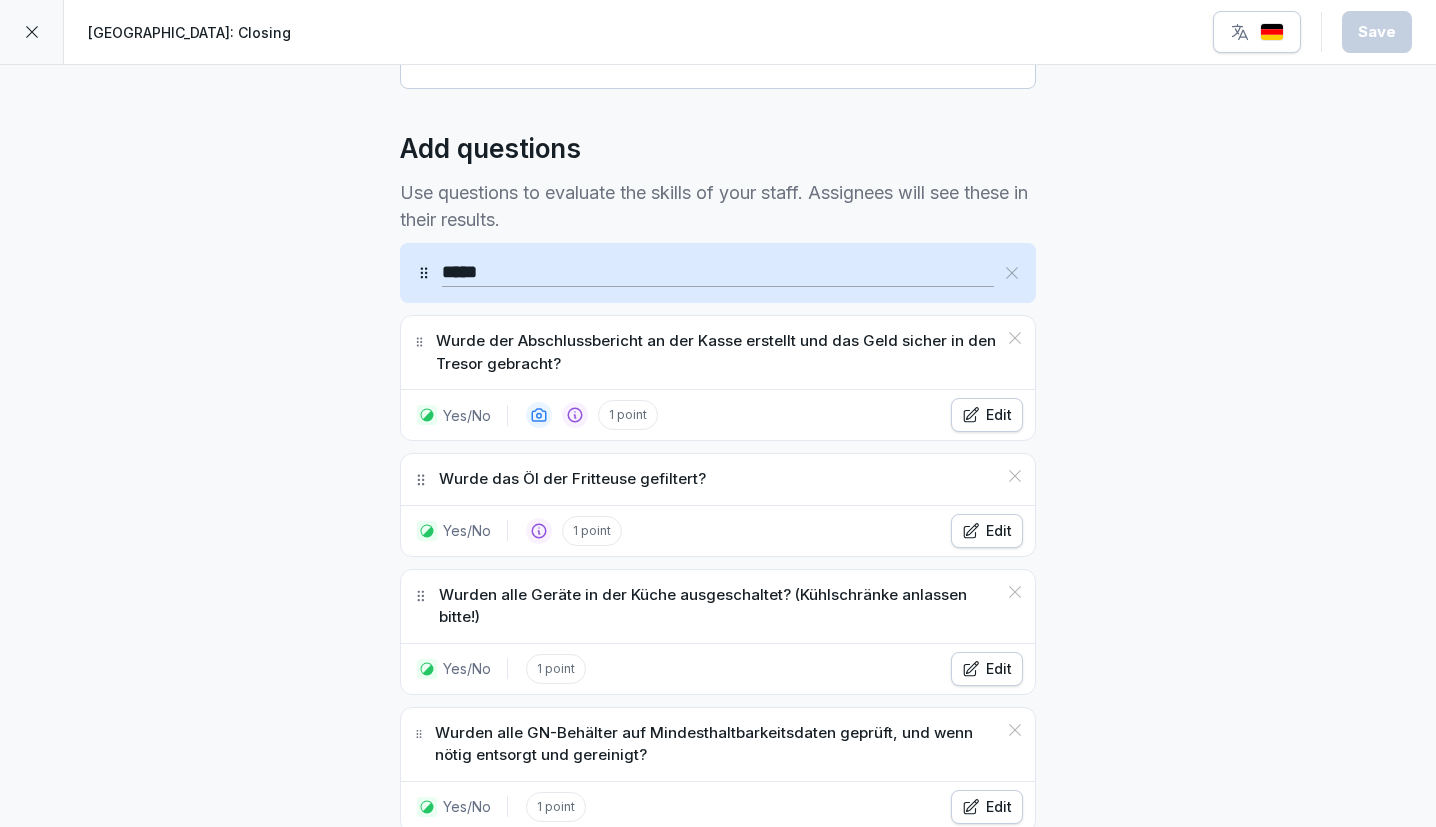 click on "Wurden alle Geräte in der Küche ausgeschaltet? (Kühlschränke anlassen bitte!)" at bounding box center (718, 606) 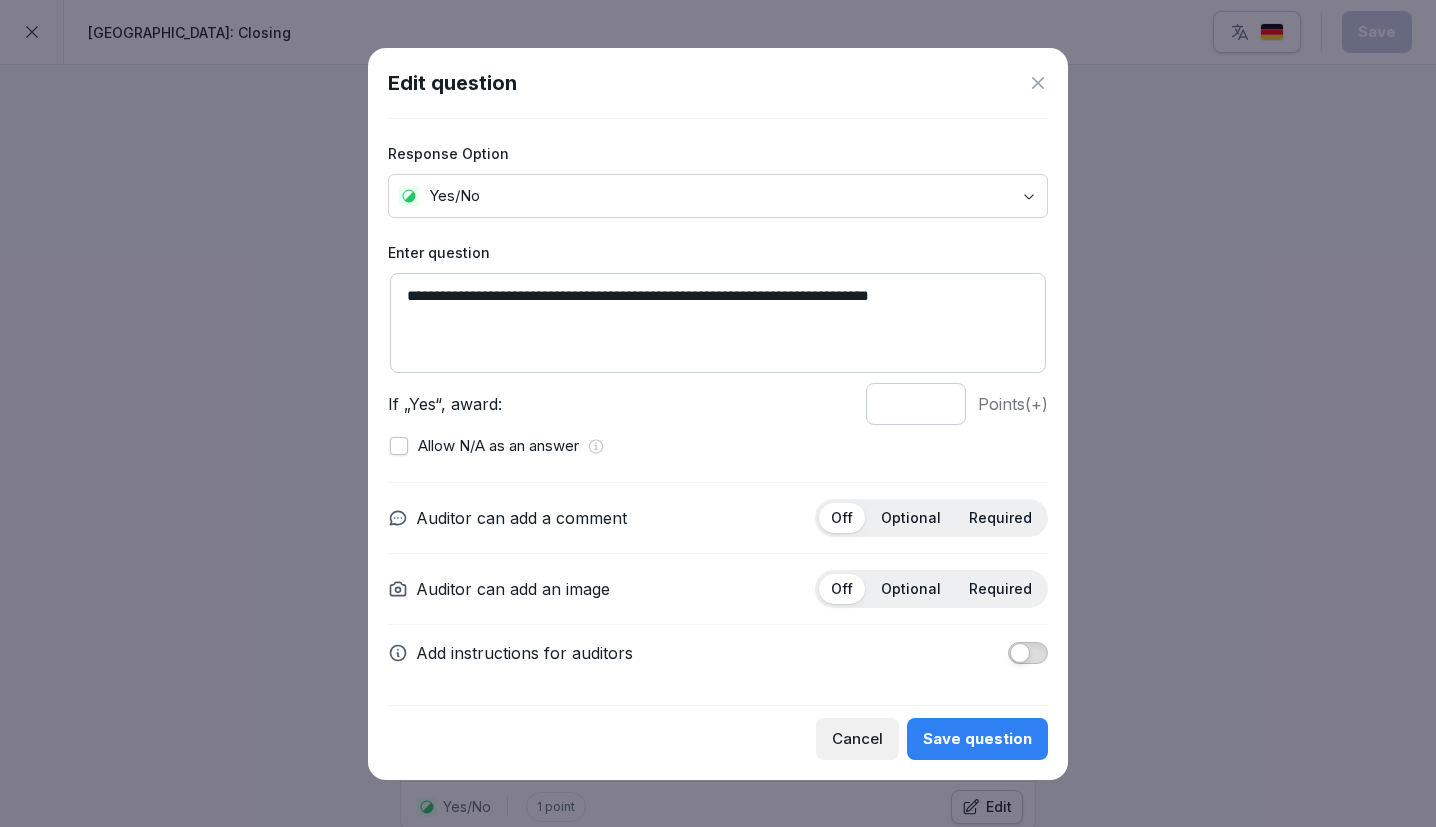 click on "**********" at bounding box center (718, 323) 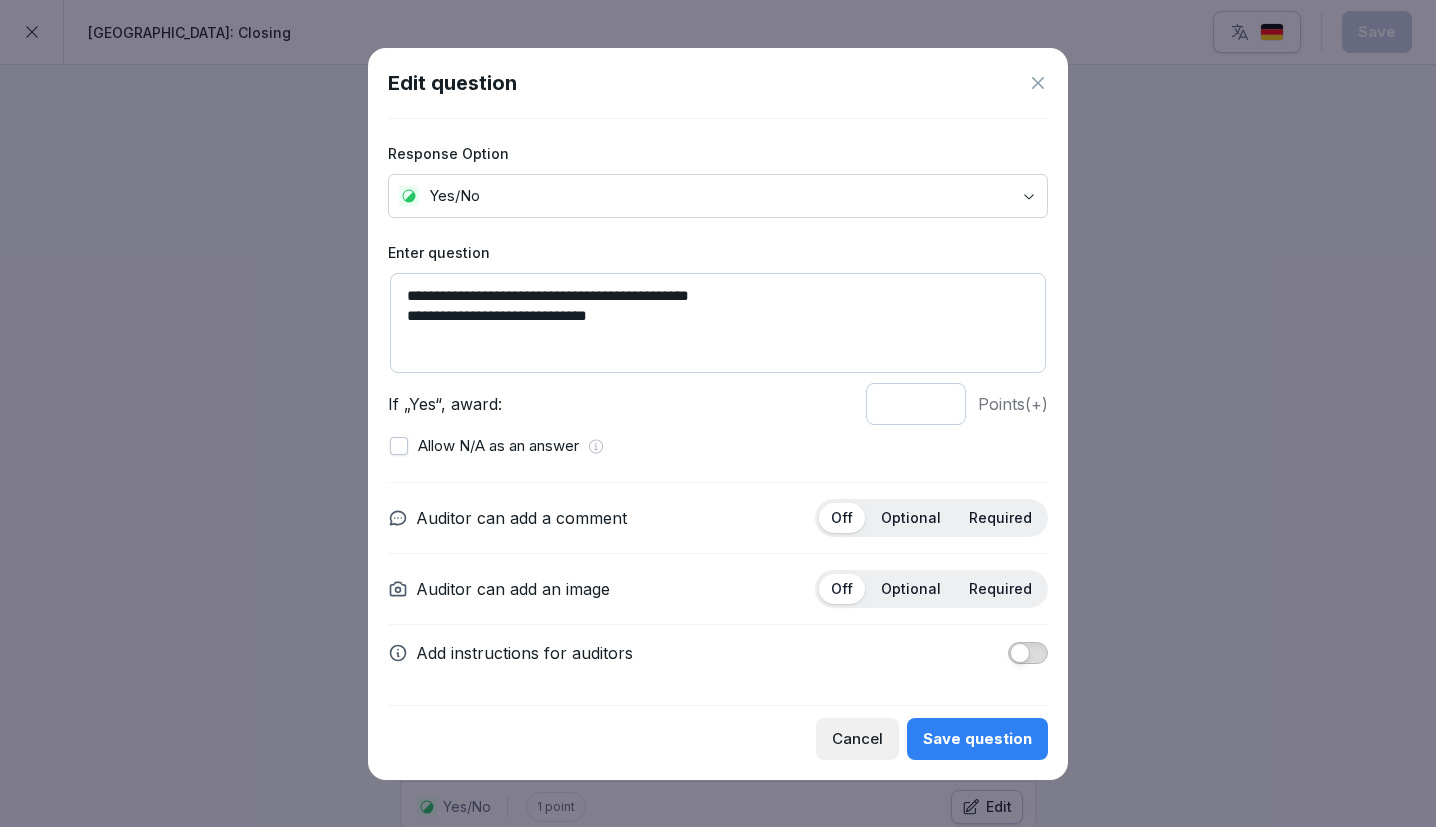 type on "**********" 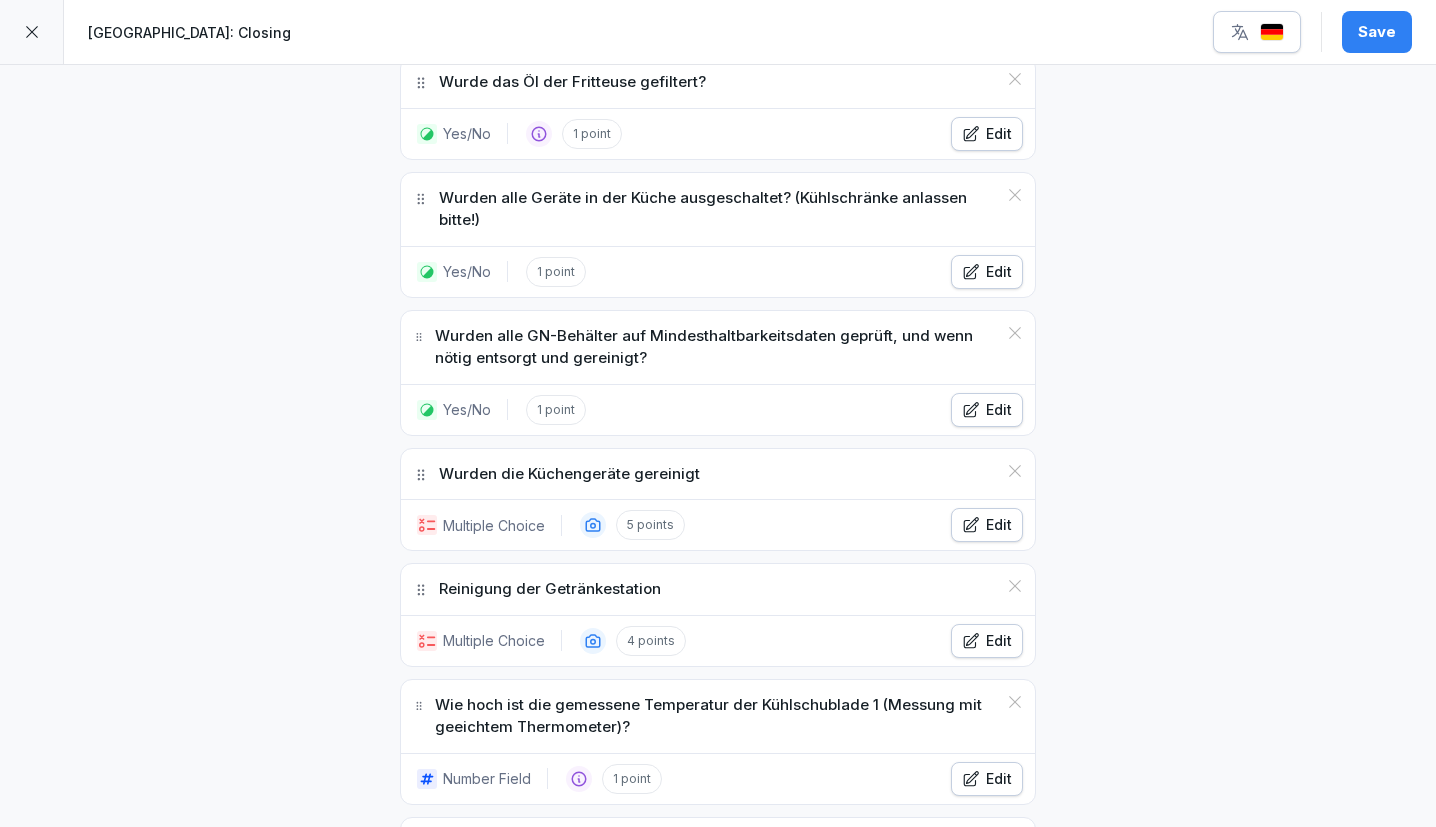 scroll, scrollTop: 907, scrollLeft: 0, axis: vertical 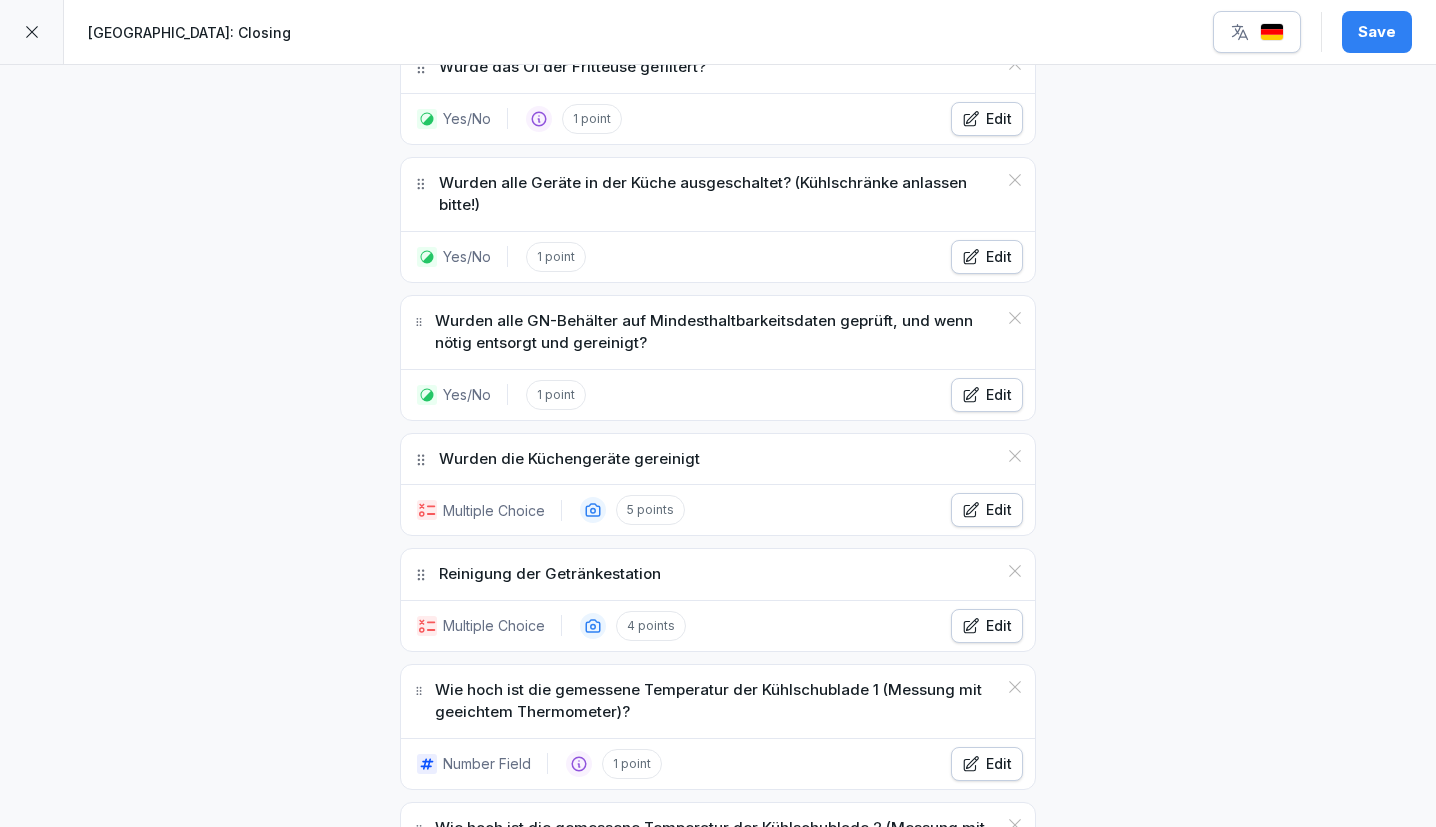 click 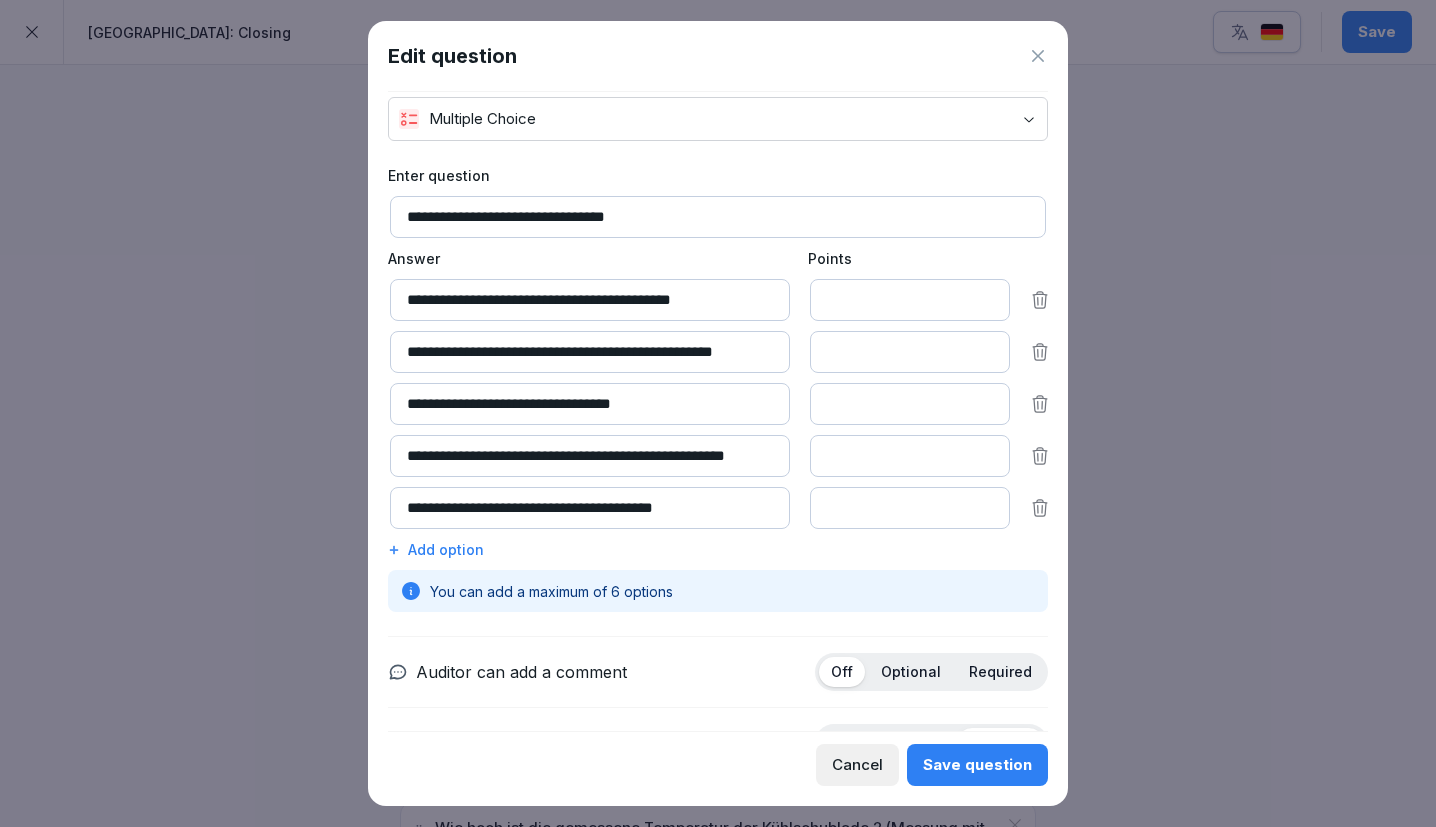 scroll, scrollTop: 16, scrollLeft: 0, axis: vertical 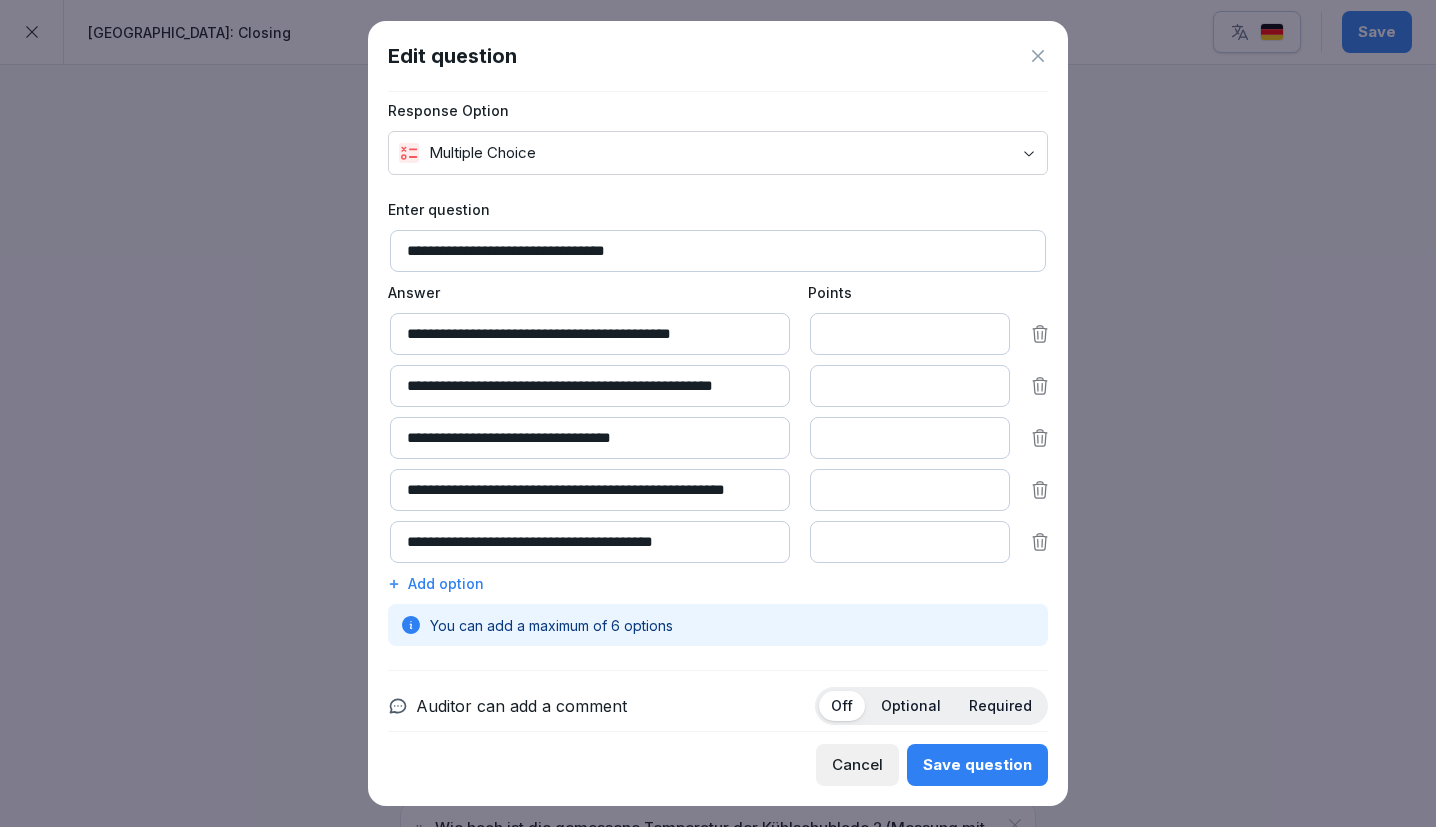 click on "**********" at bounding box center [718, 414] 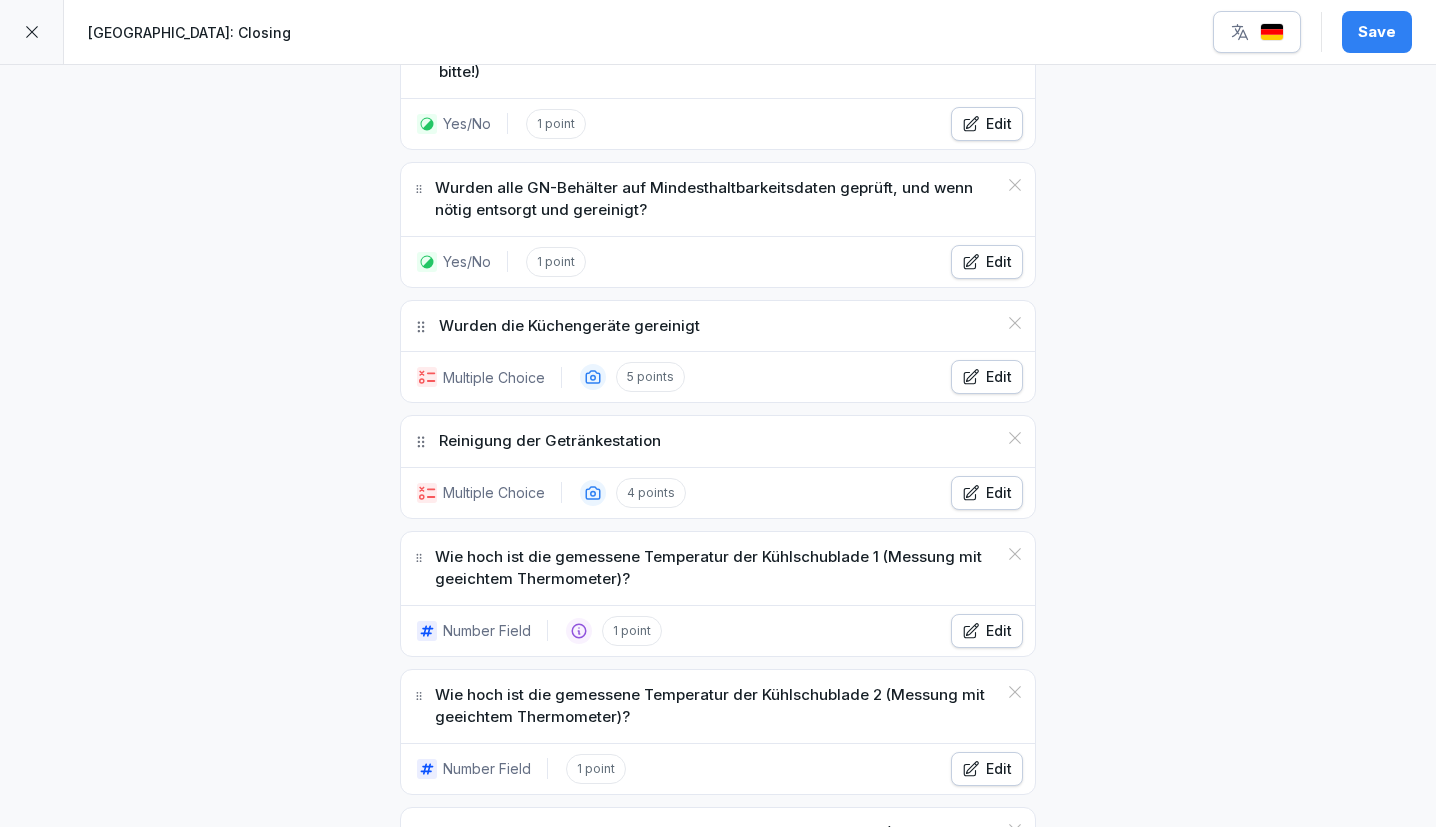 scroll, scrollTop: 1044, scrollLeft: 0, axis: vertical 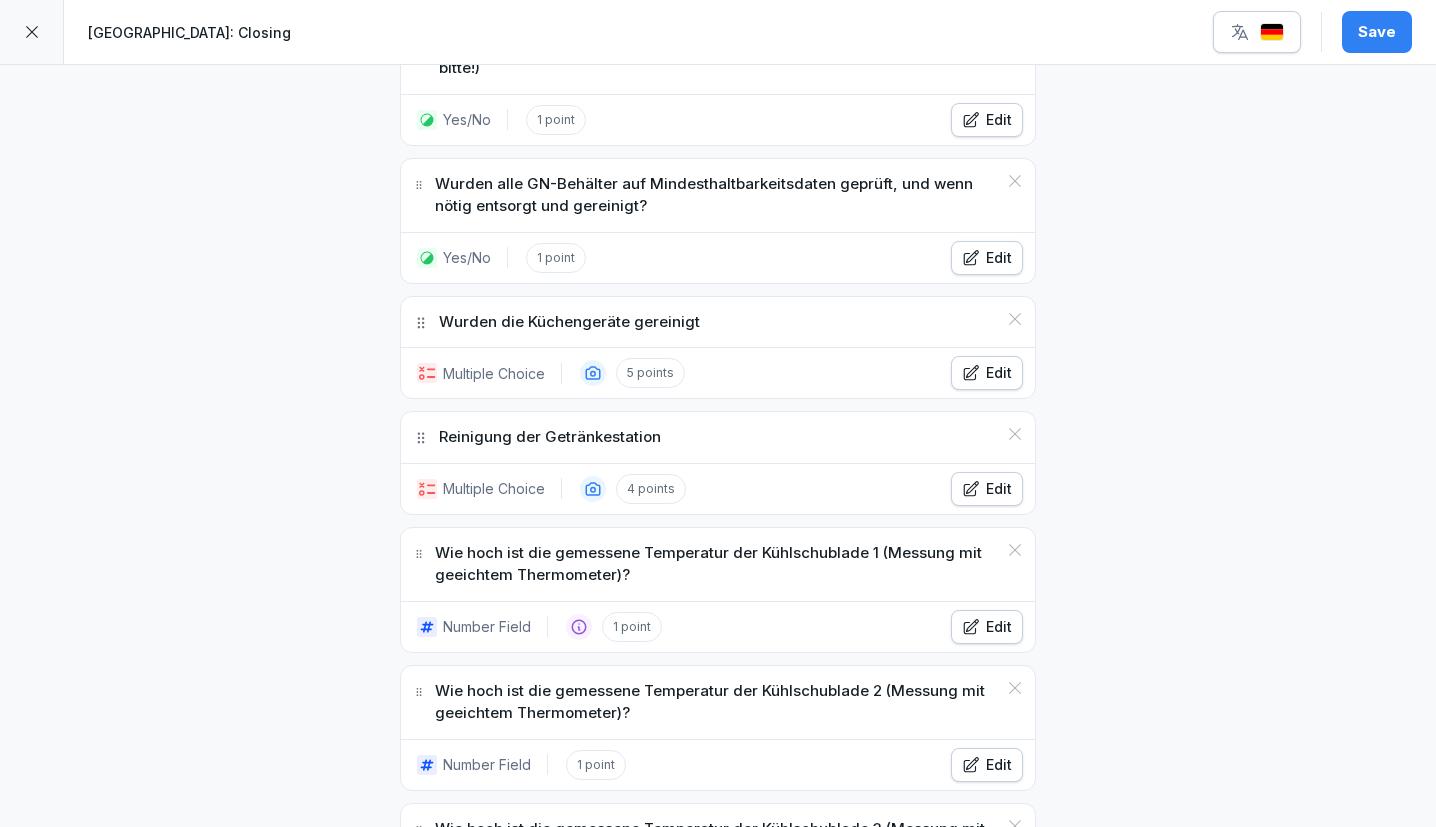 click on "Multiple Choice" at bounding box center (494, 488) 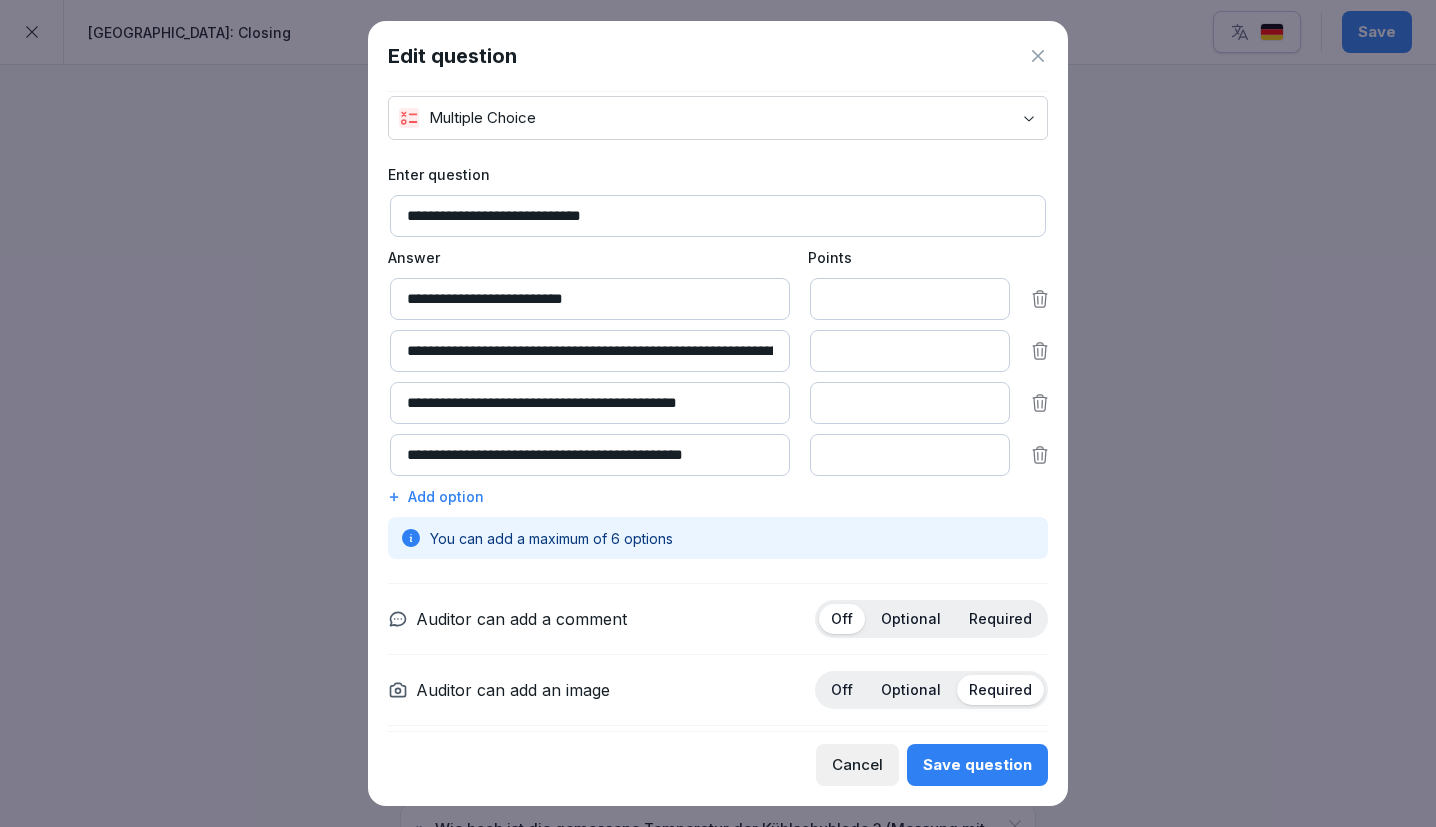 scroll, scrollTop: 52, scrollLeft: 0, axis: vertical 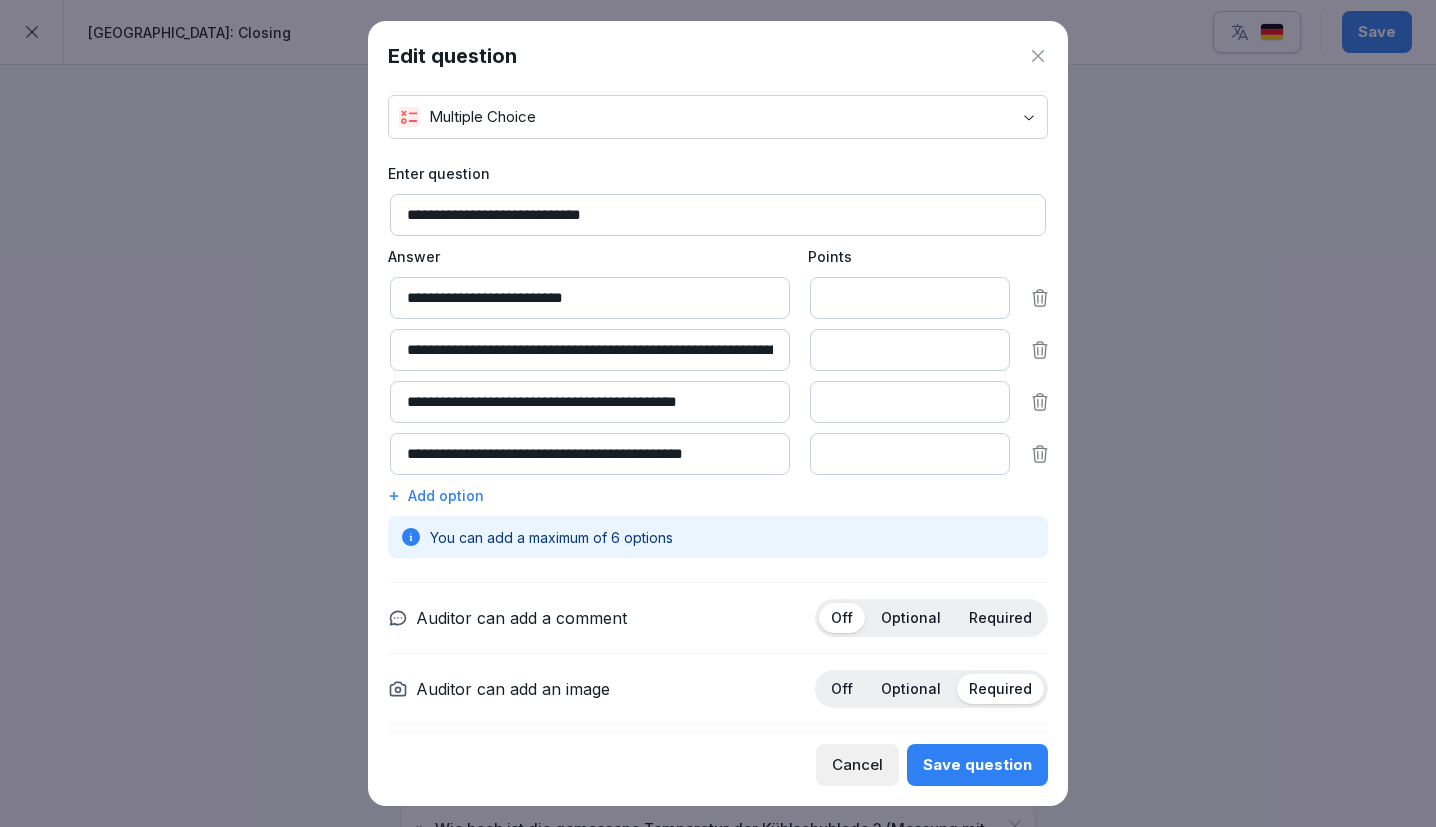 click 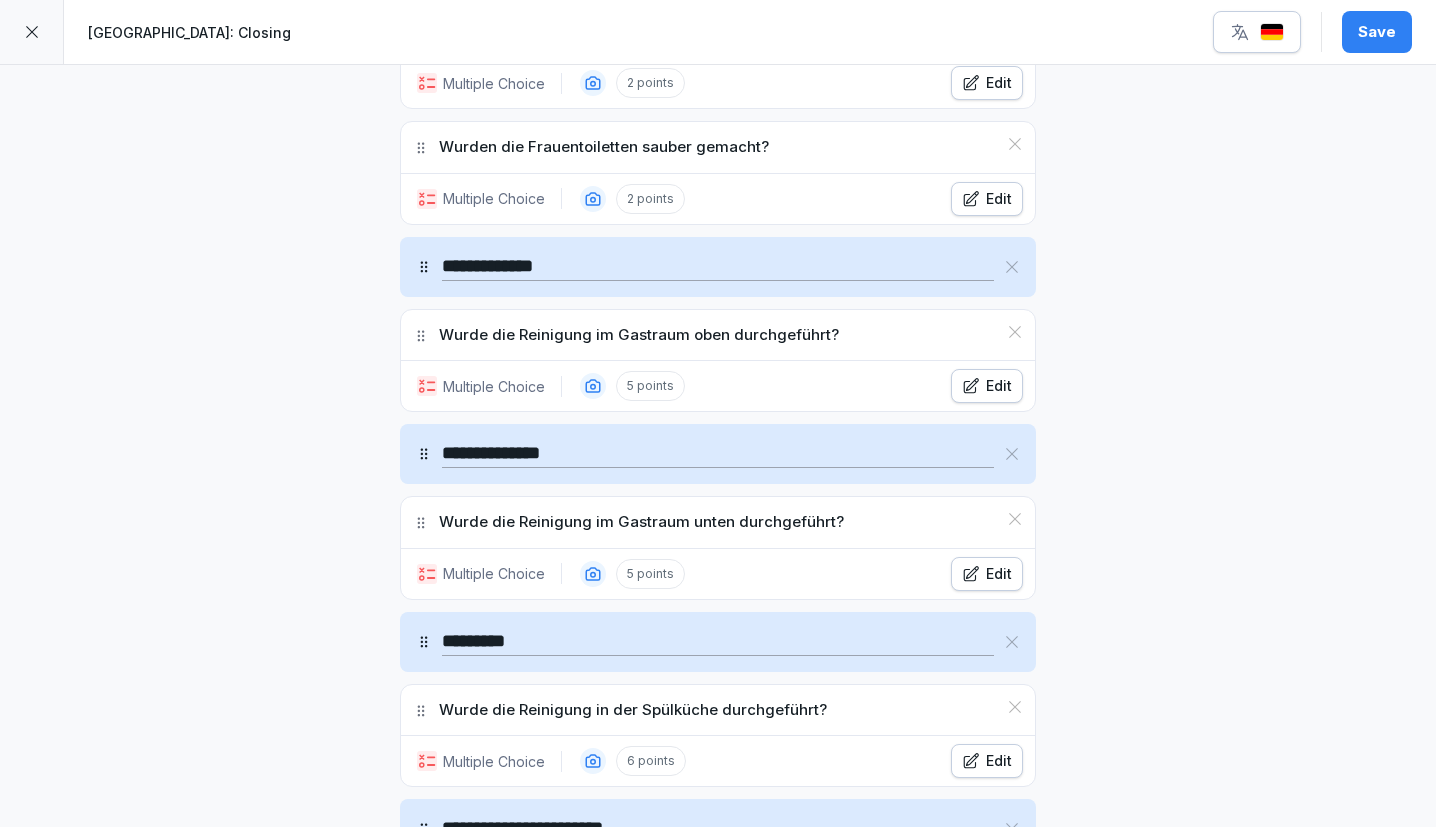 scroll, scrollTop: 2332, scrollLeft: 0, axis: vertical 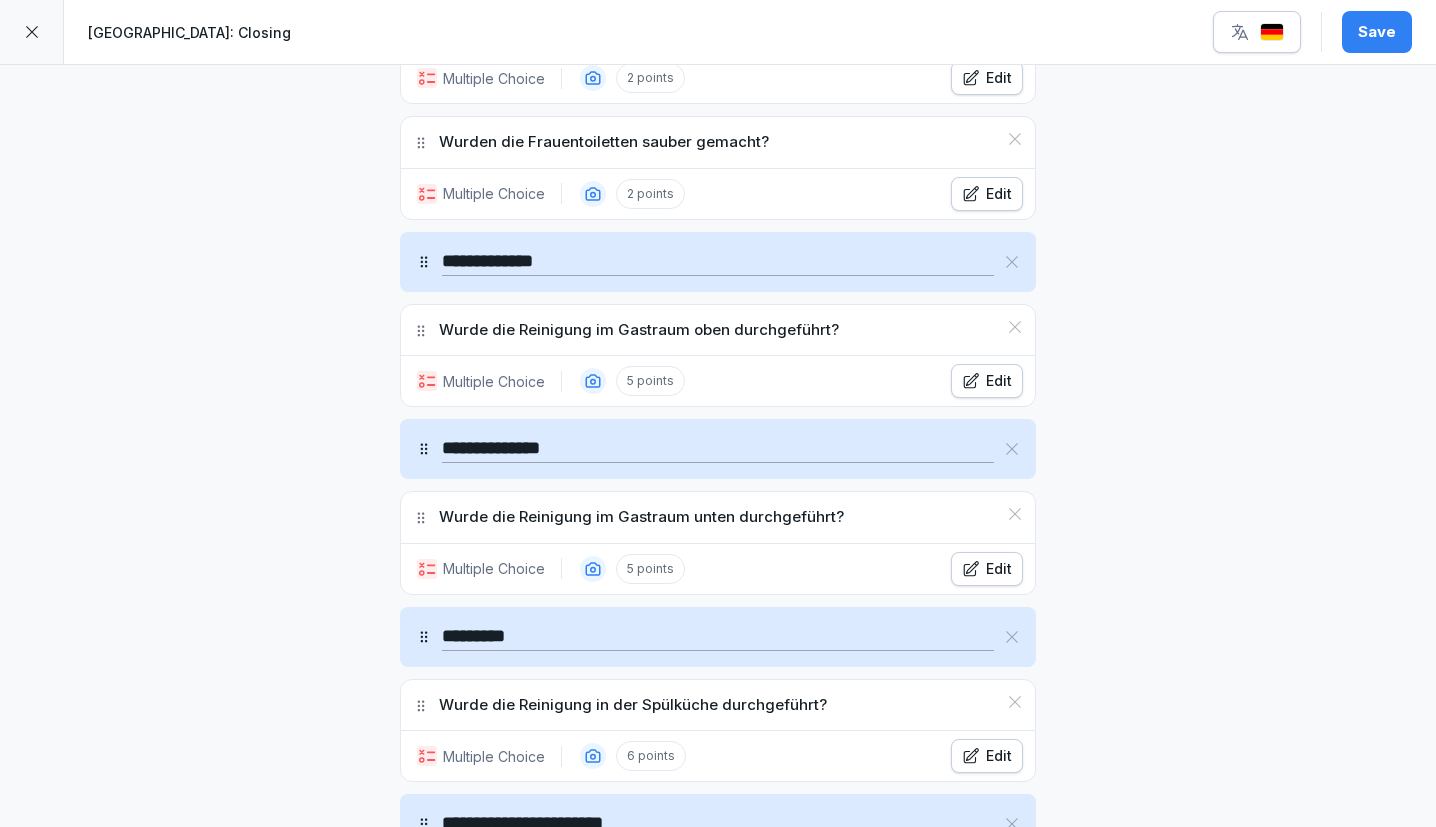 click on "5 points" at bounding box center (650, 381) 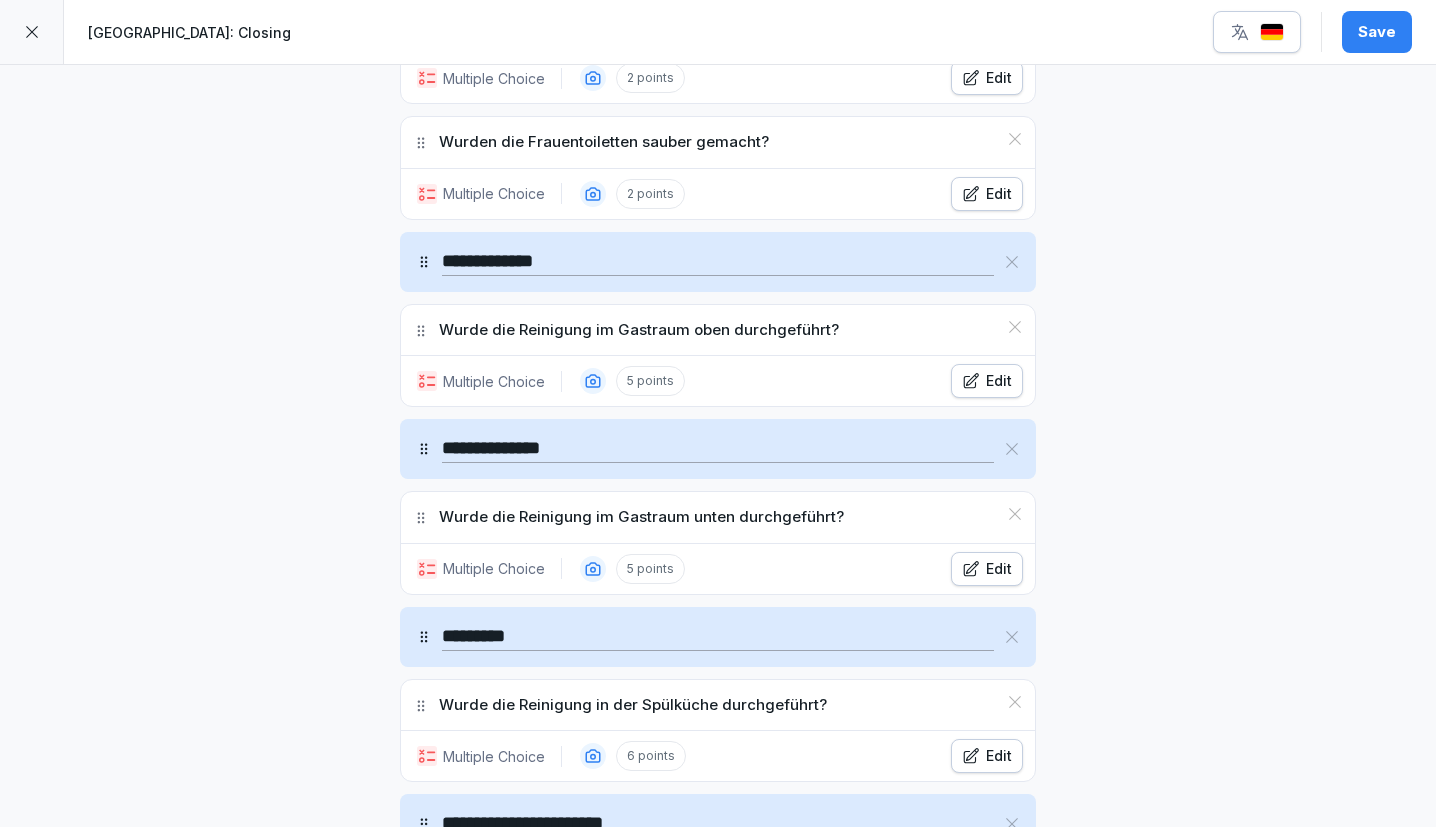 click on "Edit" at bounding box center [987, 381] 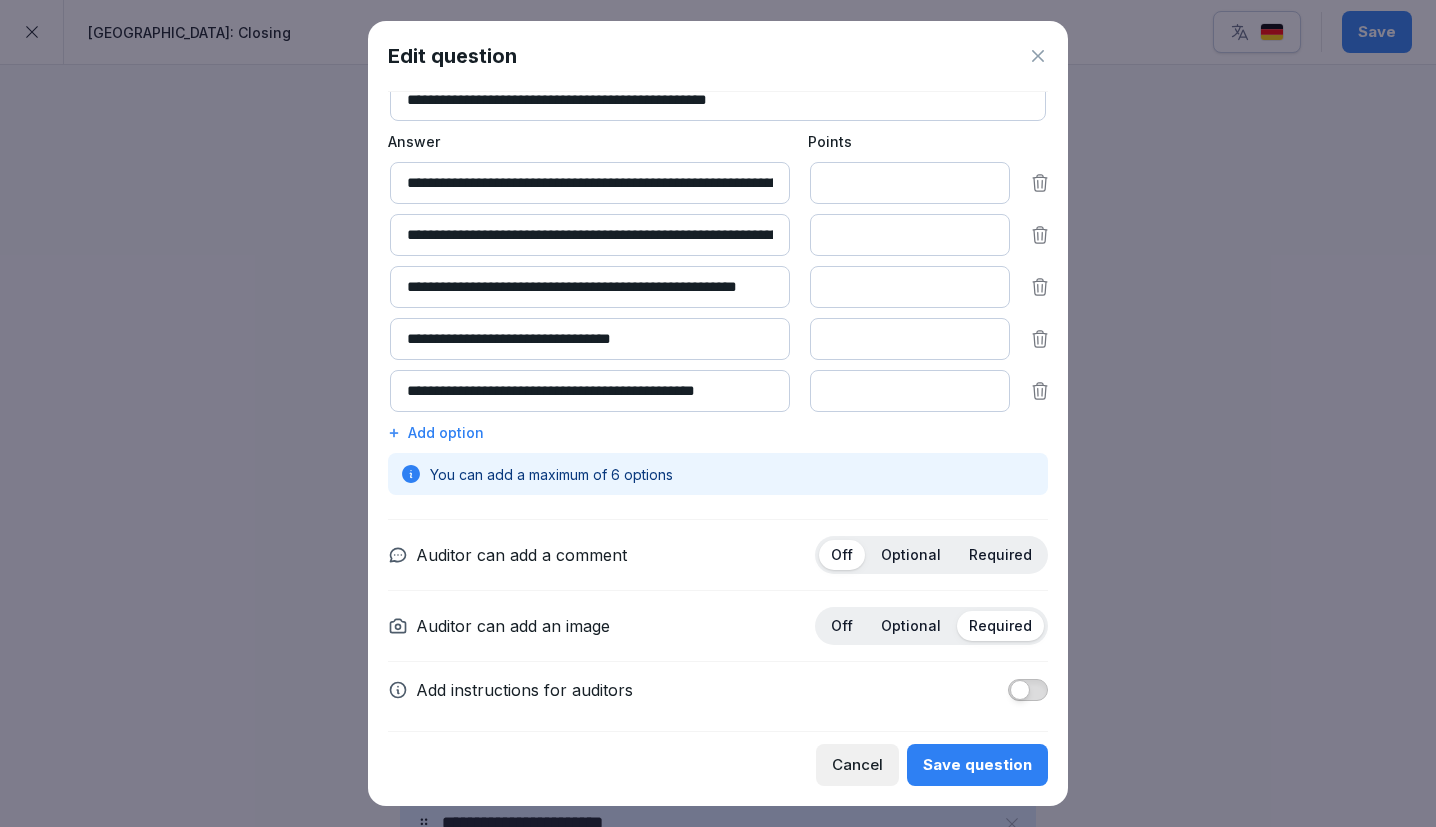 scroll, scrollTop: 177, scrollLeft: 0, axis: vertical 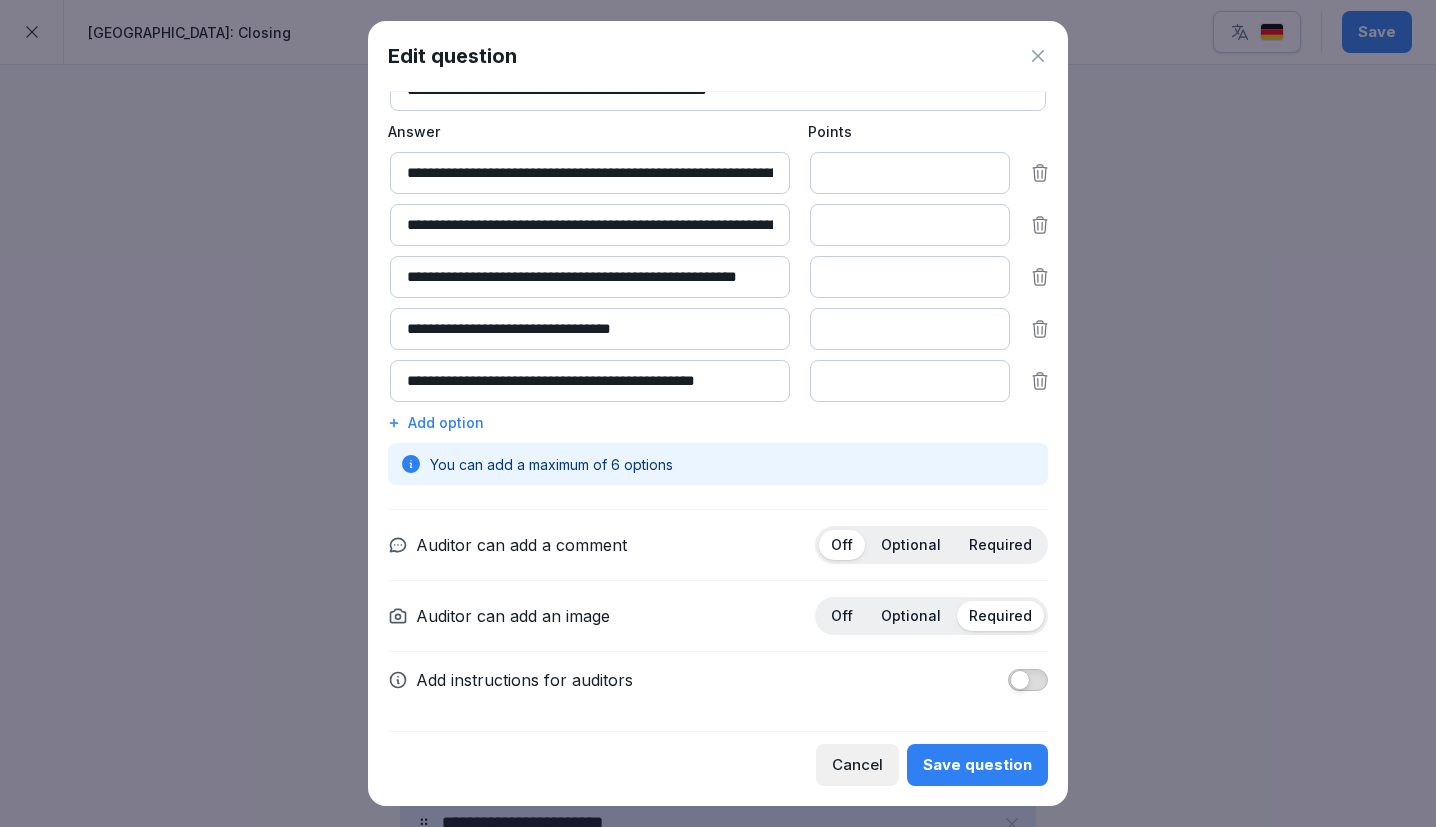 click 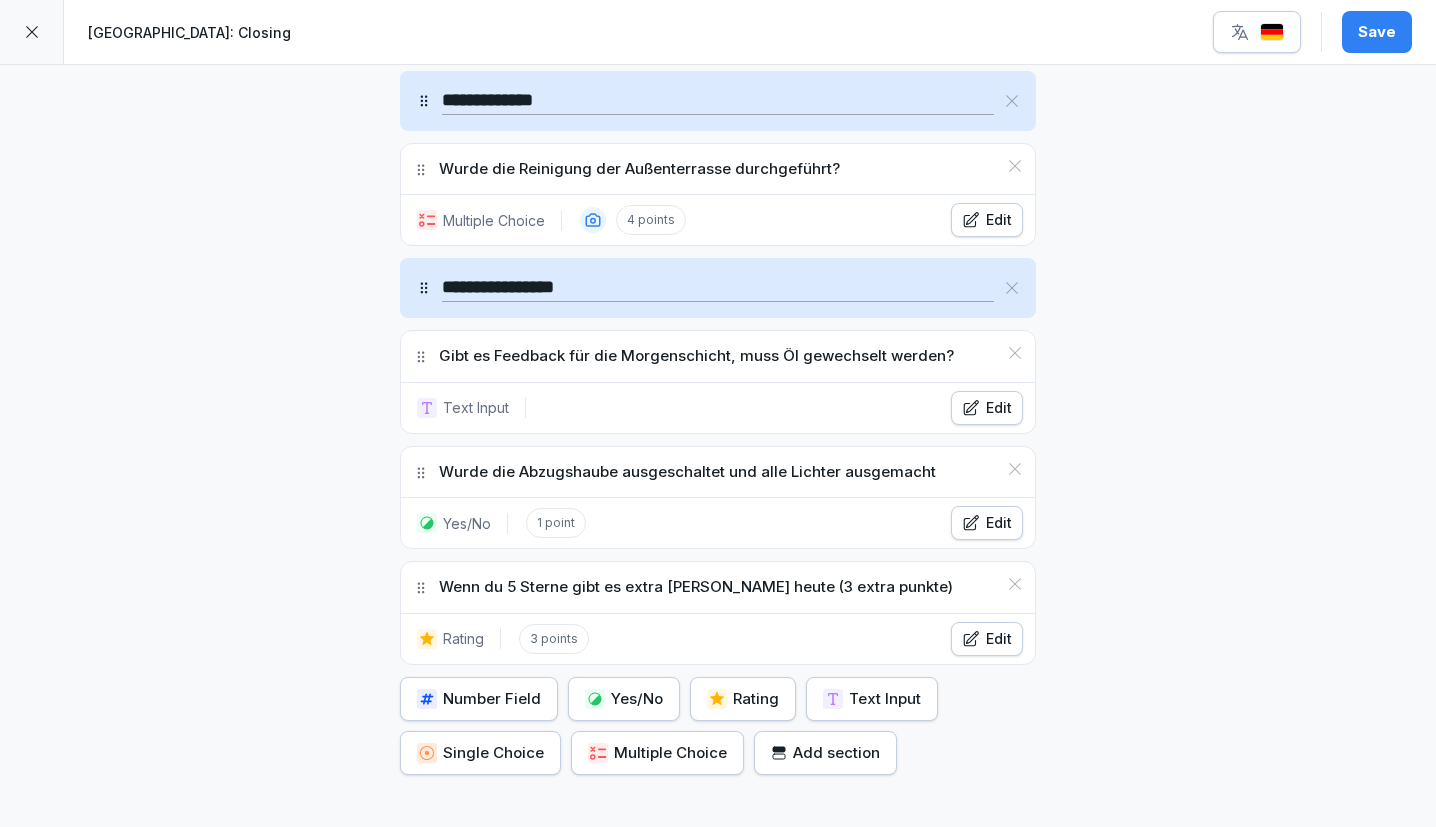 scroll, scrollTop: 3483, scrollLeft: 0, axis: vertical 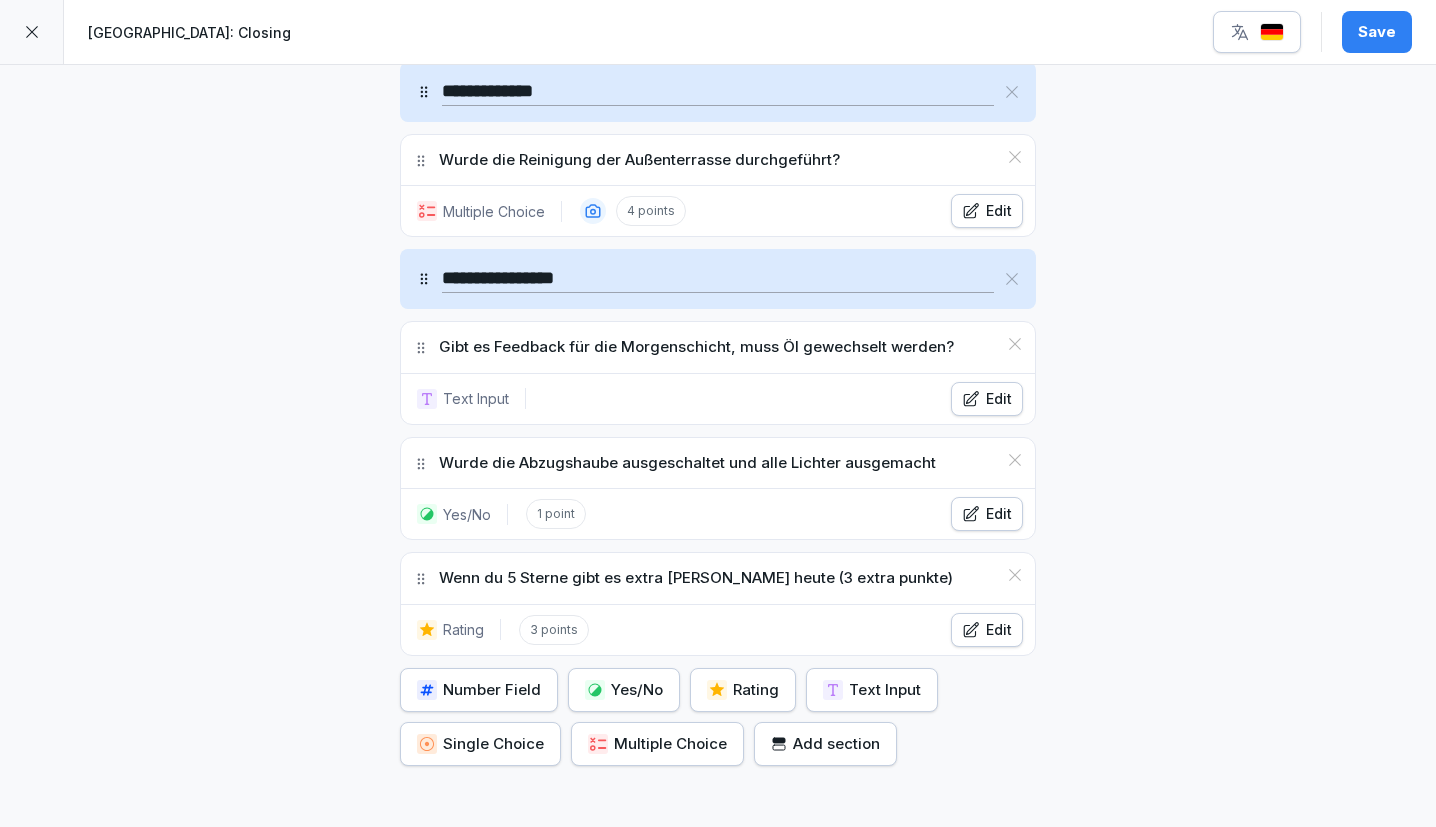 click 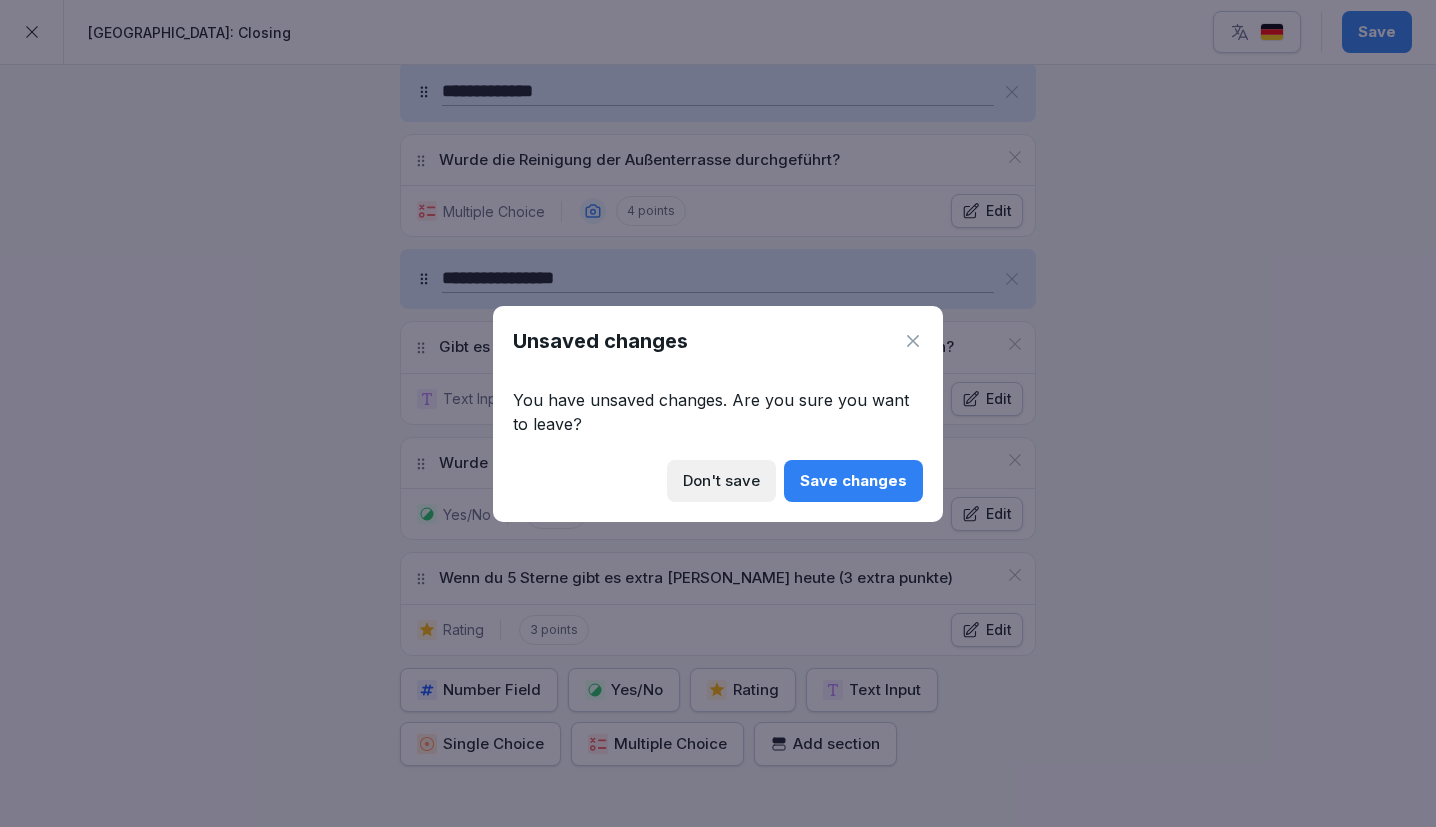 click on "Save changes" at bounding box center (853, 481) 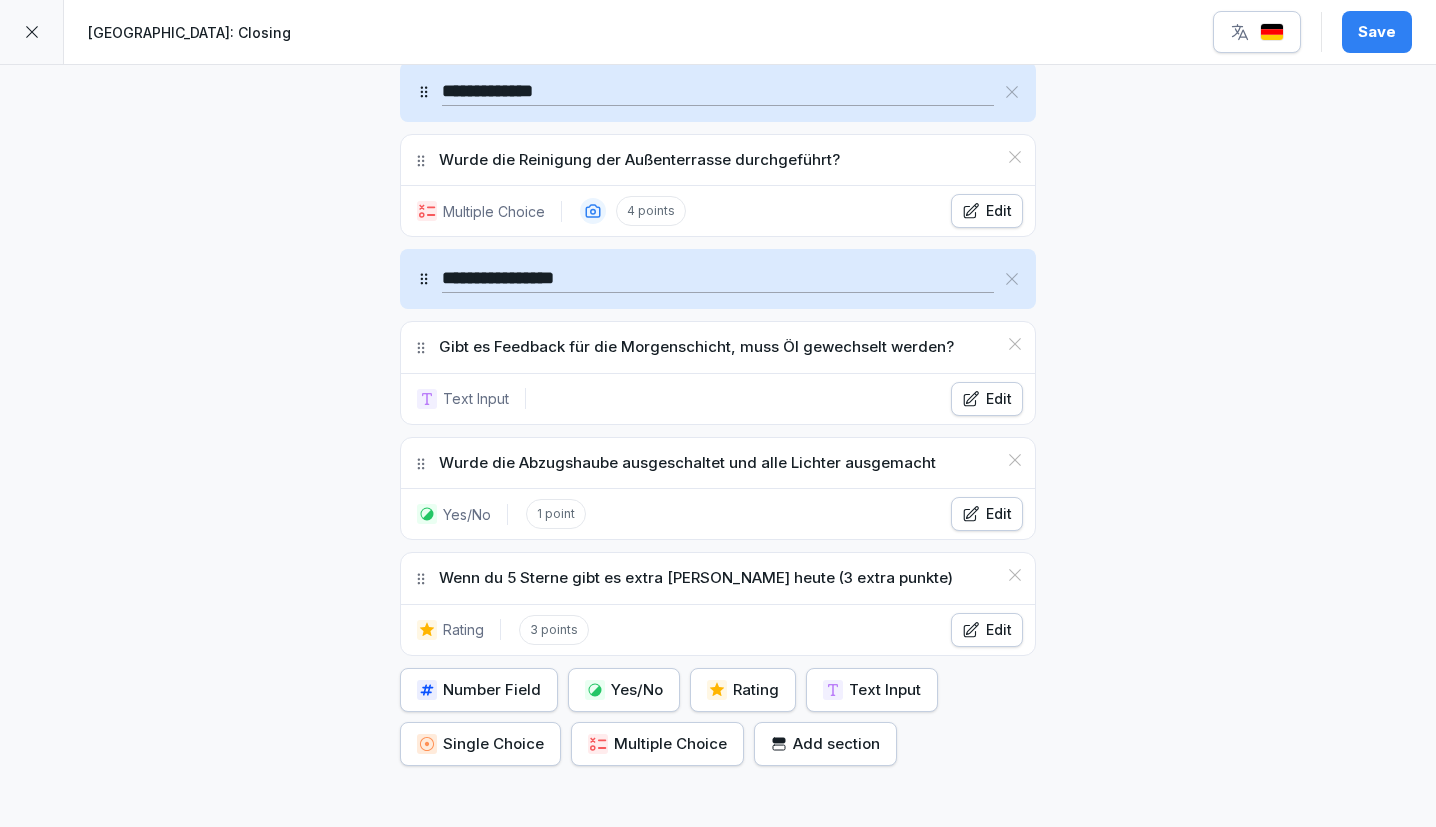 click 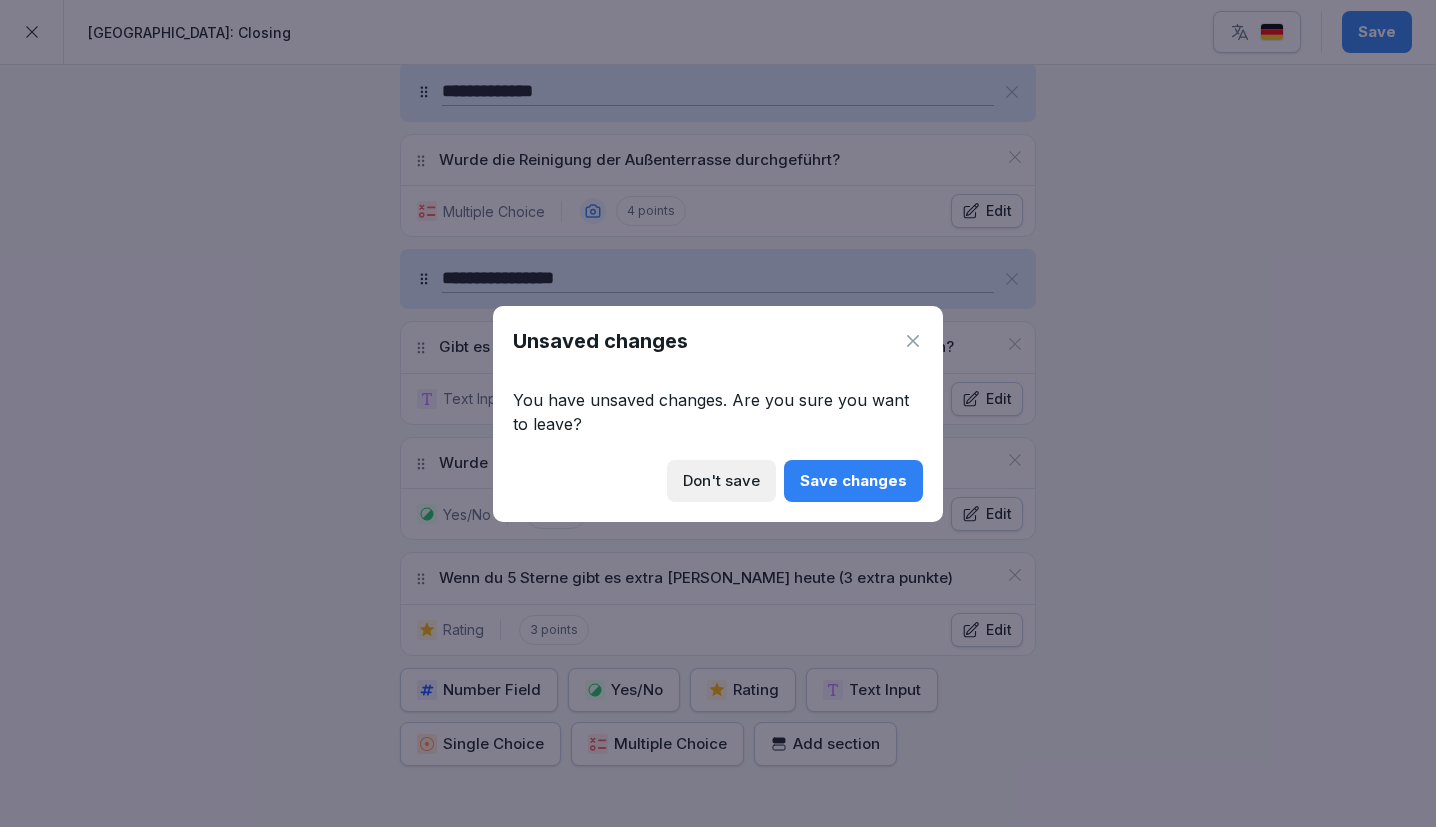 click on "Don't save" at bounding box center [721, 481] 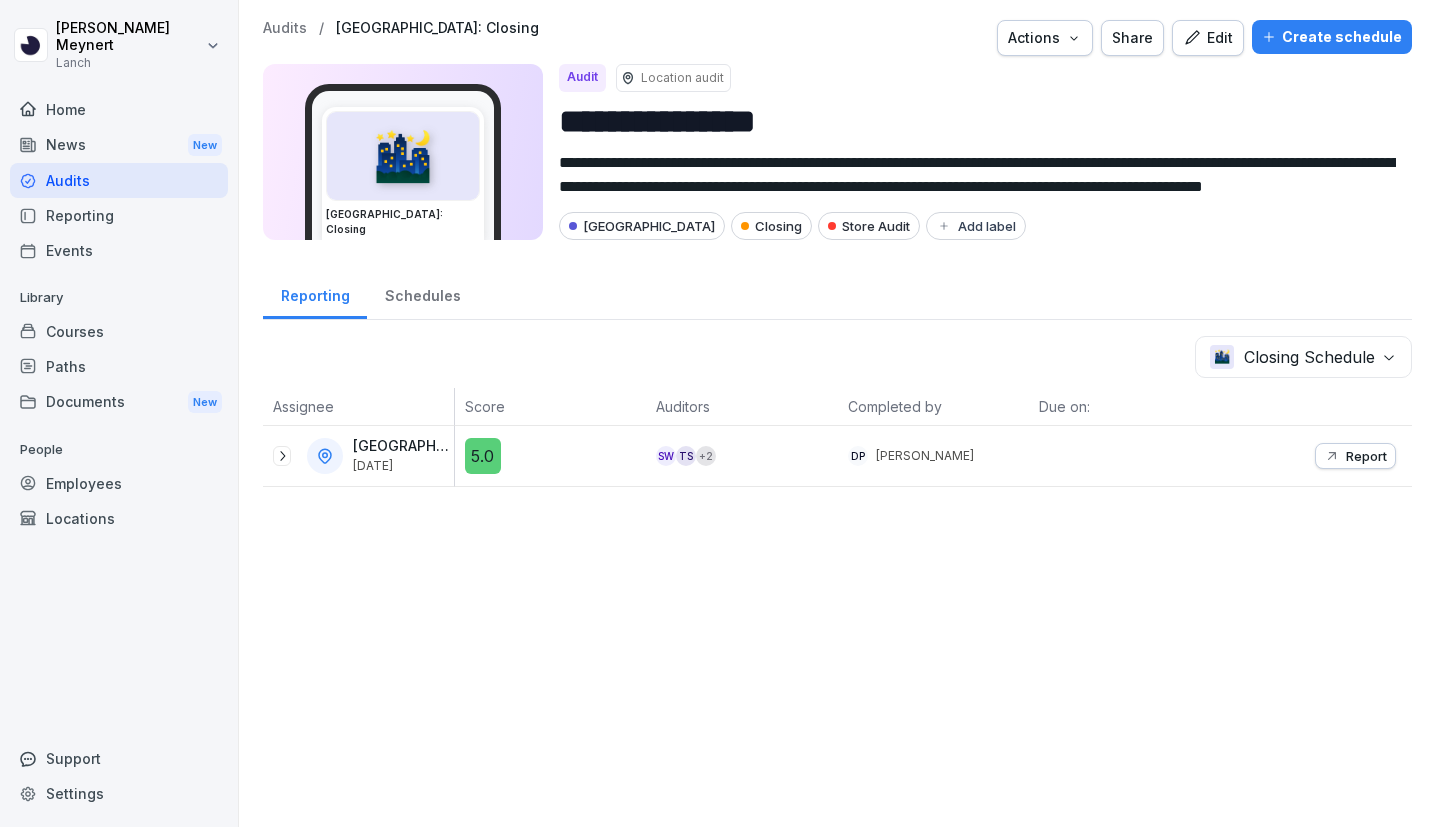 click on "Audits" at bounding box center [285, 28] 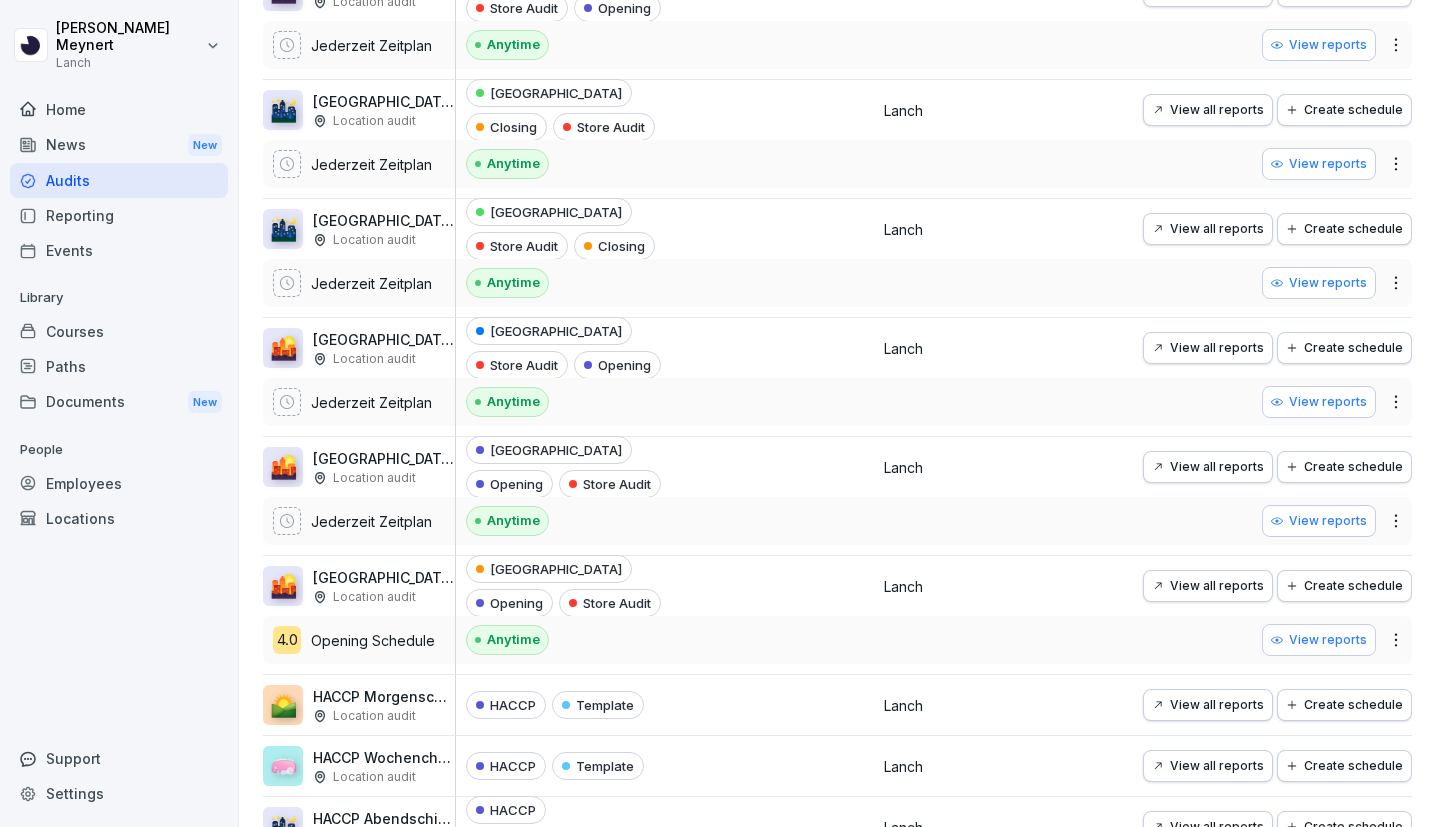 scroll, scrollTop: 1310, scrollLeft: 0, axis: vertical 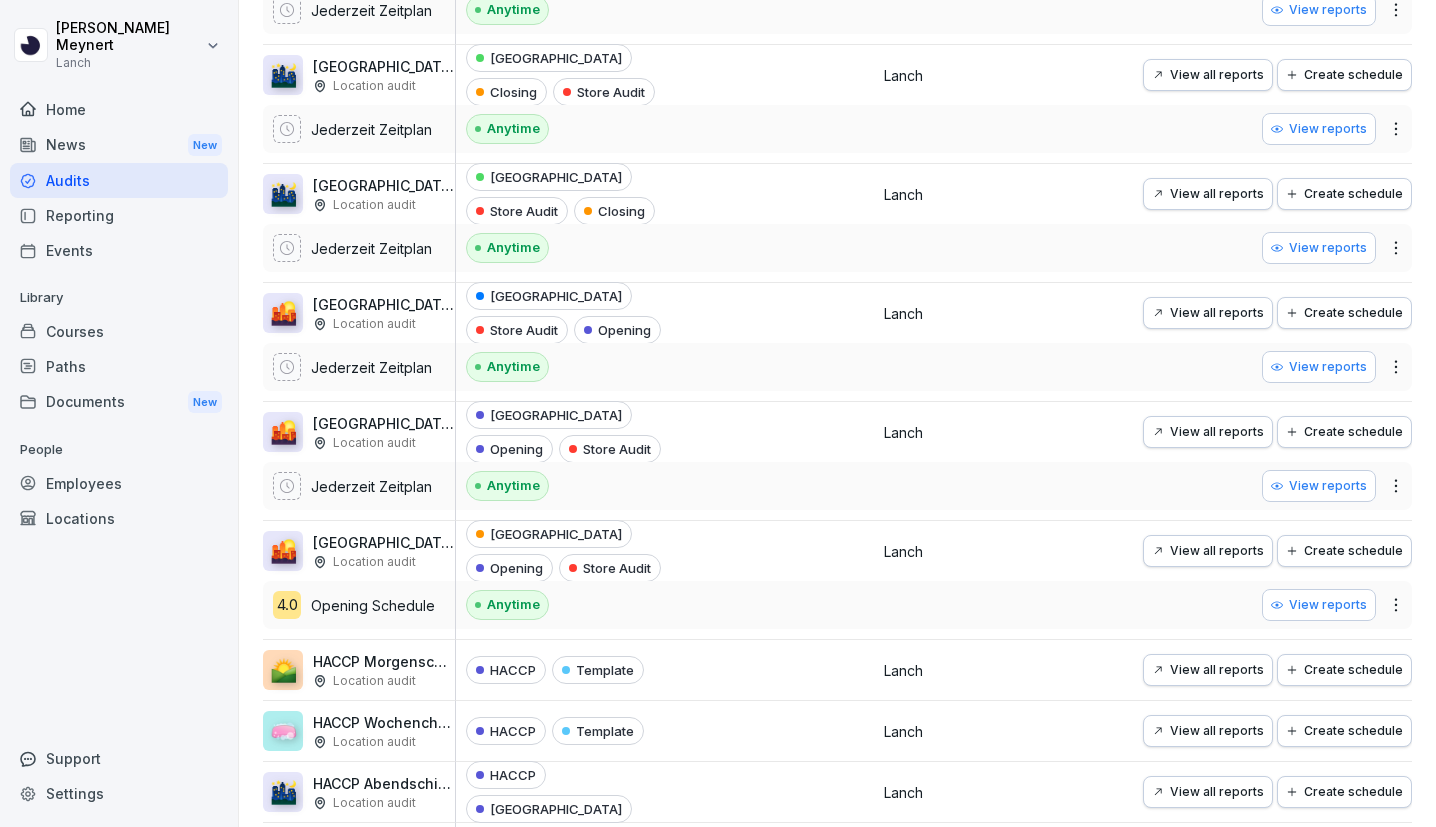 click on "View reports" at bounding box center [1319, 605] 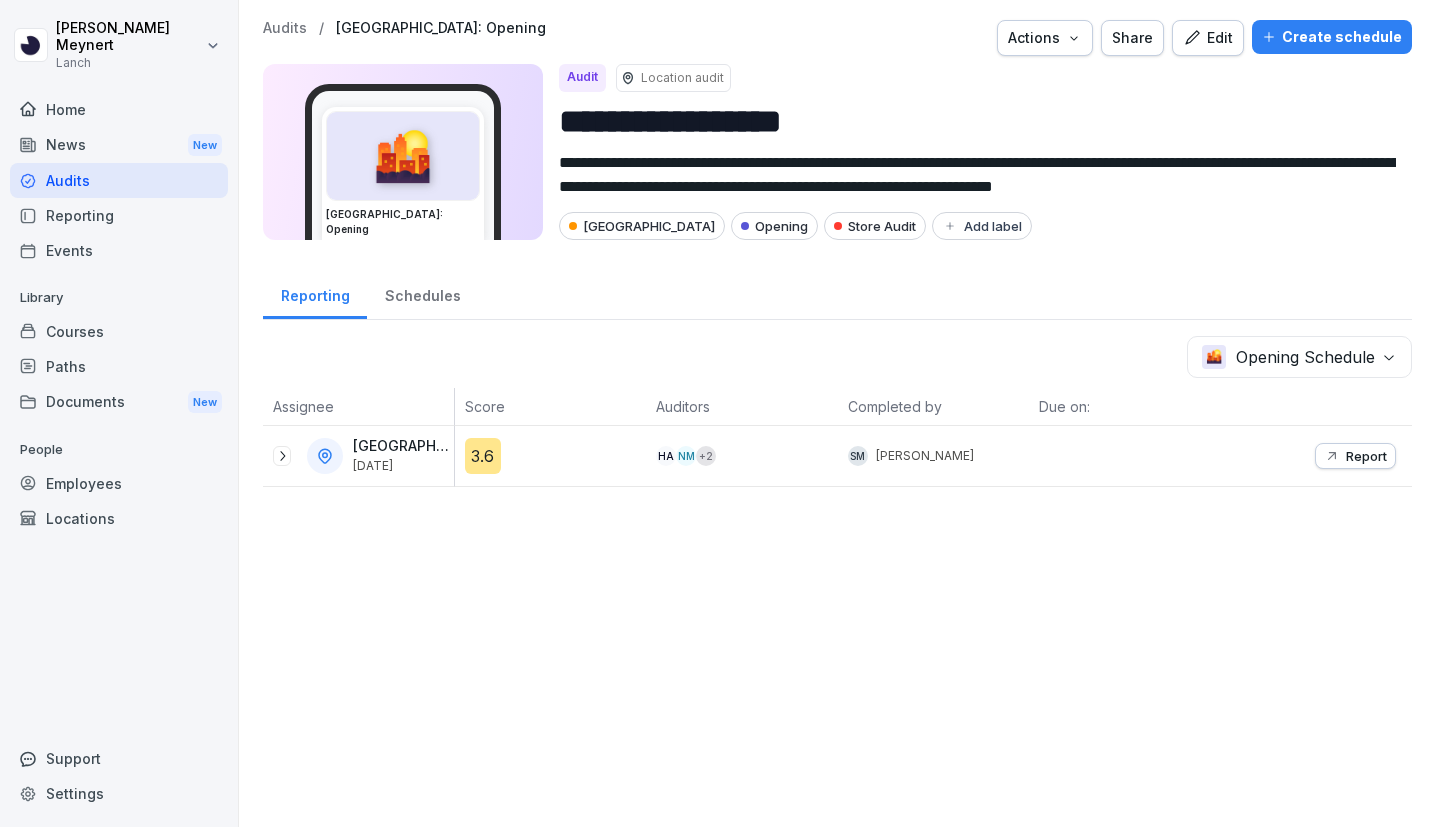 click on "**********" at bounding box center [837, 253] 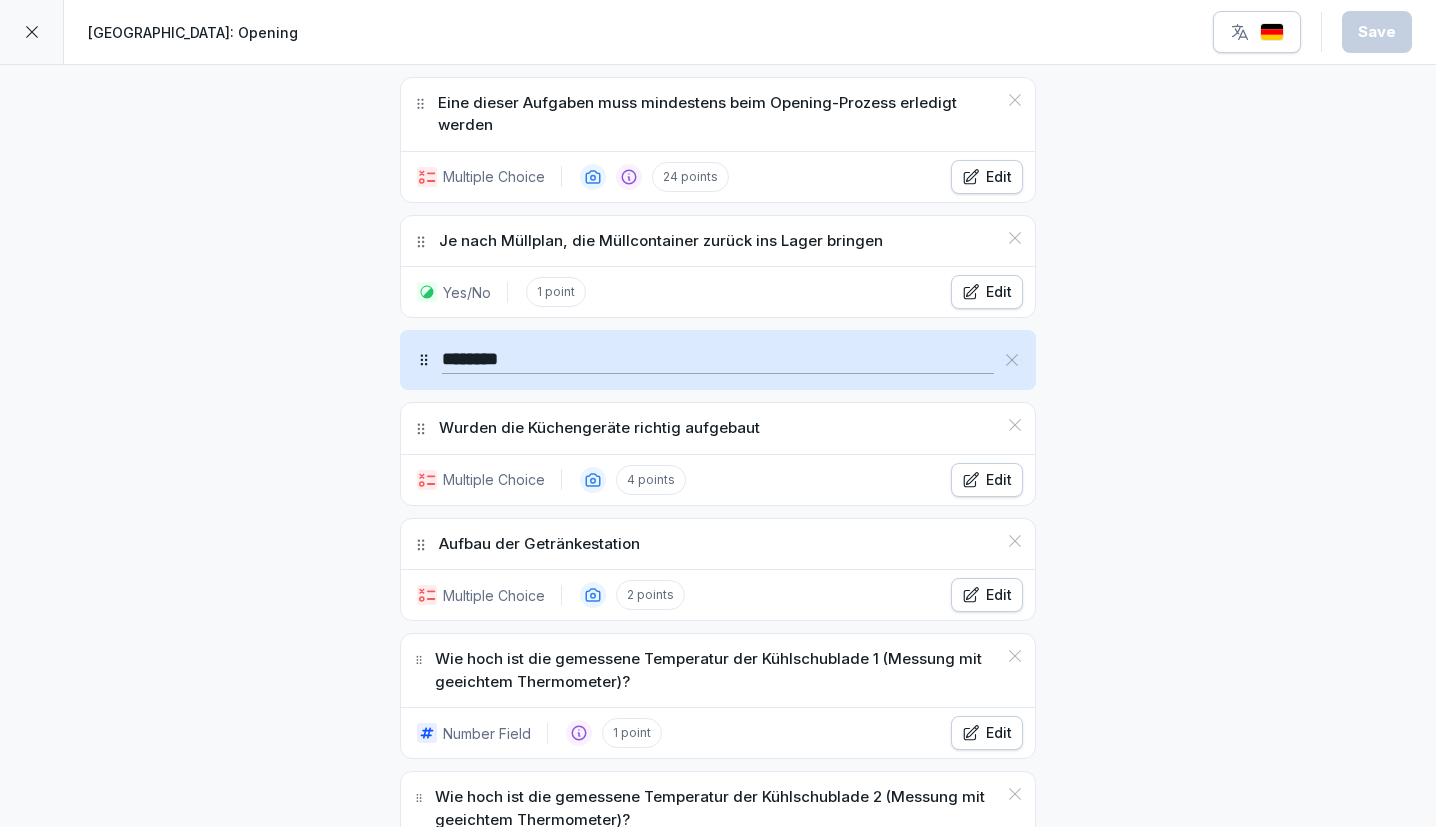 scroll, scrollTop: 1264, scrollLeft: 0, axis: vertical 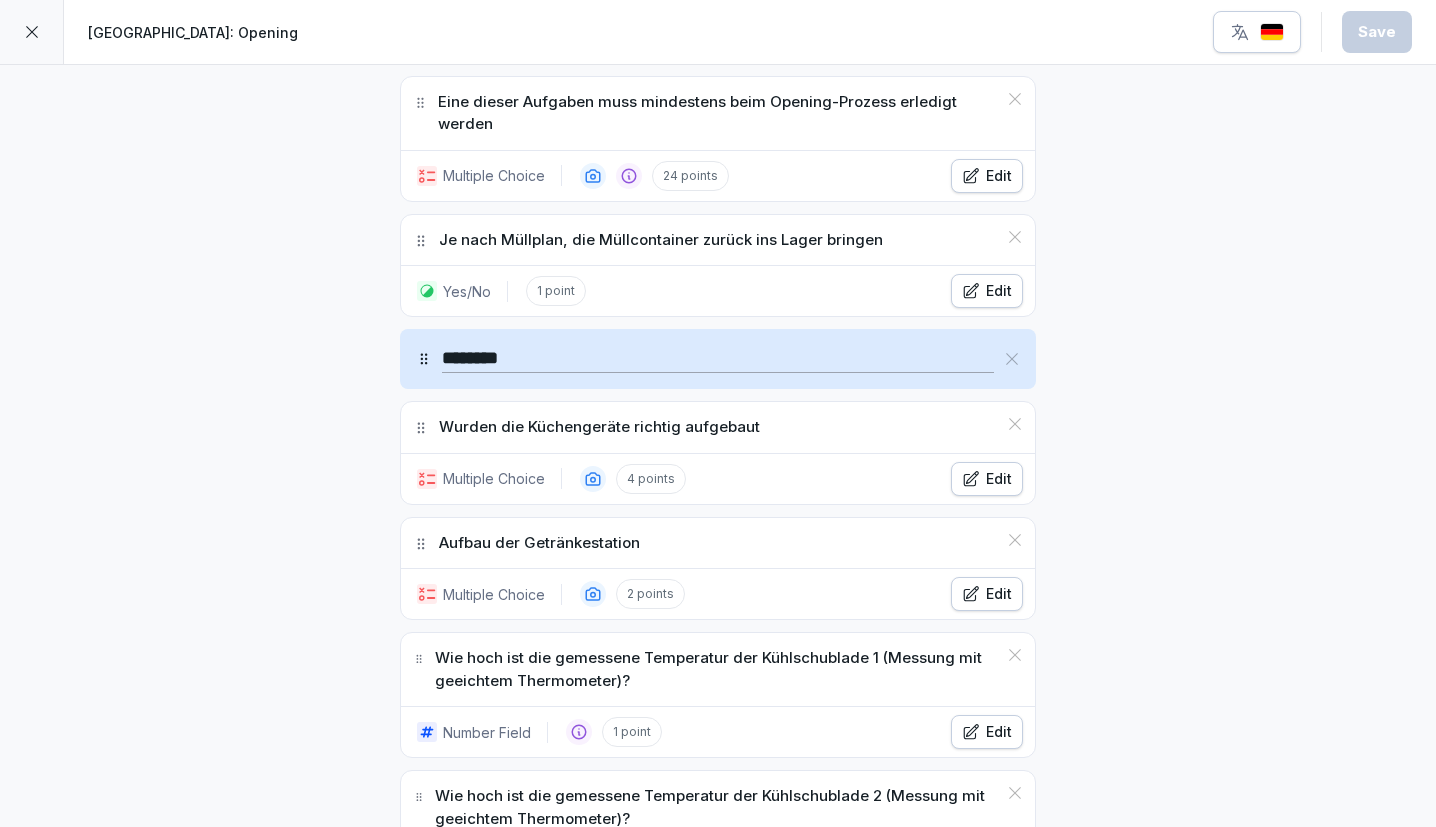 click on "**********" at bounding box center (718, 731) 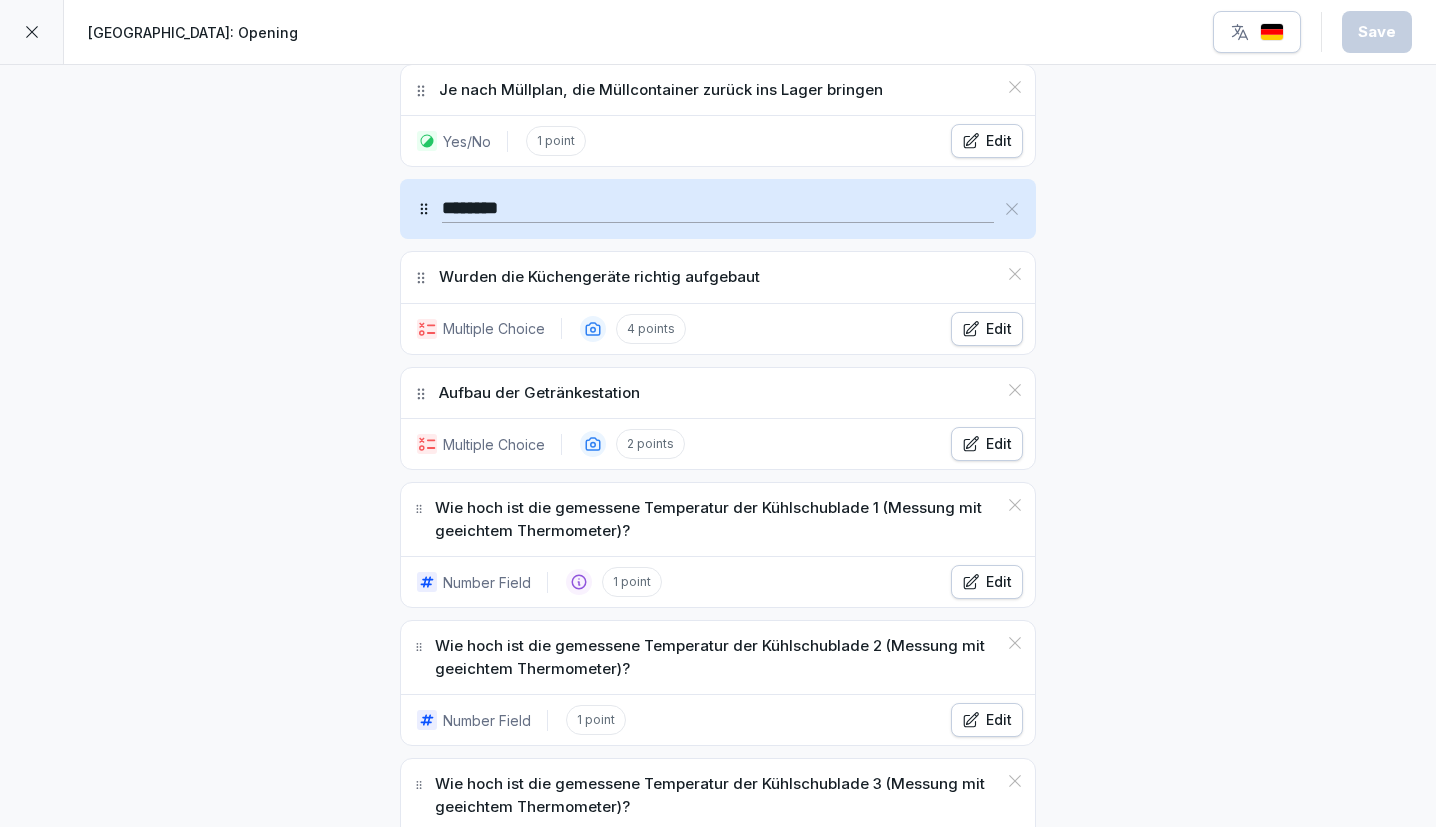 scroll, scrollTop: 1443, scrollLeft: 0, axis: vertical 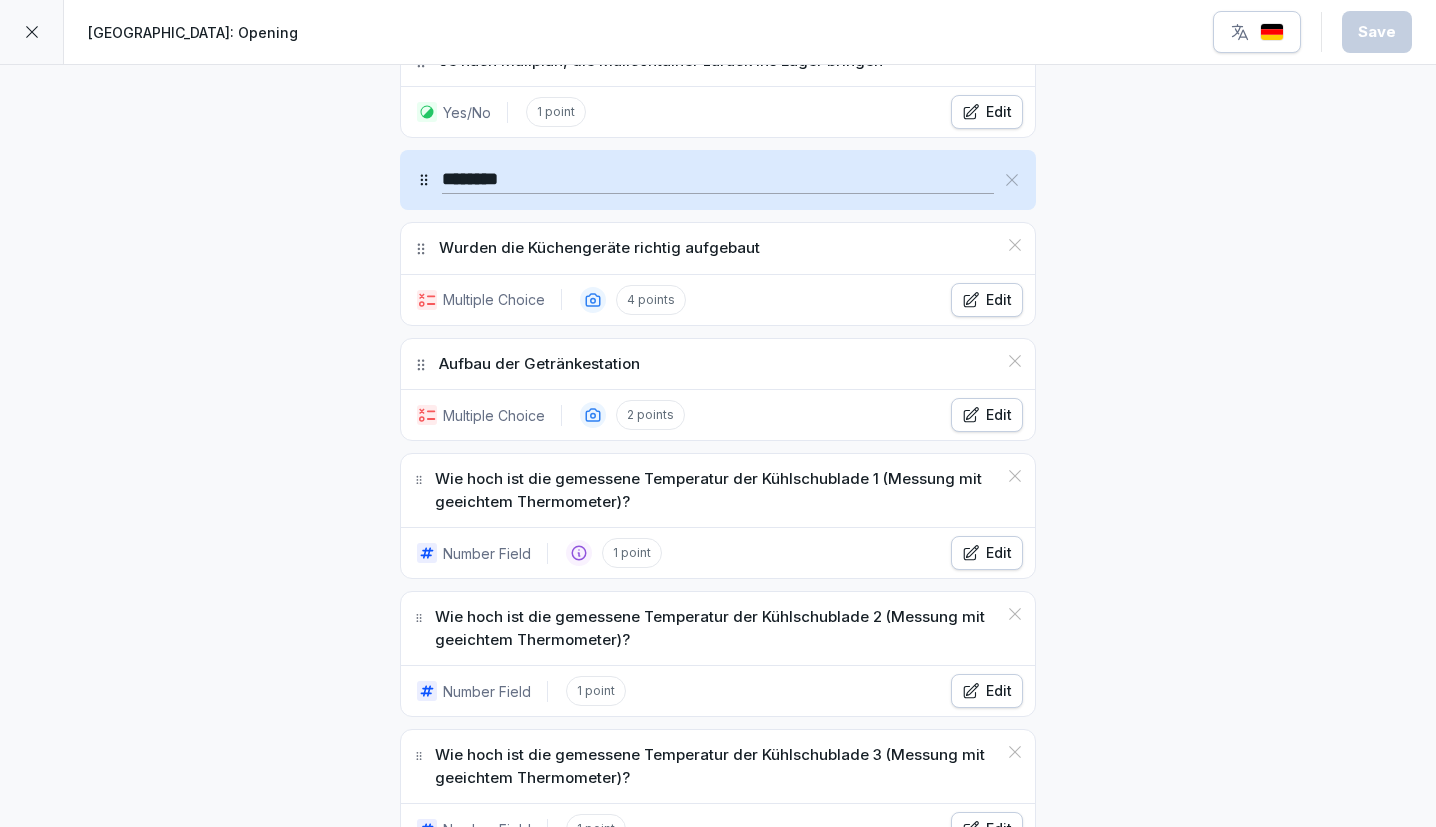 click 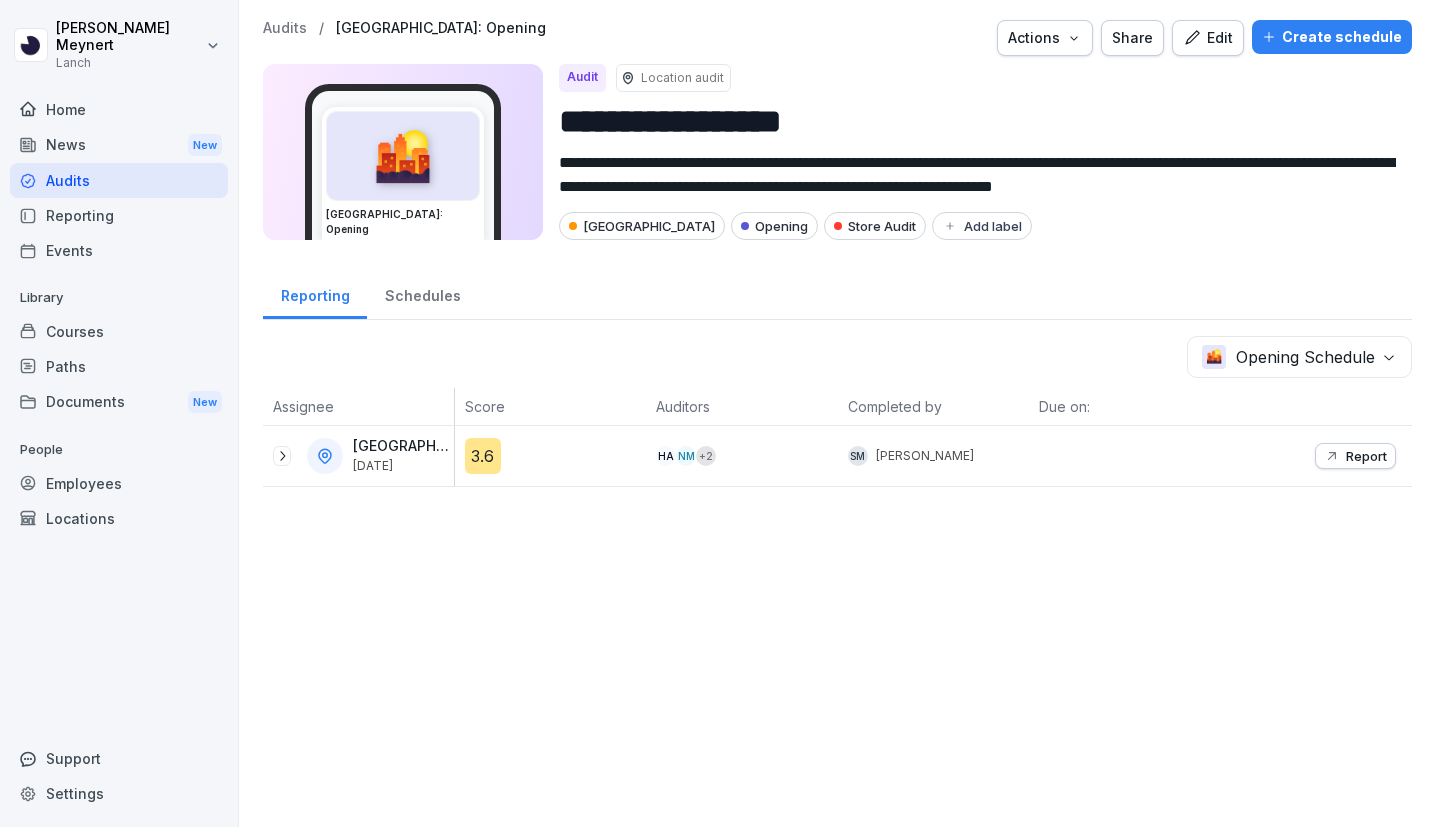 click on "Documents New" at bounding box center [119, 402] 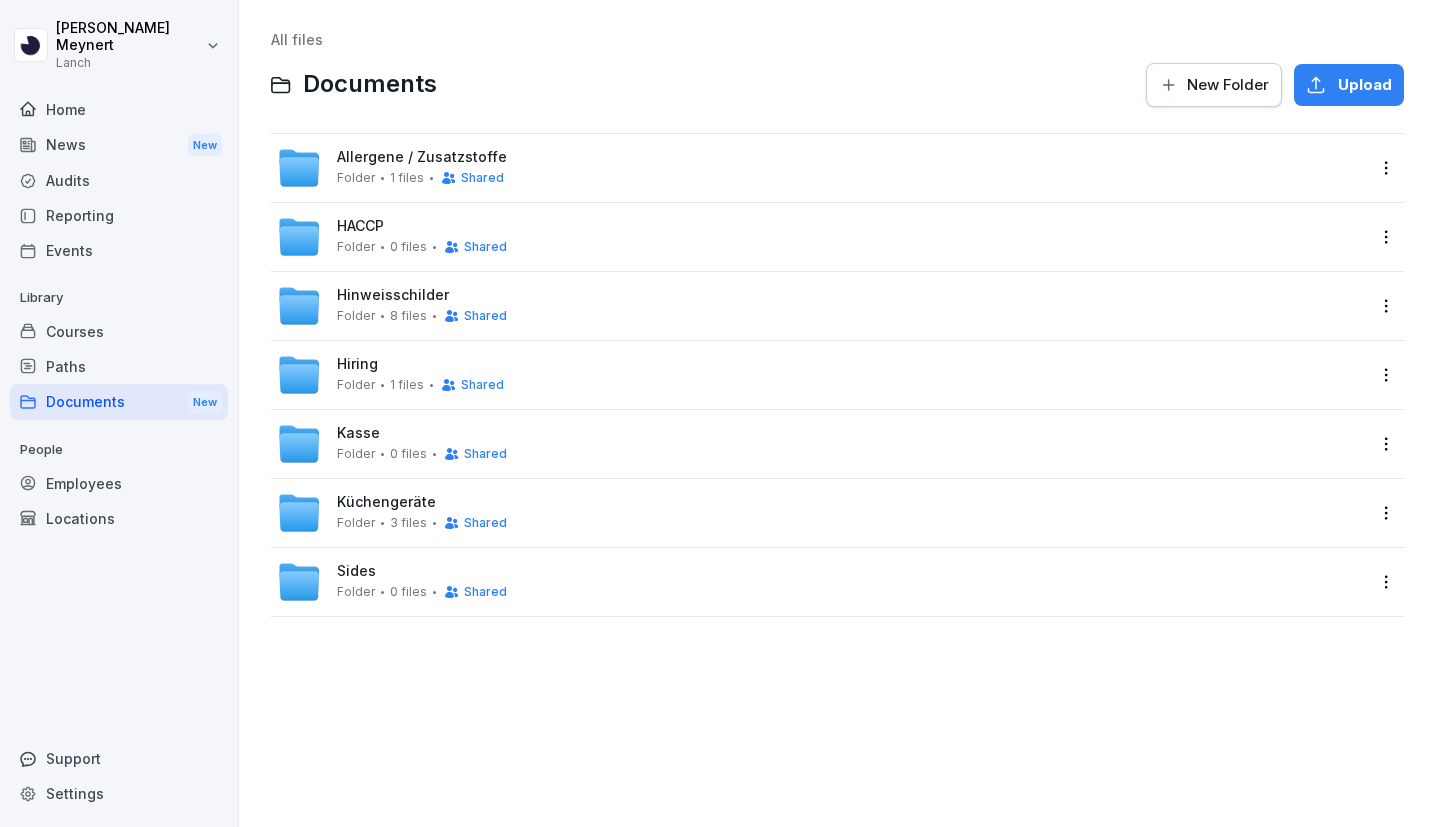 click on "Employees" at bounding box center (119, 483) 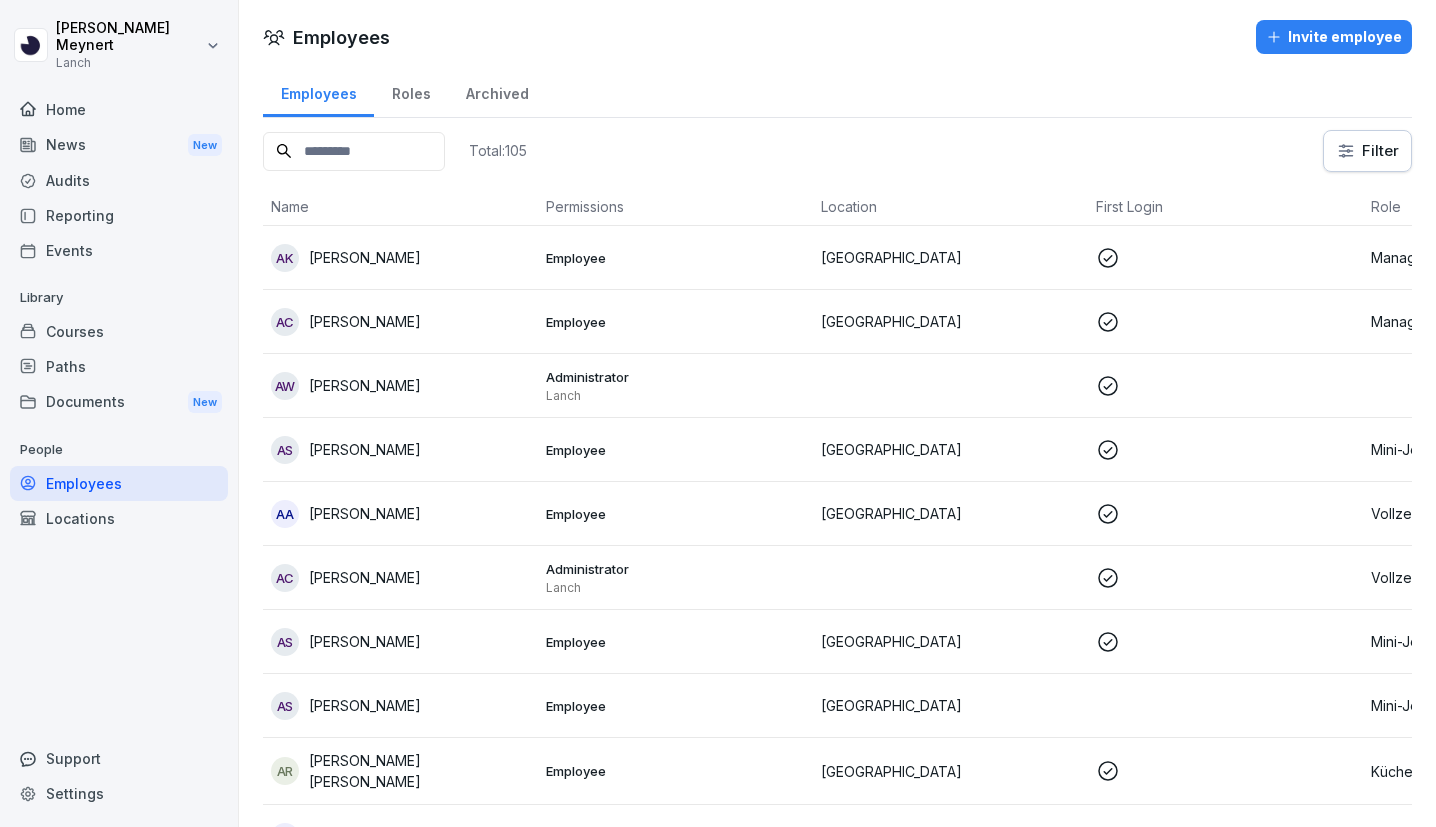 click on "Courses" at bounding box center [119, 331] 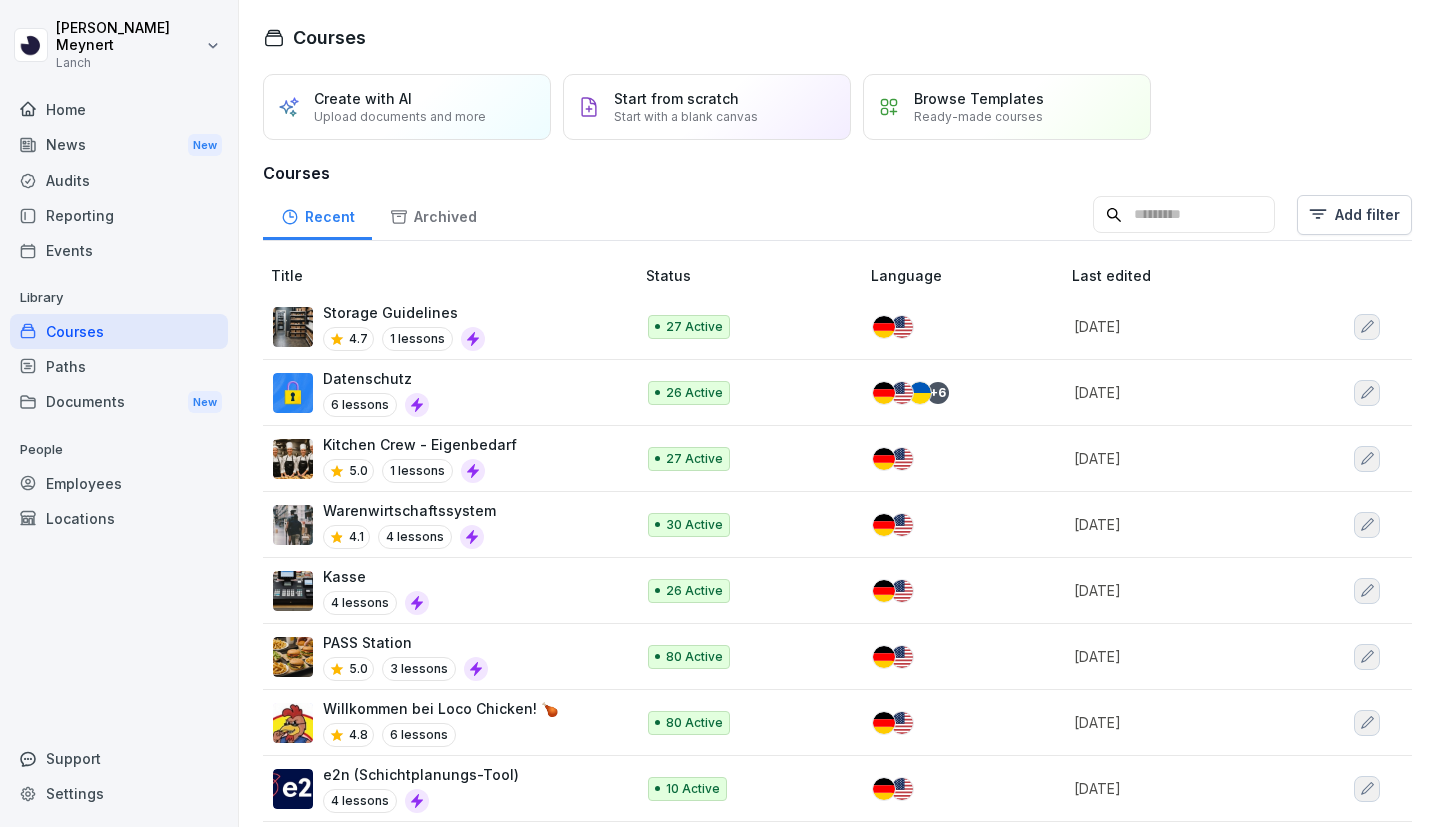 click on "Audits" at bounding box center (119, 180) 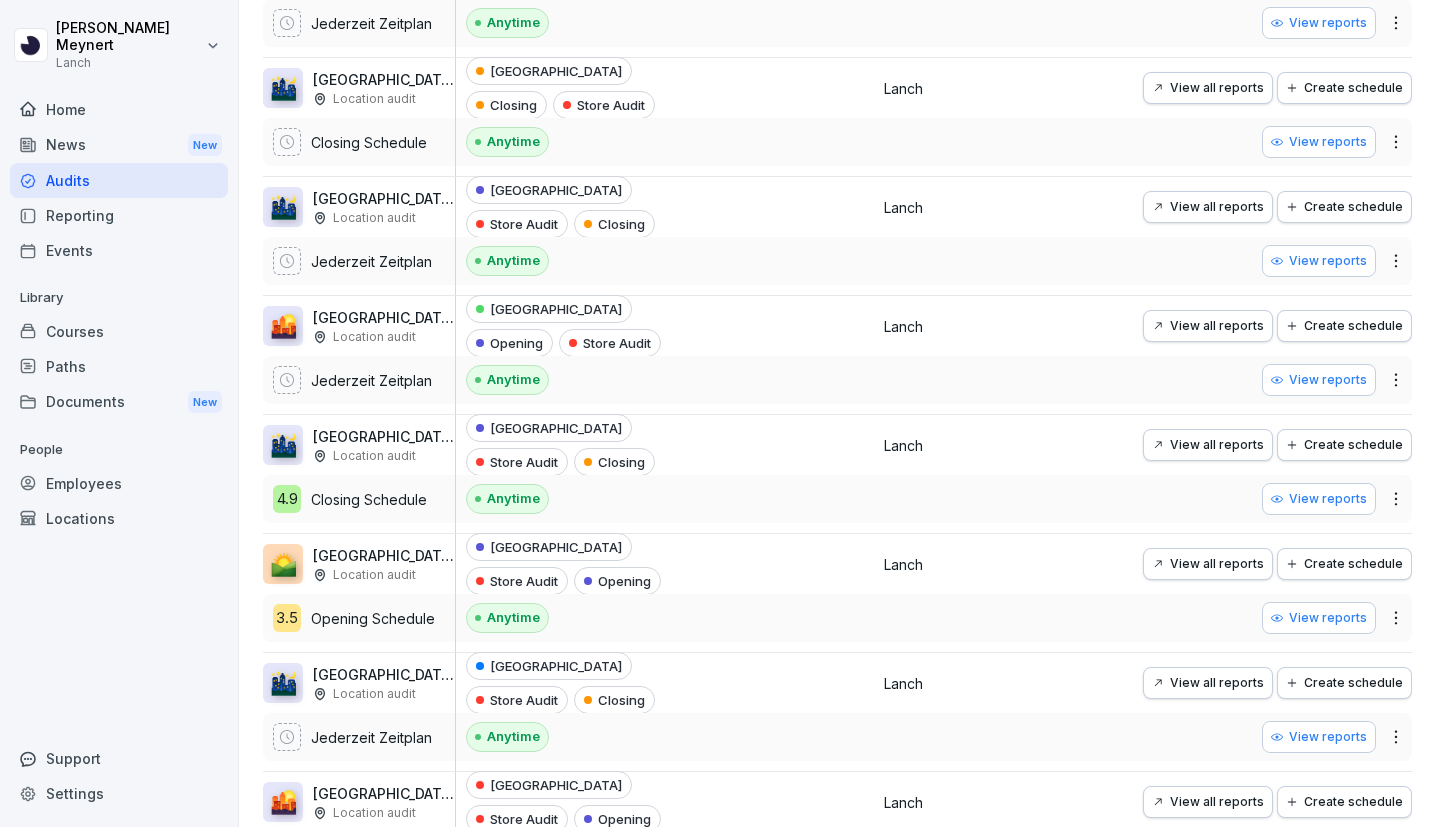 scroll, scrollTop: 473, scrollLeft: 0, axis: vertical 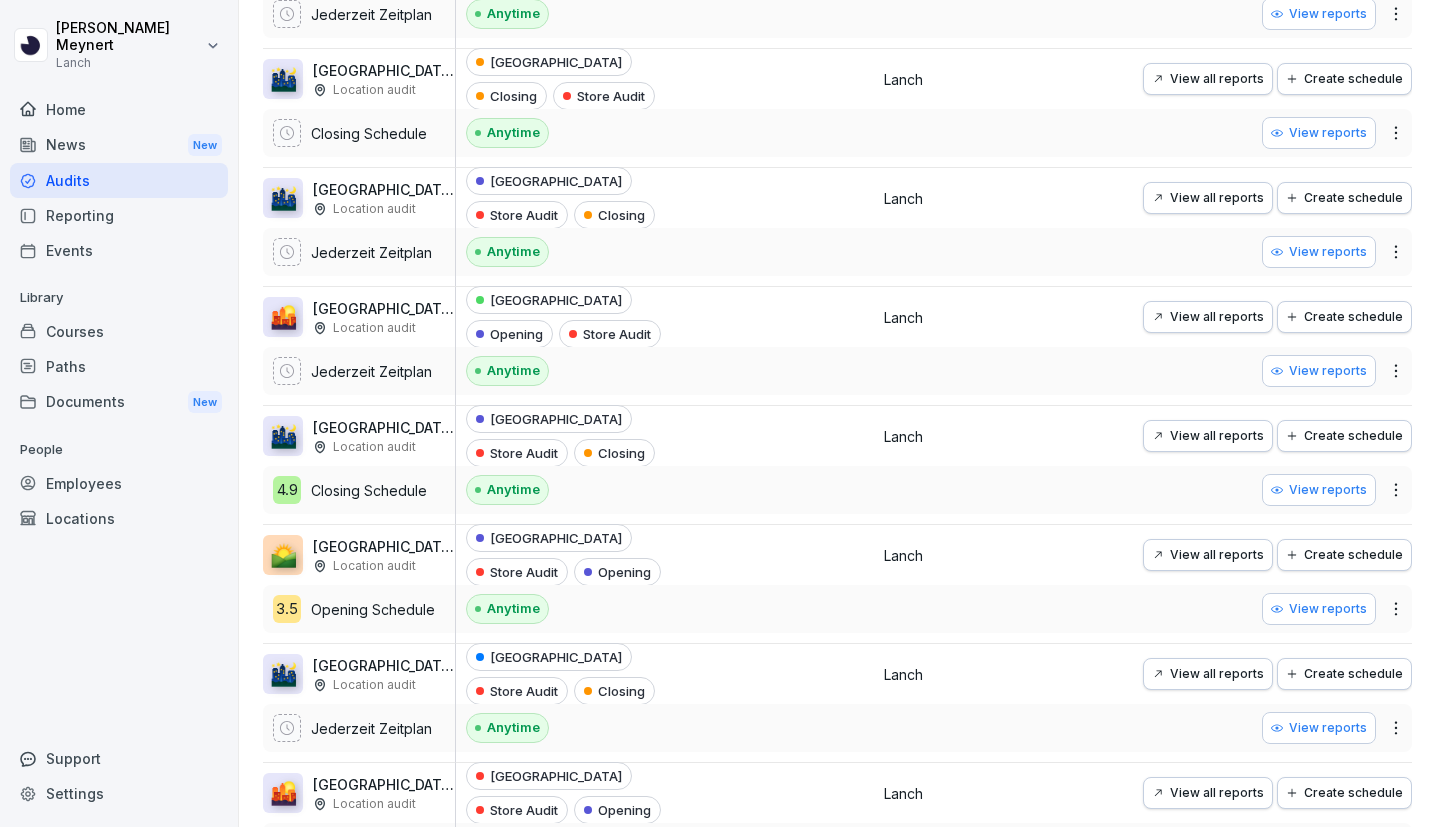 click on "View reports" at bounding box center (1319, 609) 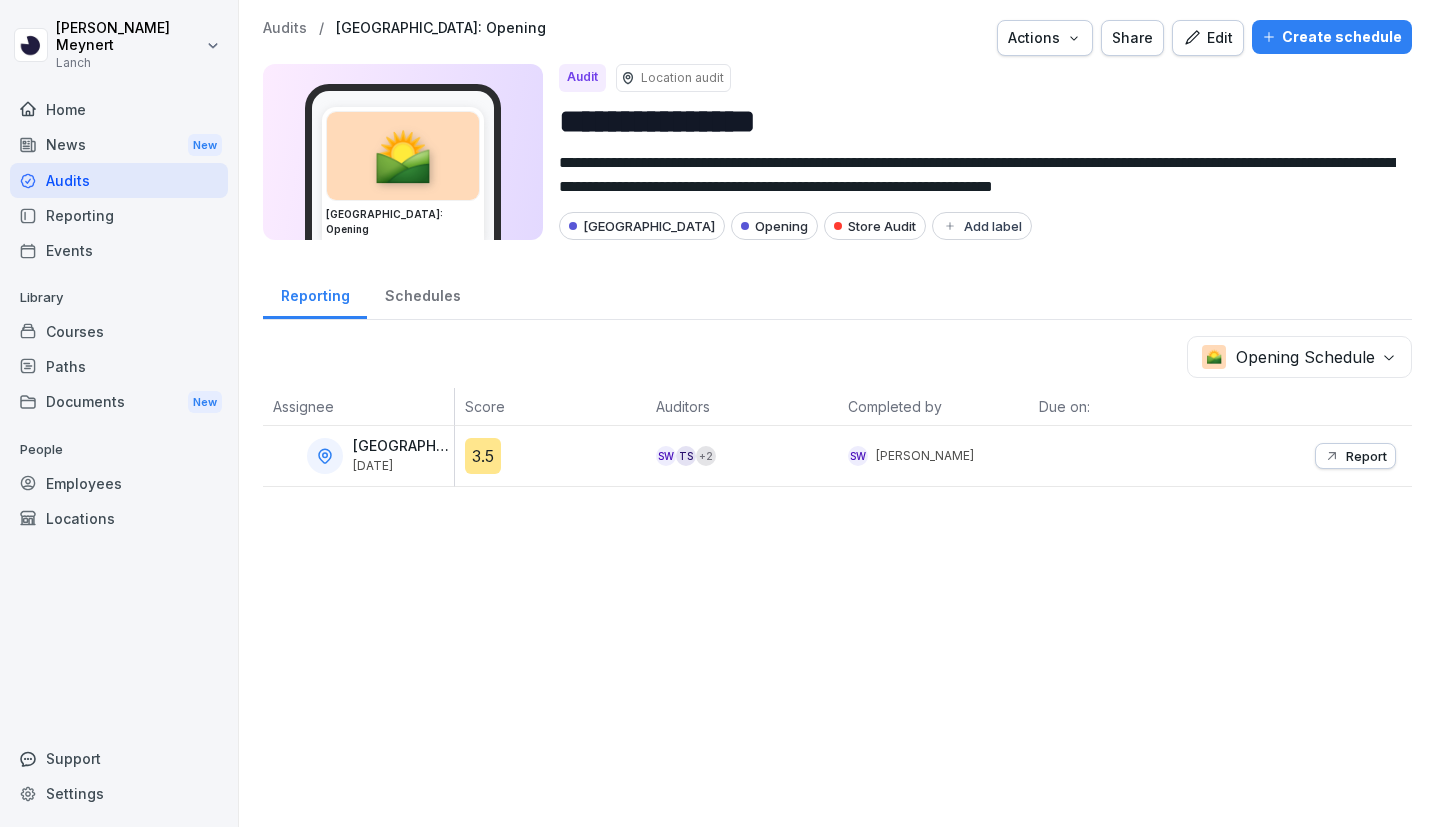 click on "Report" at bounding box center [1366, 456] 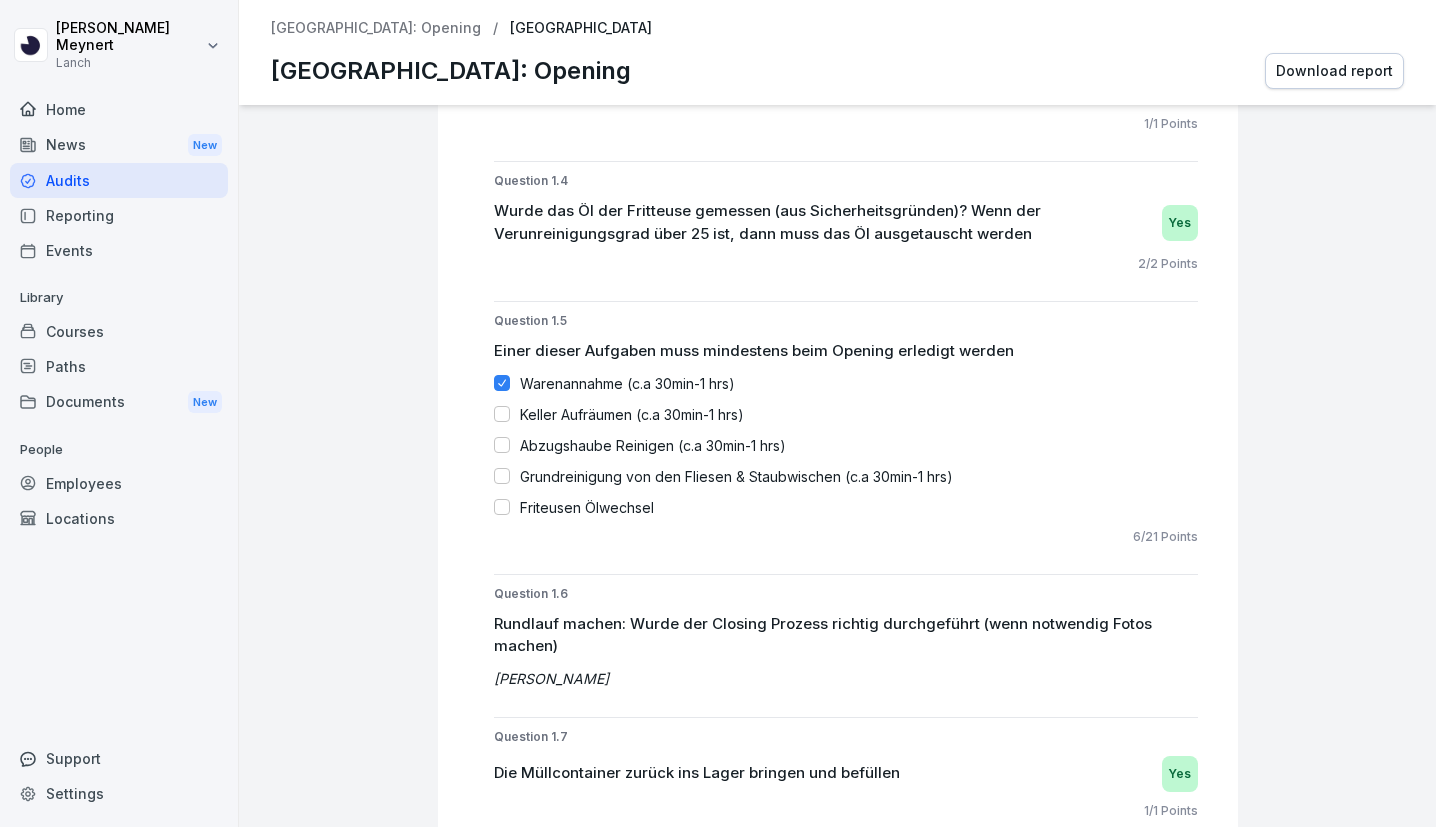 scroll, scrollTop: 805, scrollLeft: 0, axis: vertical 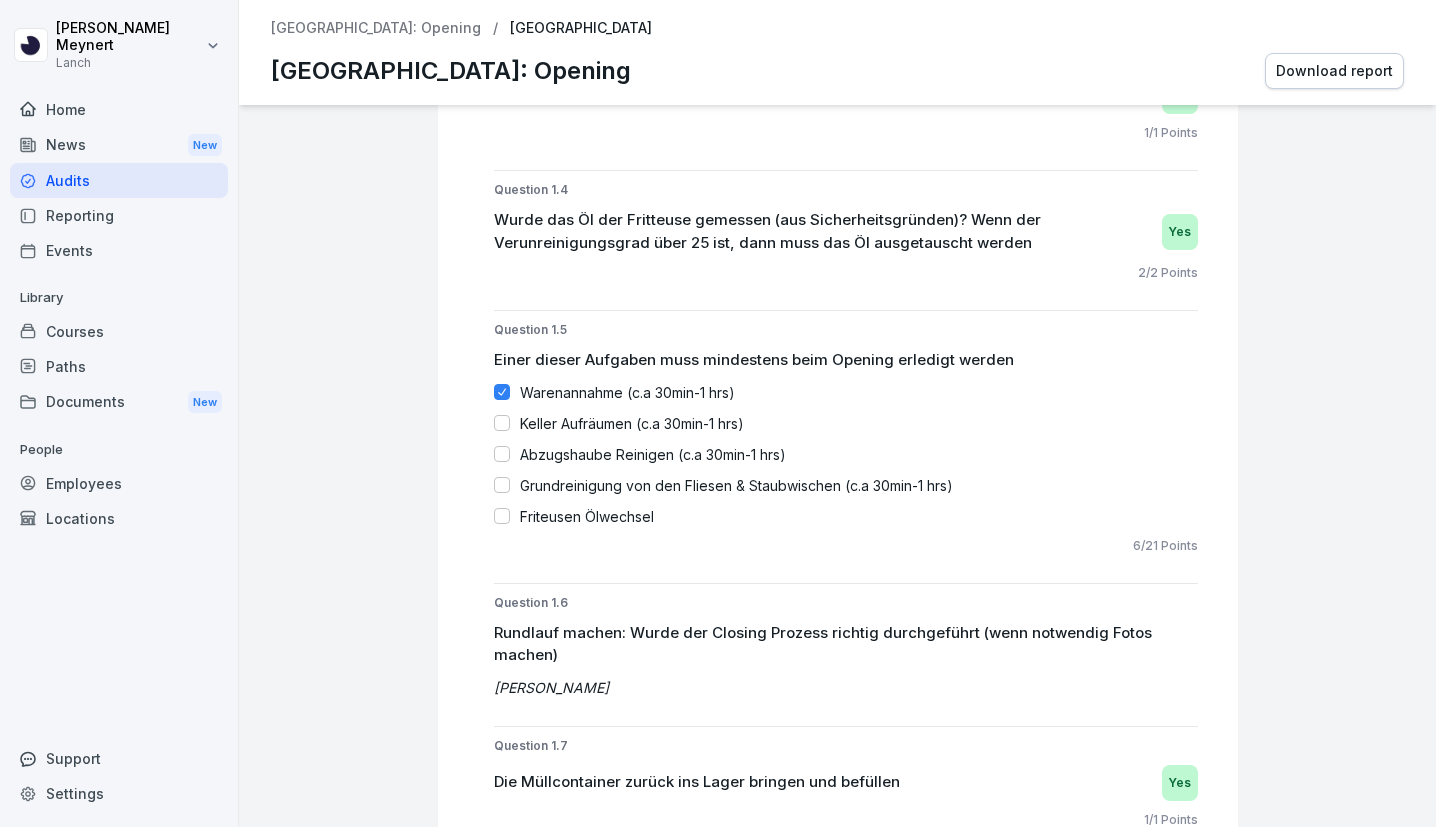 click at bounding box center (502, 423) 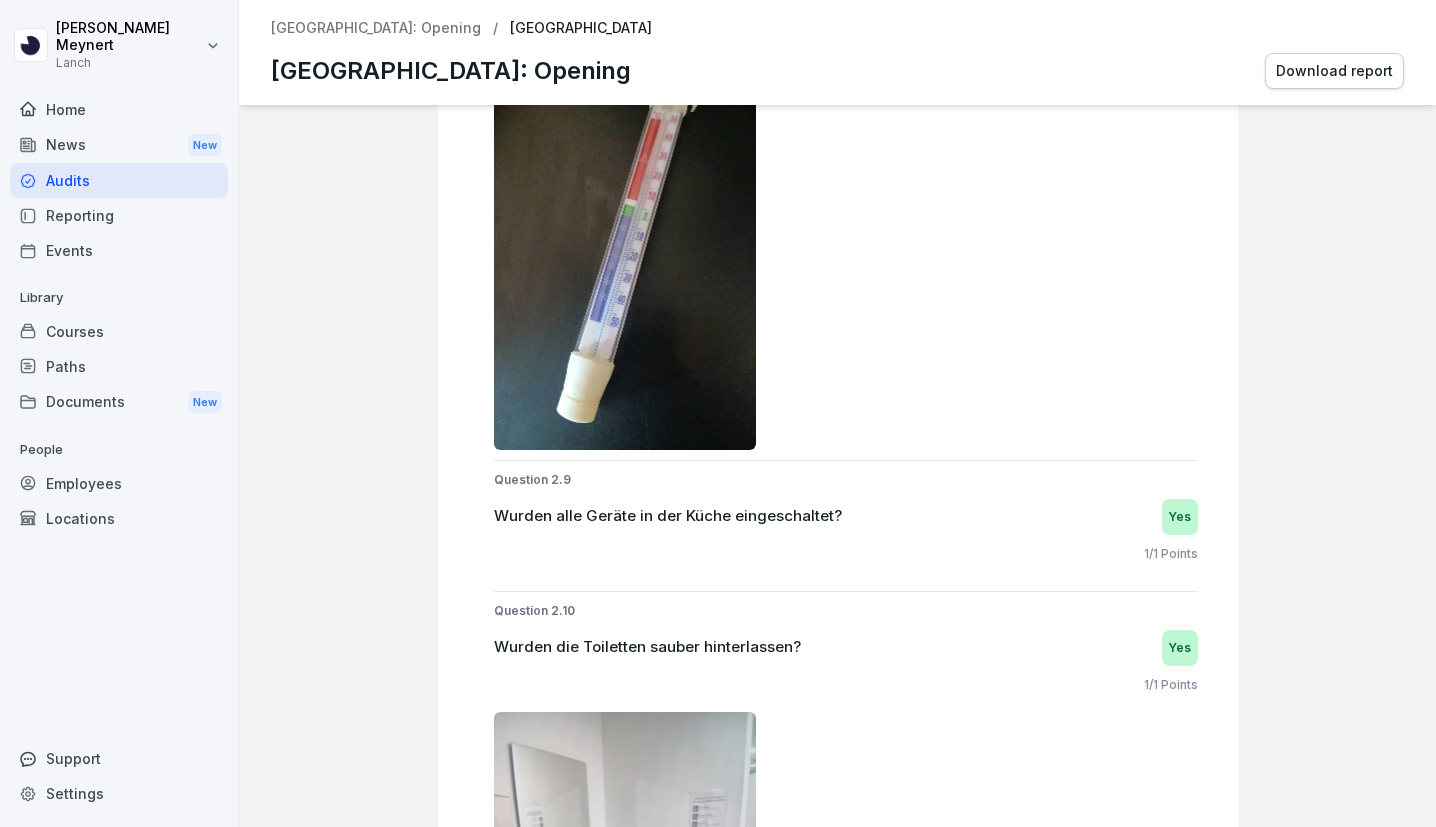 scroll, scrollTop: 4658, scrollLeft: 0, axis: vertical 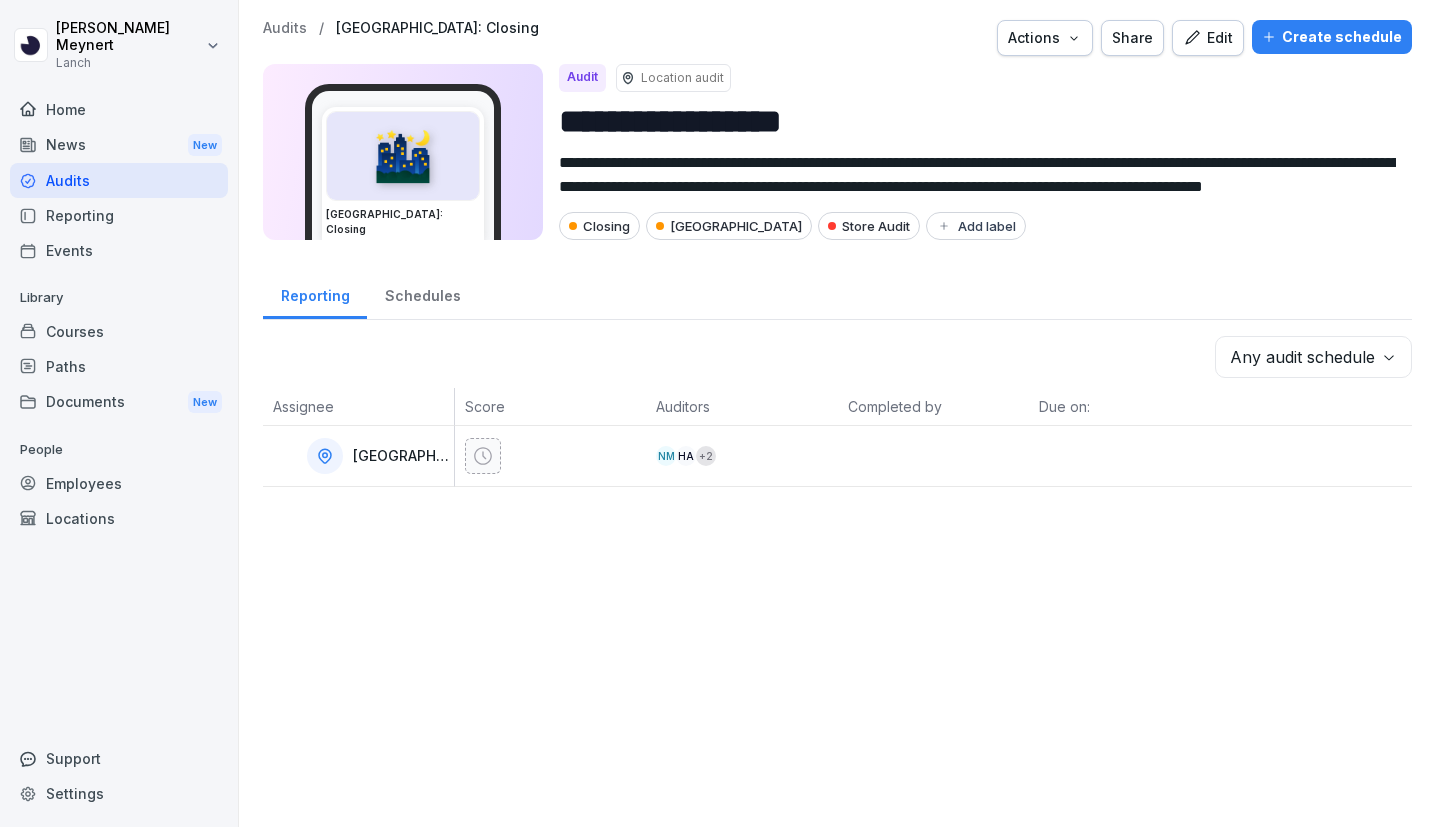 click on "Audits" at bounding box center [285, 28] 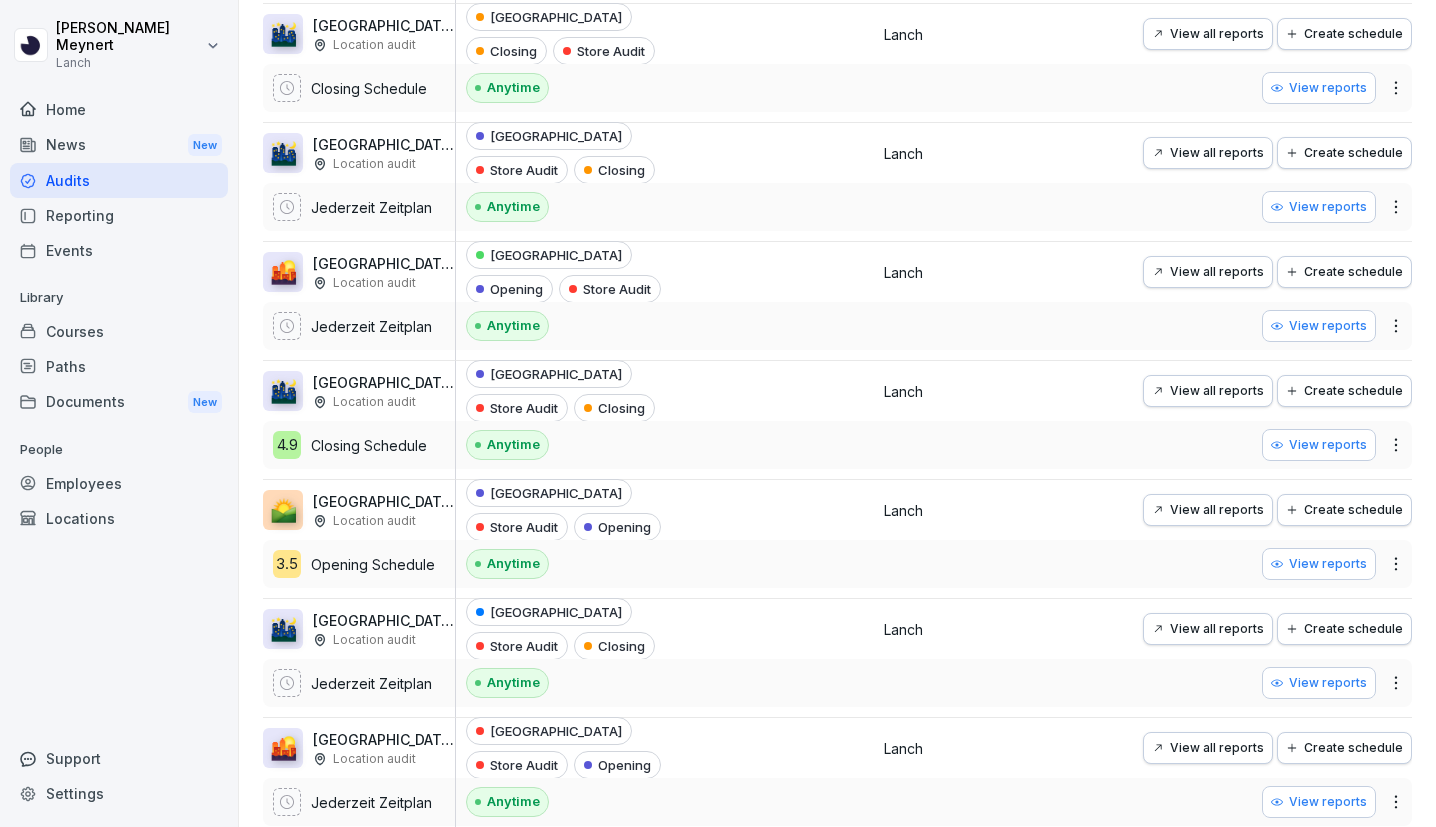 scroll, scrollTop: 536, scrollLeft: 0, axis: vertical 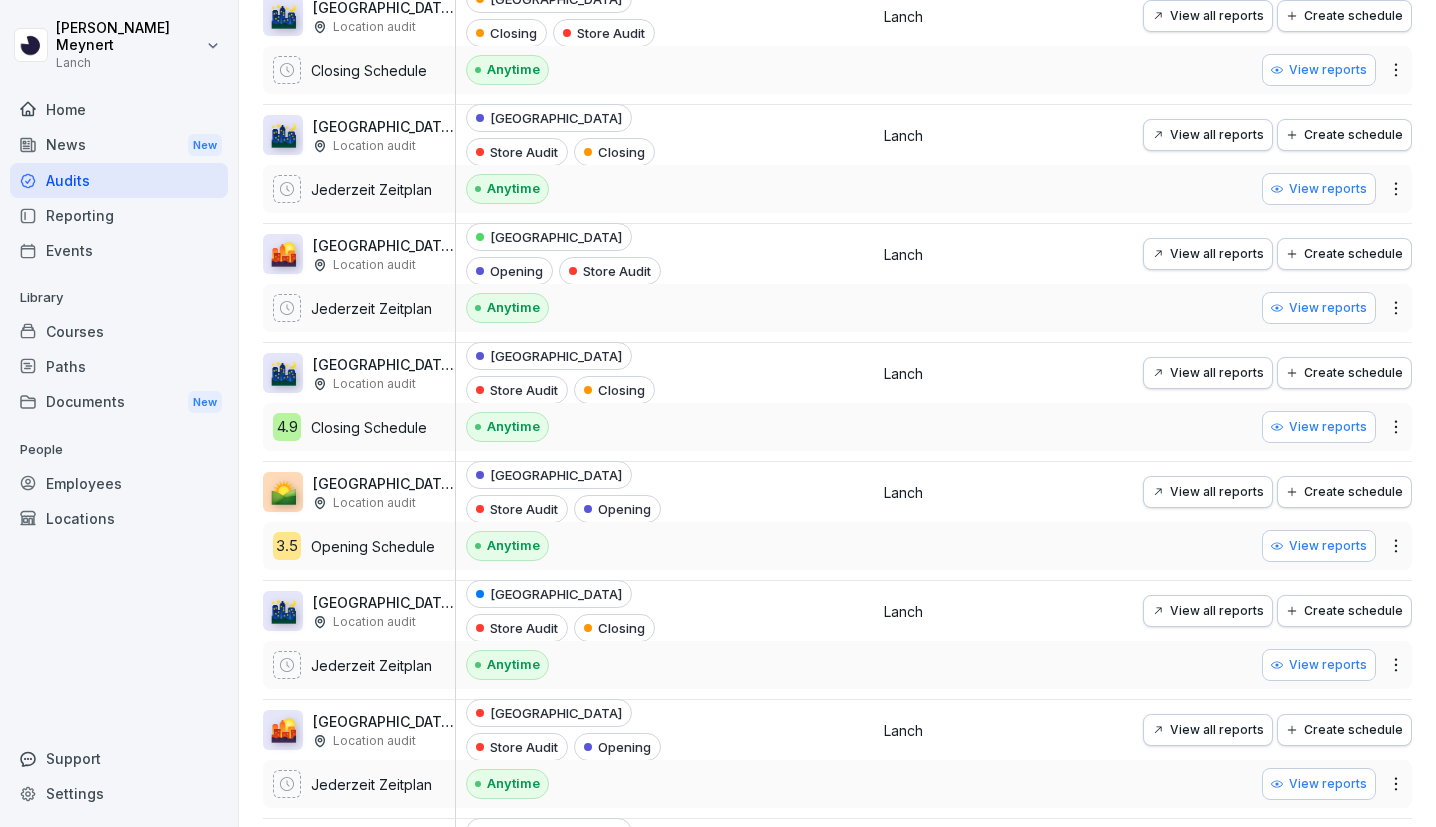 click on "View reports" at bounding box center (1319, 546) 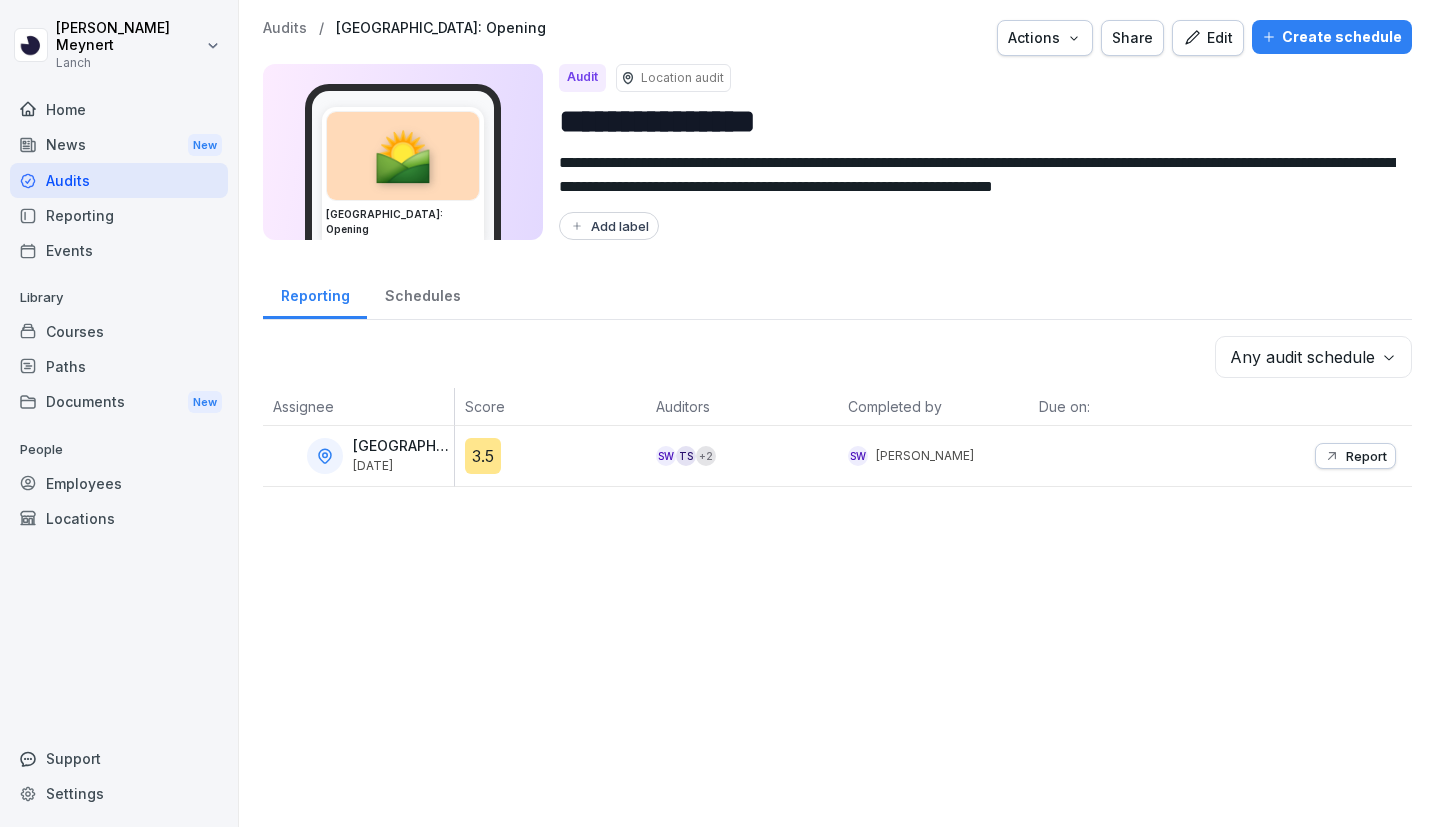scroll, scrollTop: 0, scrollLeft: 0, axis: both 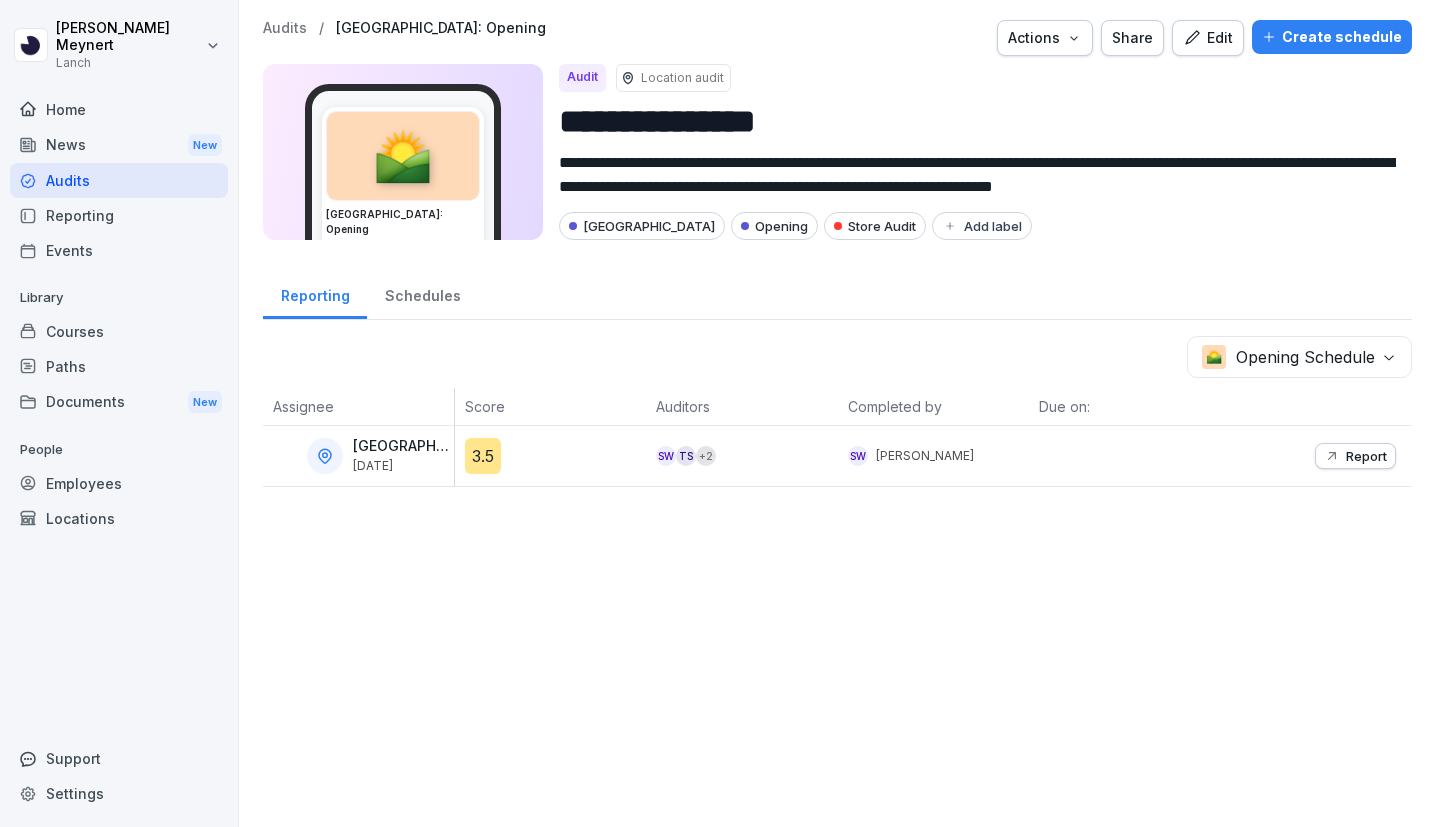 click on "Edit" at bounding box center (1208, 38) 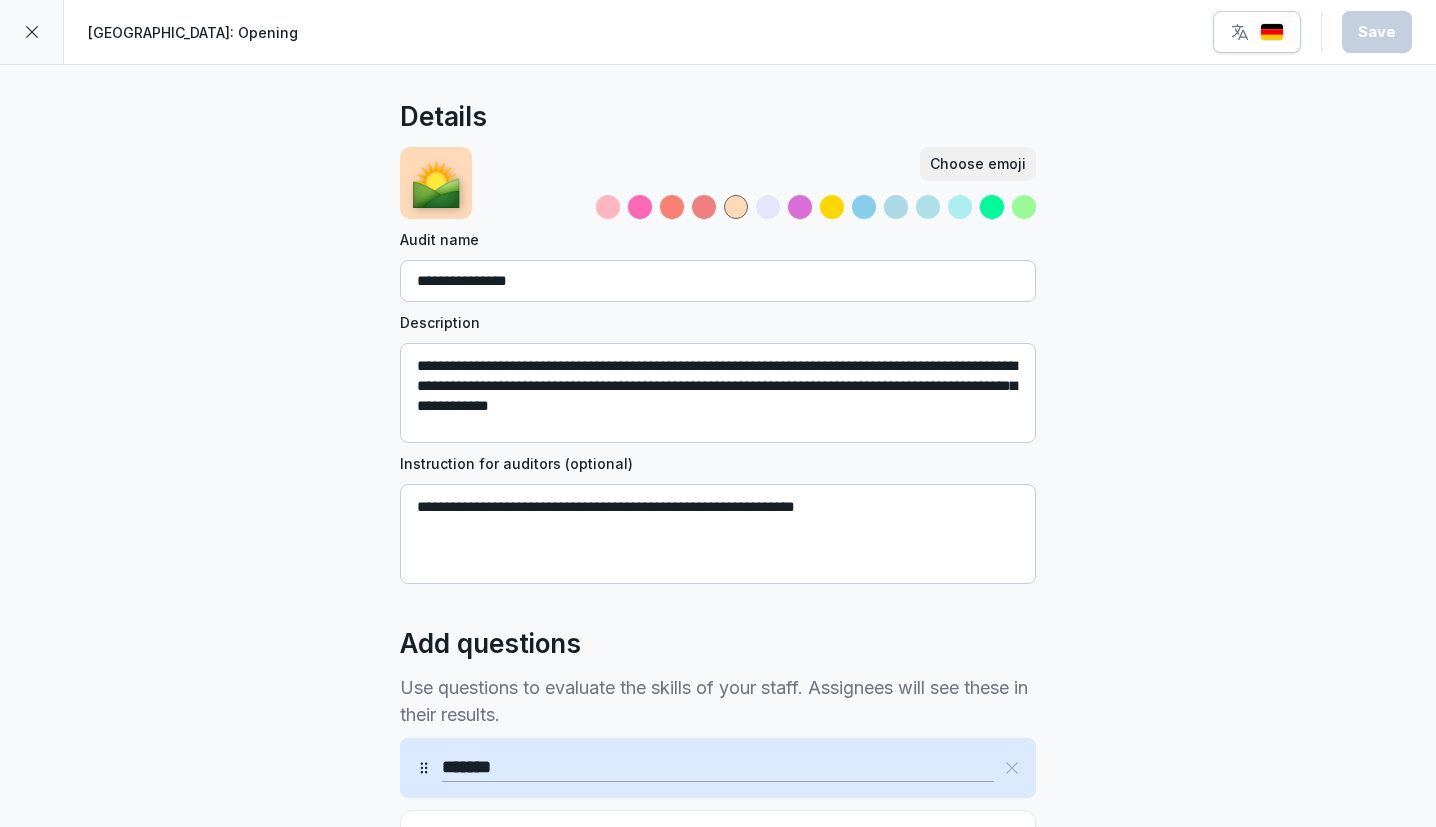 click 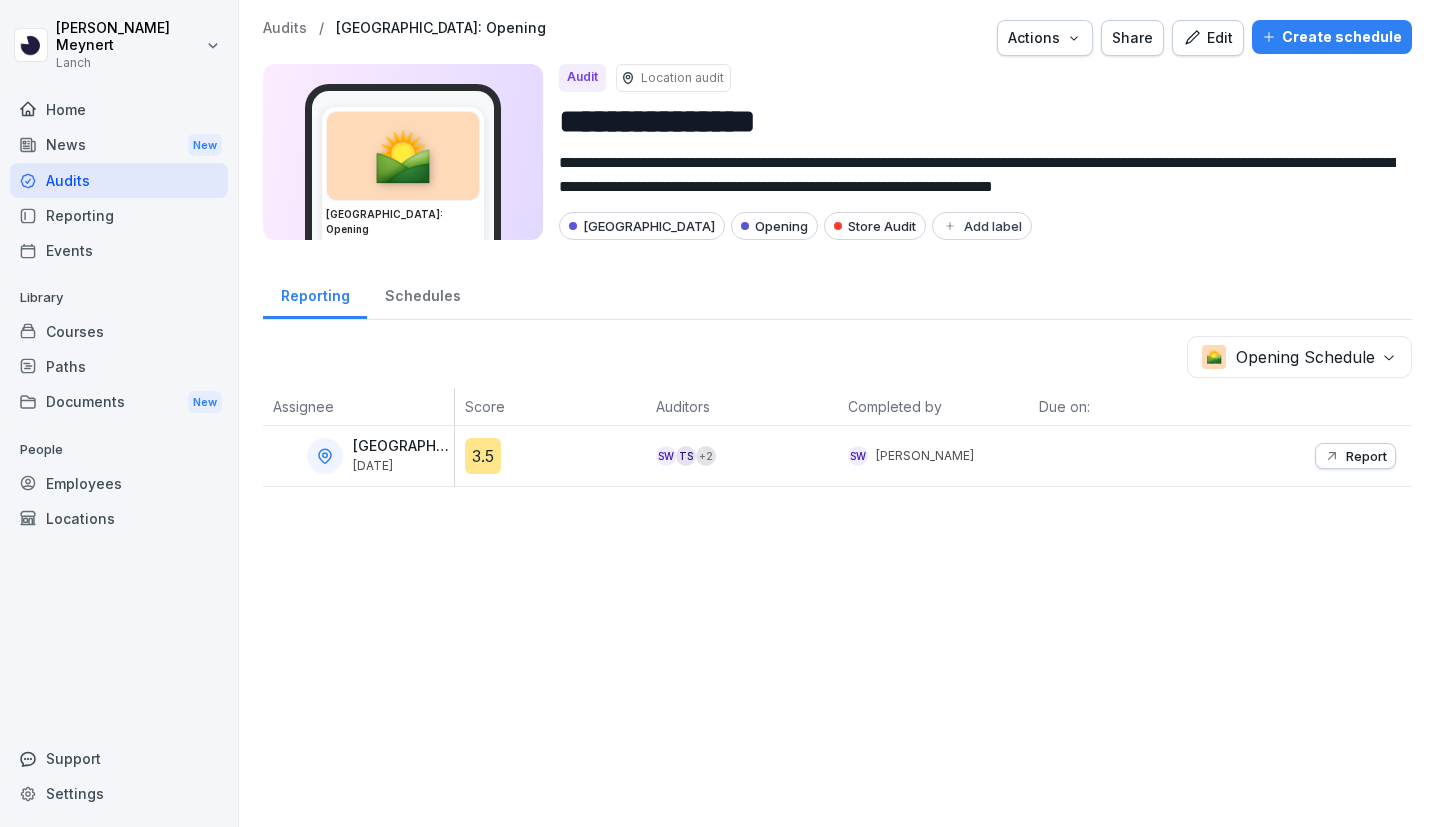 click on "Edit" at bounding box center (1208, 38) 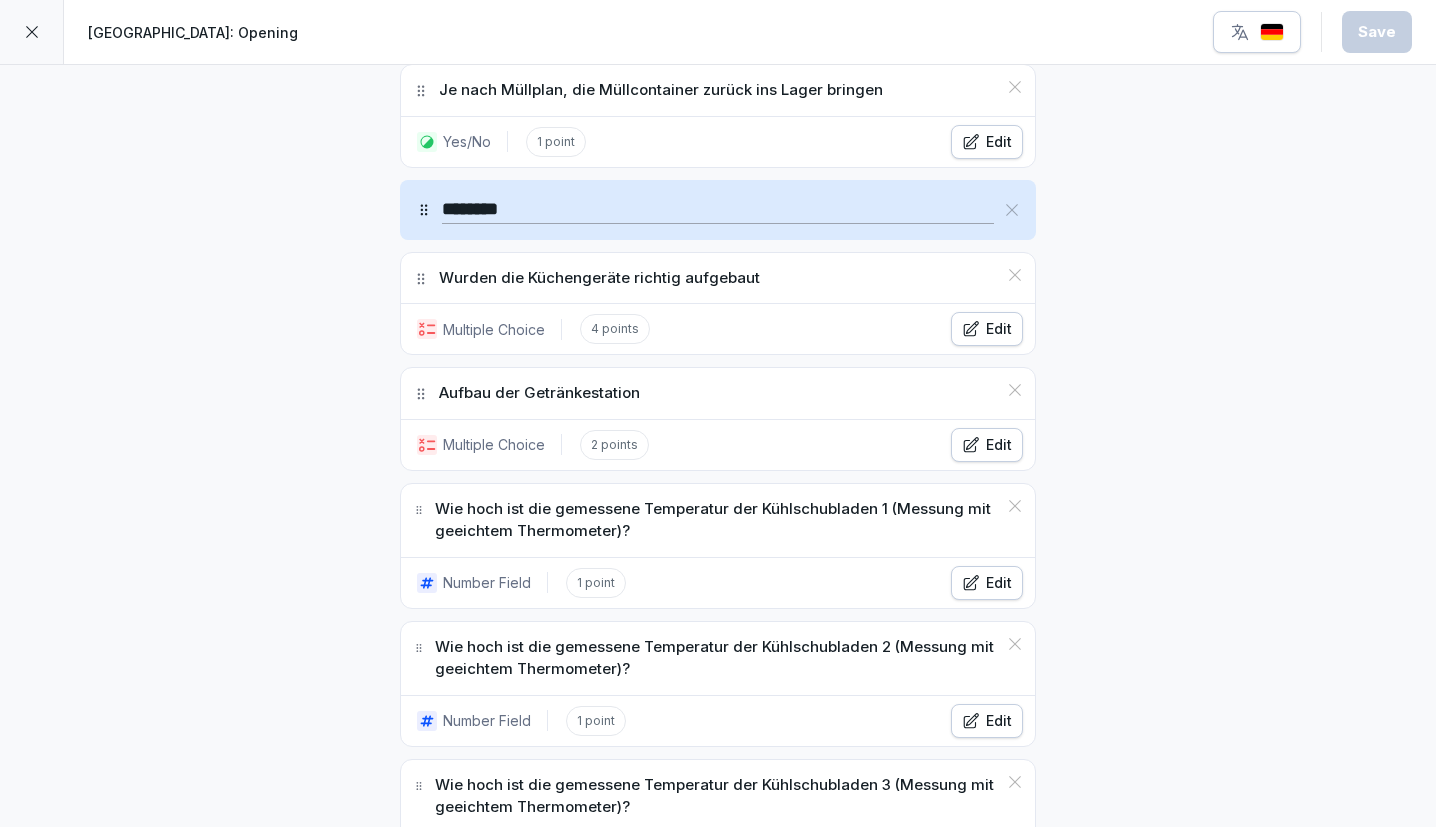 scroll, scrollTop: 1396, scrollLeft: 0, axis: vertical 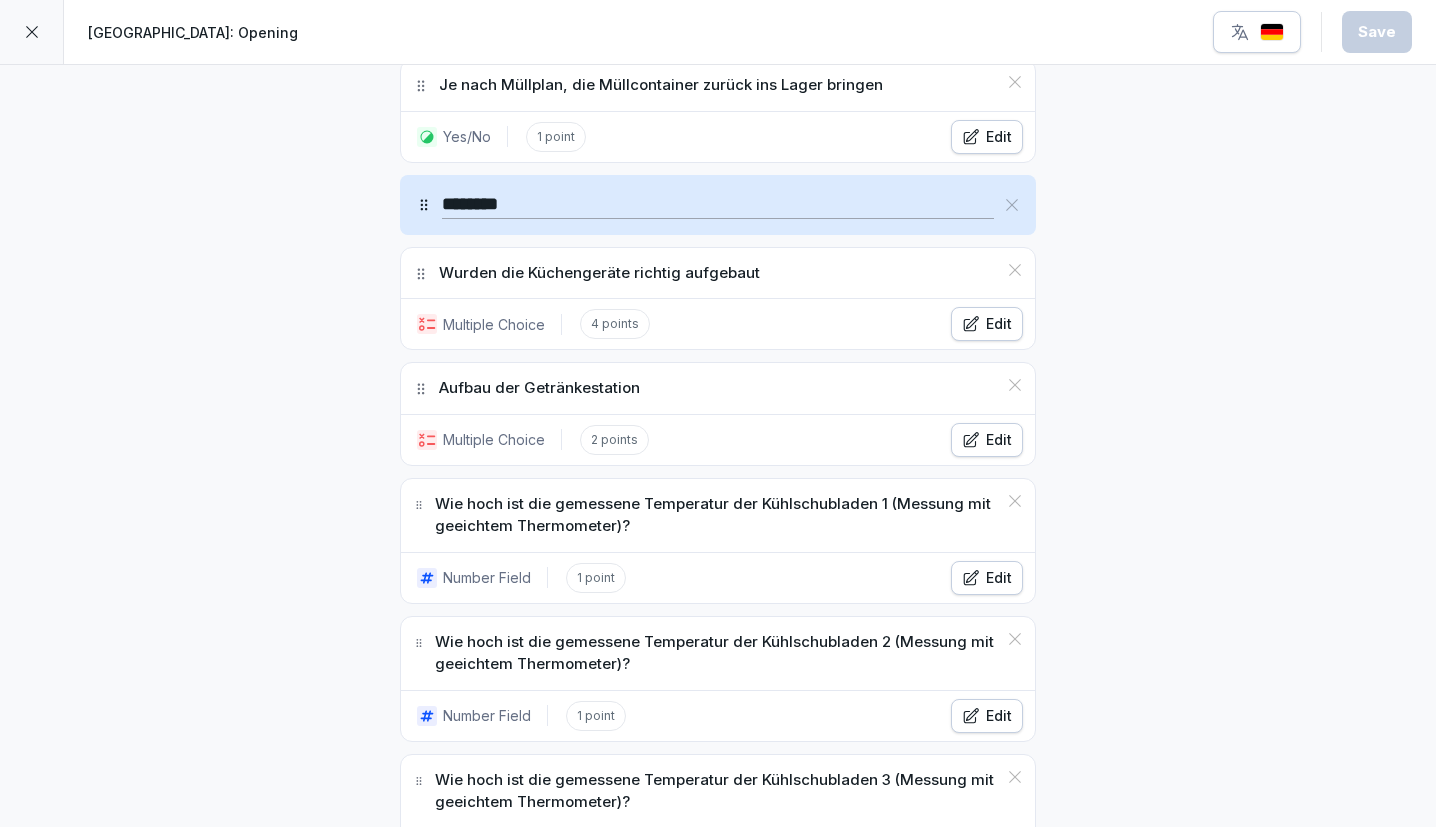 click 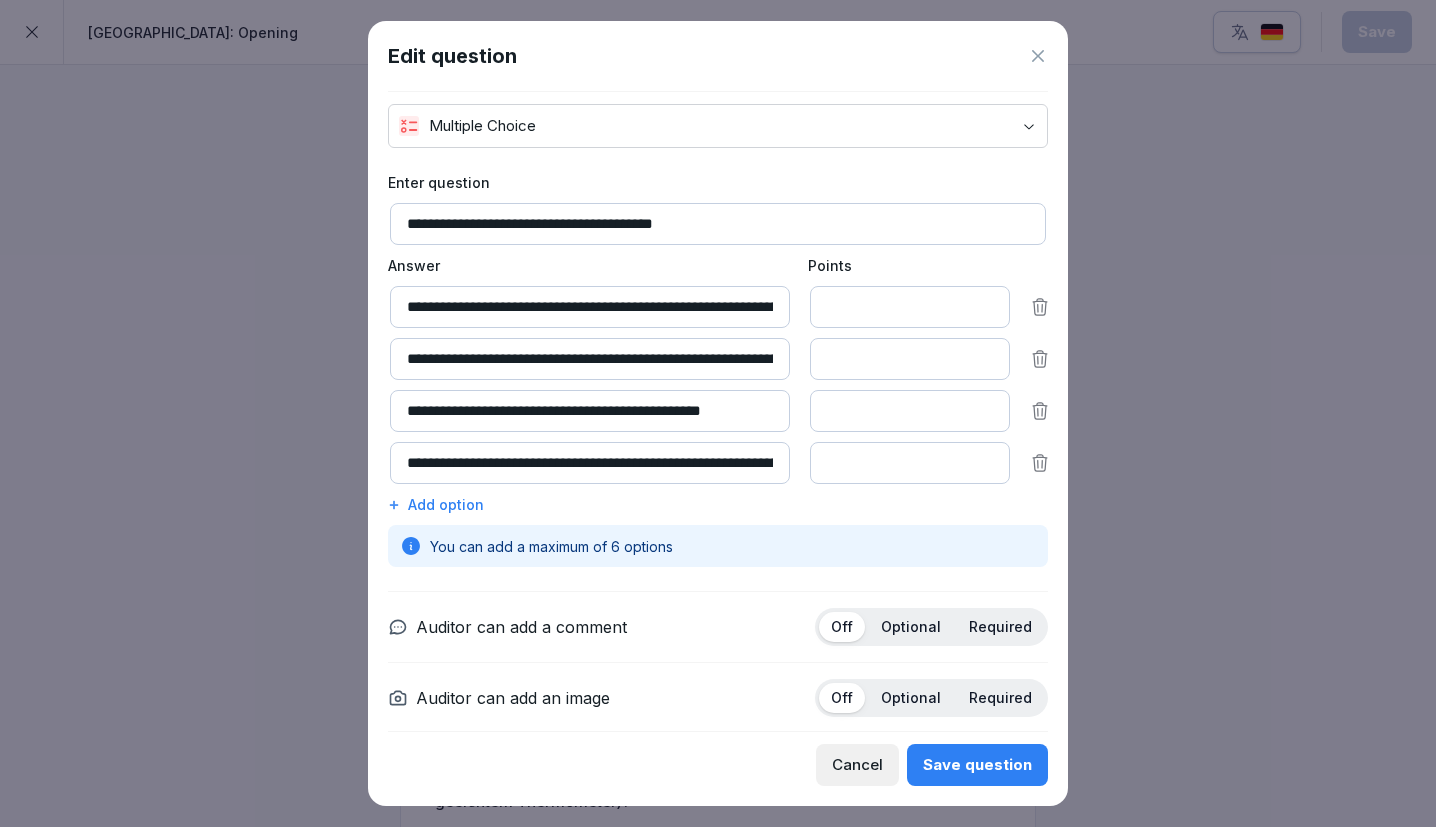 scroll, scrollTop: 44, scrollLeft: 0, axis: vertical 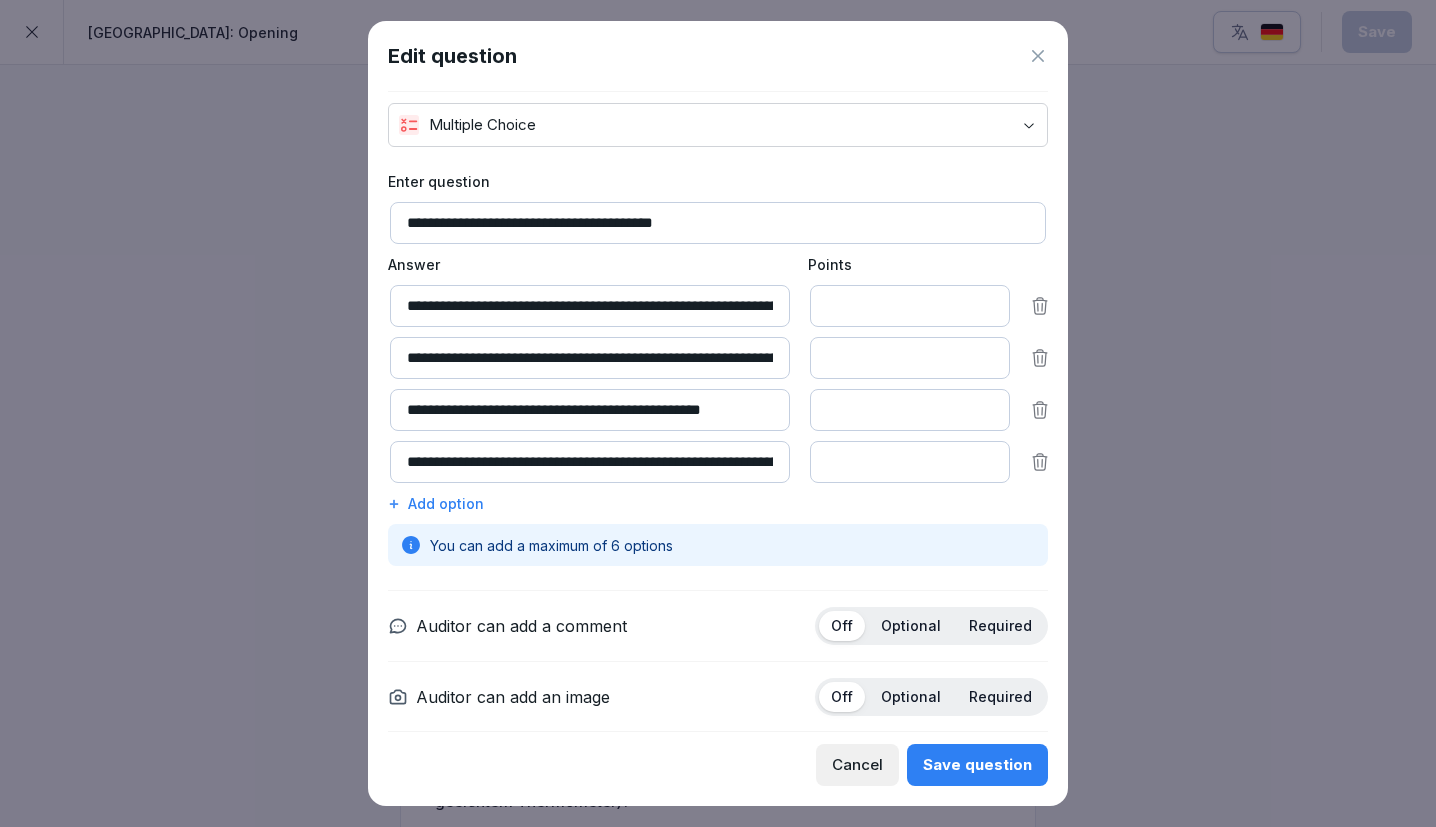 click 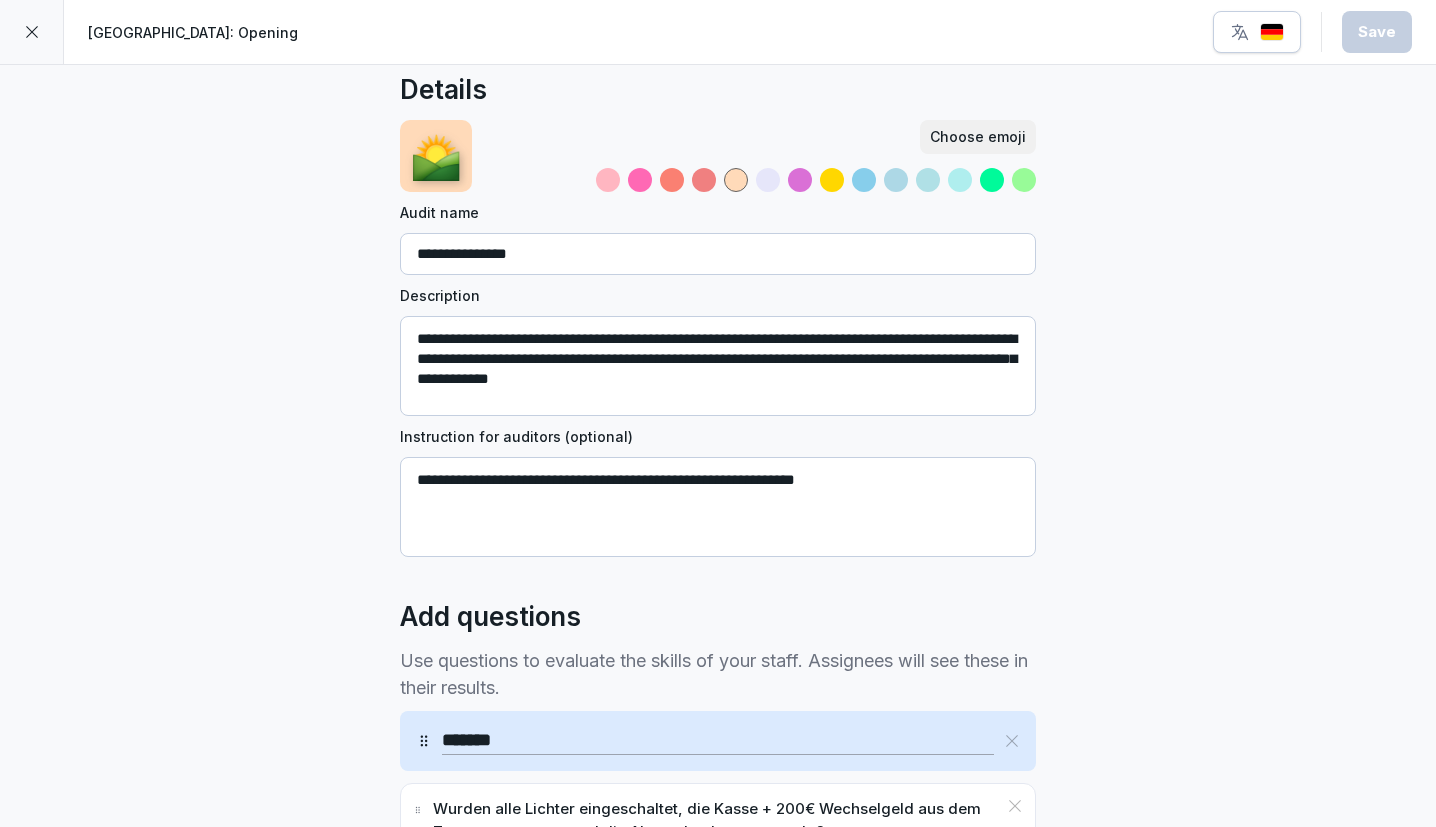 scroll, scrollTop: 0, scrollLeft: 0, axis: both 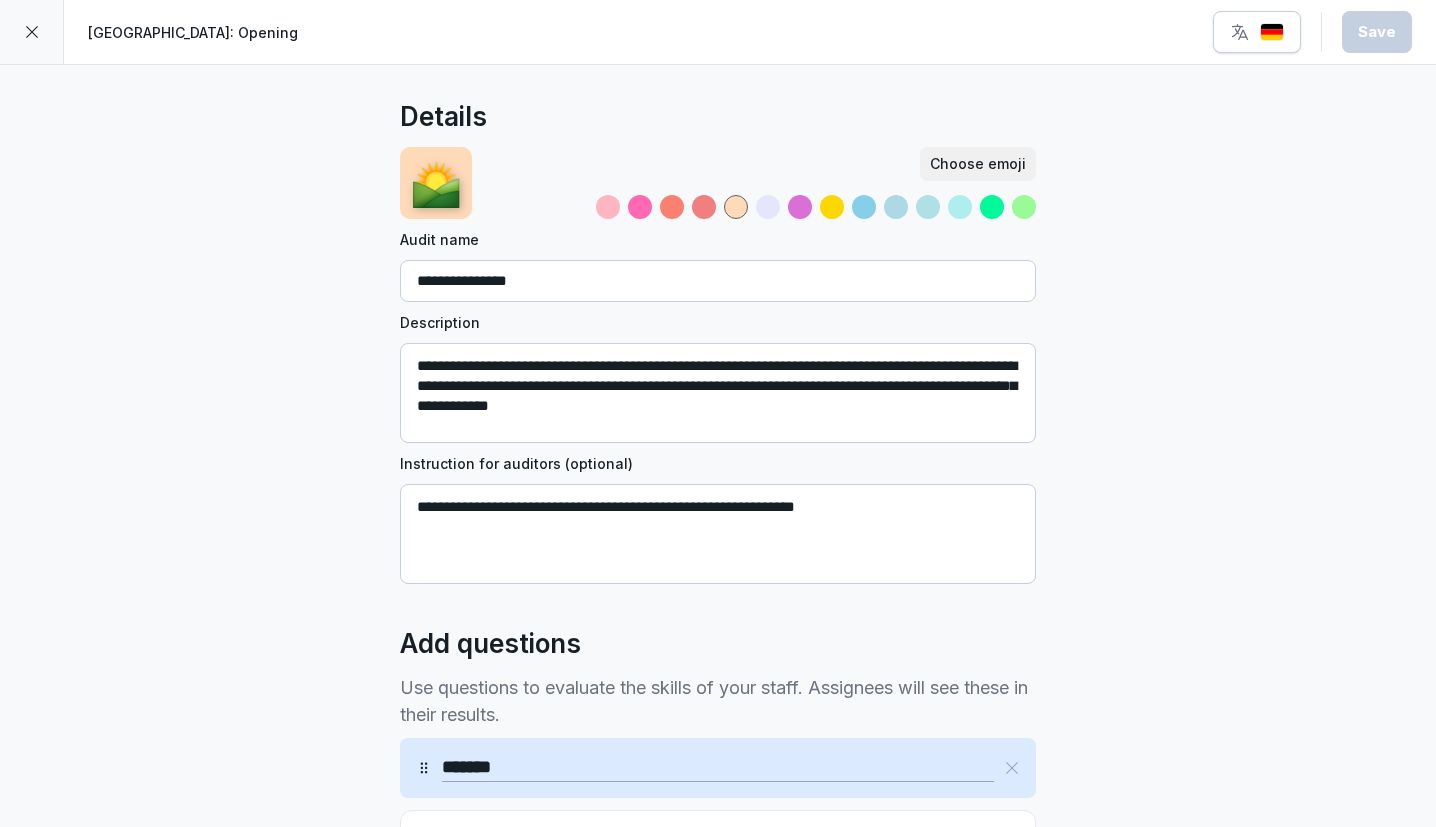 click at bounding box center [32, 32] 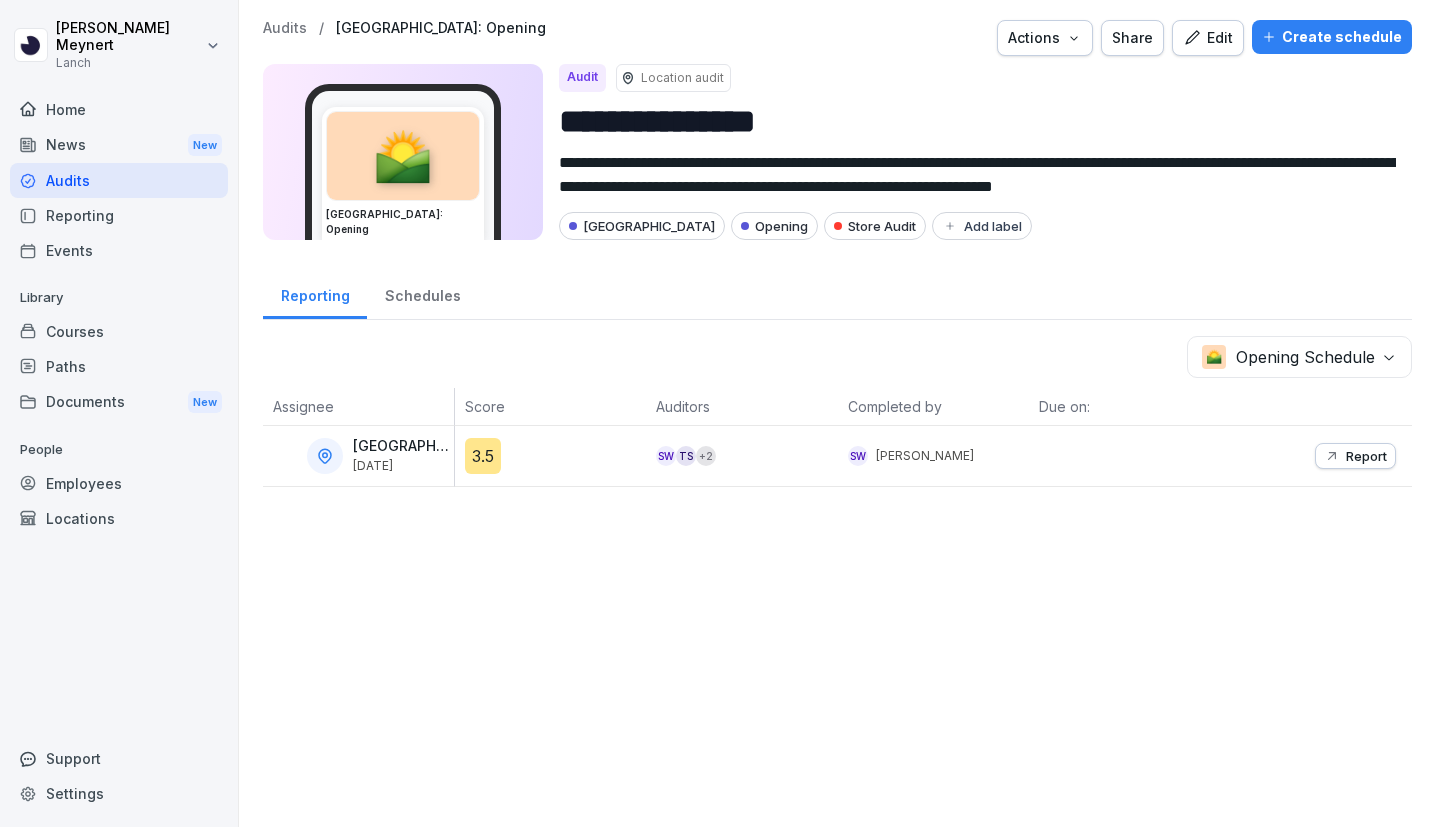 click on "Audits" at bounding box center [285, 28] 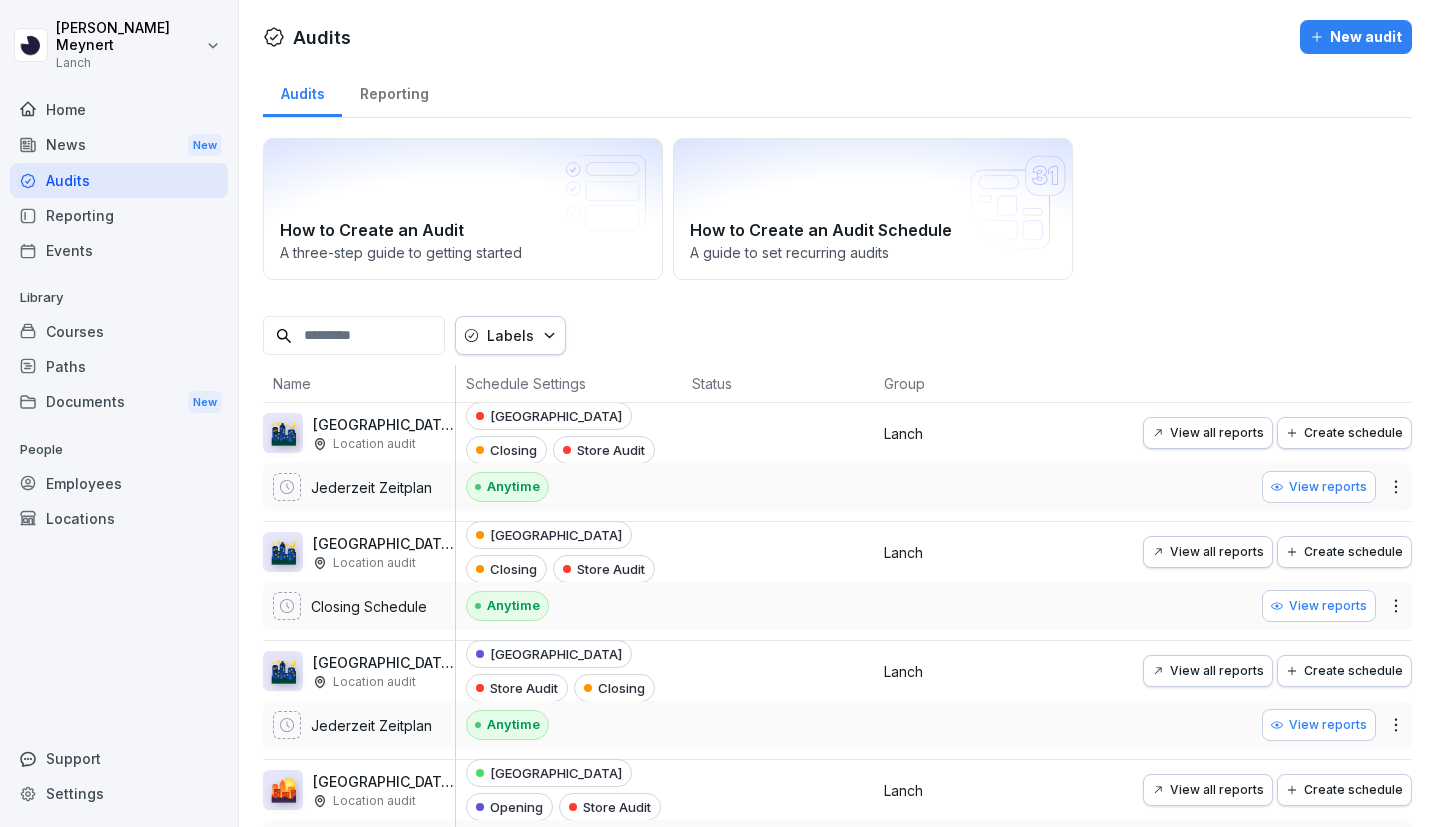click on "Jonas   Meynert Lanch Home News New Audits Reporting Events Library Courses Paths Documents New People Employees Locations Support Settings Audits New audit Audits Reporting How to Create an Audit A three-step guide to getting started How to Create an Audit Schedule A guide to set recurring audits Labels Name Schedule Settings Status Group 🌃 Köln: Closing (WIP) Location audit Jederzeit Zeitplan Köln Closing Store Audit Anytime Lanch View all reports Create schedule View reports 🌃 Hannover: Closing Location audit Closing Schedule Hannover Closing Store Audit Anytime Lanch View all reports Create schedule View reports 🌃 Frankfurt: Closing (WIP) Location audit Jederzeit Zeitplan Frankfurt Store Audit Closing Anytime Lanch View all reports Create schedule View reports 🌇 Düsseldorf: Opening (WIP) Location audit Jederzeit Zeitplan Düsseldorf Opening Store Audit Anytime Lanch View all reports Create schedule View reports 🌃 Bremen: Closing Location audit 4.9 Closing Schedule Bremen Store Audit 🌄" at bounding box center (718, 413) 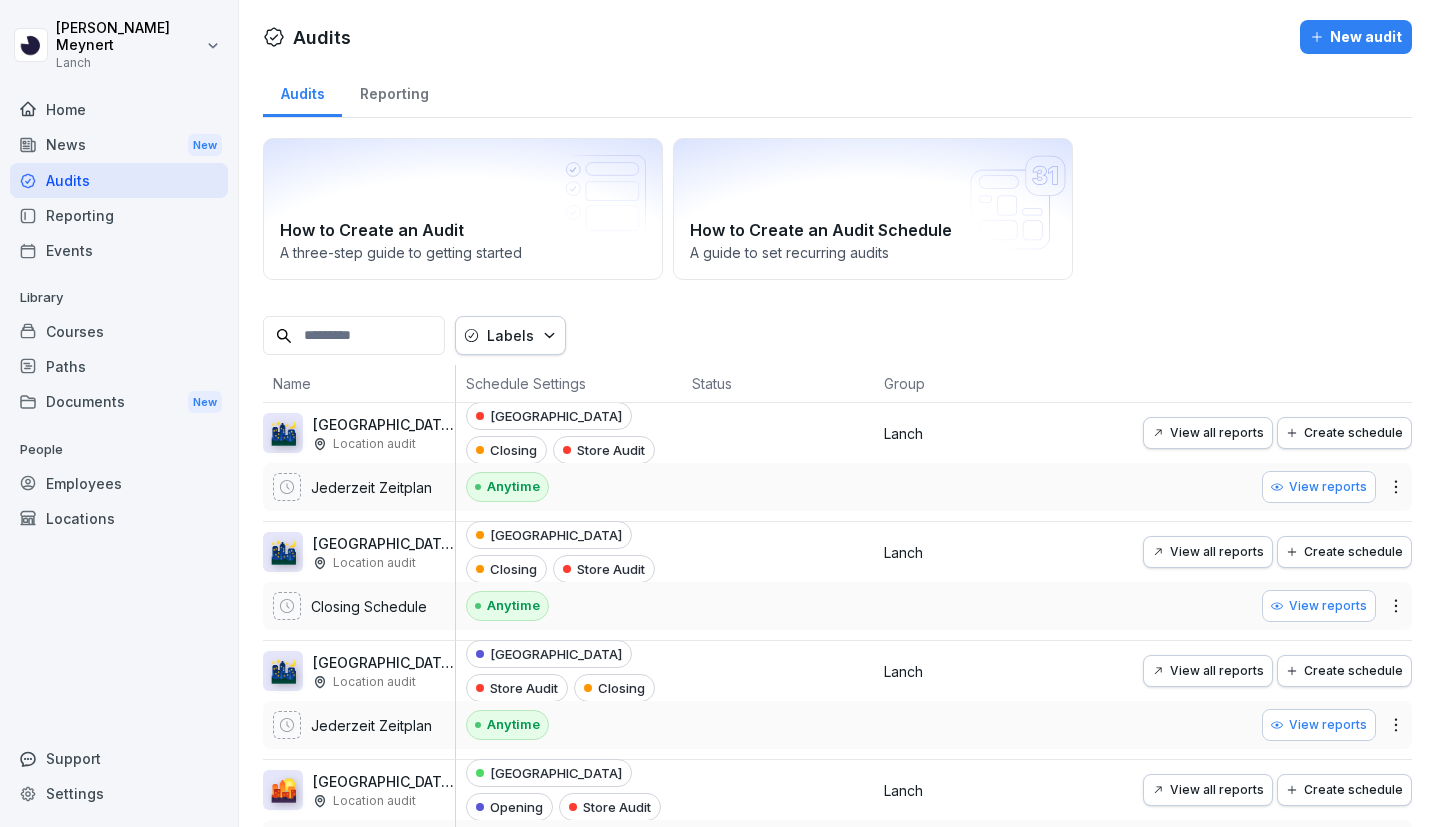 click on "Jonas   Meynert Lanch Home News New Audits Reporting Events Library Courses Paths Documents New People Employees Locations Support Settings Audits New audit Audits Reporting How to Create an Audit A three-step guide to getting started How to Create an Audit Schedule A guide to set recurring audits Labels Name Schedule Settings Status Group 🌃 Köln: Closing (WIP) Location audit Jederzeit Zeitplan Köln Closing Store Audit Anytime Lanch View all reports Create schedule View reports 🌃 Hannover: Closing Location audit Closing Schedule Hannover Closing Store Audit Anytime Lanch View all reports Create schedule View reports 🌃 Frankfurt: Closing (WIP) Location audit Jederzeit Zeitplan Frankfurt Store Audit Closing Anytime Lanch View all reports Create schedule View reports 🌇 Düsseldorf: Opening (WIP) Location audit Jederzeit Zeitplan Düsseldorf Opening Store Audit Anytime Lanch View all reports Create schedule View reports 🌃 Bremen: Closing Location audit 4.9 Closing Schedule Bremen Store Audit 🌄" at bounding box center [718, 413] 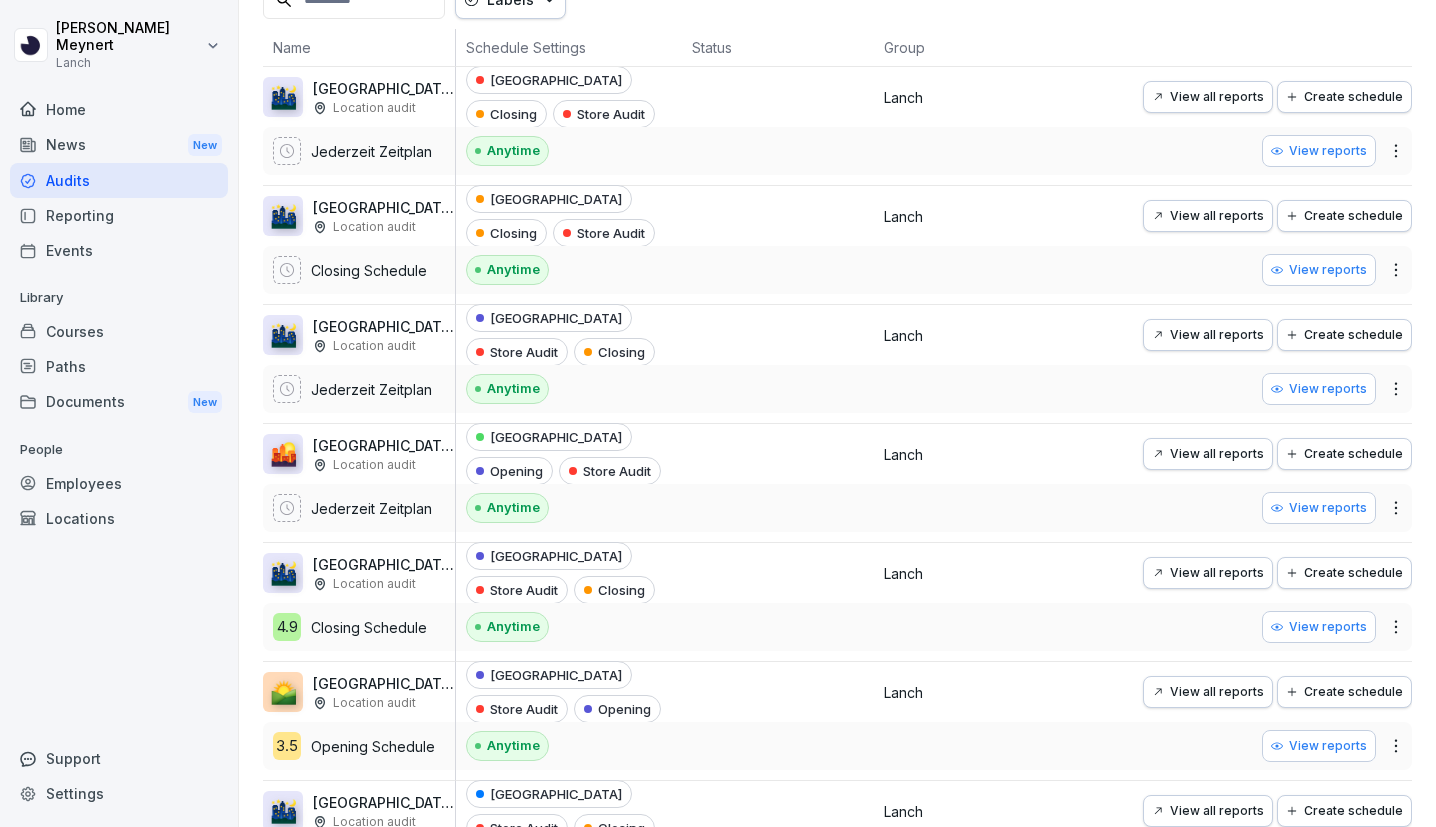 scroll, scrollTop: 323, scrollLeft: 0, axis: vertical 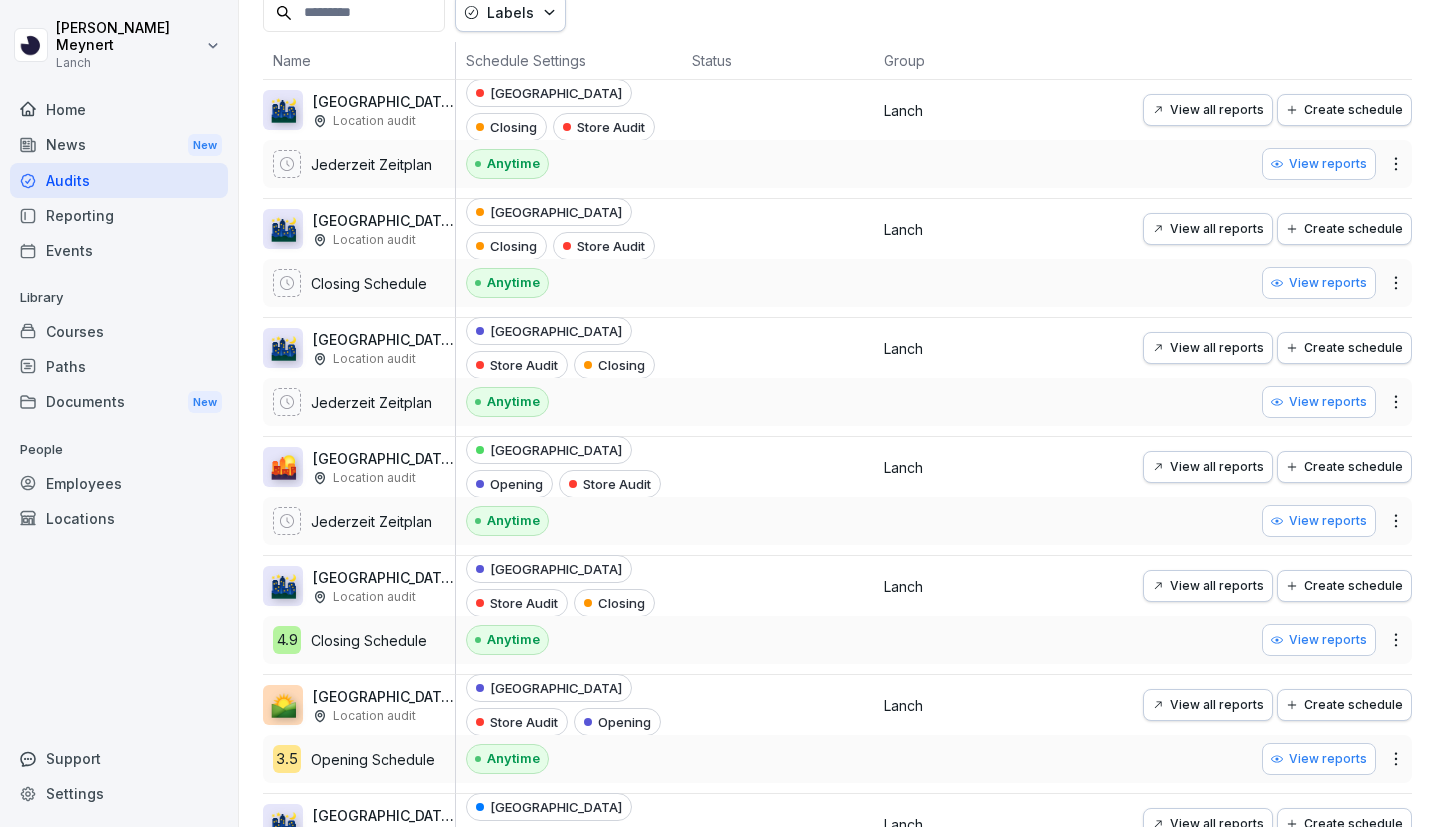 click on "View reports" at bounding box center (1319, 283) 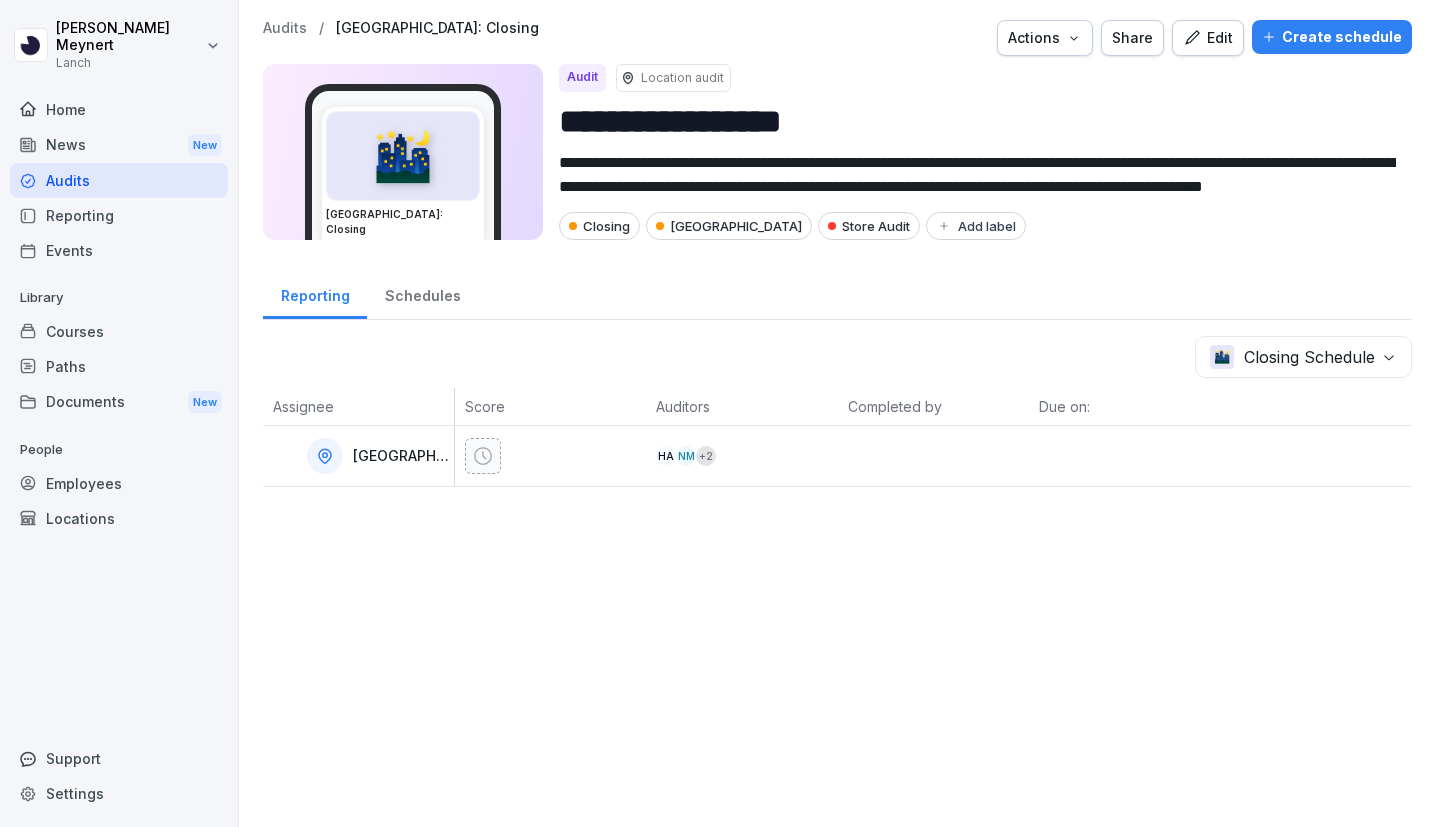 scroll, scrollTop: 0, scrollLeft: 0, axis: both 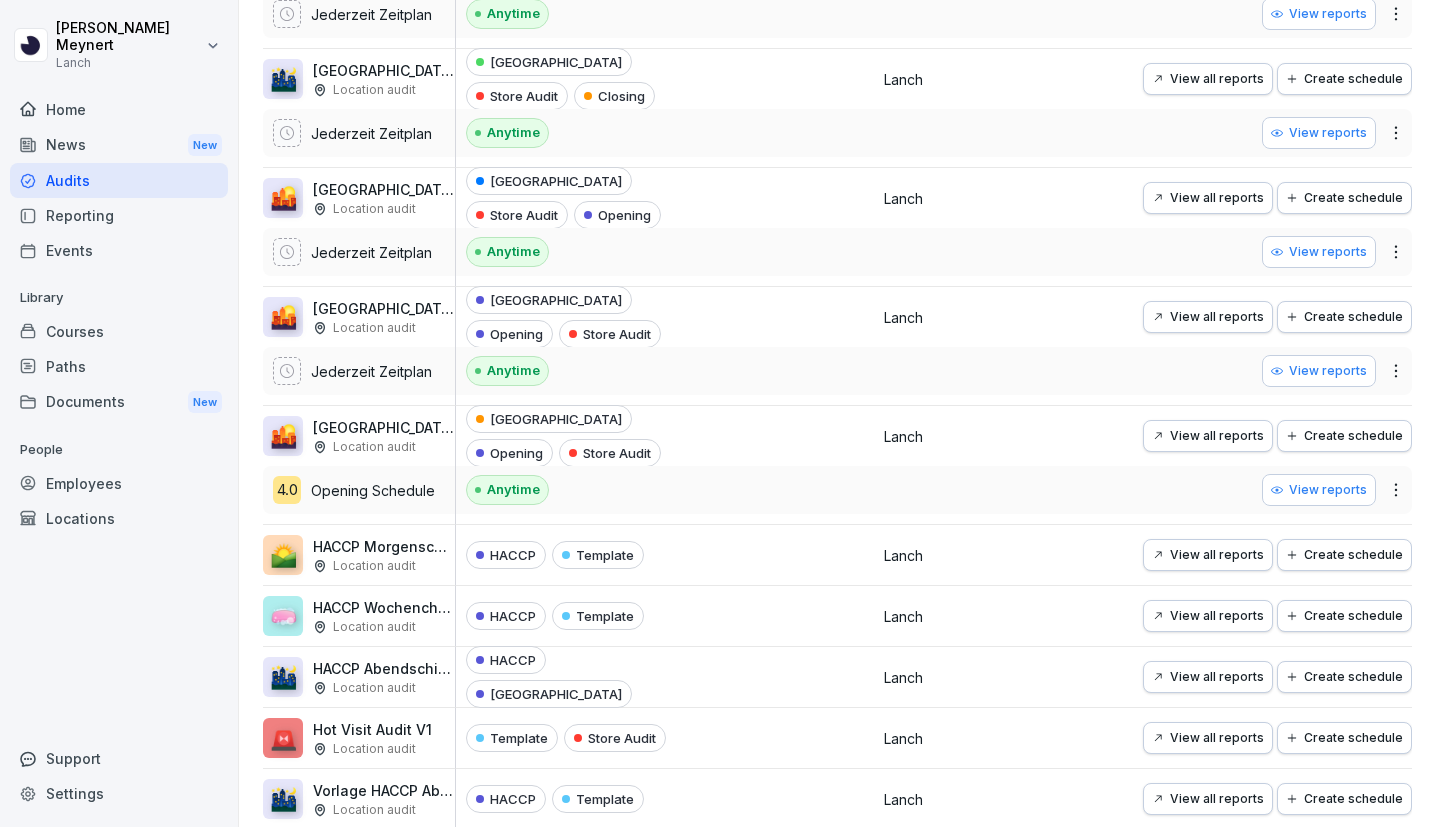 click on "View reports" at bounding box center (1319, 490) 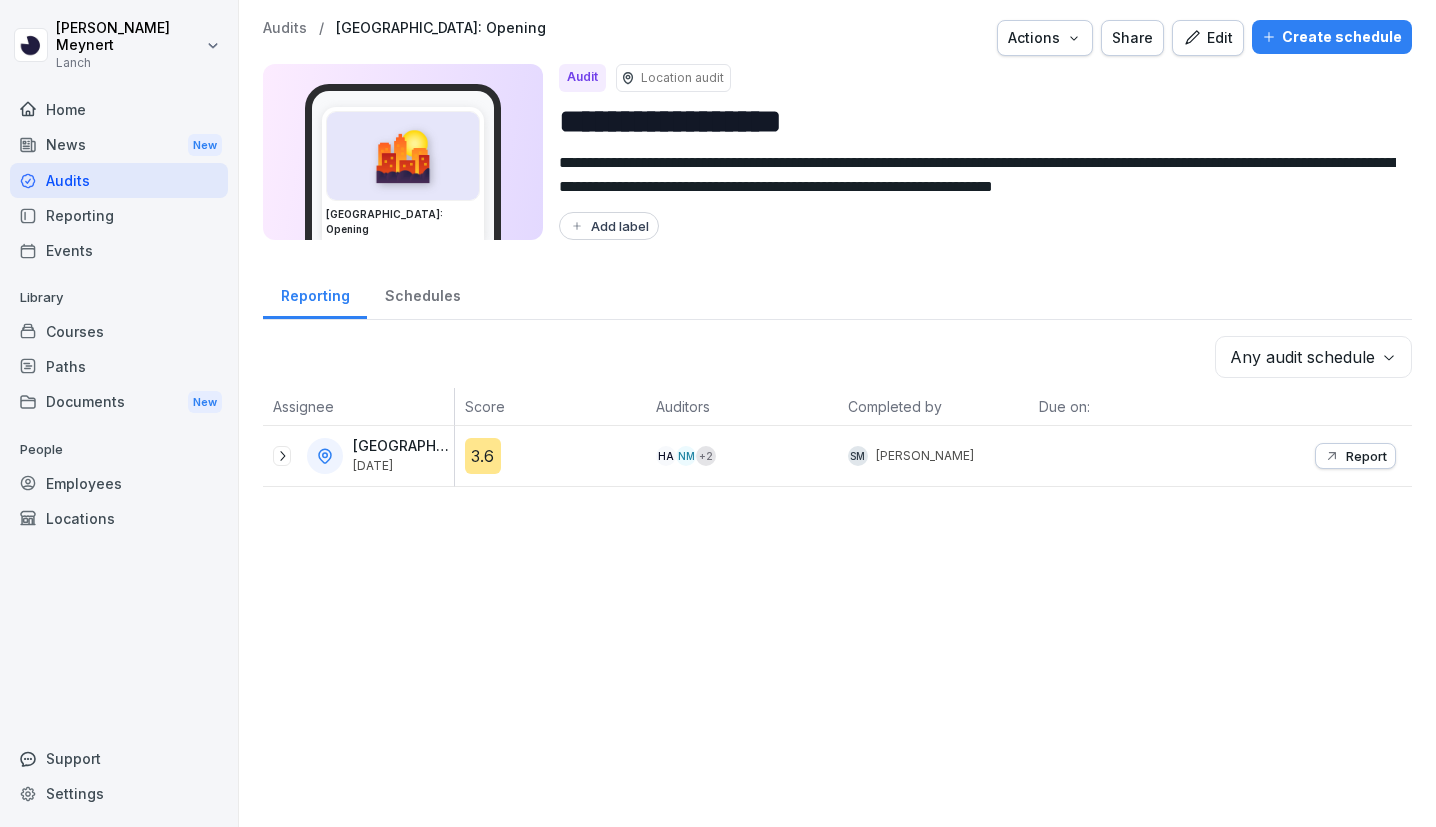 scroll, scrollTop: 0, scrollLeft: 0, axis: both 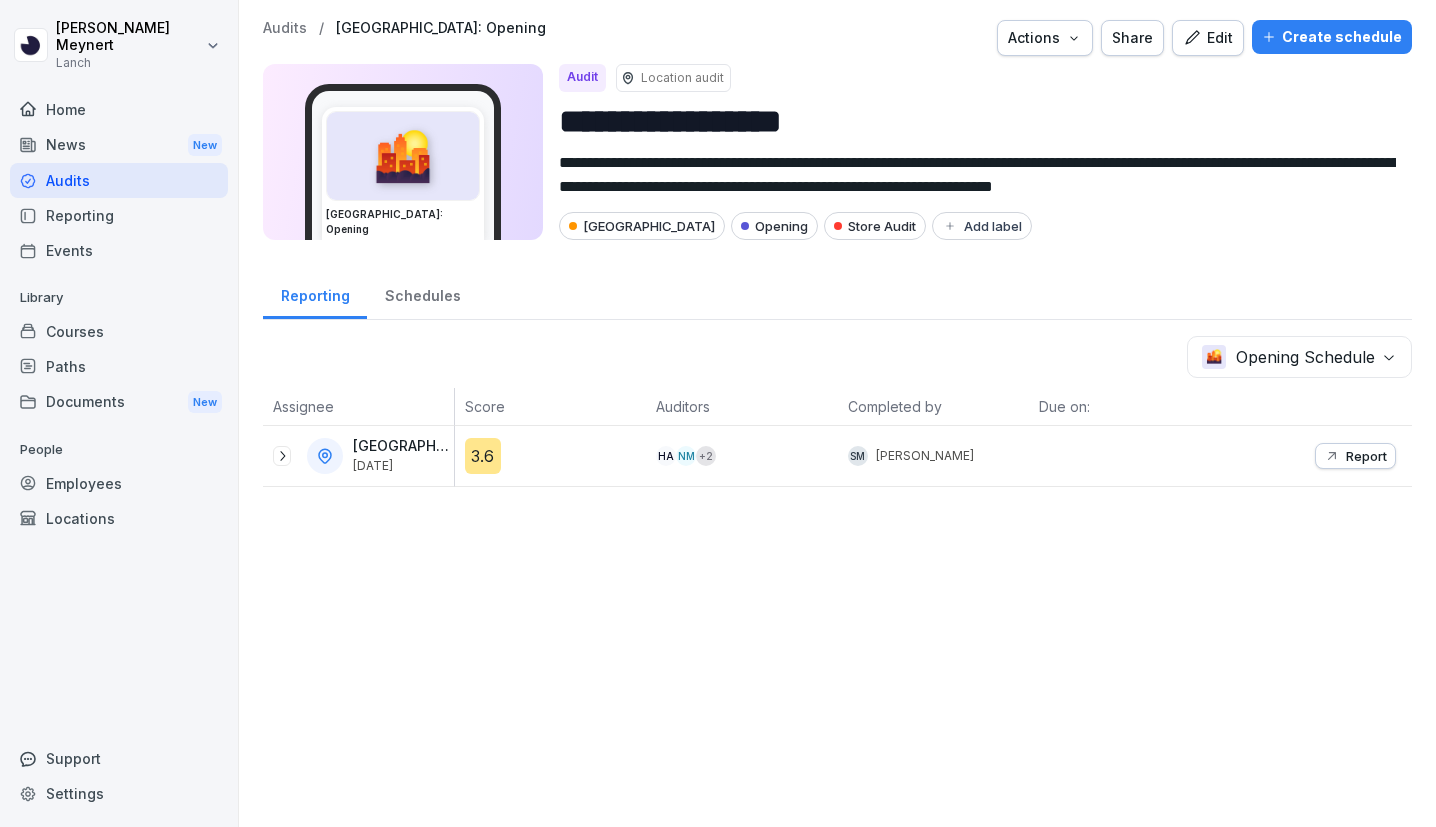 click on "Edit" at bounding box center (1208, 38) 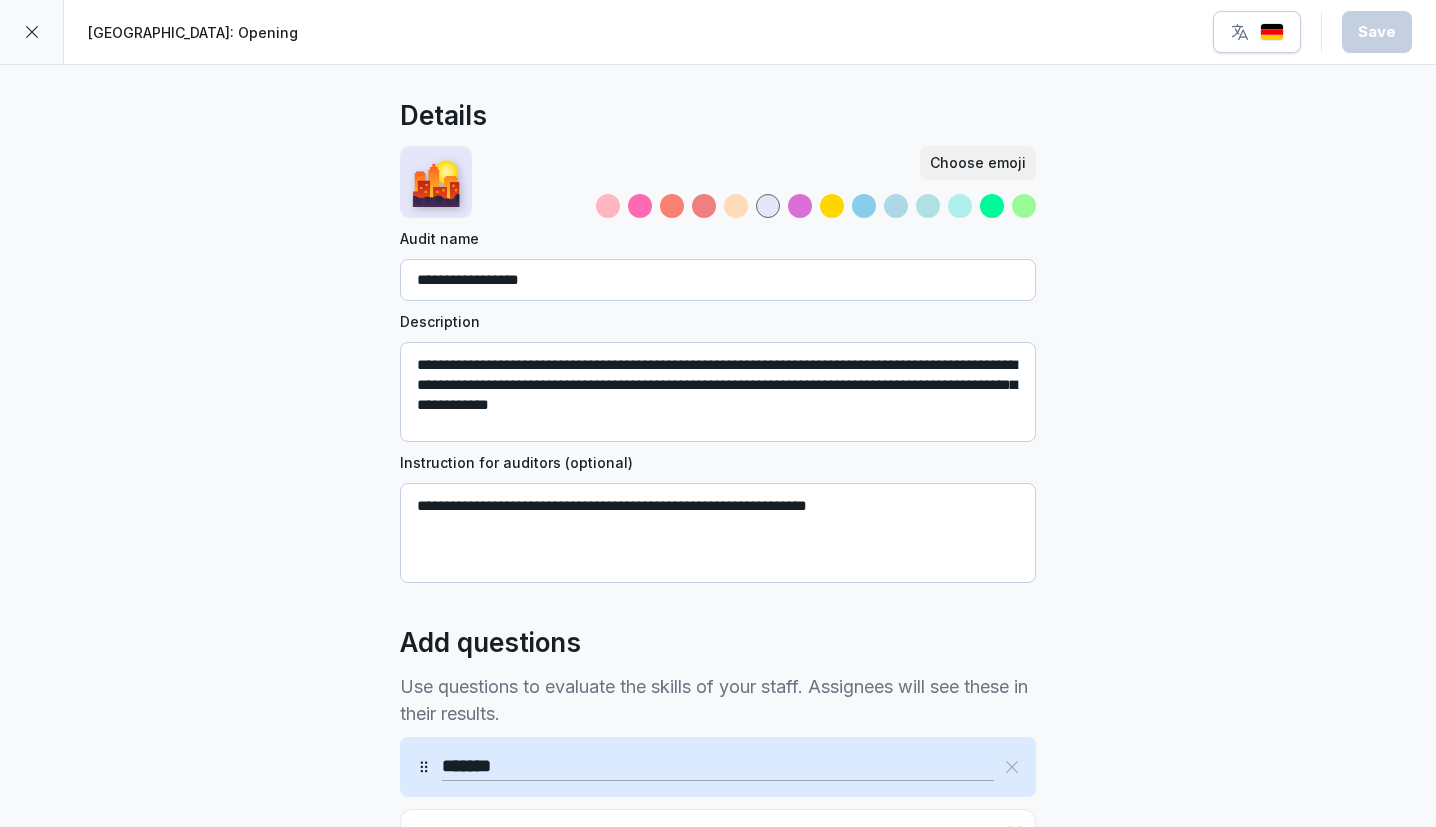 scroll, scrollTop: 0, scrollLeft: 0, axis: both 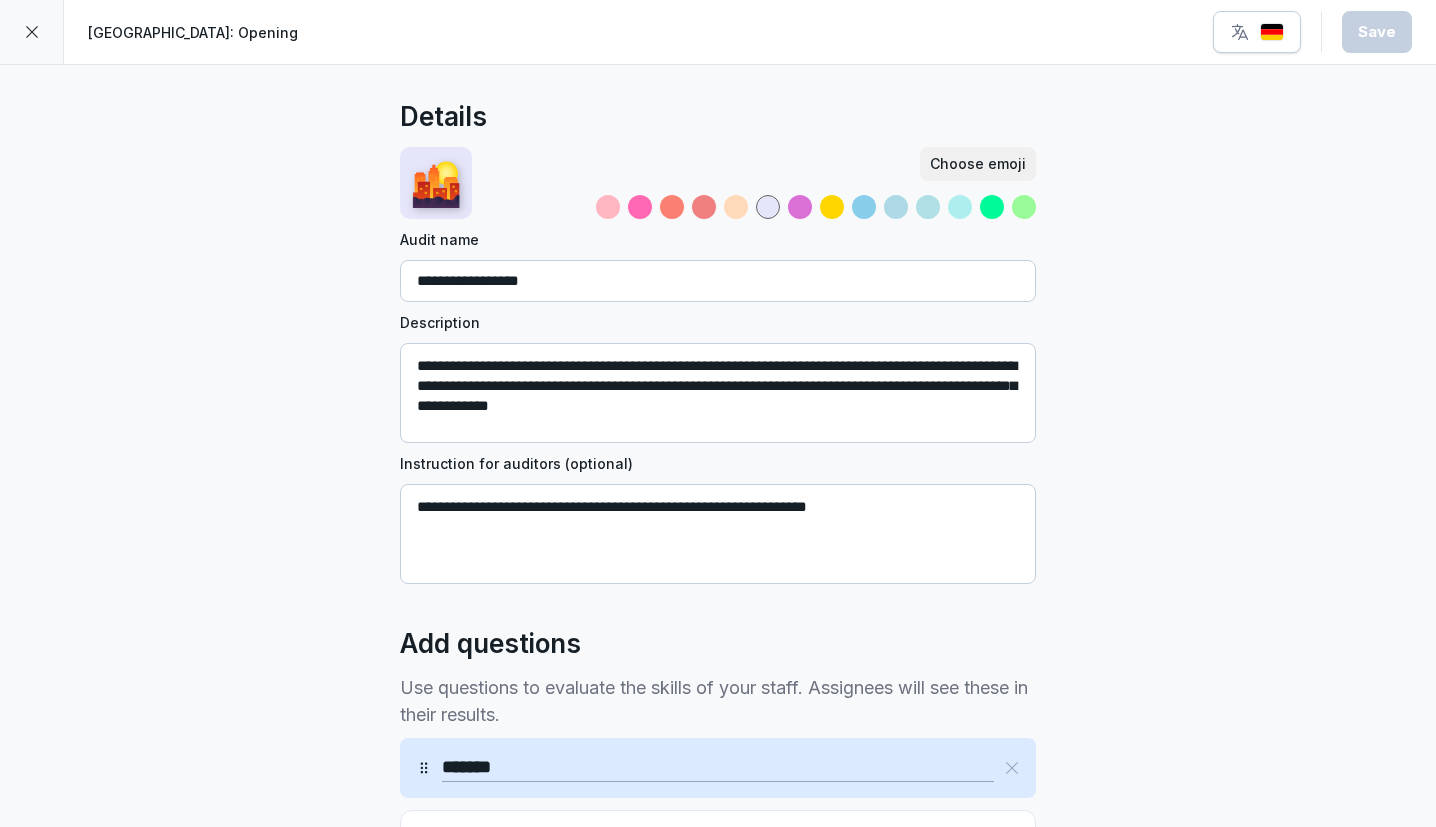 click 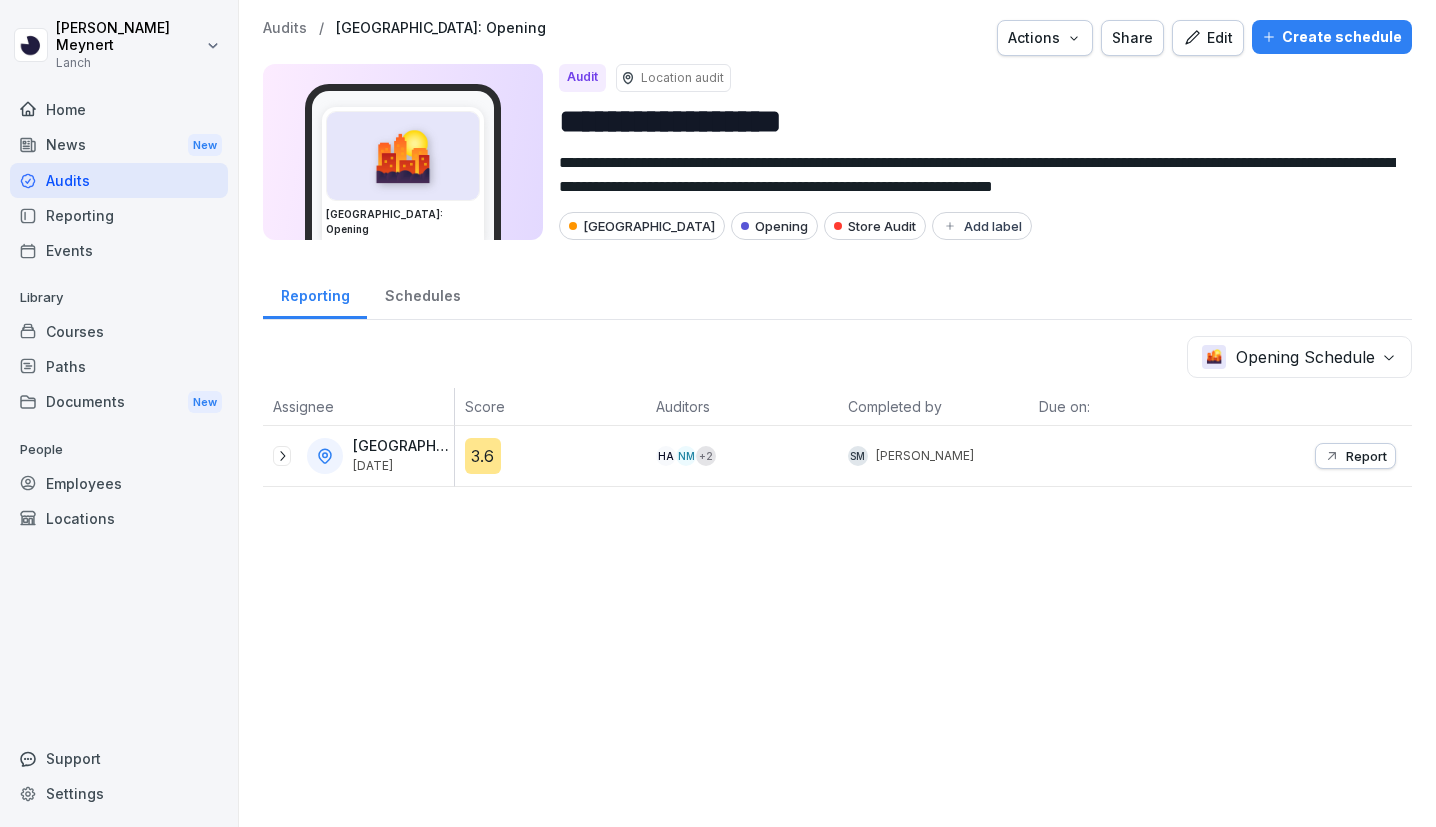 click on "Actions" at bounding box center (1045, 38) 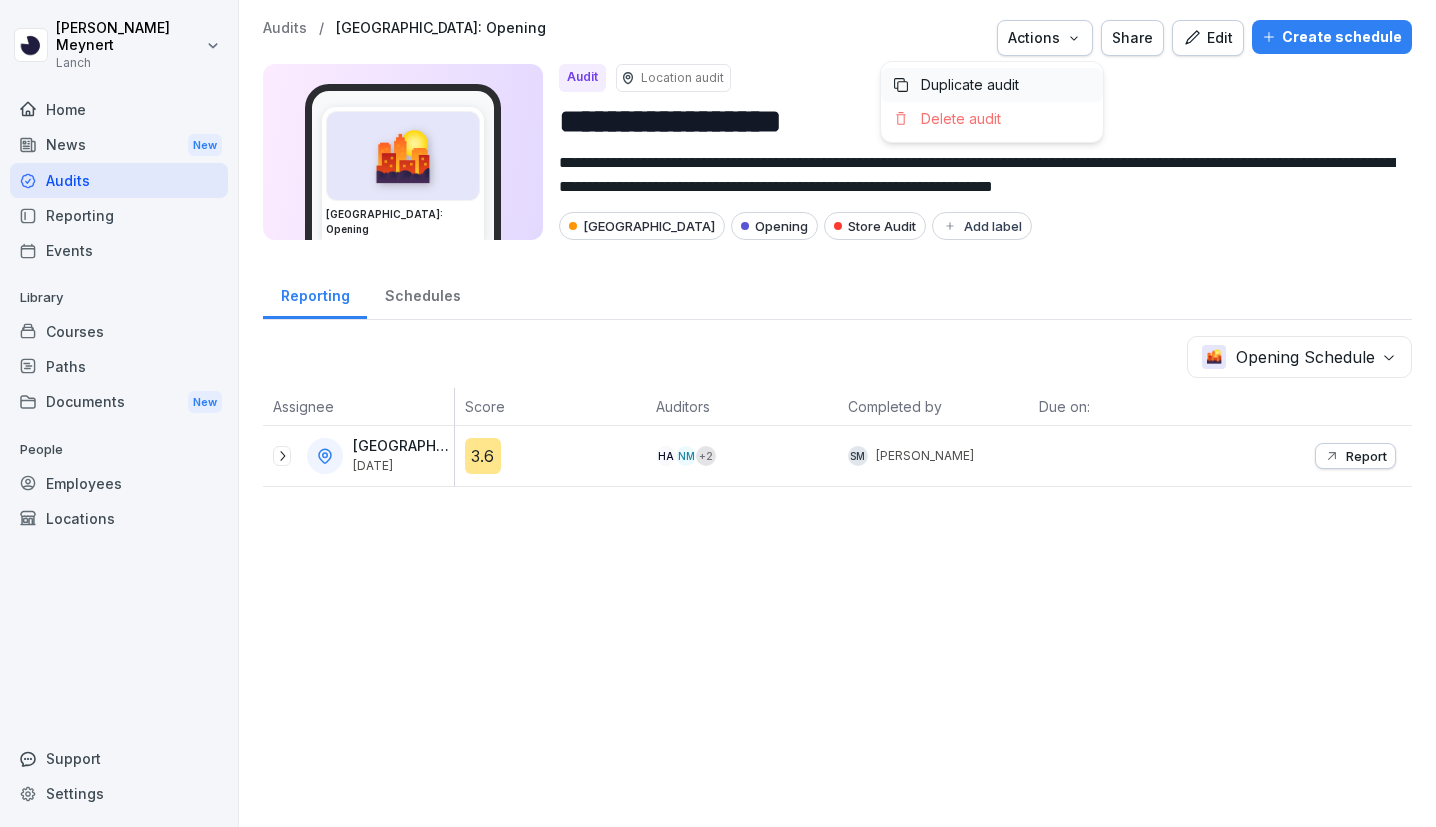 click on "Duplicate audit" at bounding box center [970, 85] 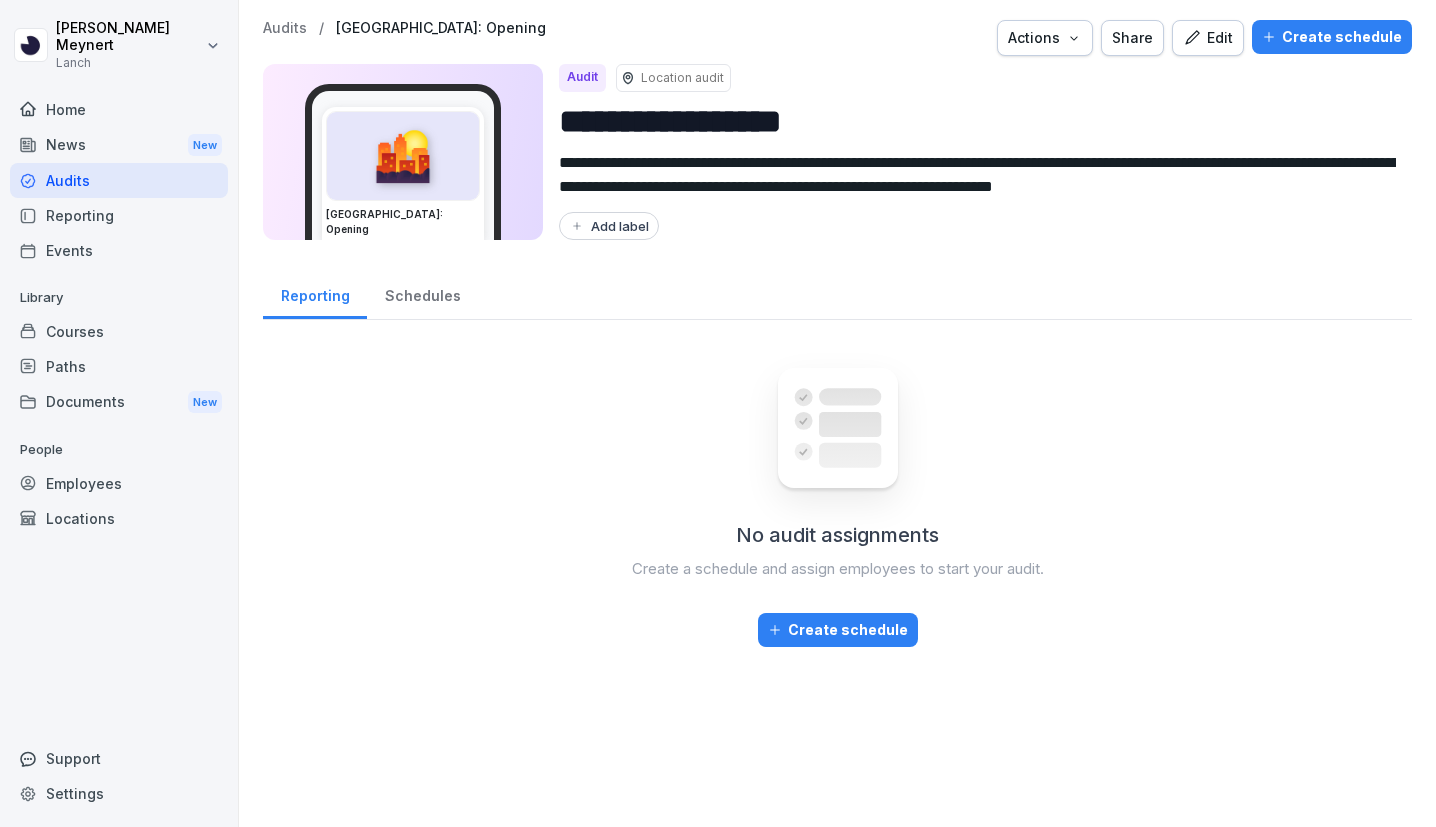 click on "**********" at bounding box center (977, 121) 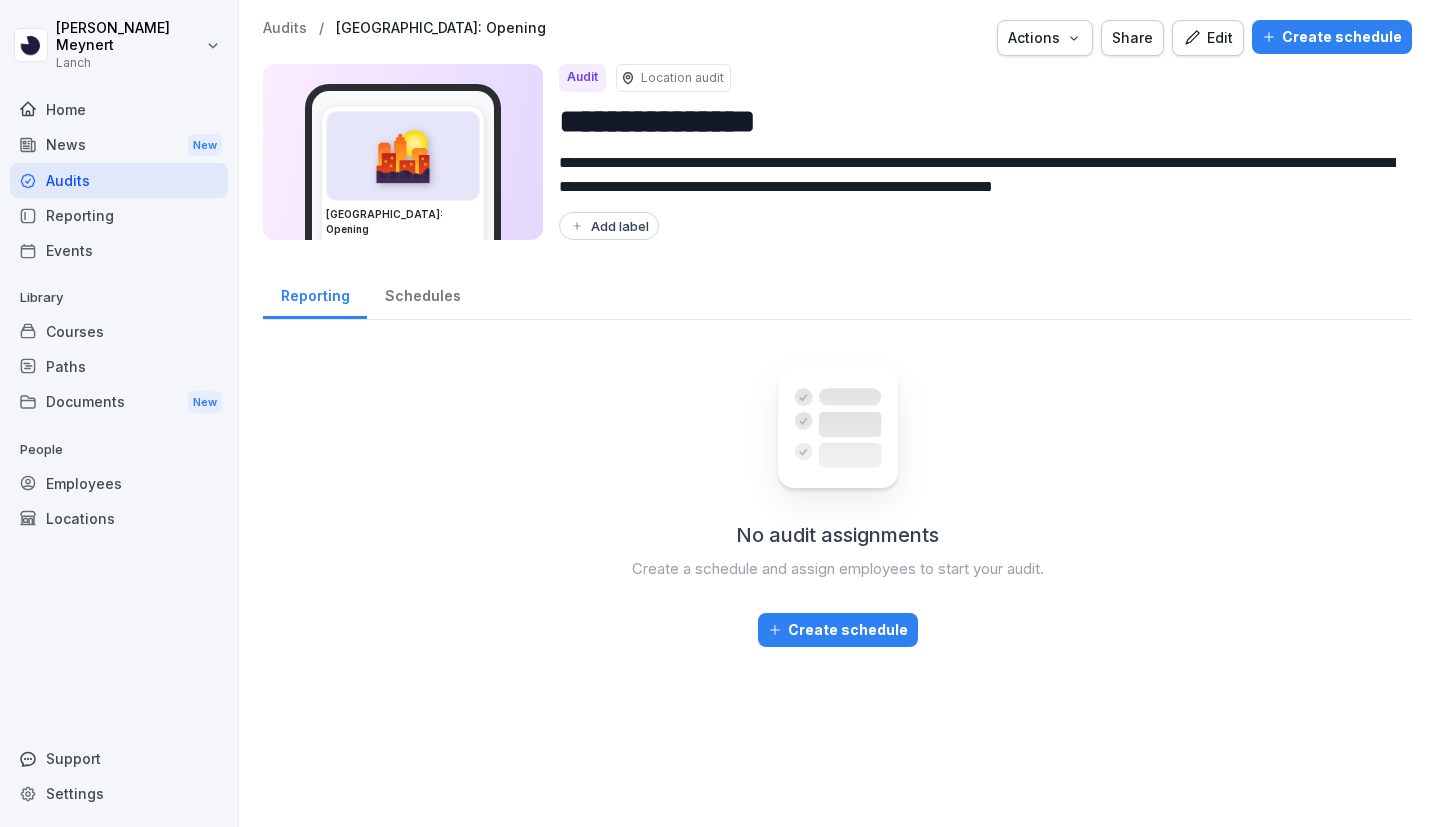 click on "**********" at bounding box center [977, 121] 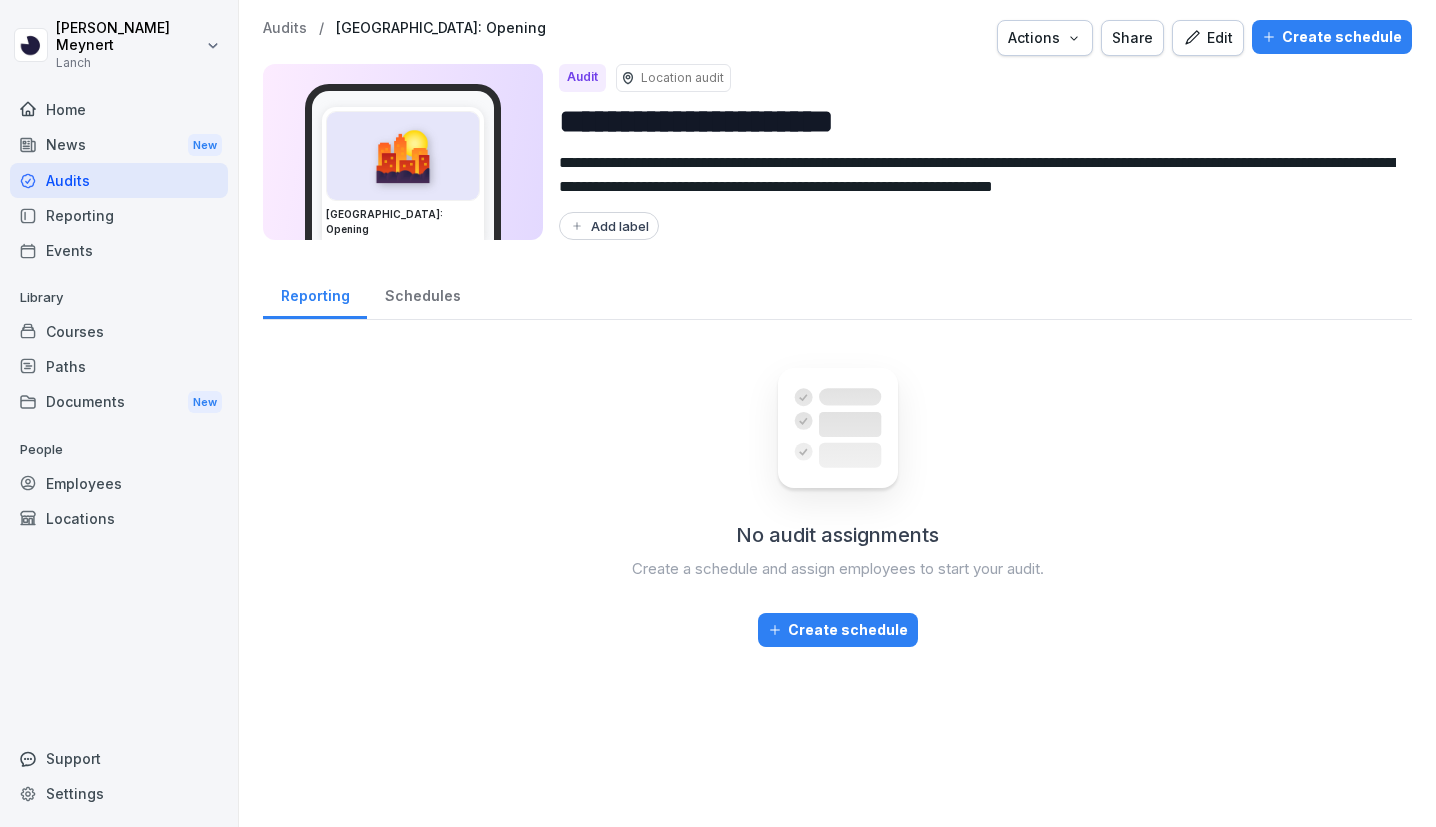 type on "**********" 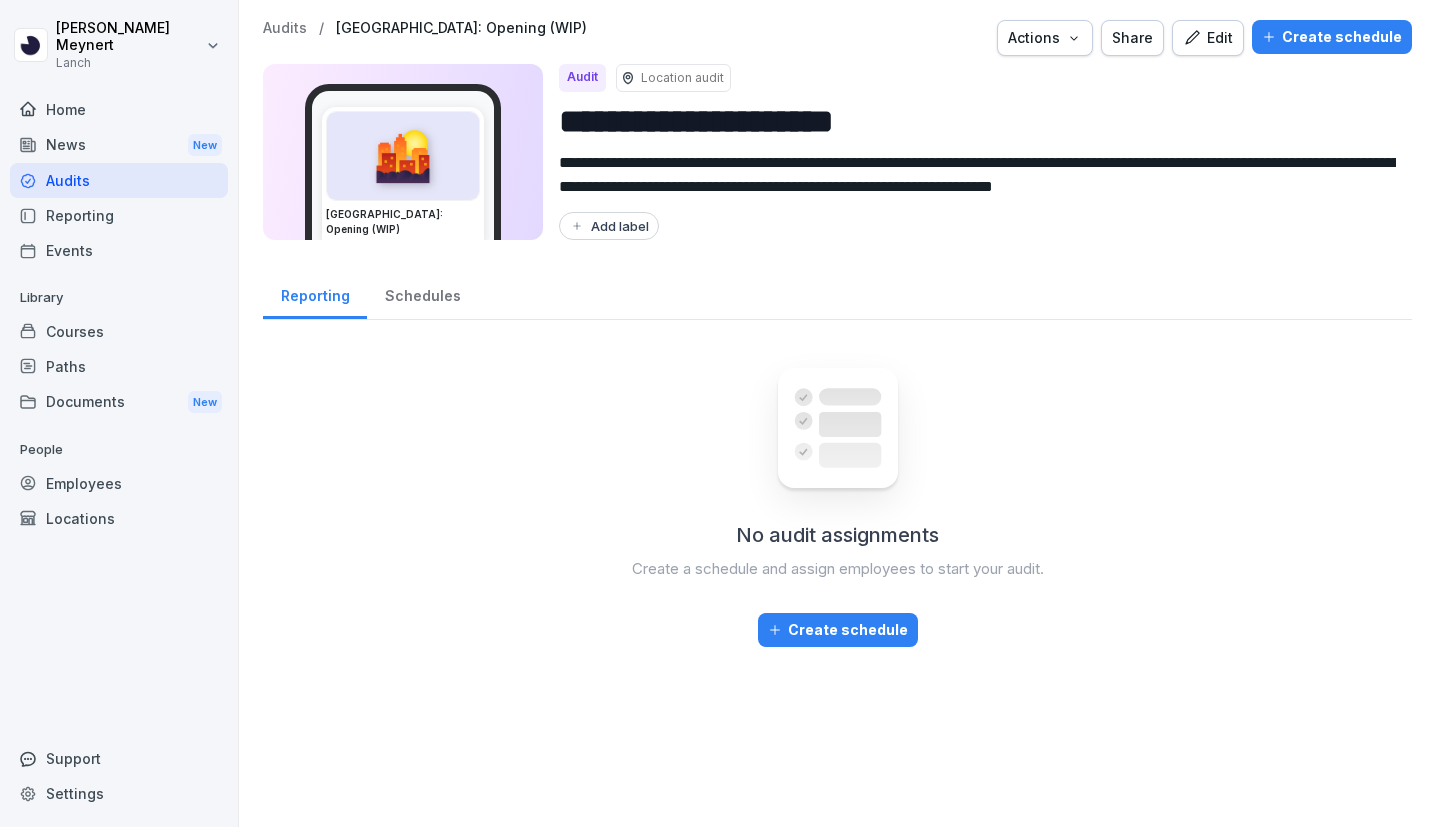 click on "Edit" at bounding box center (1208, 38) 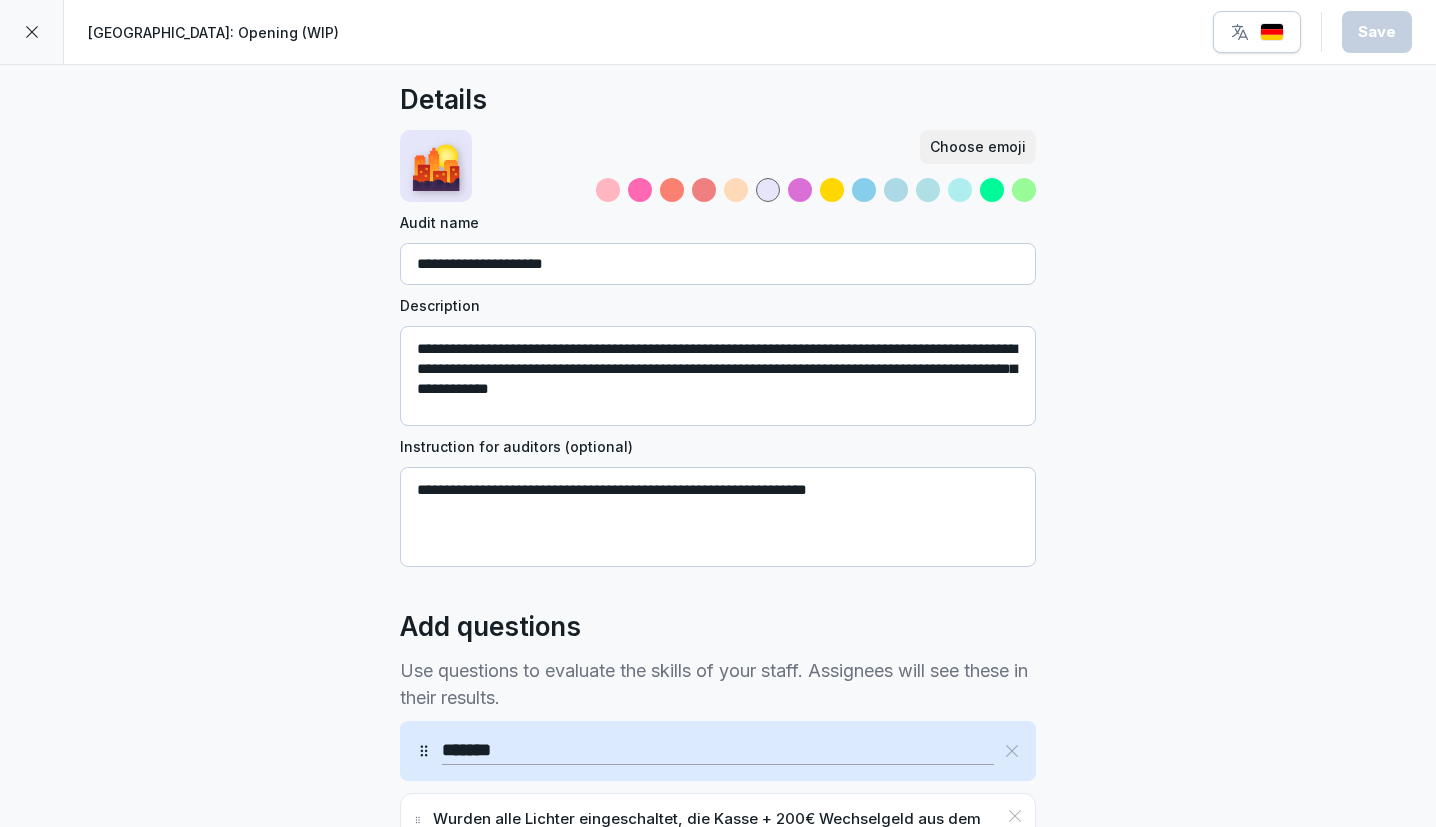 scroll, scrollTop: 0, scrollLeft: 0, axis: both 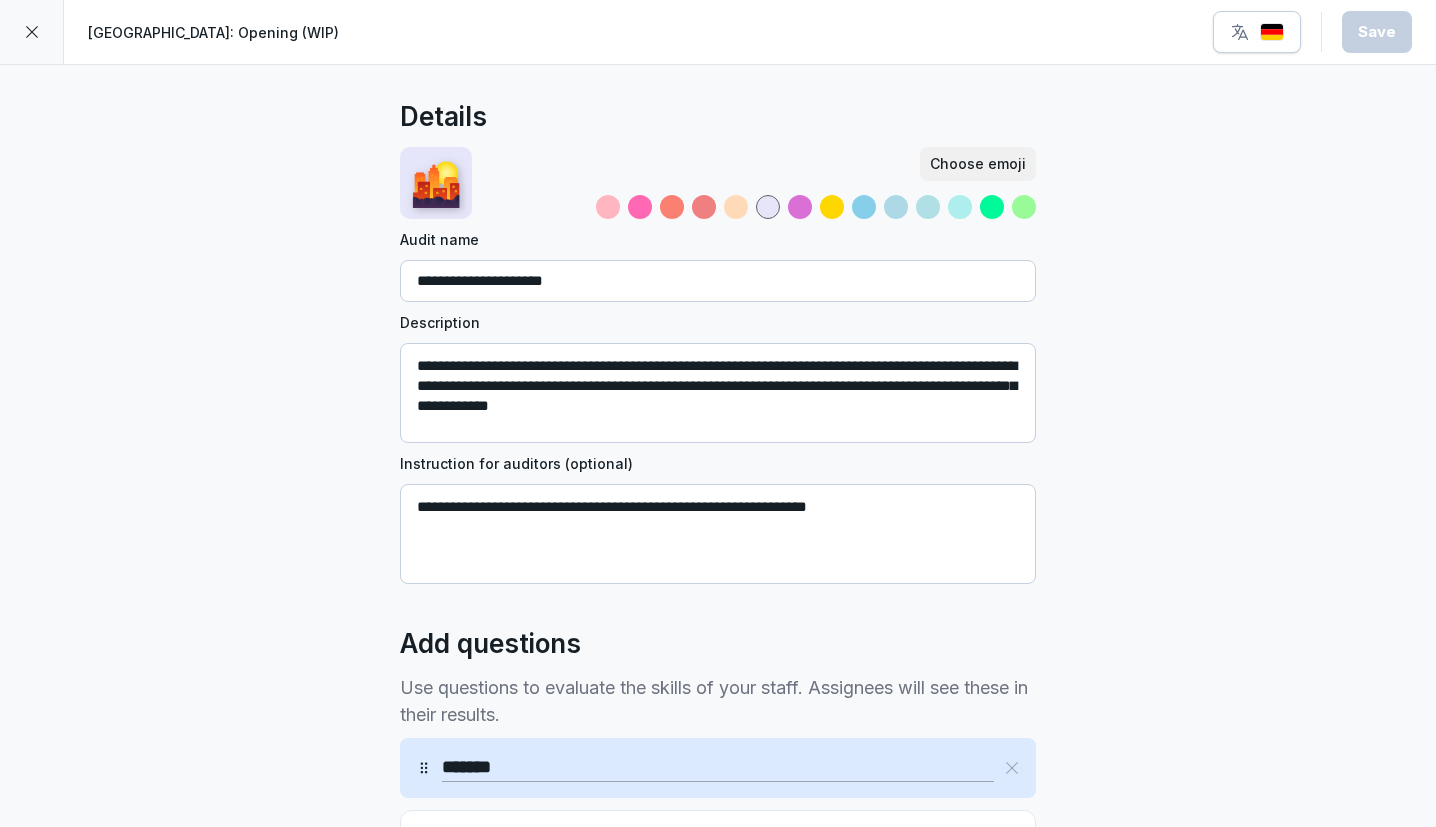 click at bounding box center (32, 32) 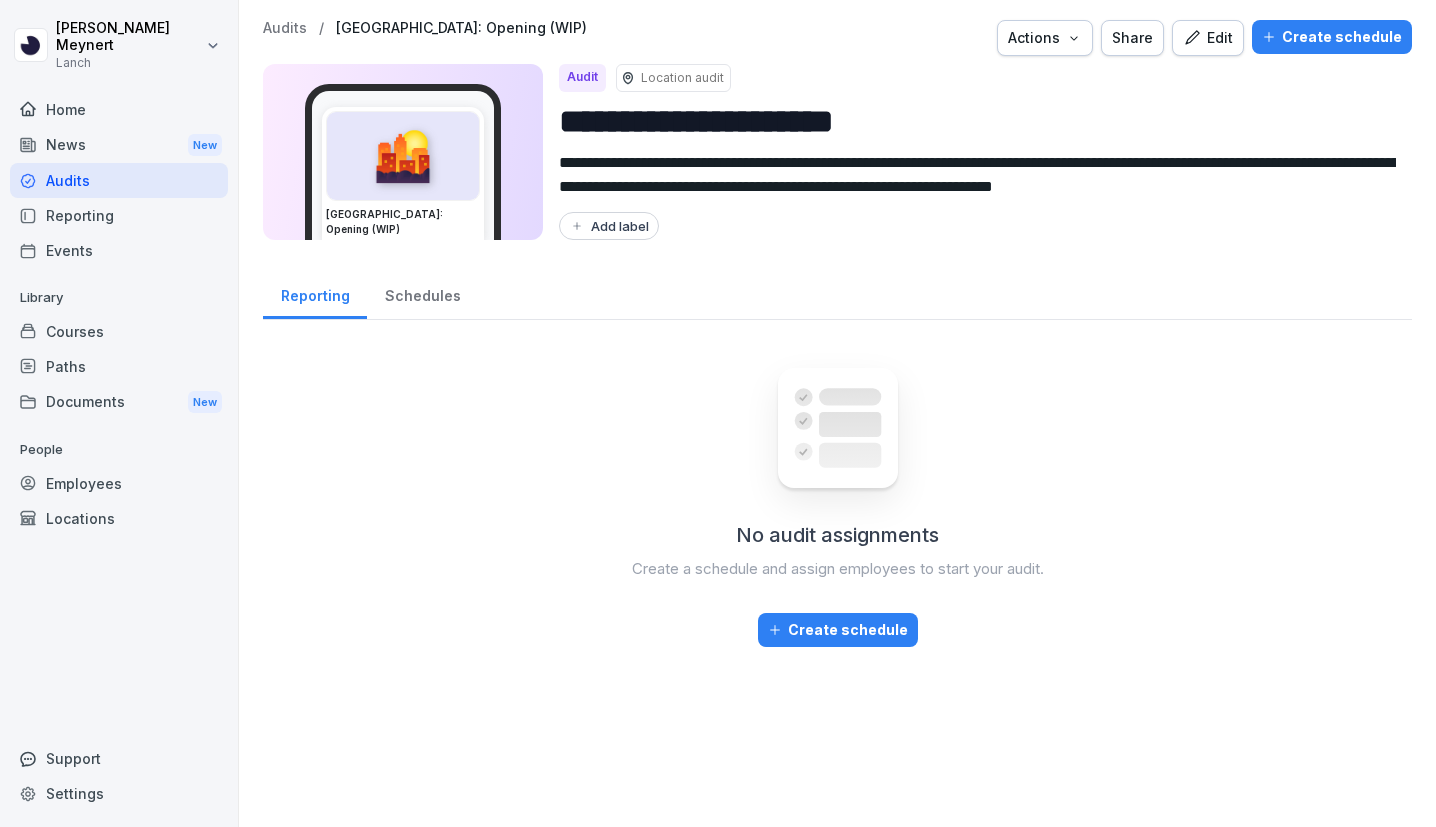 click on "Courses" at bounding box center [119, 331] 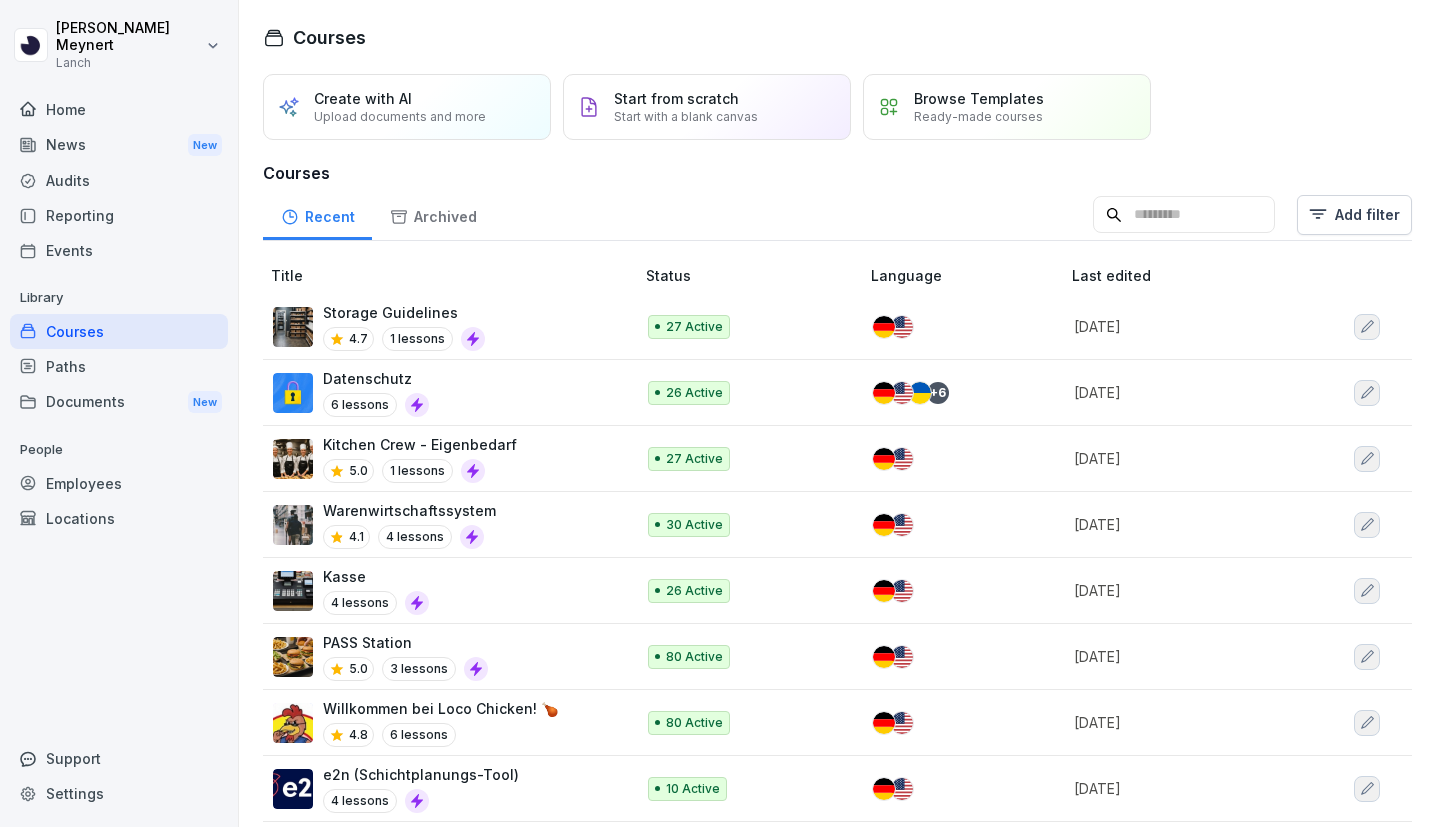 click on "Warenwirtschaftssystem" at bounding box center [409, 510] 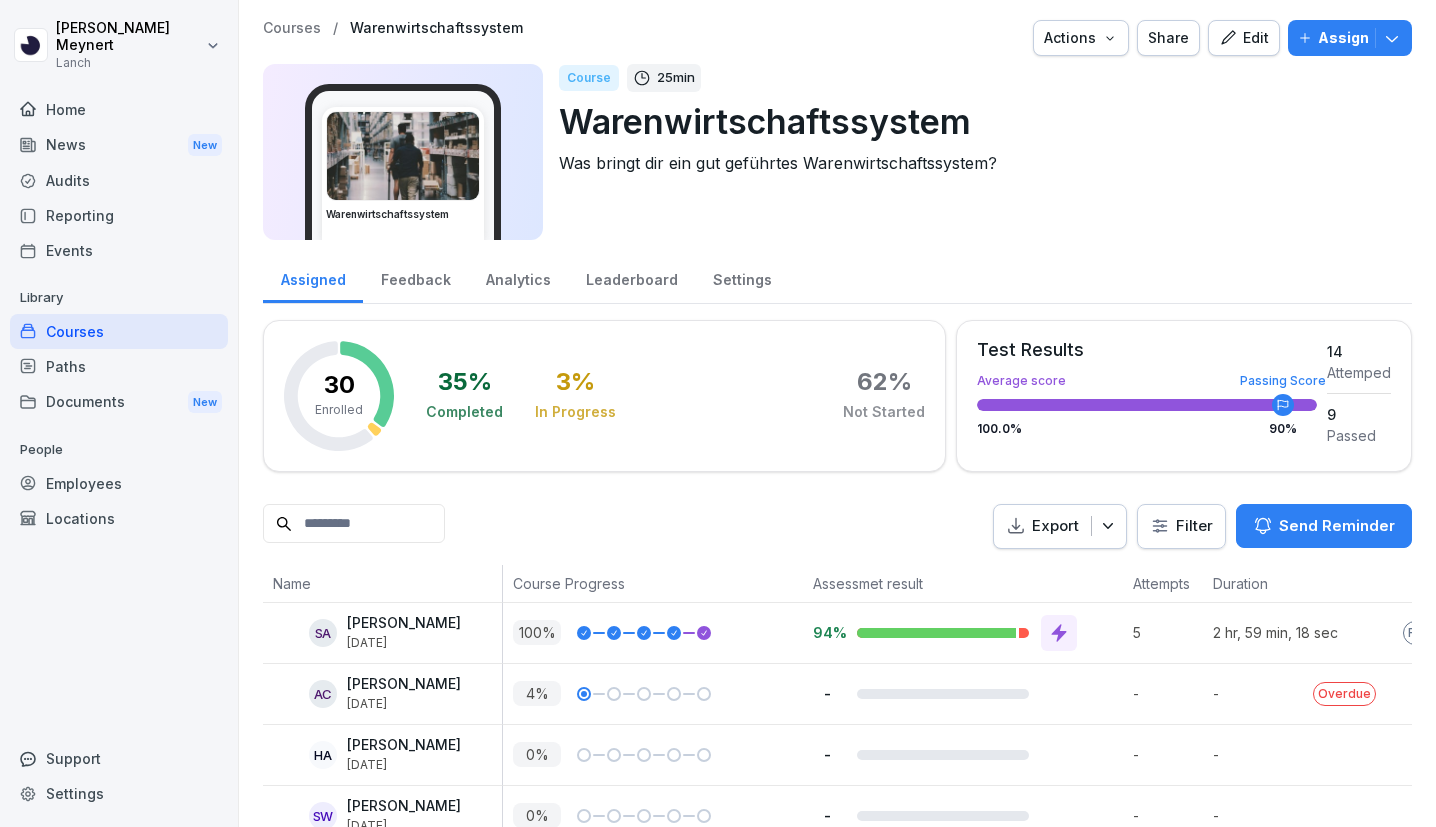 scroll, scrollTop: 0, scrollLeft: 0, axis: both 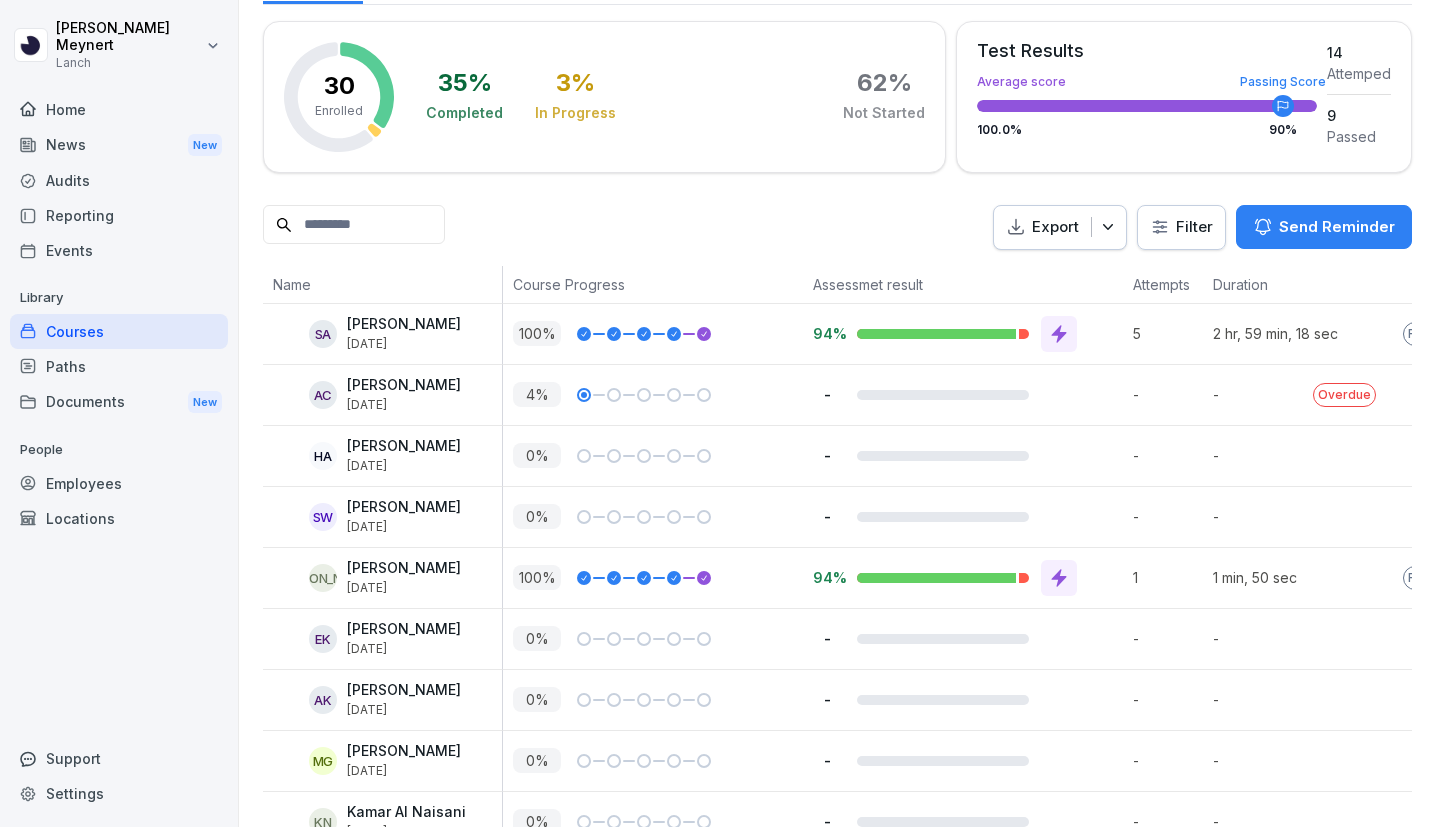 click on "[PERSON_NAME]" at bounding box center [404, 507] 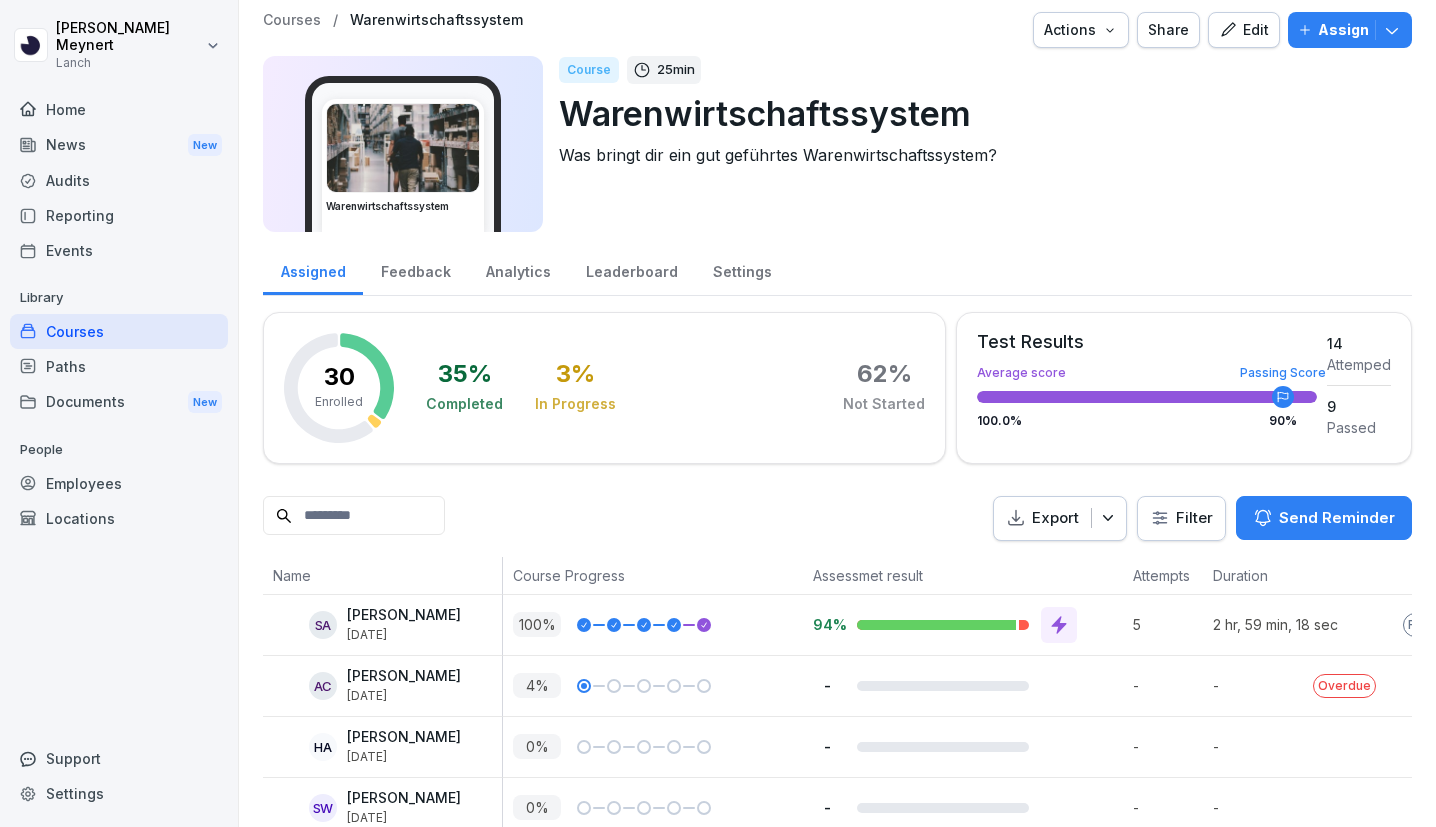 scroll, scrollTop: 0, scrollLeft: 0, axis: both 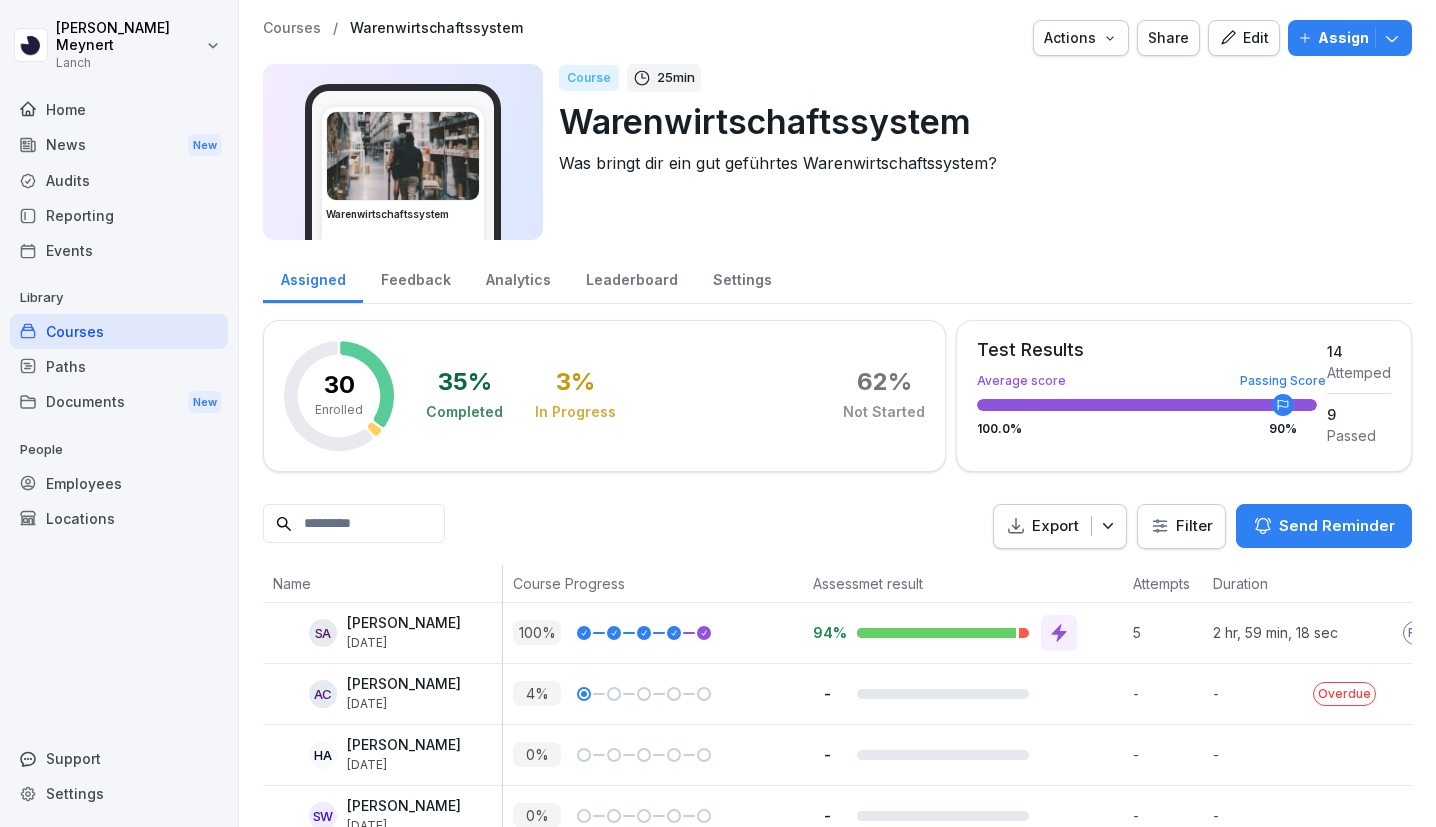 click on "Edit" at bounding box center [1244, 38] 